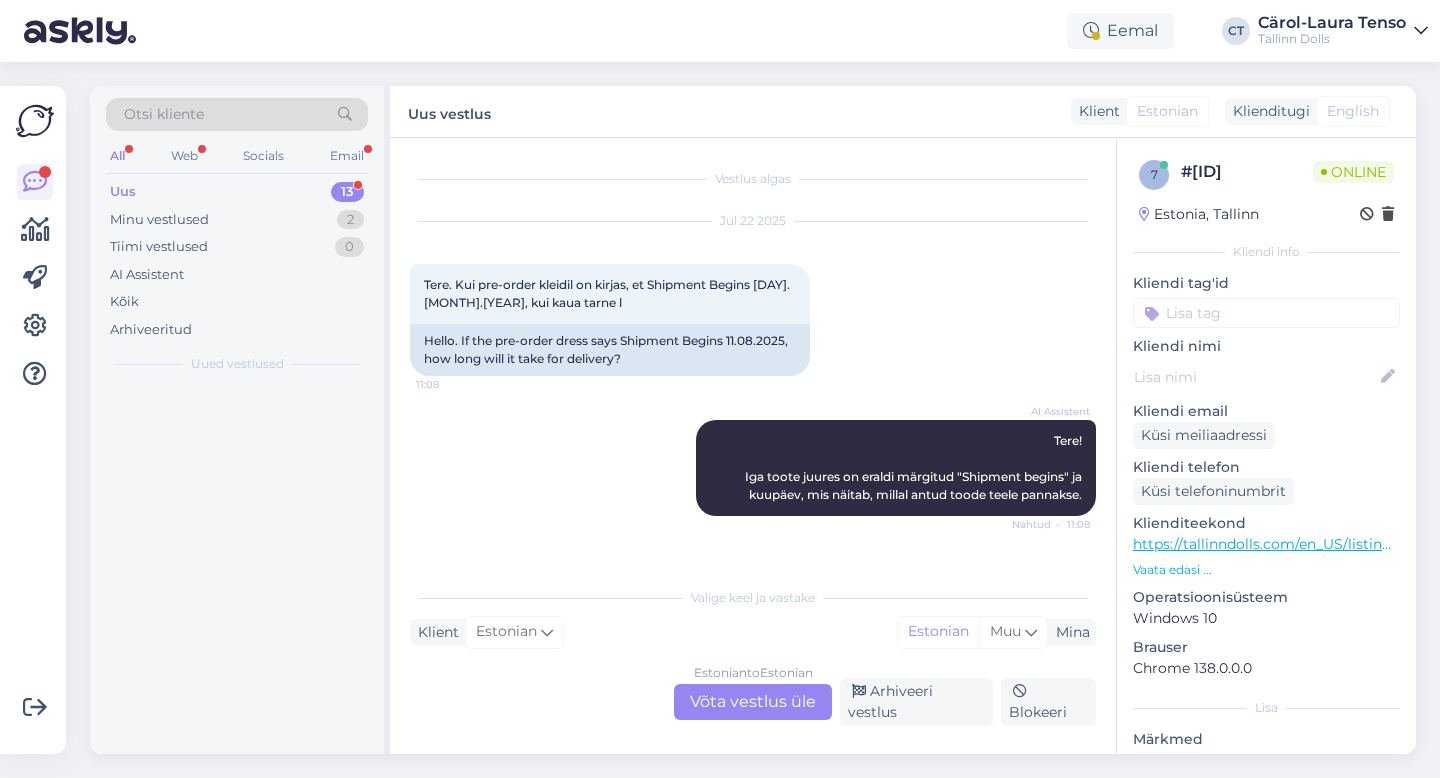 scroll, scrollTop: 0, scrollLeft: 0, axis: both 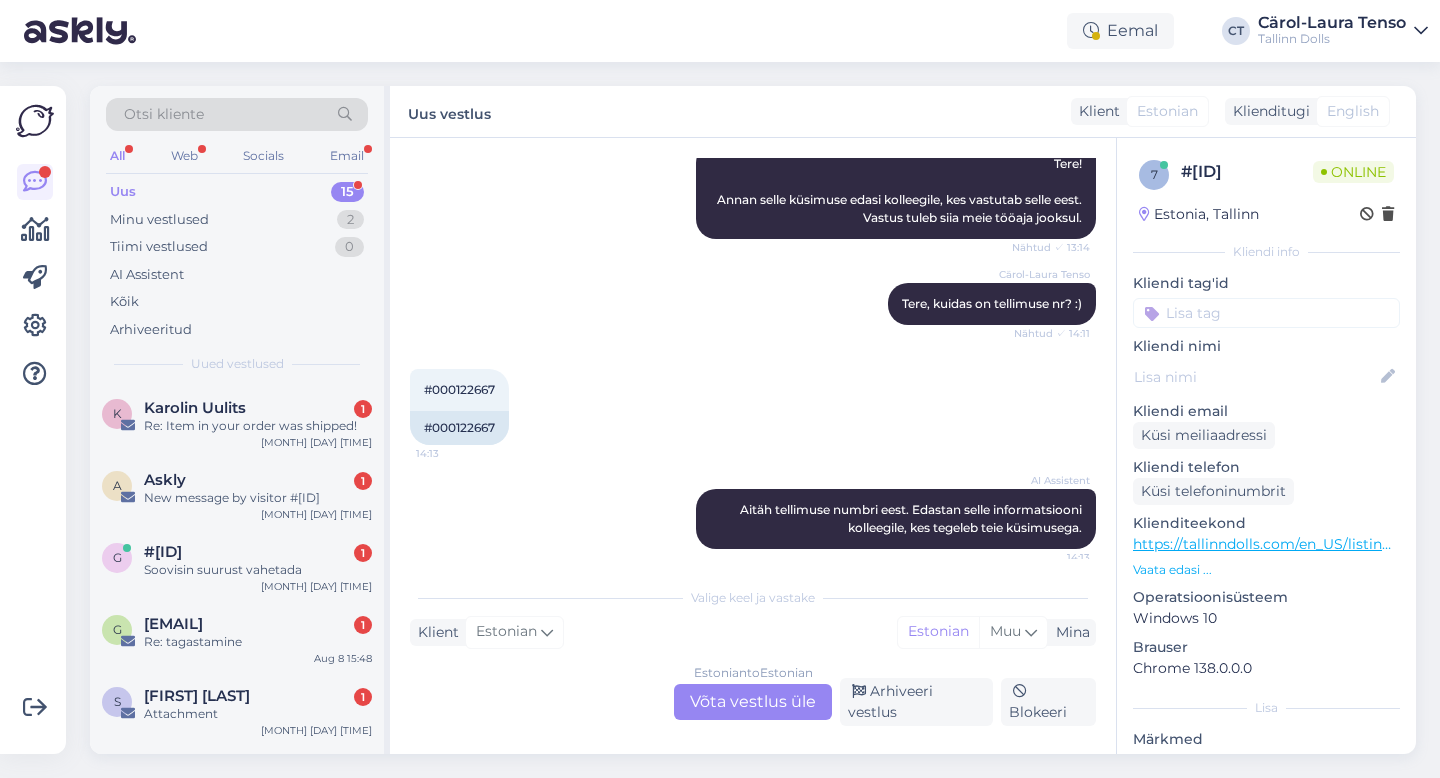 click on "AI Assistent Aitäh tellimuse numbri eest. Edastan selle informatsiooni kolleegile, kes tegeleb teie küsimusega. 14:13" at bounding box center (753, 519) 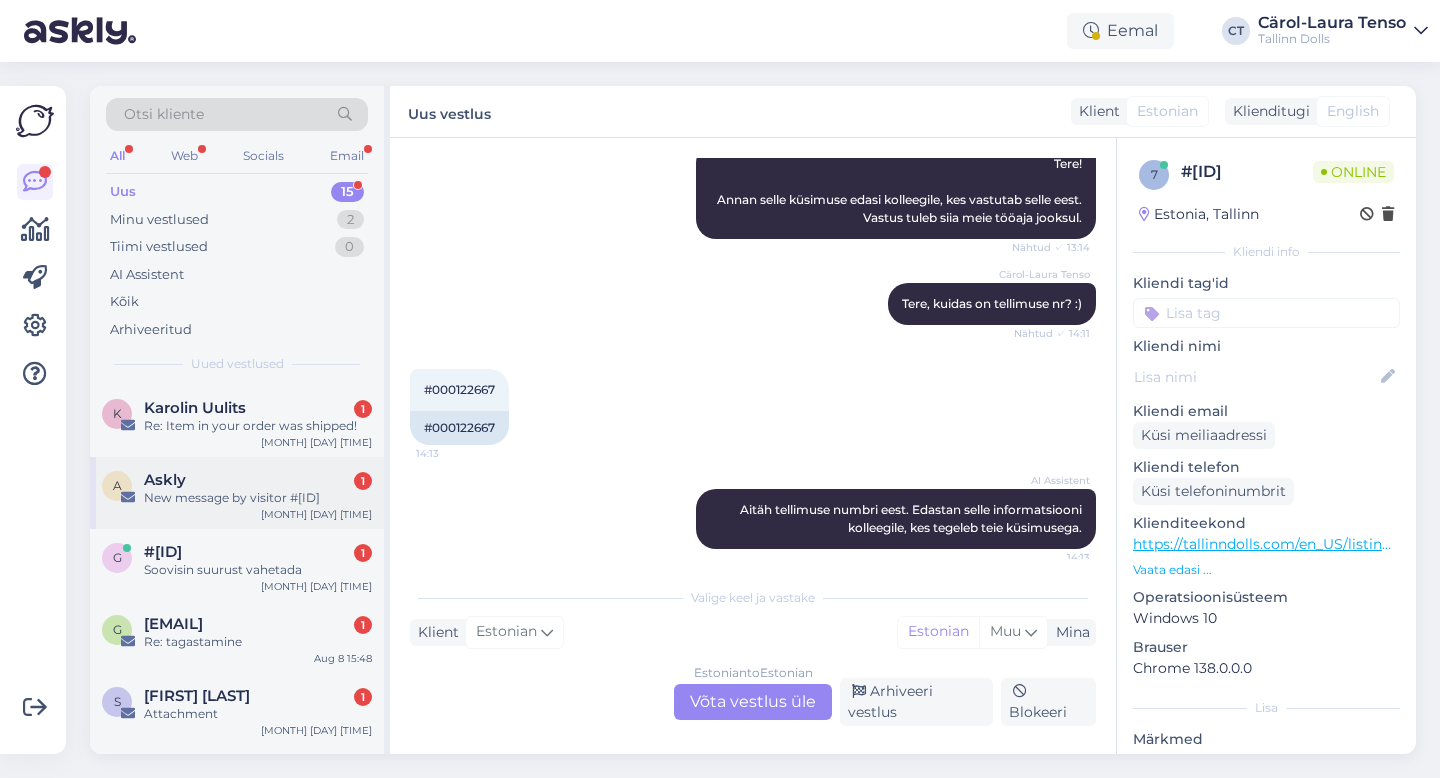 click on "New message by visitor #[ID]" at bounding box center (258, 498) 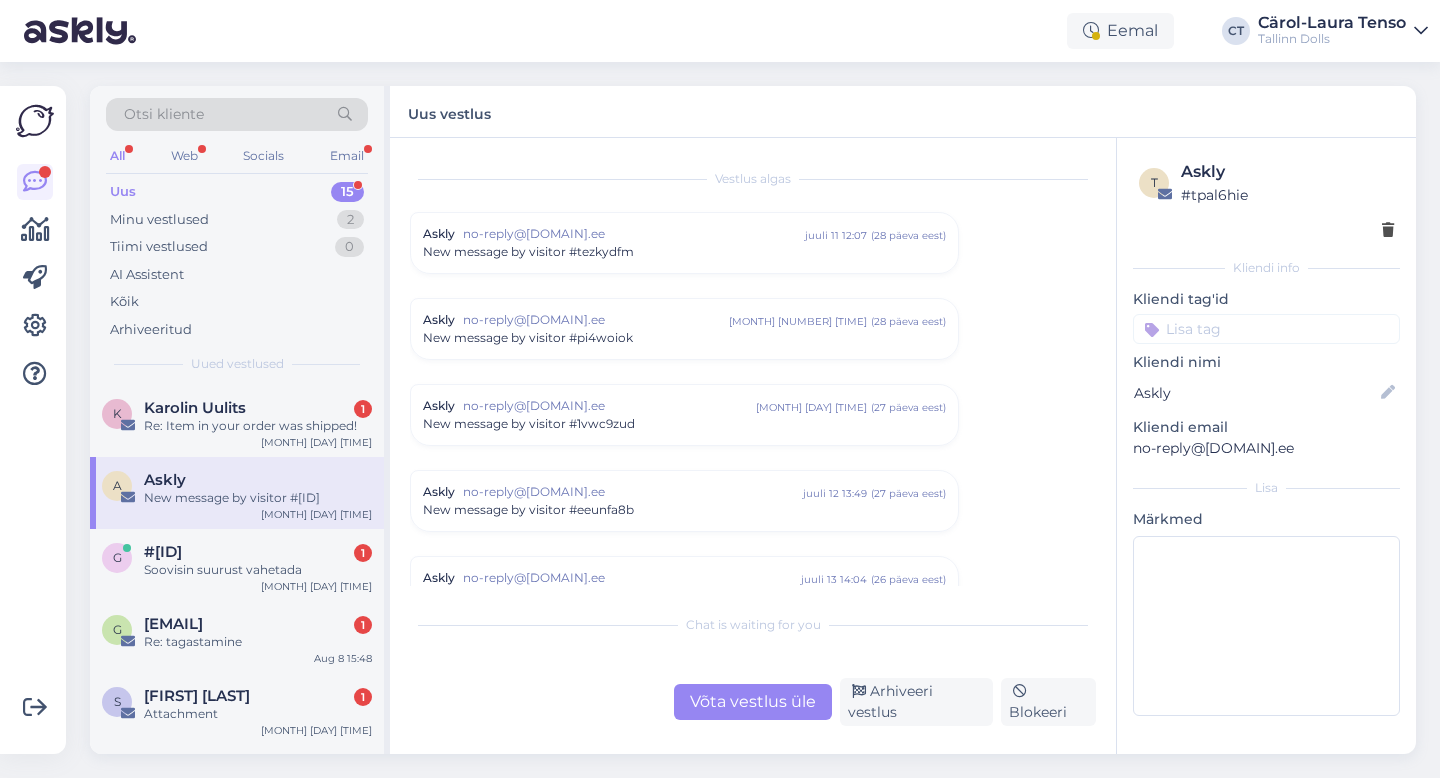 scroll, scrollTop: 8272, scrollLeft: 0, axis: vertical 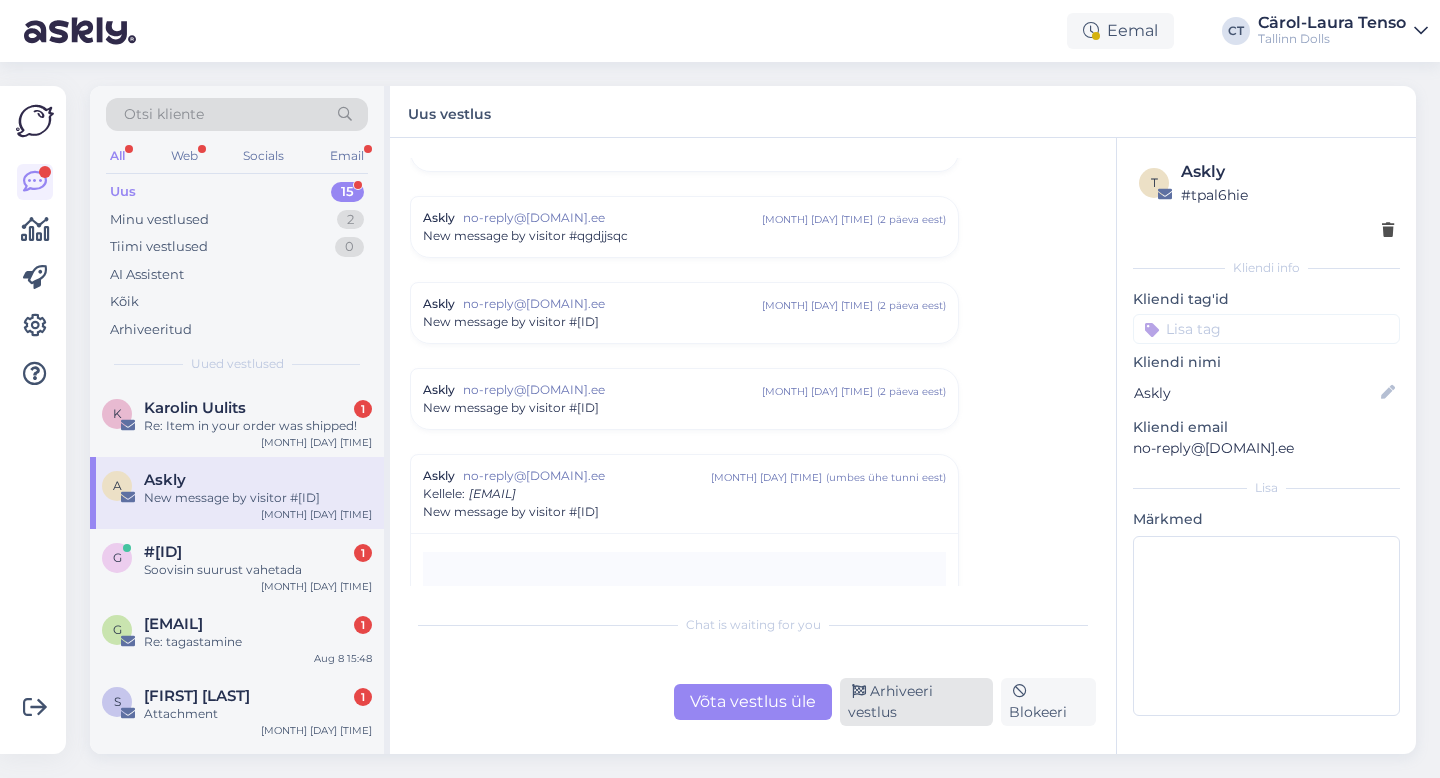 click on "Arhiveeri vestlus" at bounding box center (916, 702) 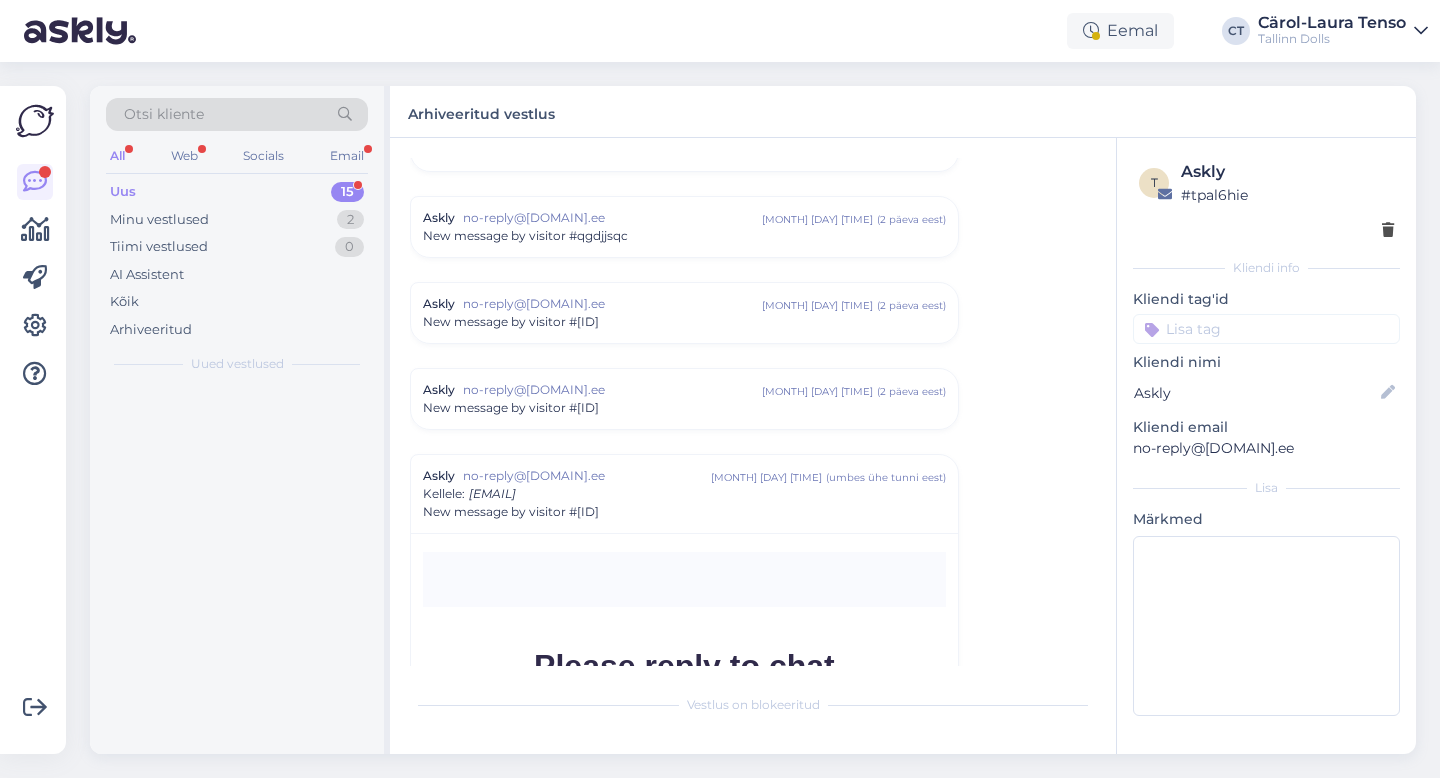 scroll, scrollTop: 8568, scrollLeft: 0, axis: vertical 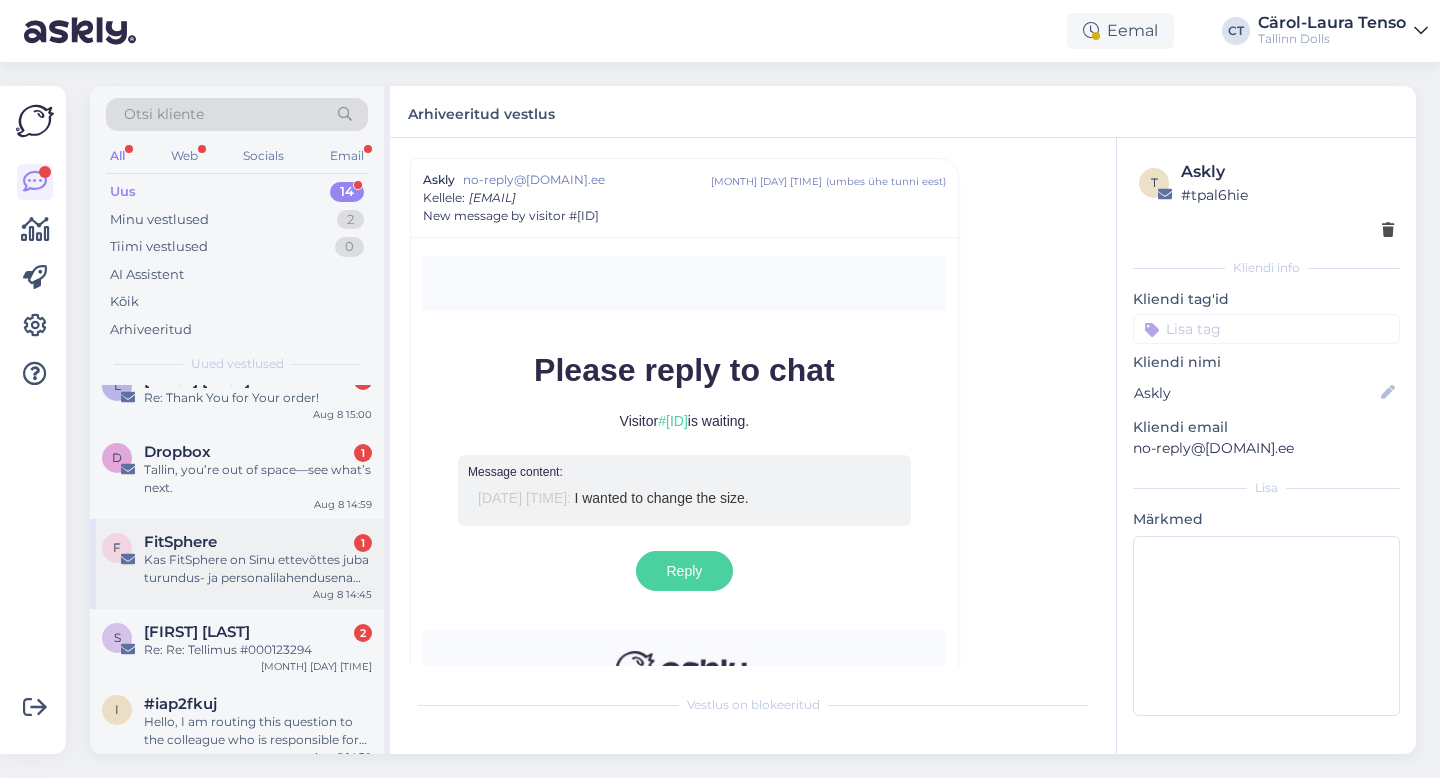 click on "Kas FitSphere on Sinu ettevõttes juba turundus- ja personalilahendusena kasutusel?" at bounding box center [258, 569] 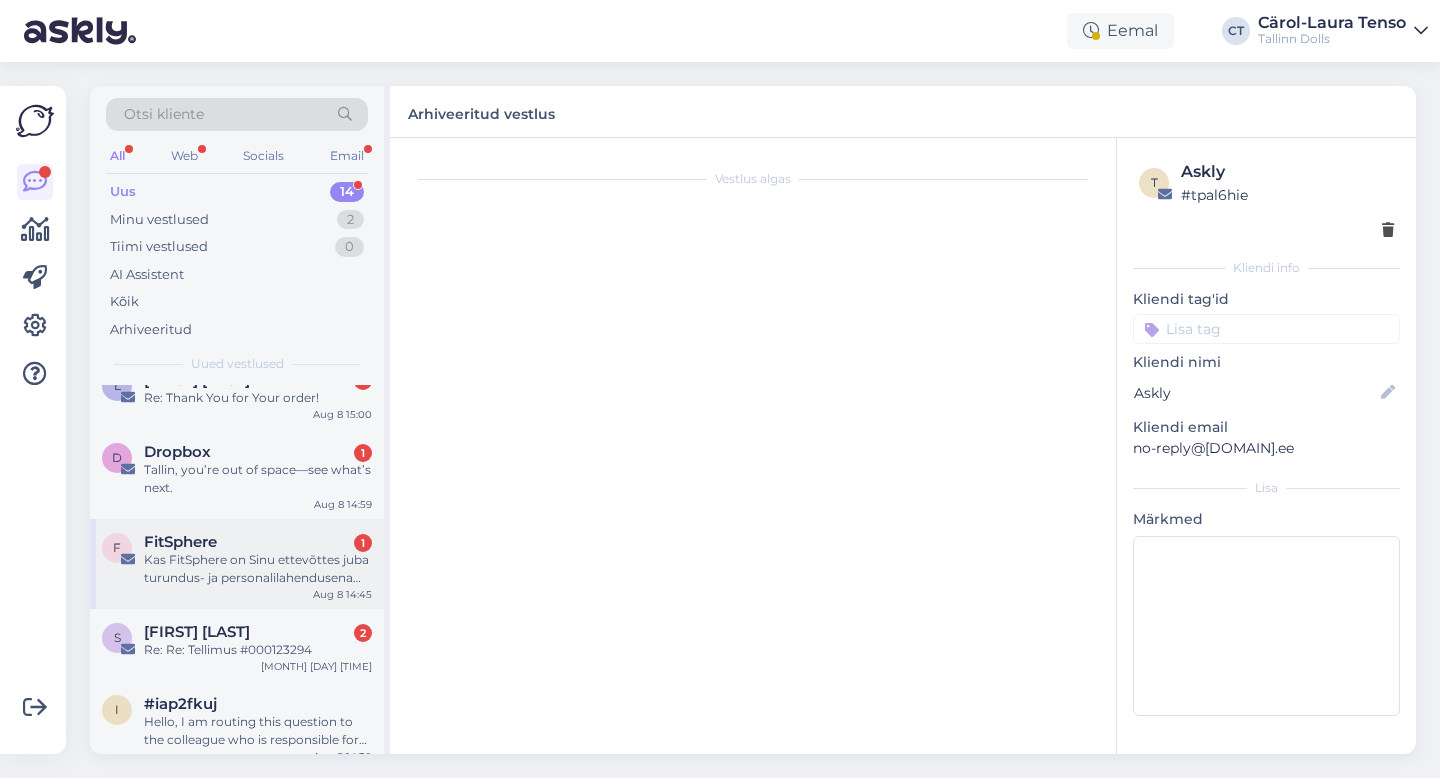 scroll, scrollTop: 188, scrollLeft: 0, axis: vertical 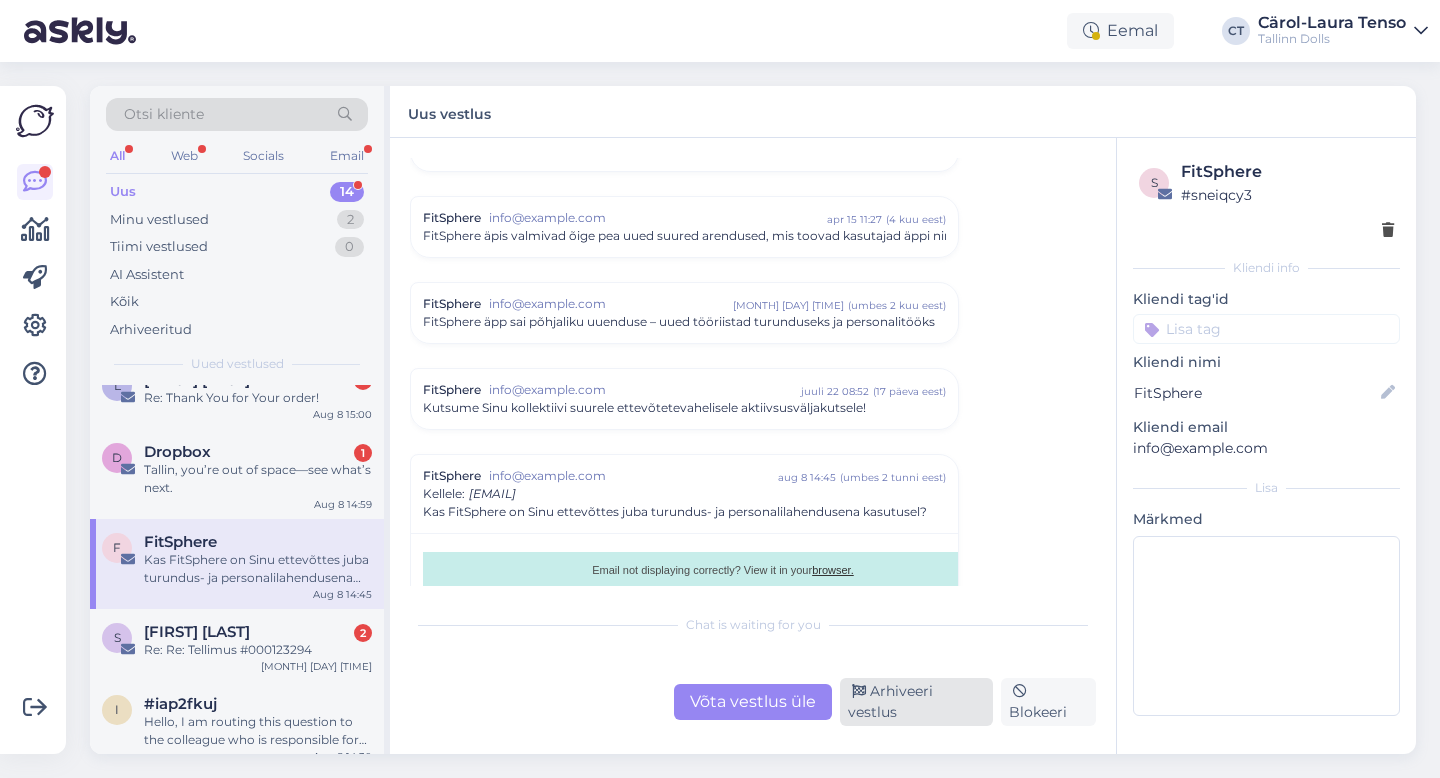 click on "Arhiveeri vestlus" at bounding box center (916, 702) 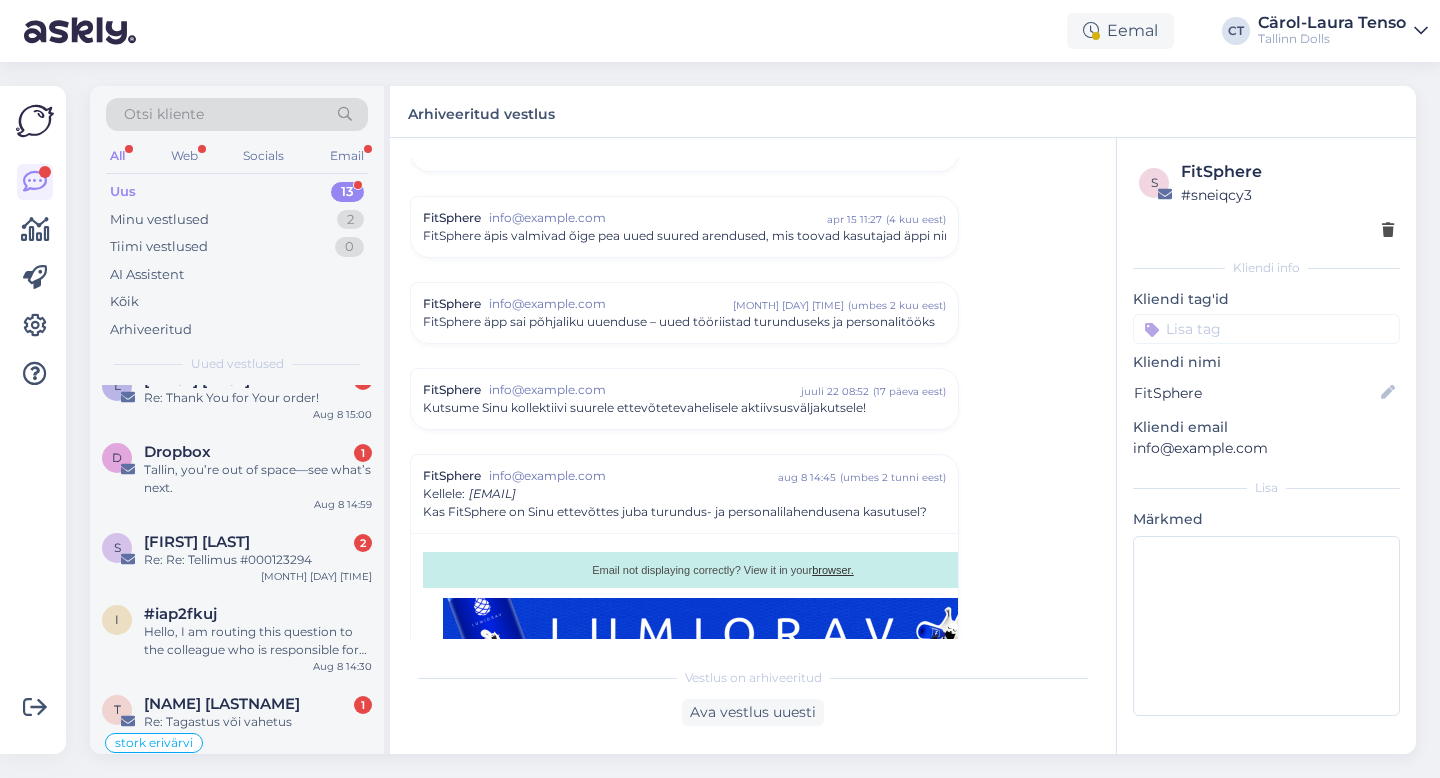 scroll, scrollTop: 484, scrollLeft: 0, axis: vertical 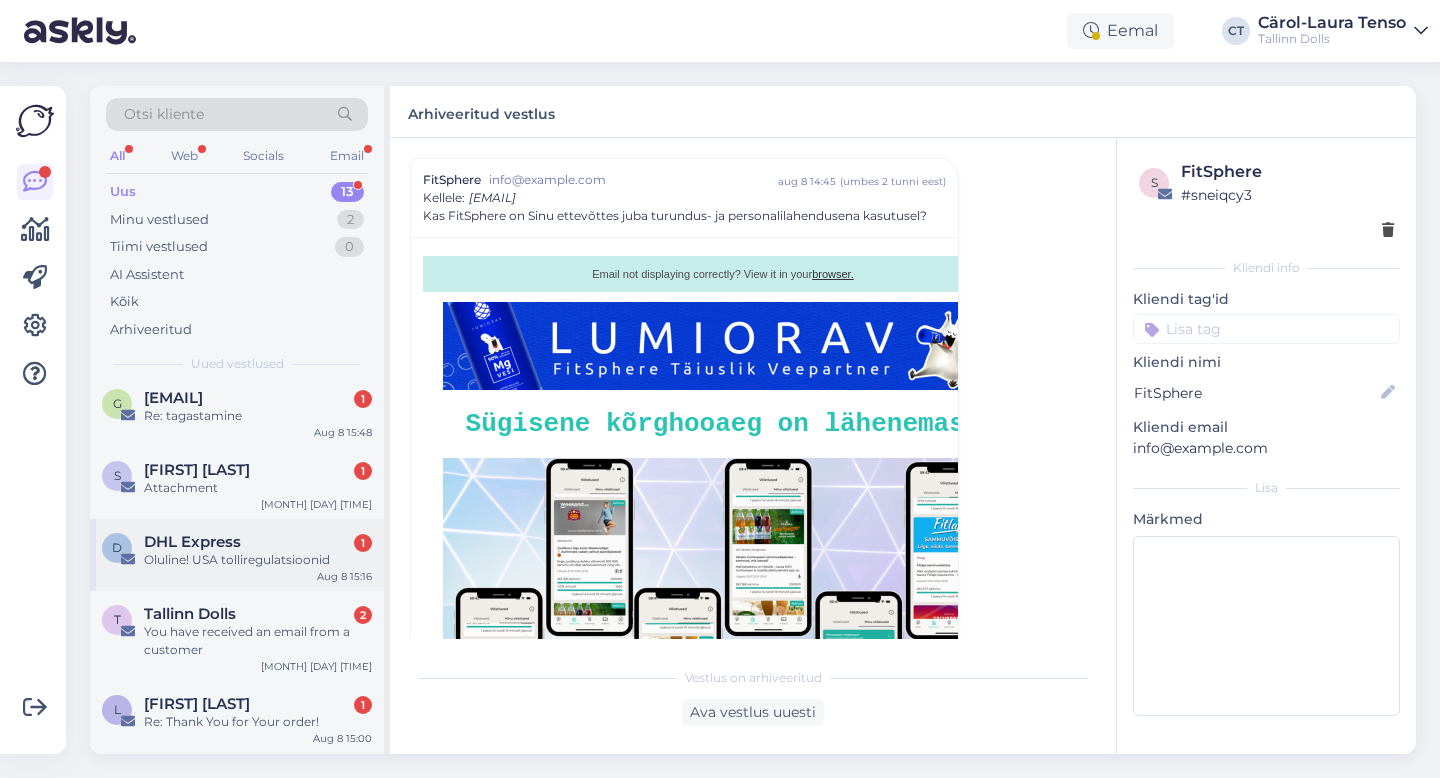 click on "Oluline! USA tolliregulatsioonid" at bounding box center [258, 560] 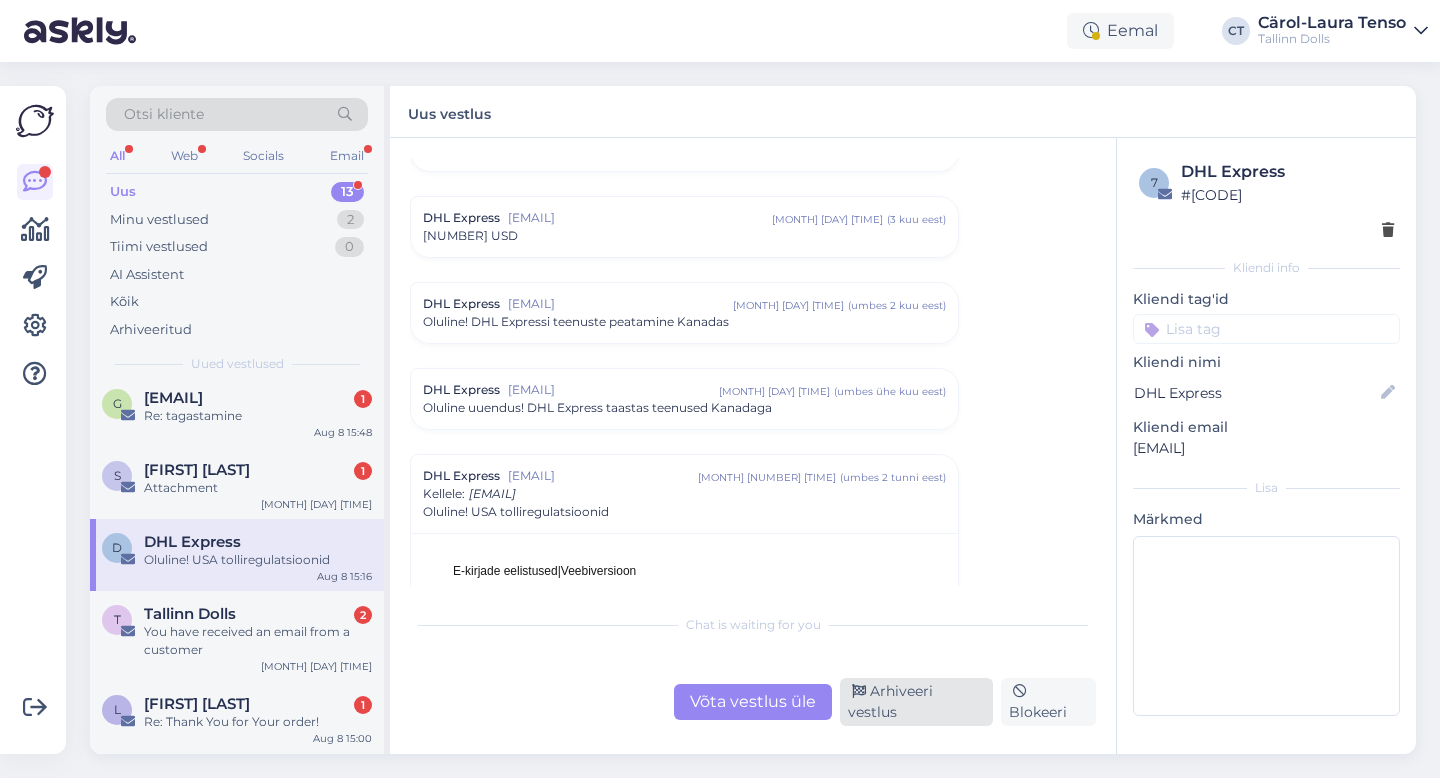 click on "Arhiveeri vestlus" at bounding box center [916, 702] 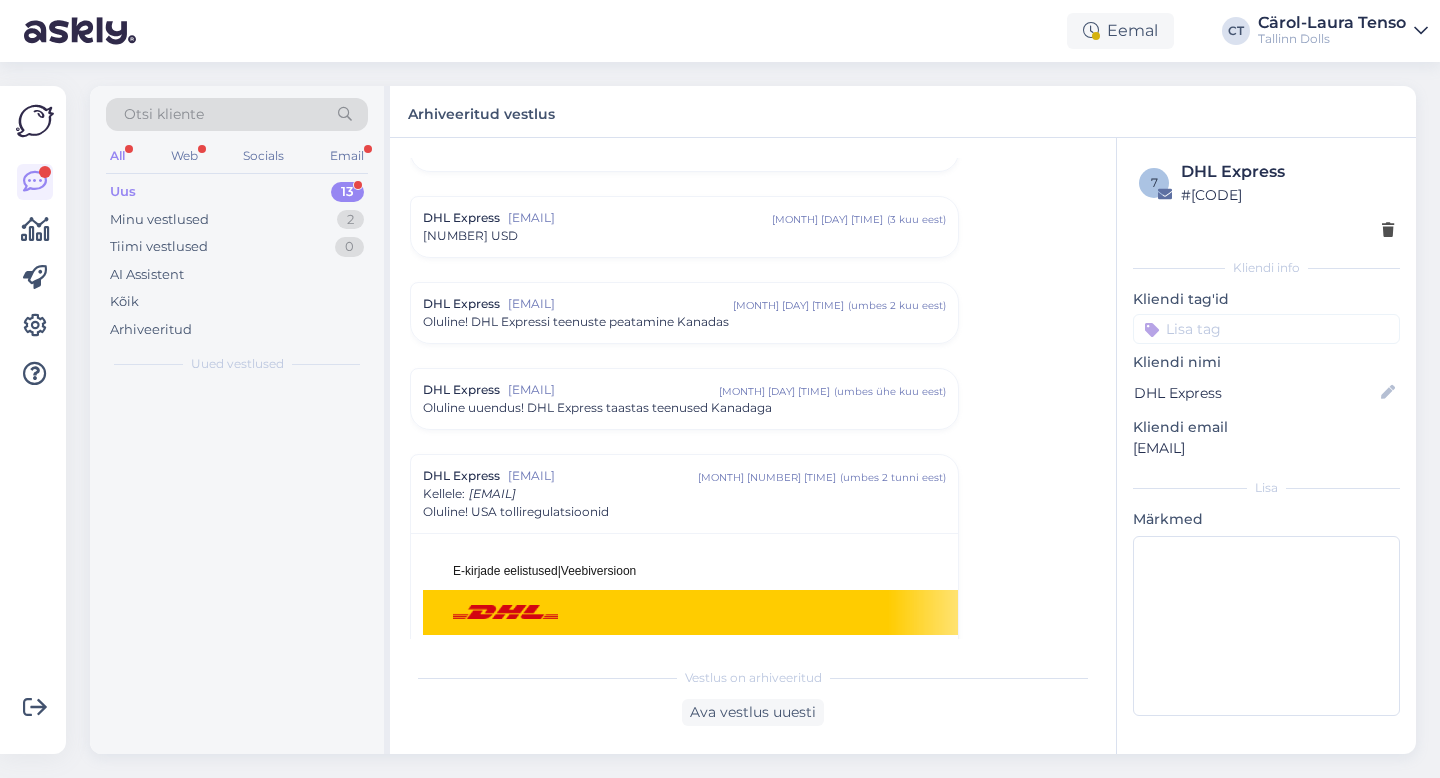 scroll, scrollTop: 398, scrollLeft: 0, axis: vertical 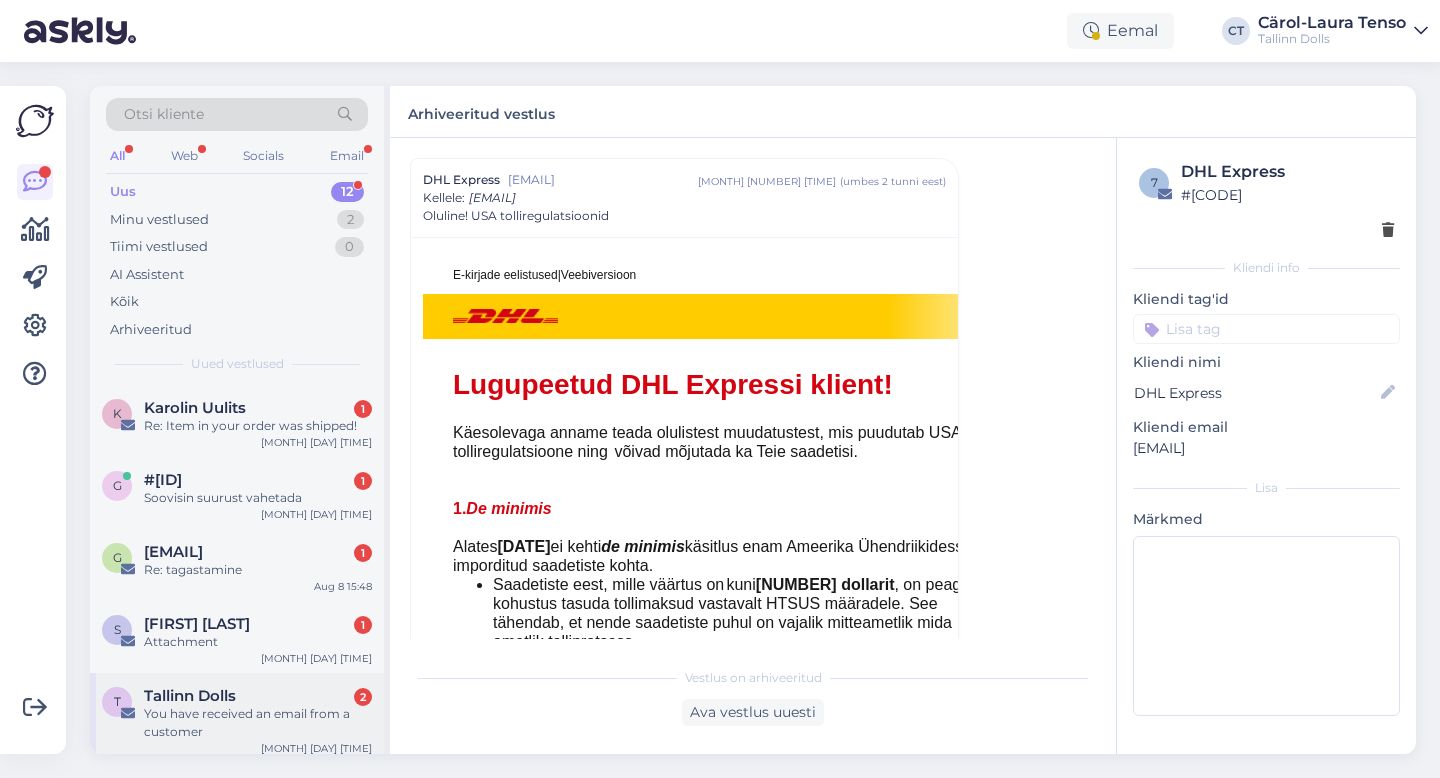 click on "You have received an email from a customer" at bounding box center (258, 723) 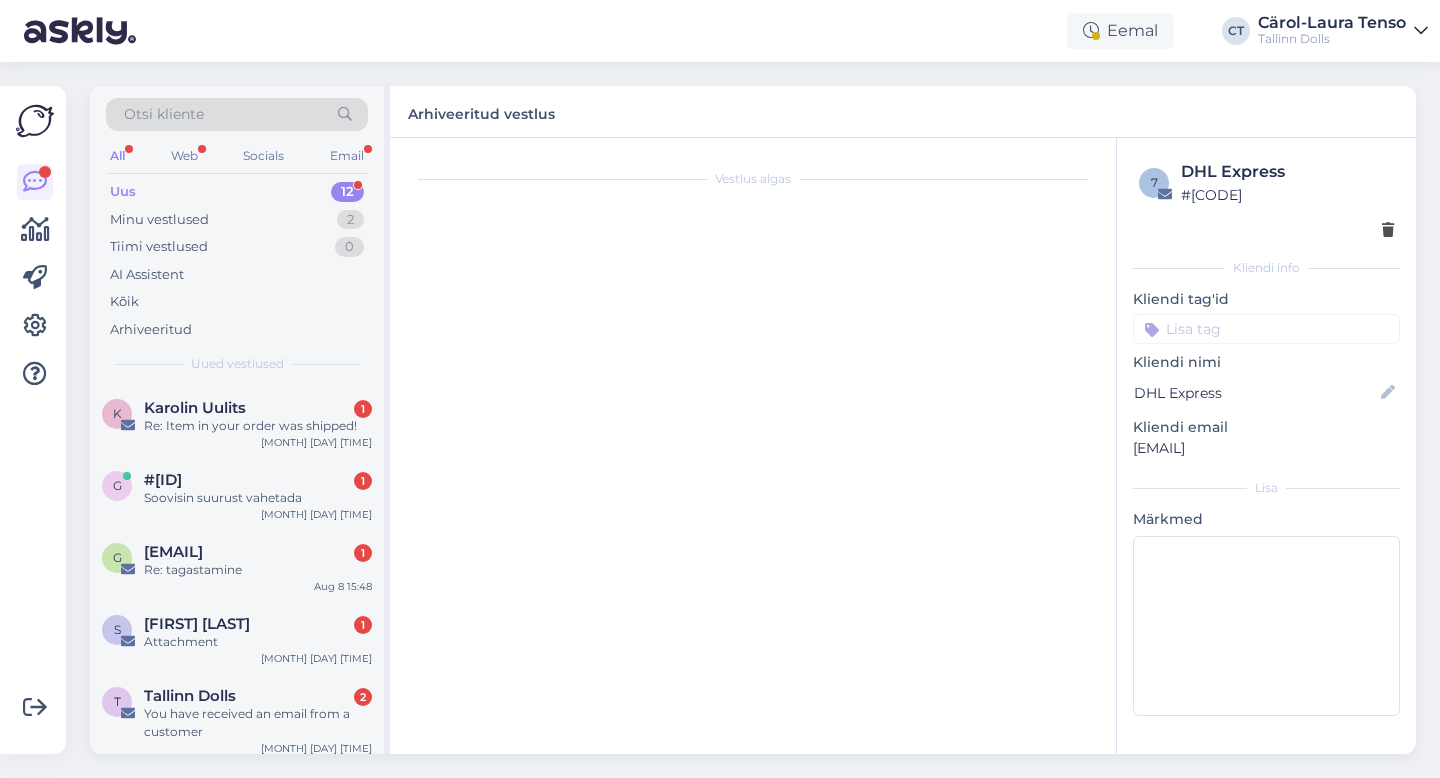 scroll, scrollTop: 0, scrollLeft: 0, axis: both 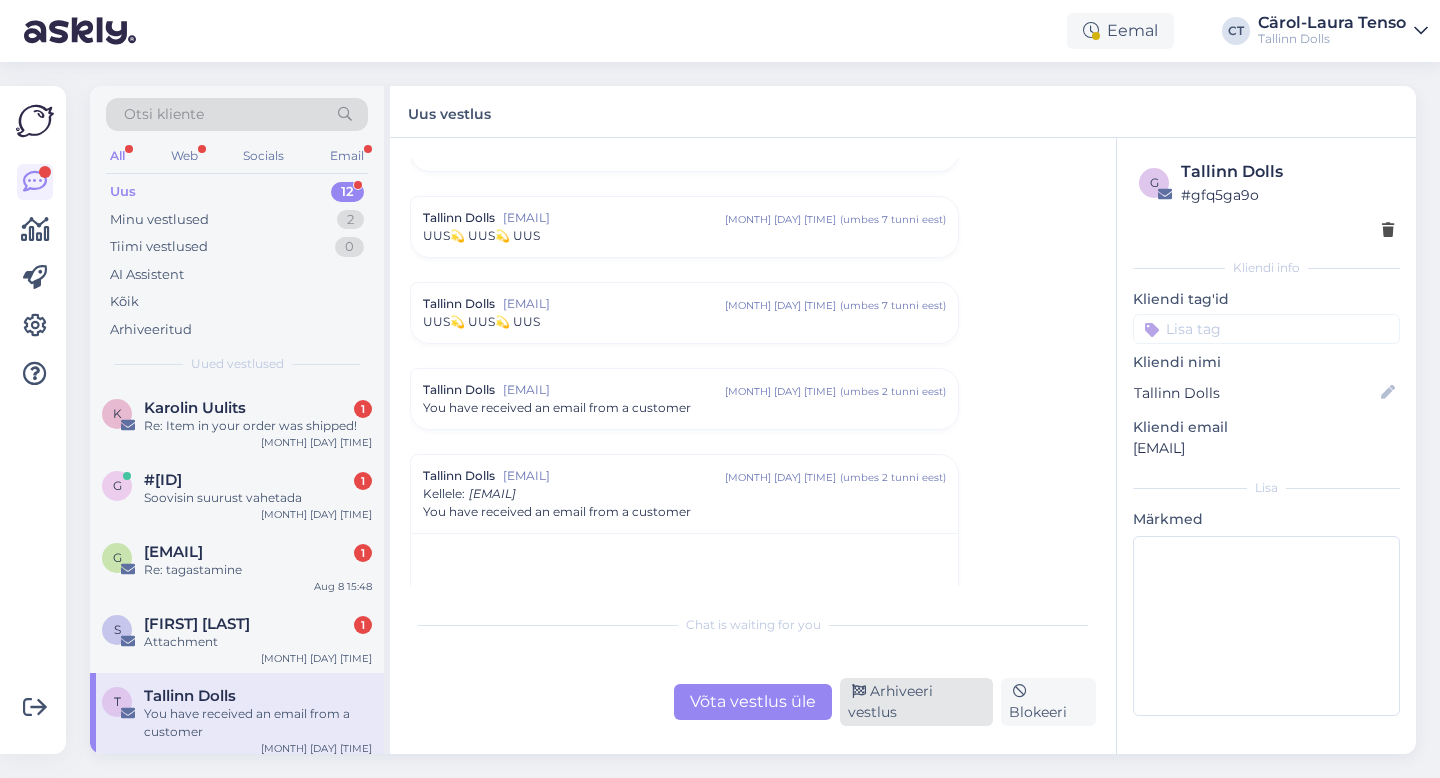 click on "Arhiveeri vestlus" at bounding box center [916, 702] 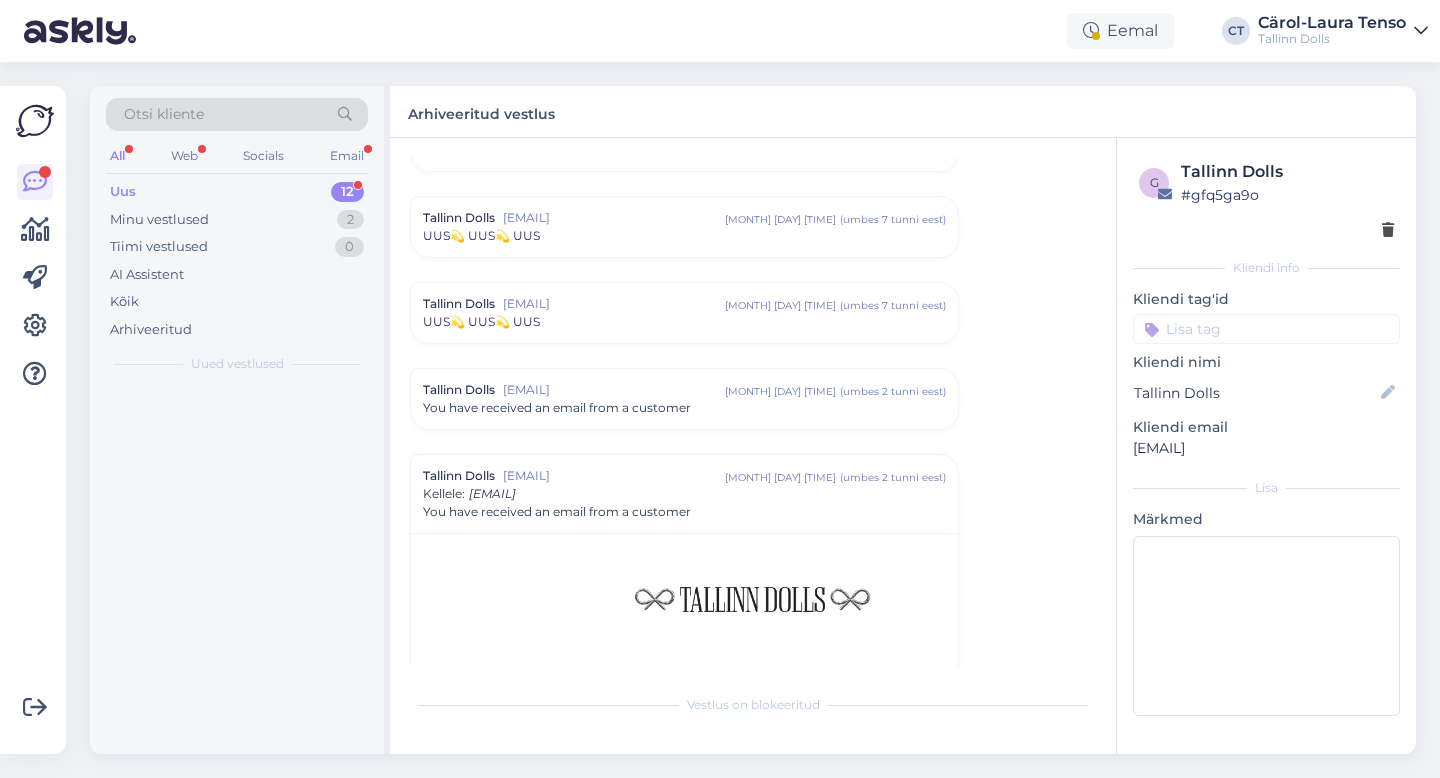 scroll, scrollTop: 8697, scrollLeft: 0, axis: vertical 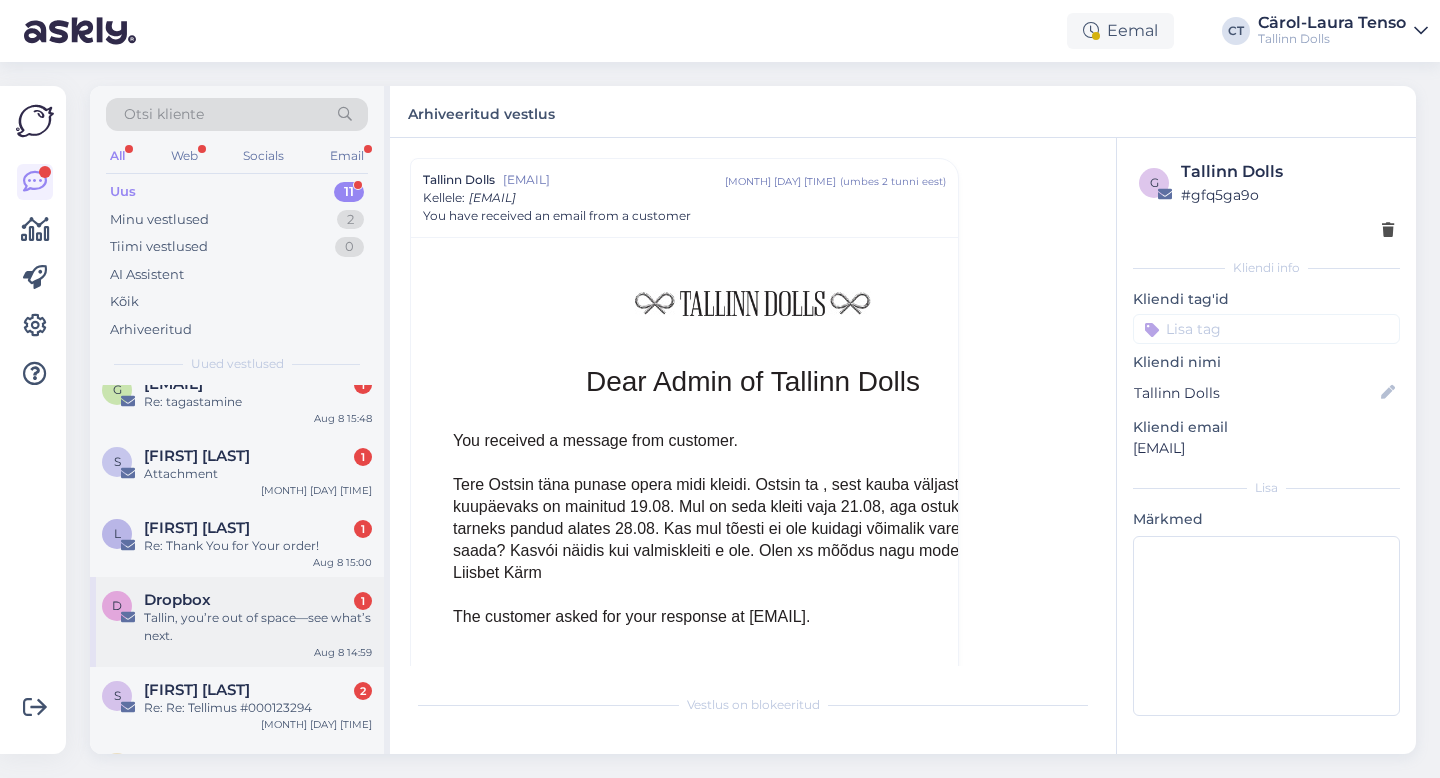click on "Tallin, you’re out of space—see what’s next." at bounding box center (258, 627) 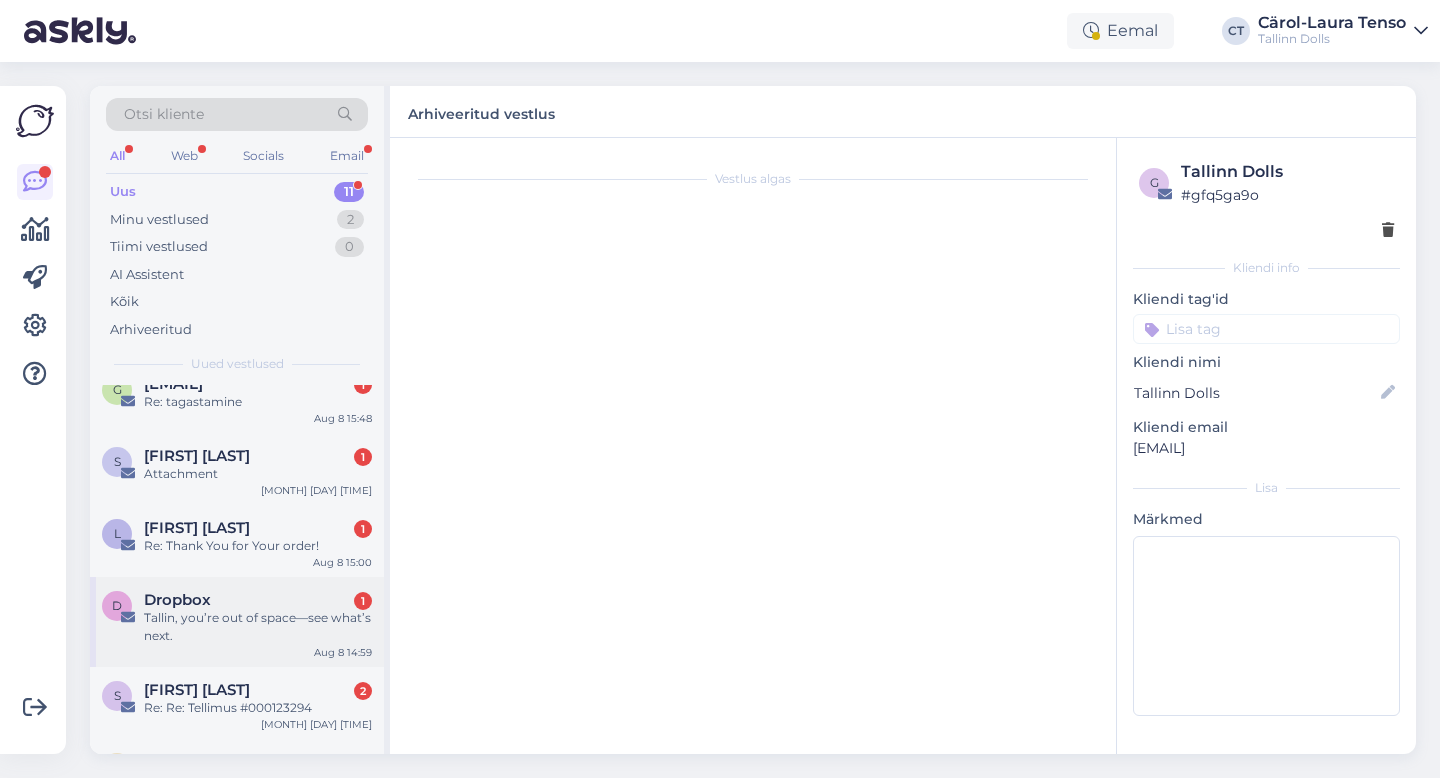 scroll, scrollTop: 0, scrollLeft: 0, axis: both 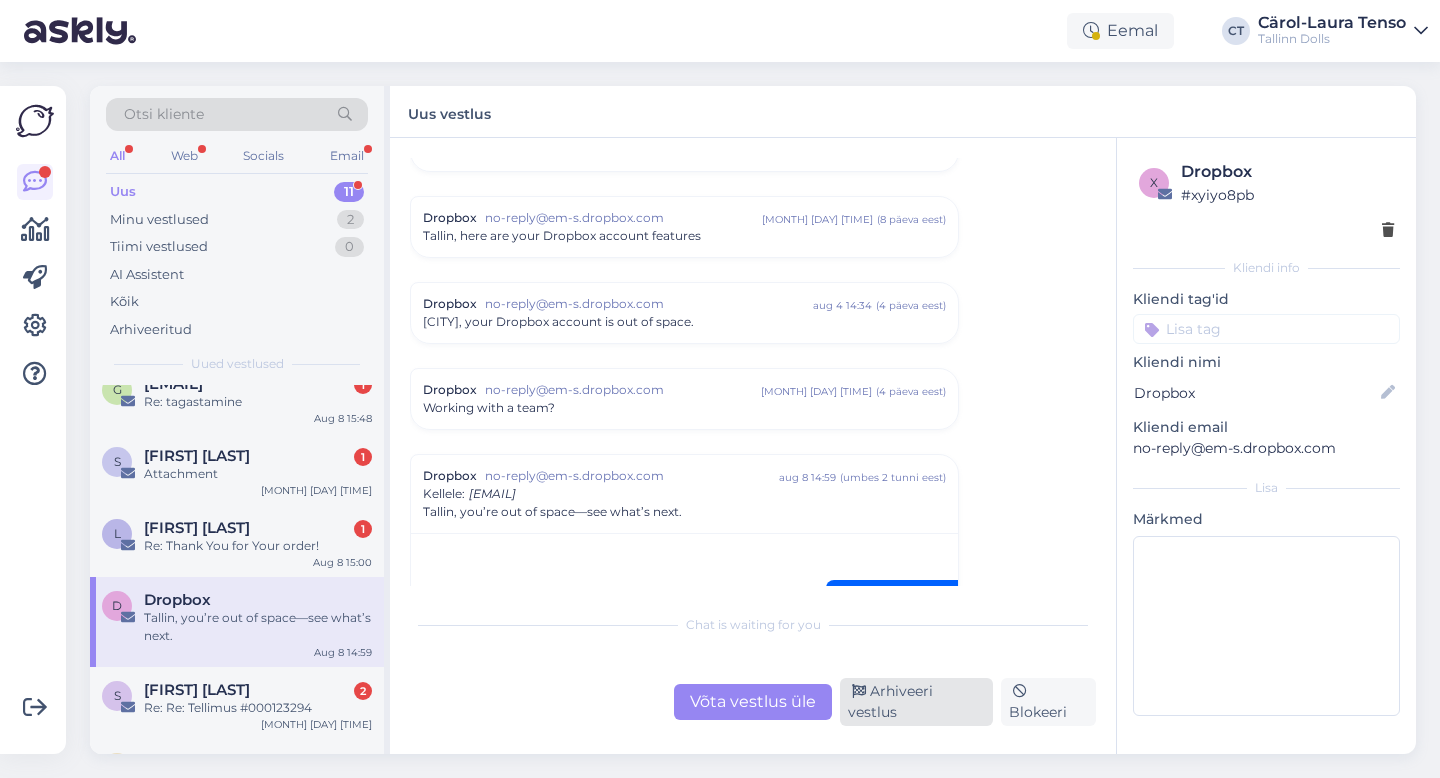 click on "Arhiveeri vestlus" at bounding box center [916, 702] 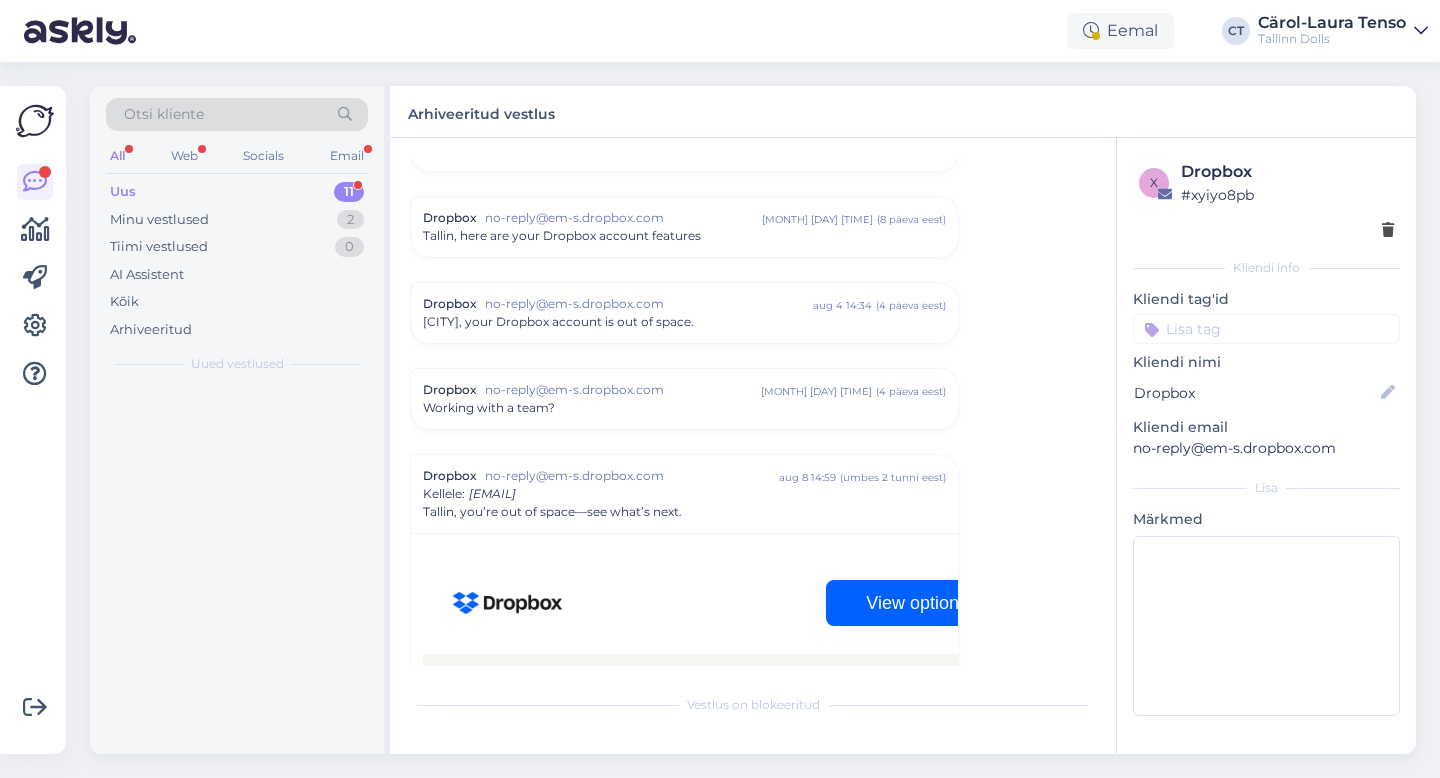 scroll, scrollTop: 1344, scrollLeft: 0, axis: vertical 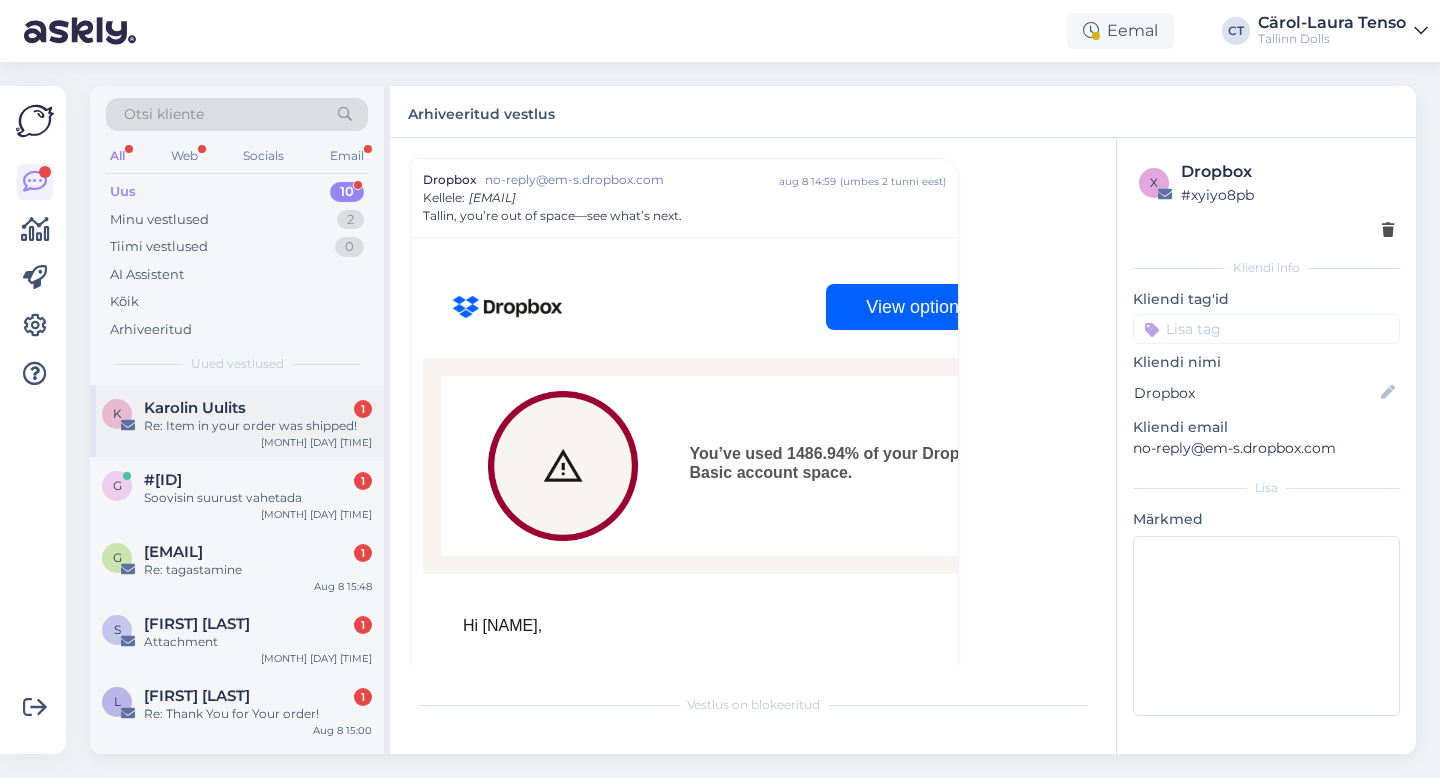 click on "Re: Item in your order was shipped!" at bounding box center (258, 426) 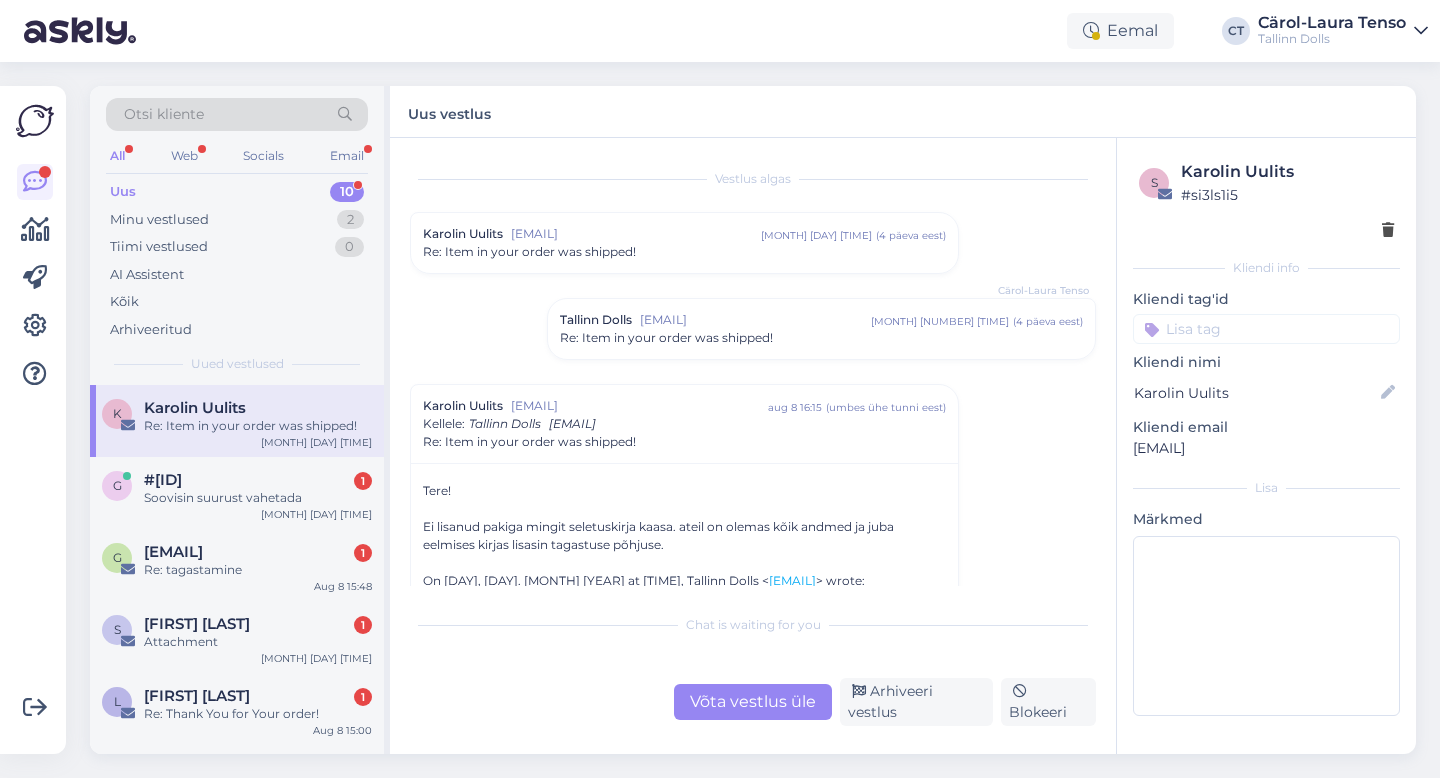 scroll, scrollTop: 77, scrollLeft: 0, axis: vertical 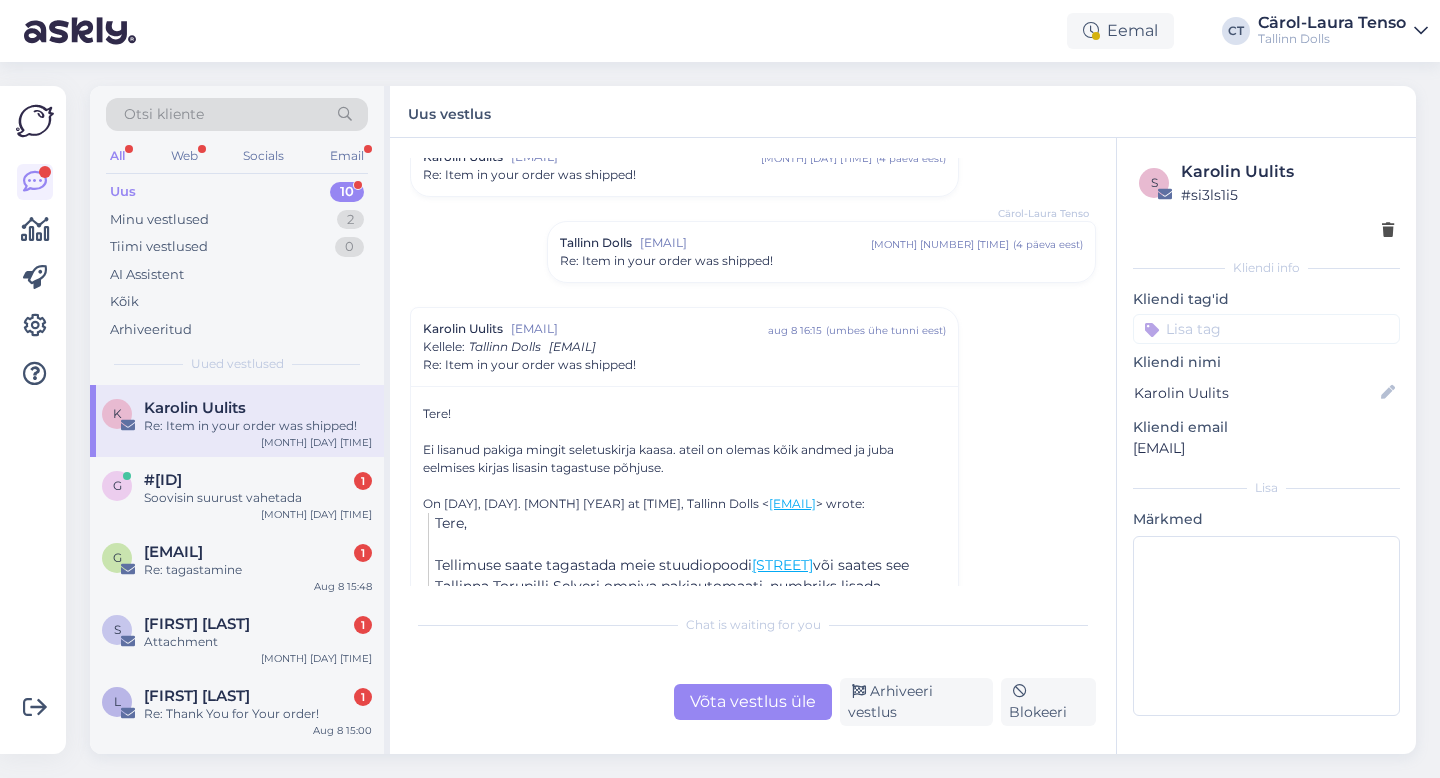 click on "Võta vestlus üle" at bounding box center (753, 702) 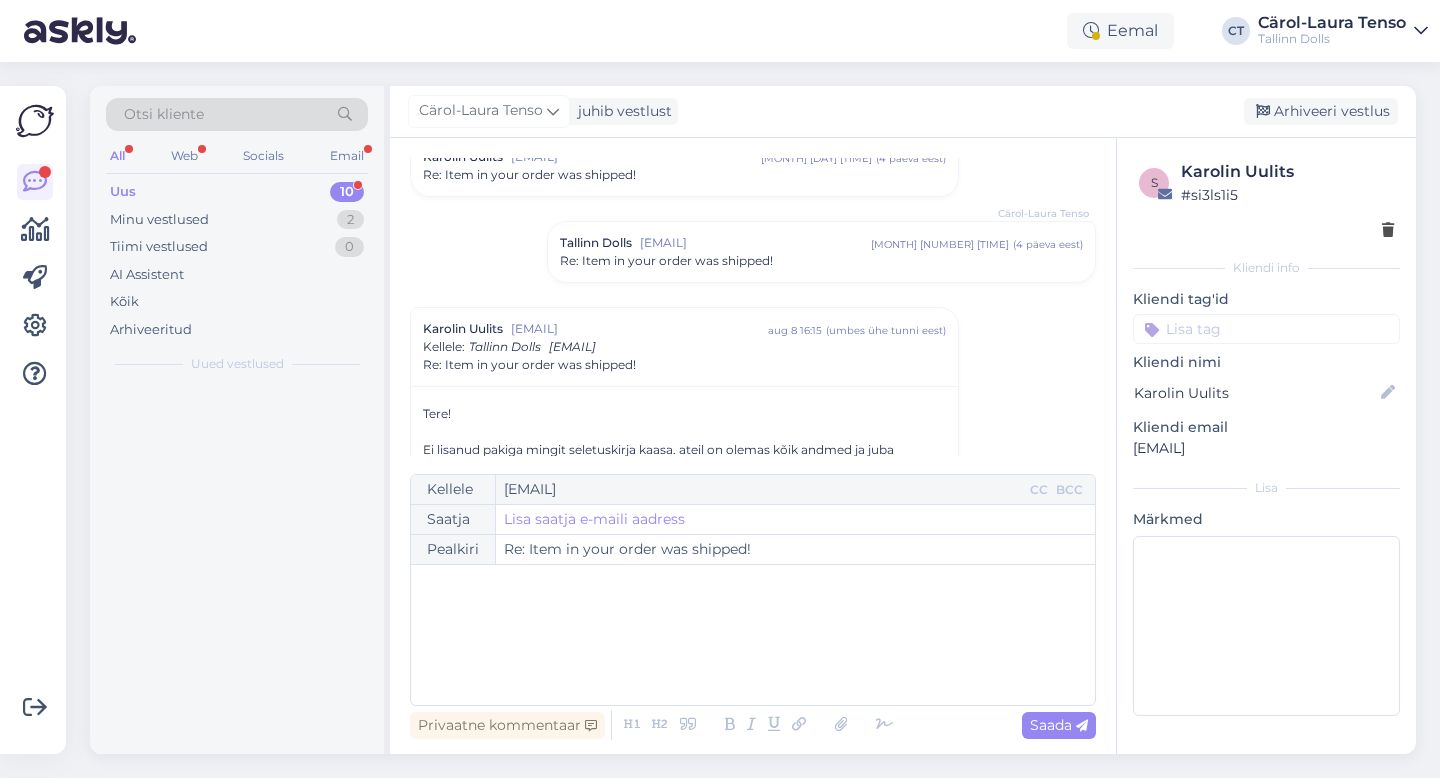 scroll, scrollTop: 226, scrollLeft: 0, axis: vertical 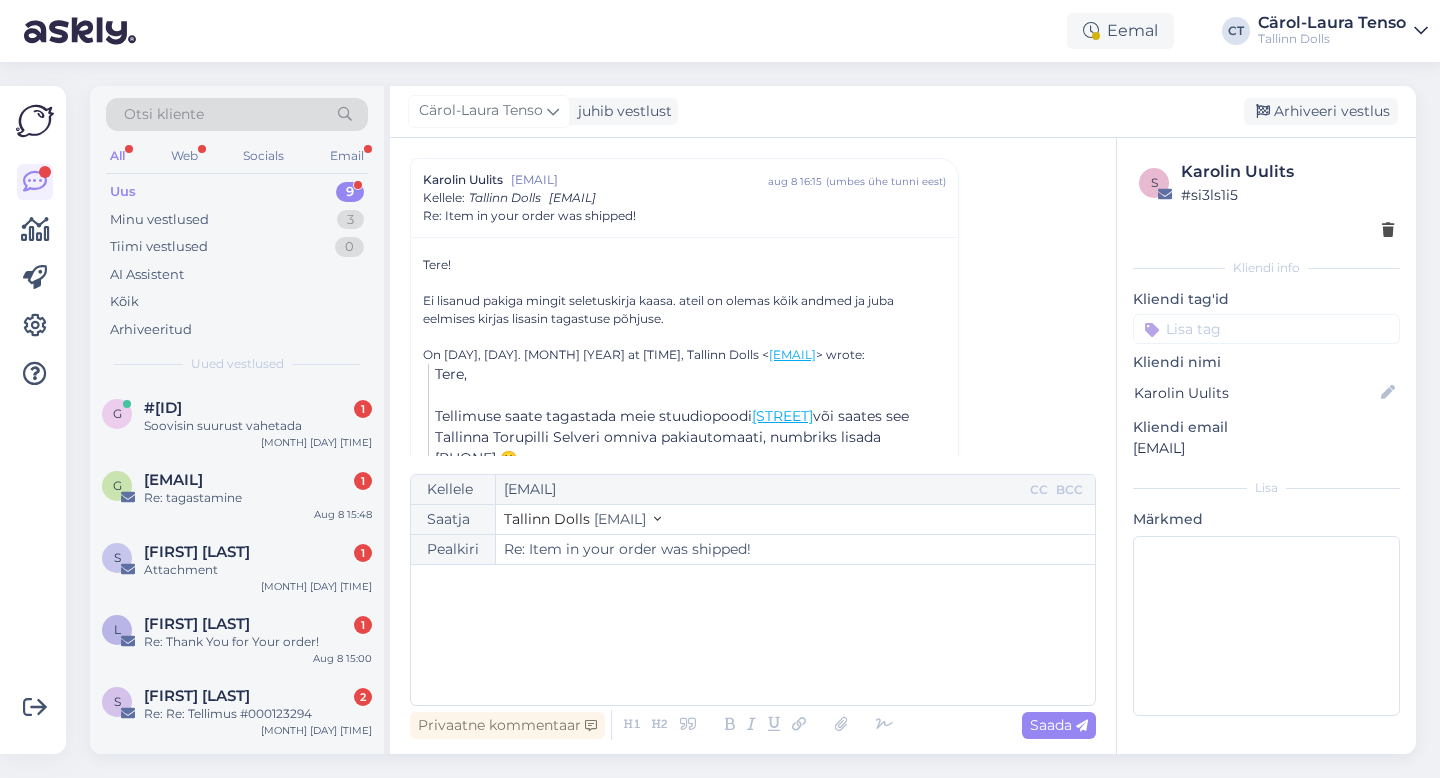 click on "﻿" at bounding box center [753, 635] 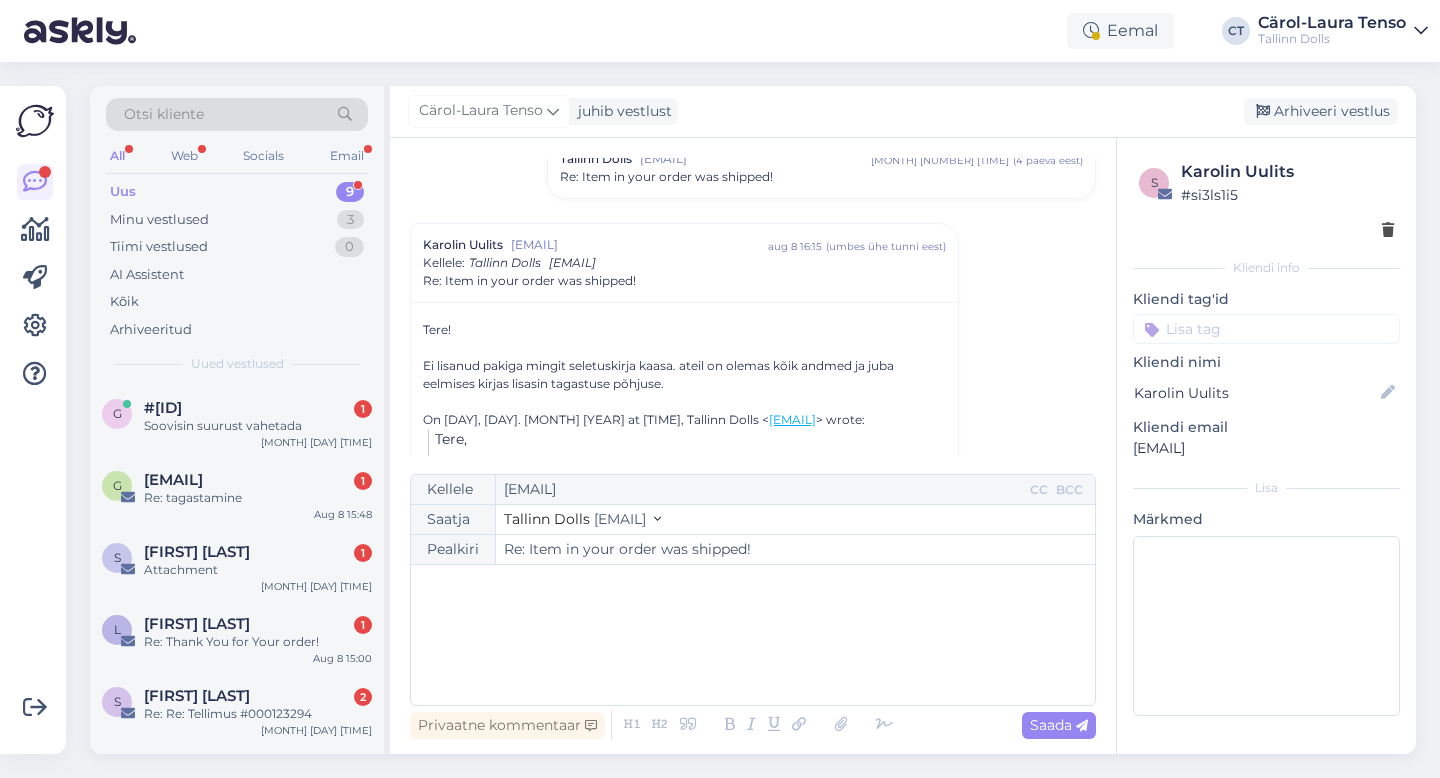 scroll, scrollTop: 0, scrollLeft: 0, axis: both 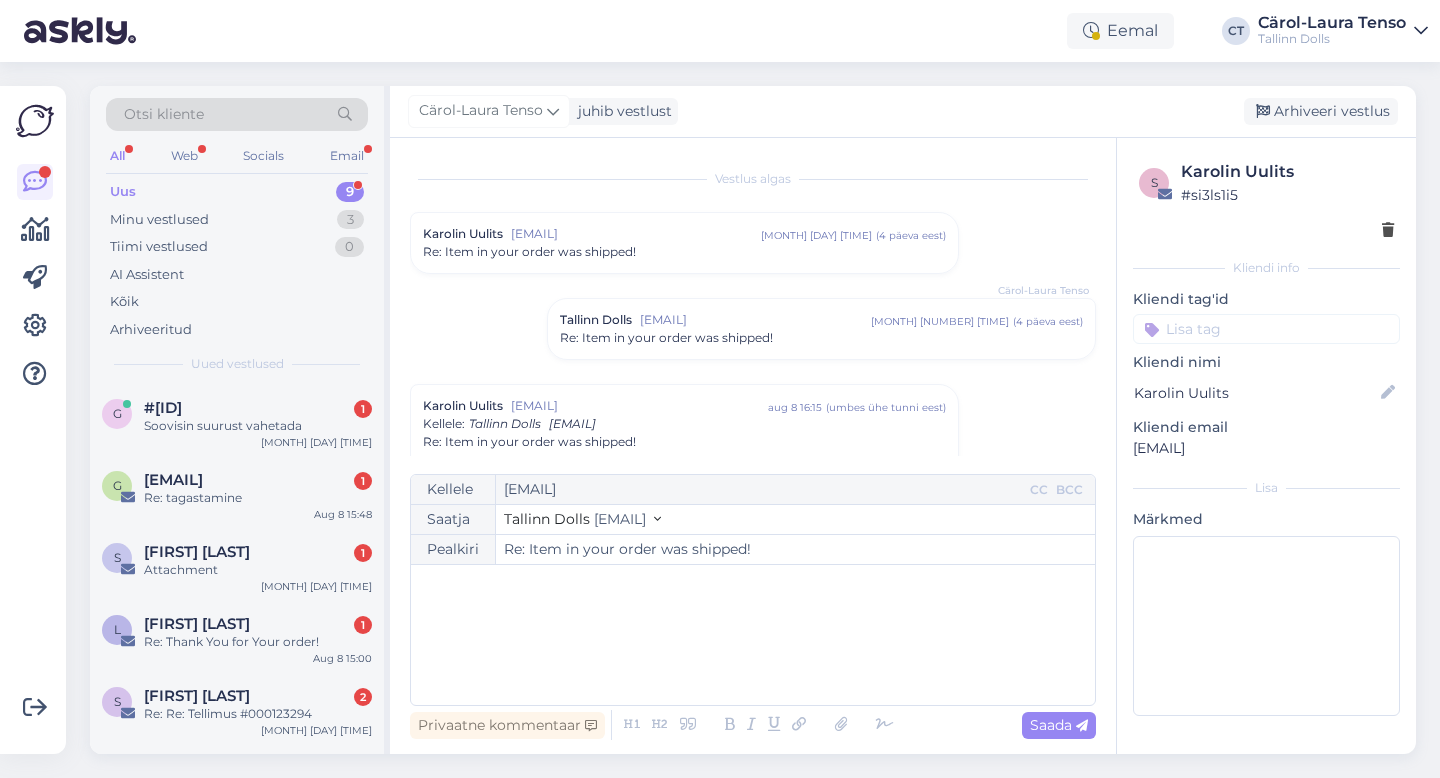 click on "Re: Item in your order was shipped!" at bounding box center [666, 338] 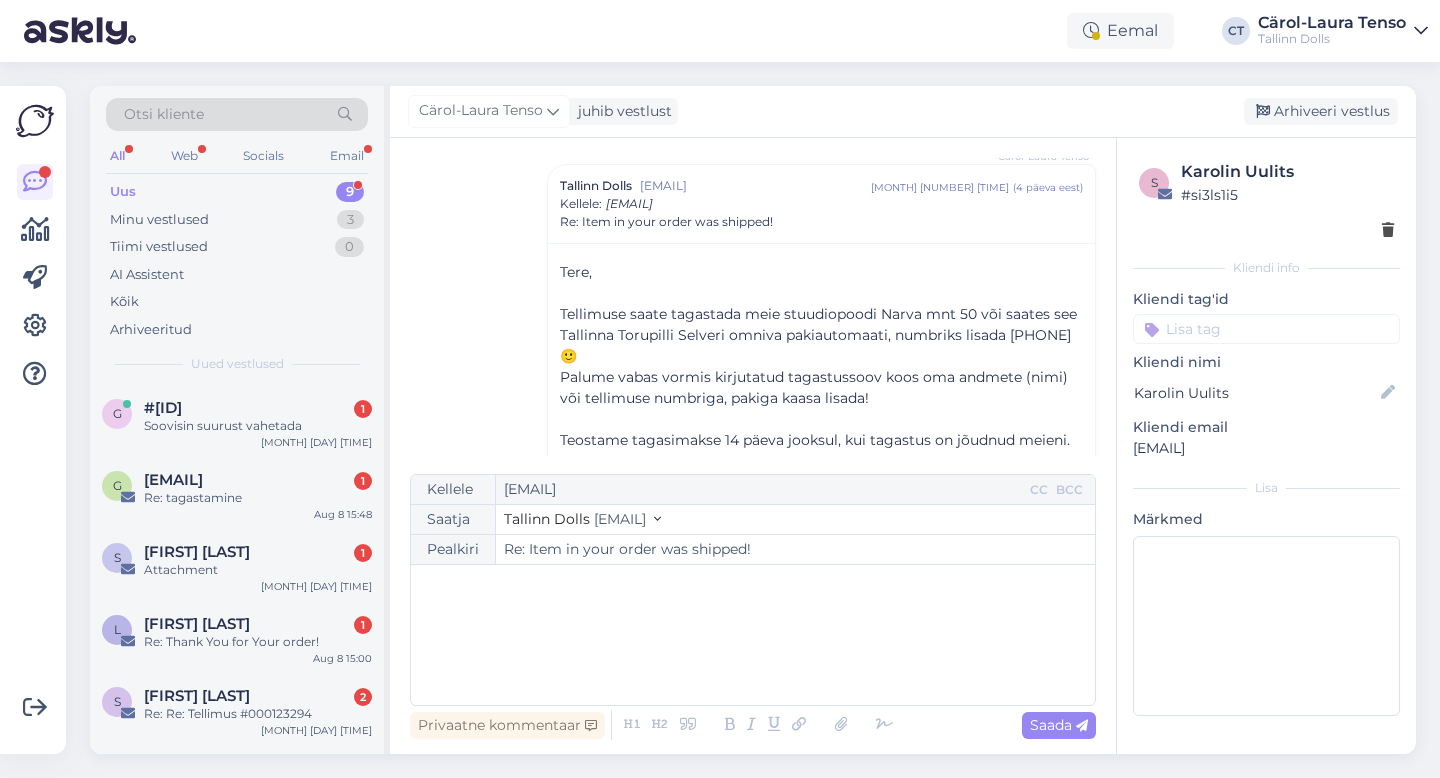 scroll, scrollTop: 140, scrollLeft: 0, axis: vertical 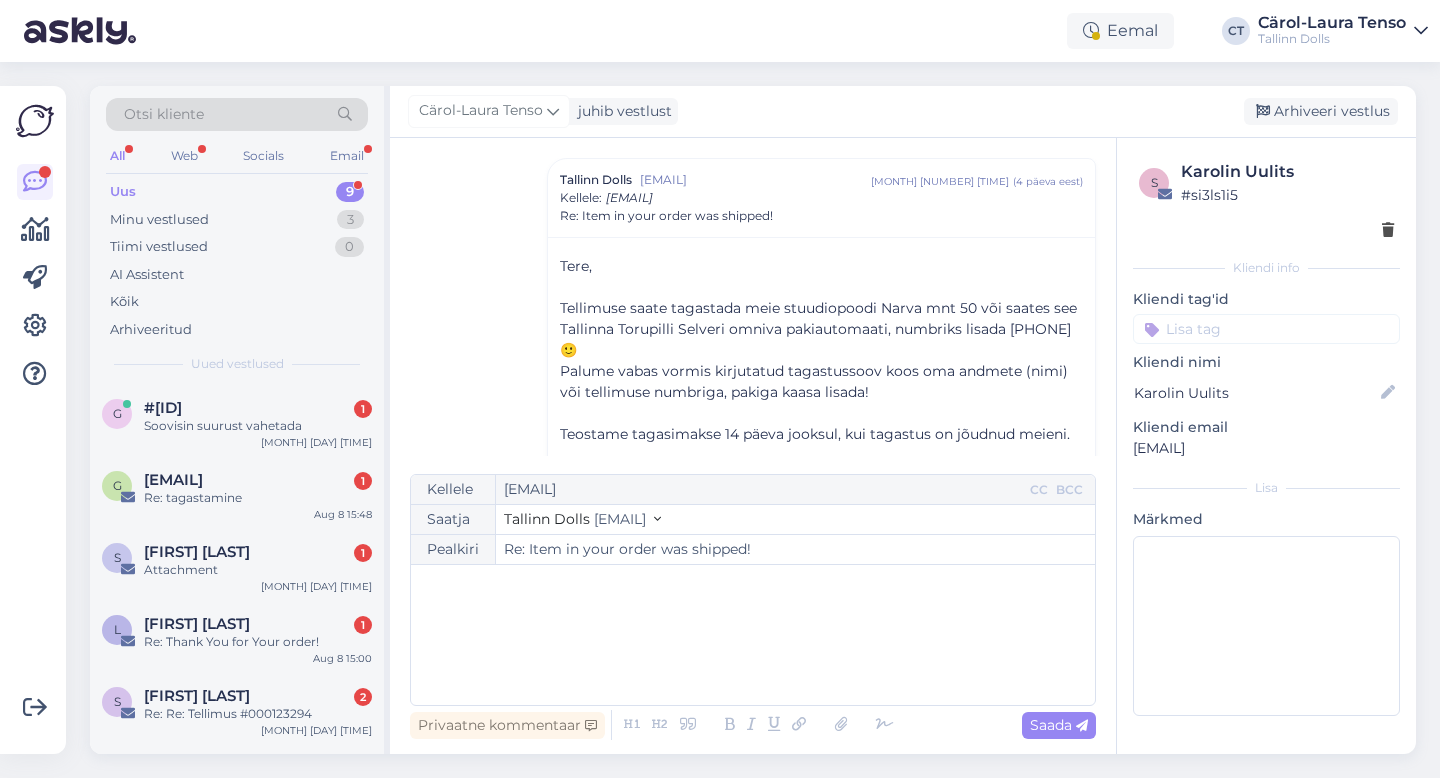 click on "﻿" at bounding box center (753, 635) 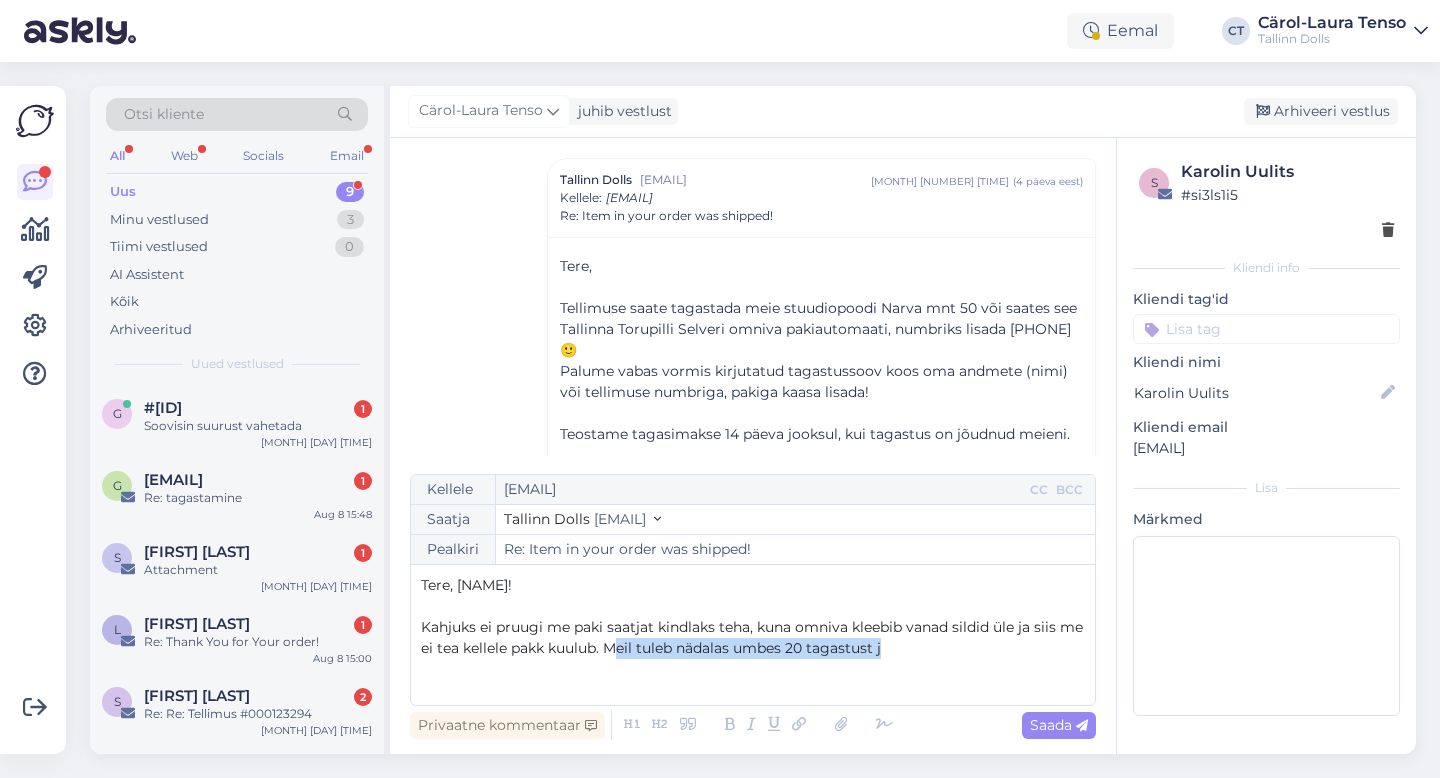 drag, startPoint x: 922, startPoint y: 650, endPoint x: 639, endPoint y: 638, distance: 283.2543 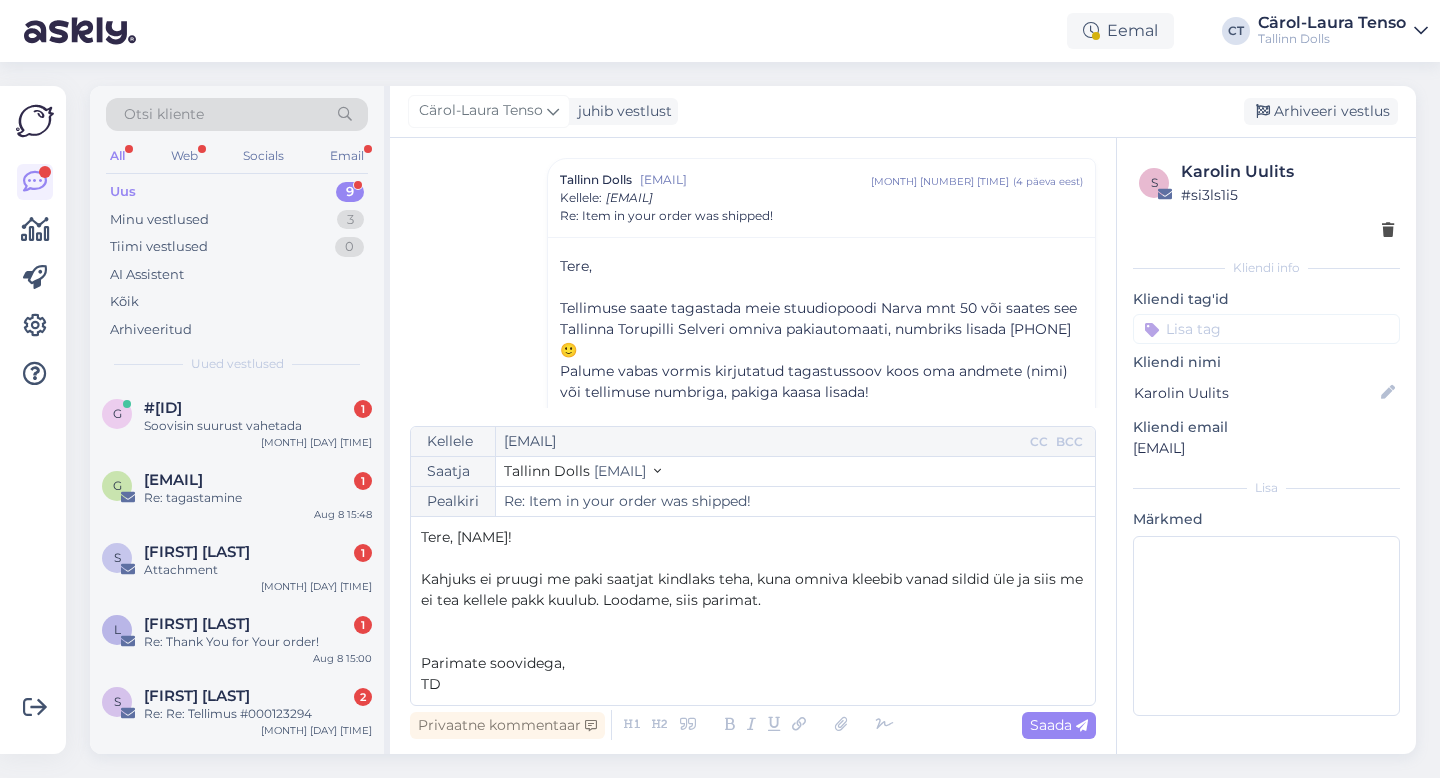 click on "Privaatne kommentaar Saada" at bounding box center [753, 725] 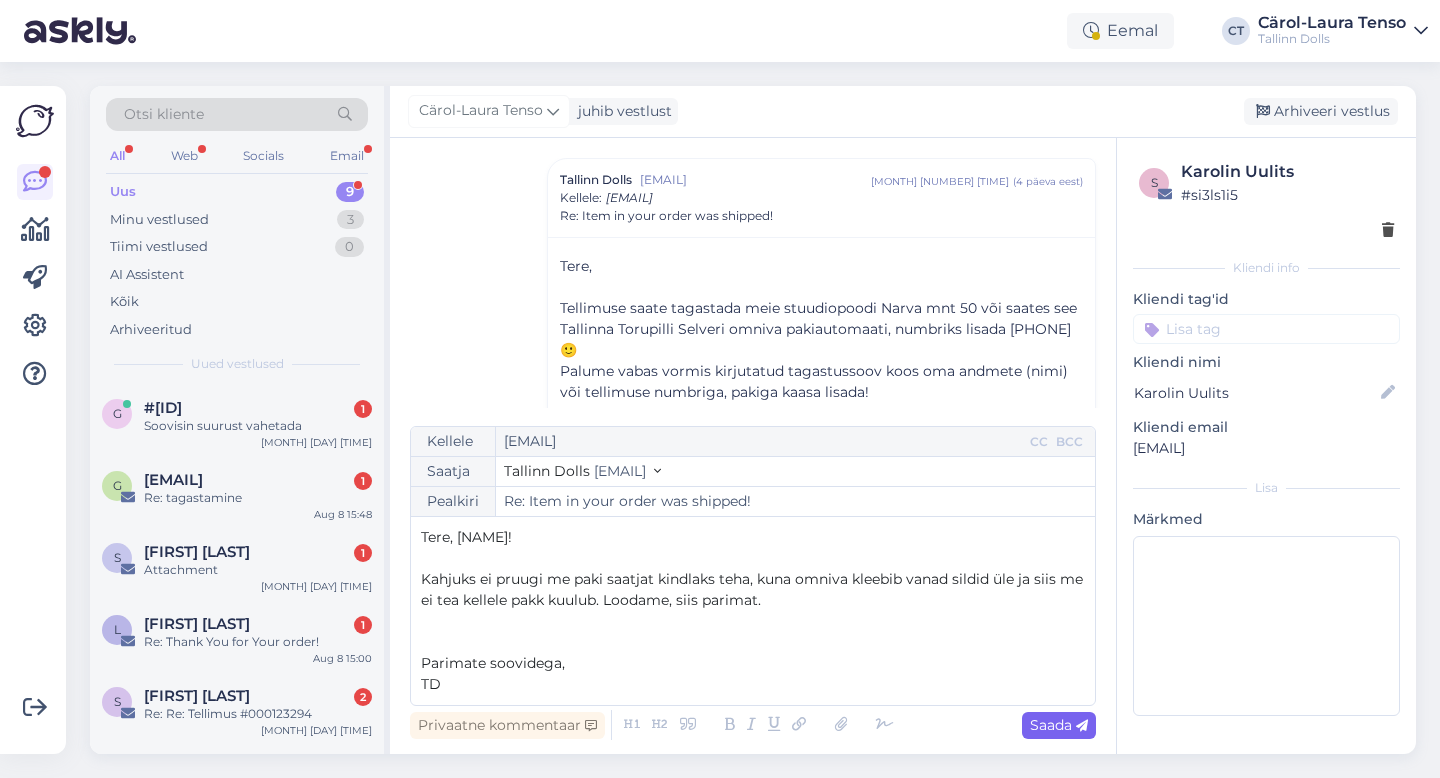 click on "Saada" at bounding box center [1059, 725] 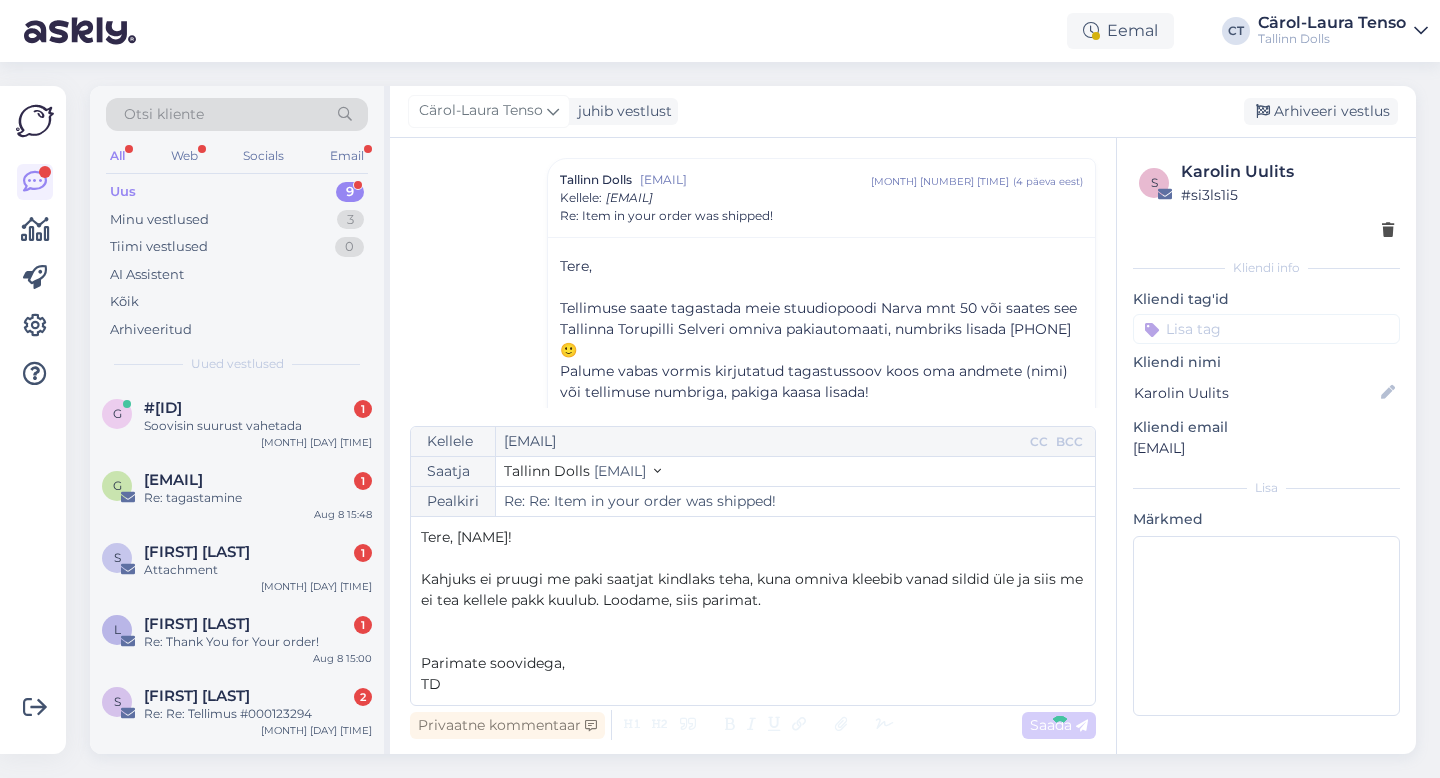 type on "Re: Item in your order was shipped!" 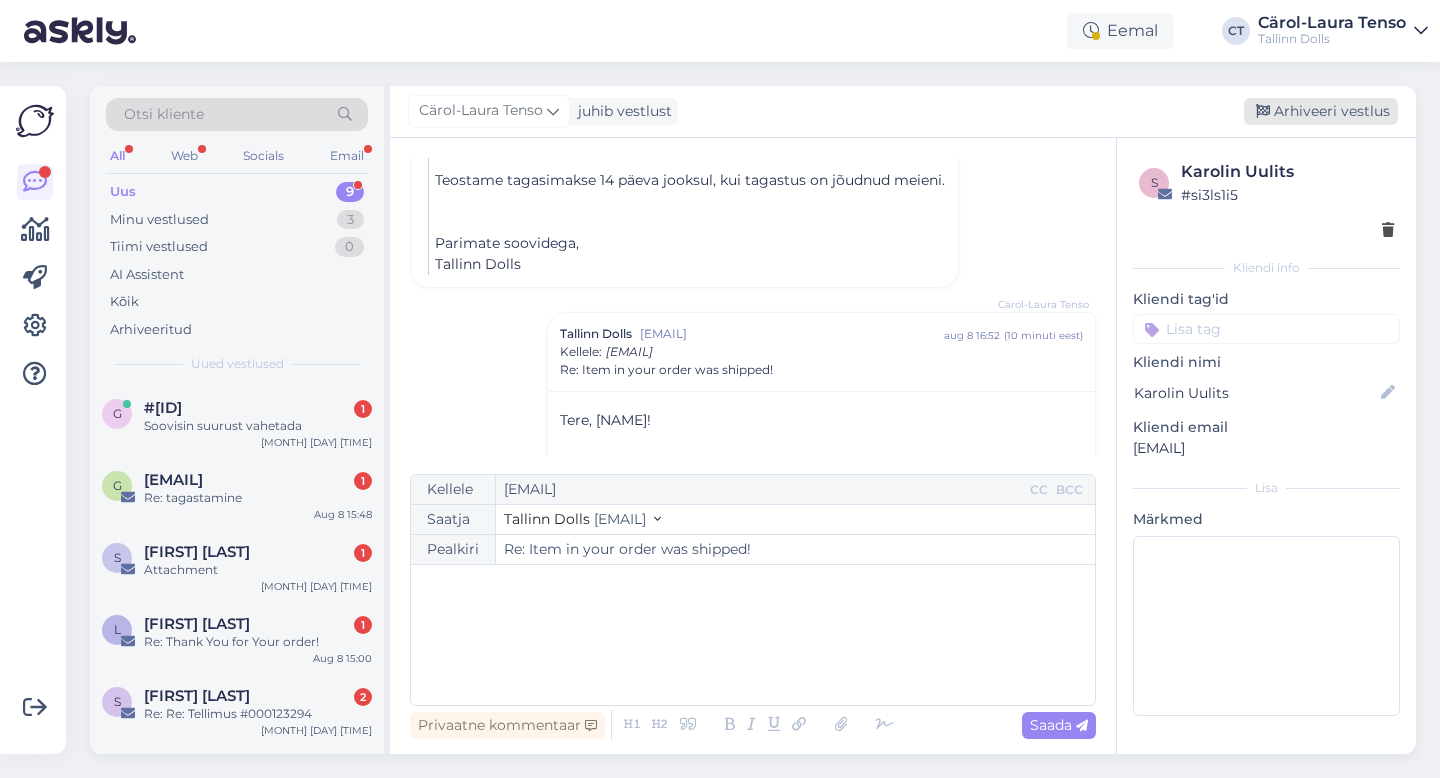 click on "Arhiveeri vestlus" at bounding box center [1321, 111] 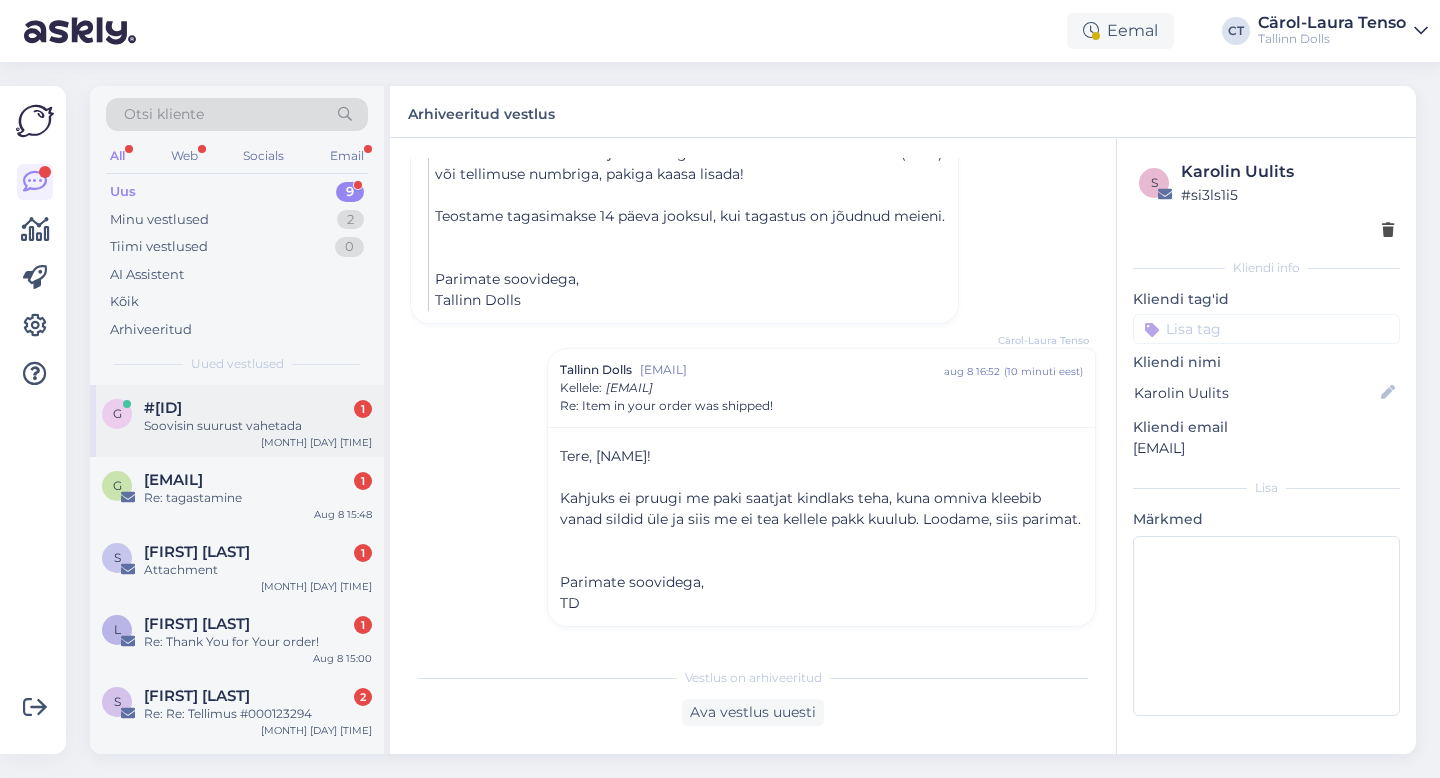 click on "#gwsv9zvd 1" at bounding box center [258, 408] 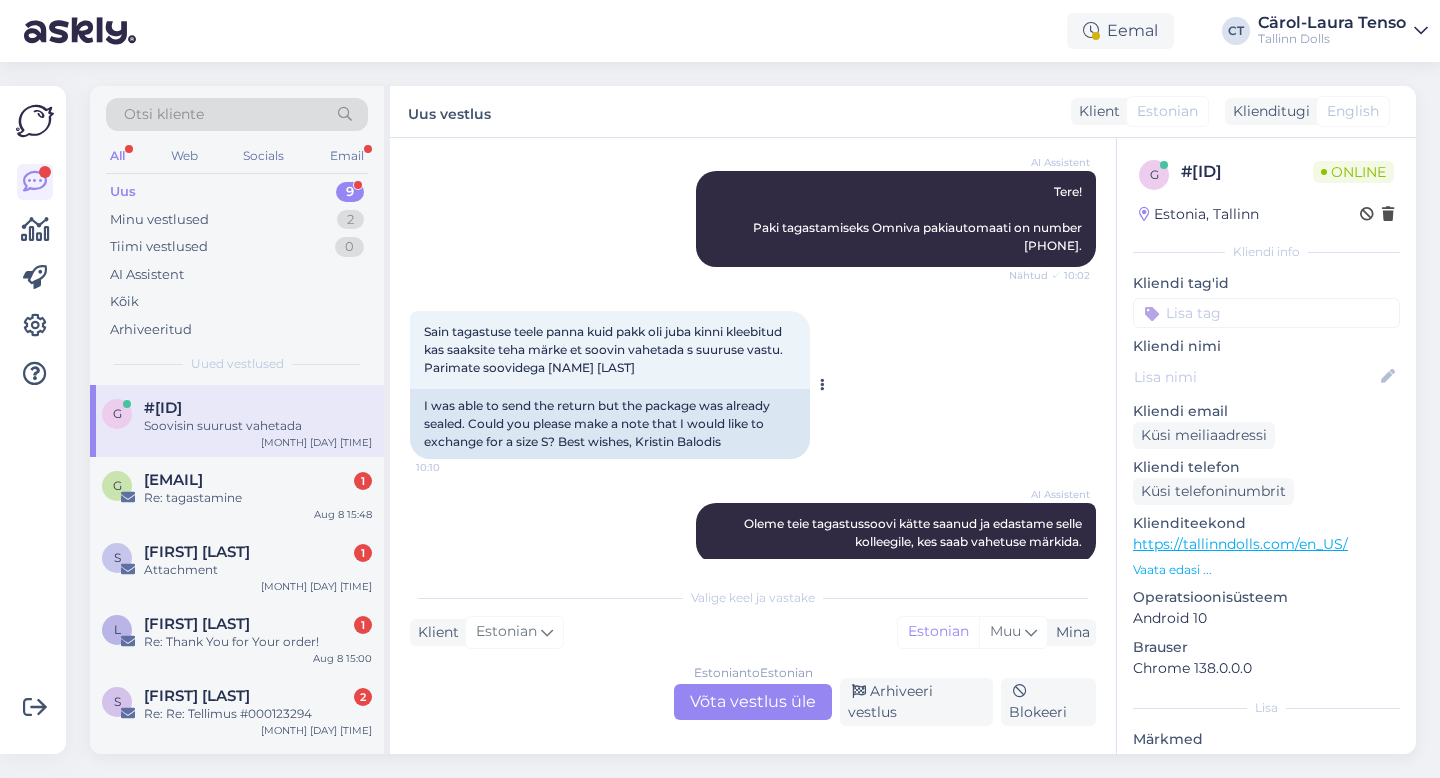 scroll, scrollTop: 218, scrollLeft: 0, axis: vertical 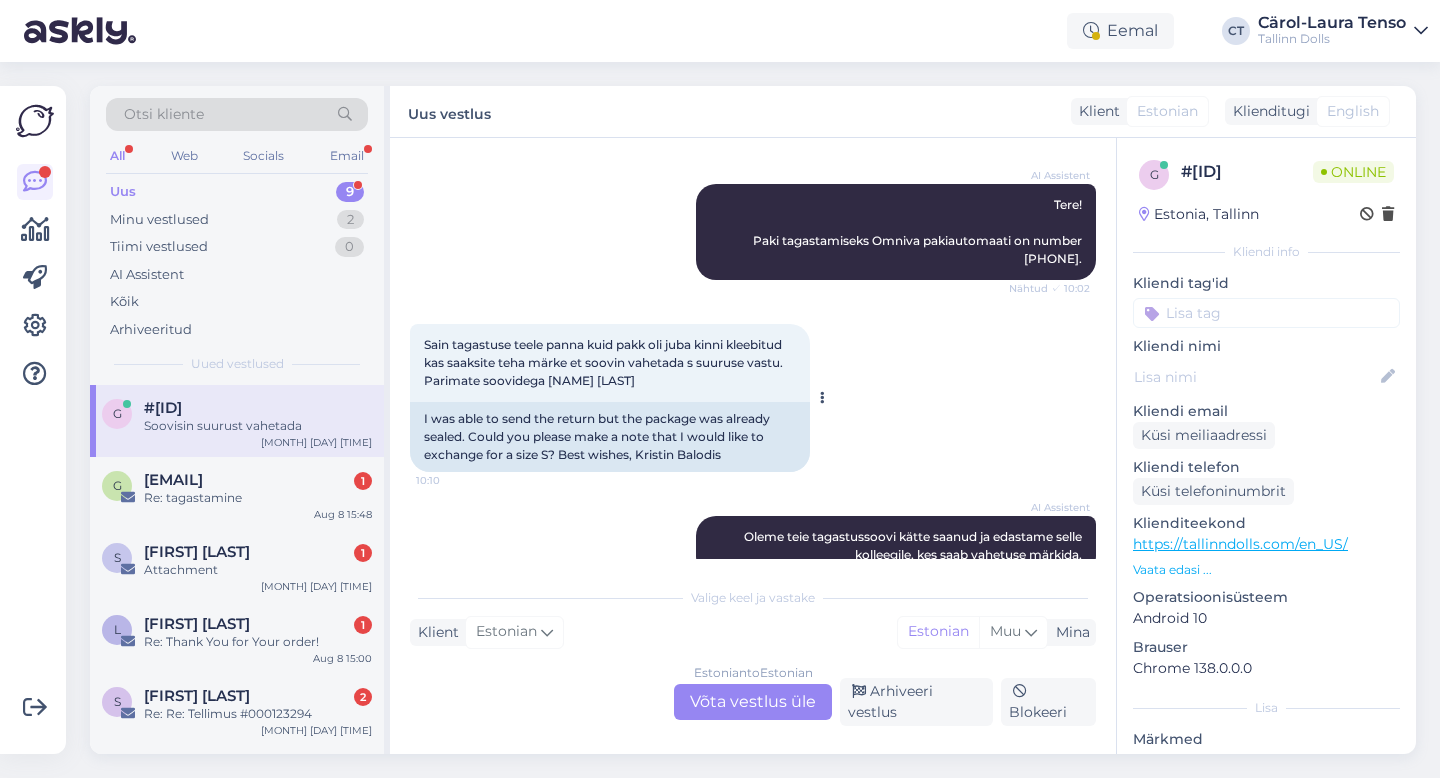 drag, startPoint x: 645, startPoint y: 380, endPoint x: 595, endPoint y: 380, distance: 50 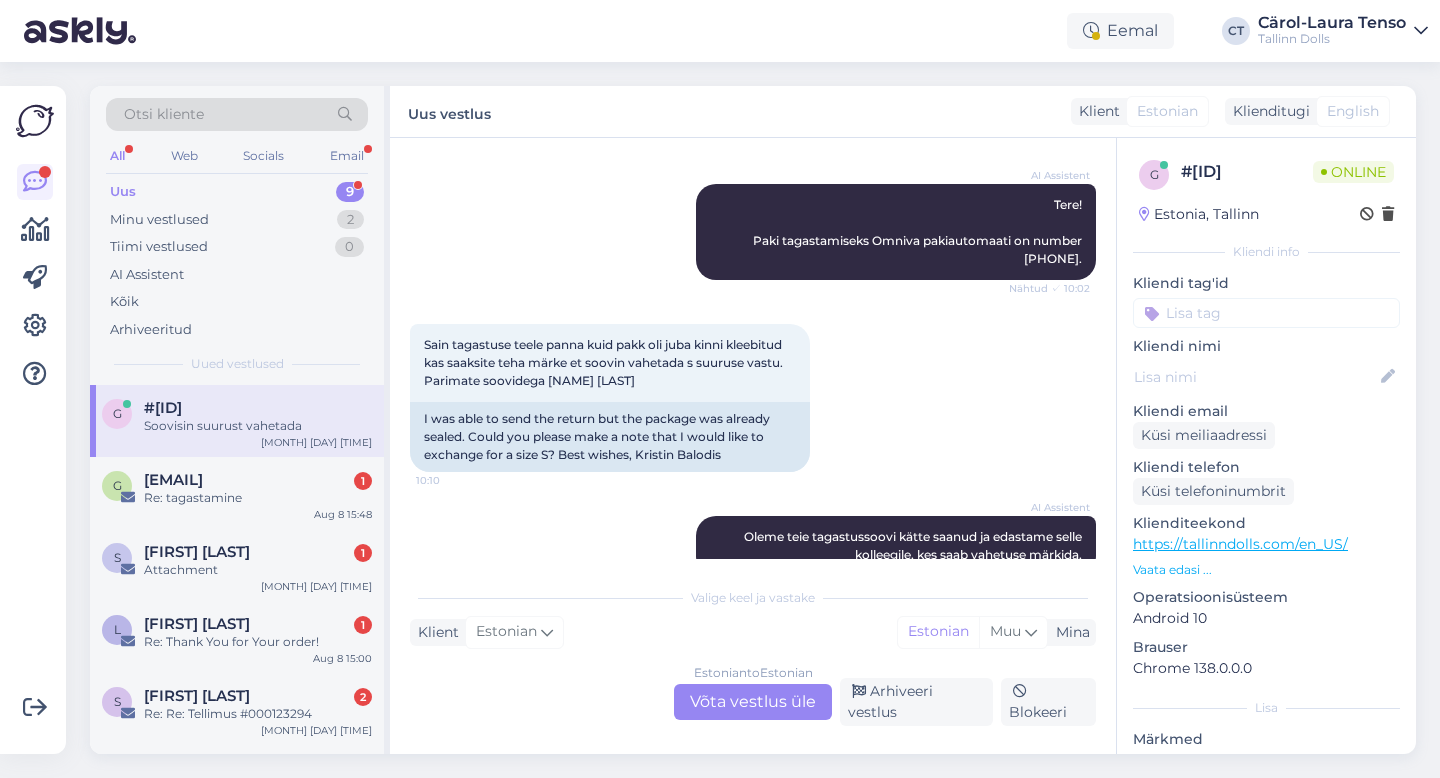 click on "Estonian  to  Estonian Võta vestlus üle" at bounding box center (753, 702) 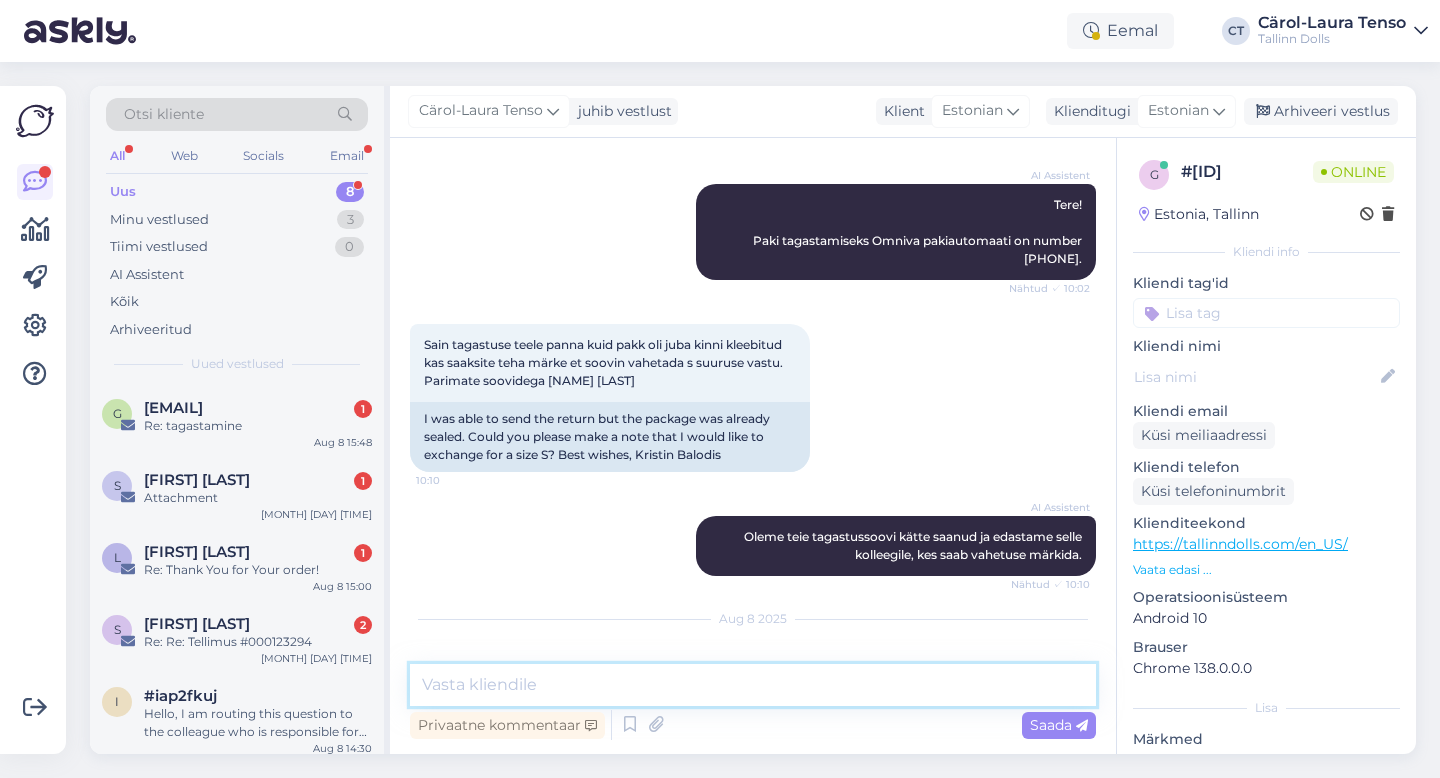 click at bounding box center [753, 685] 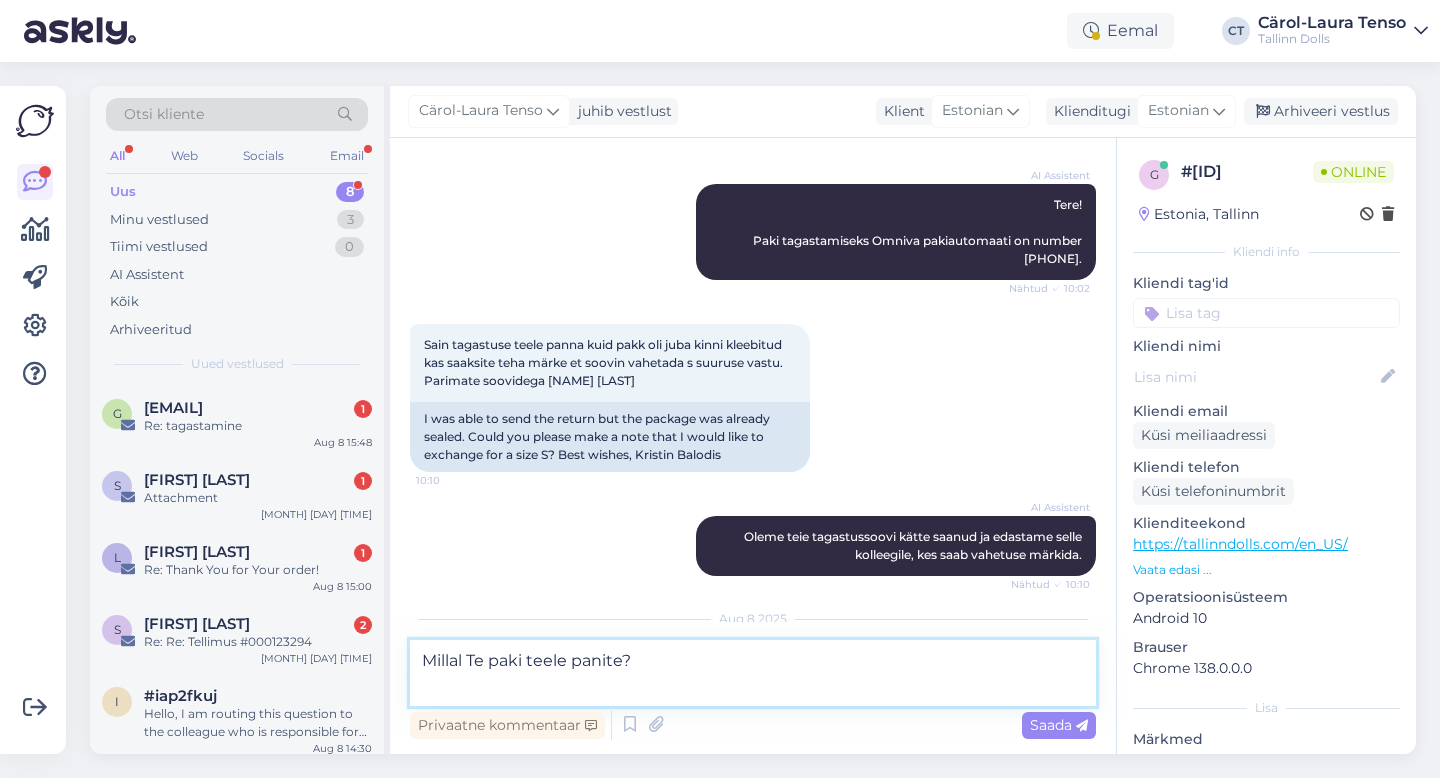 type on "Millal Te paki teele panite?" 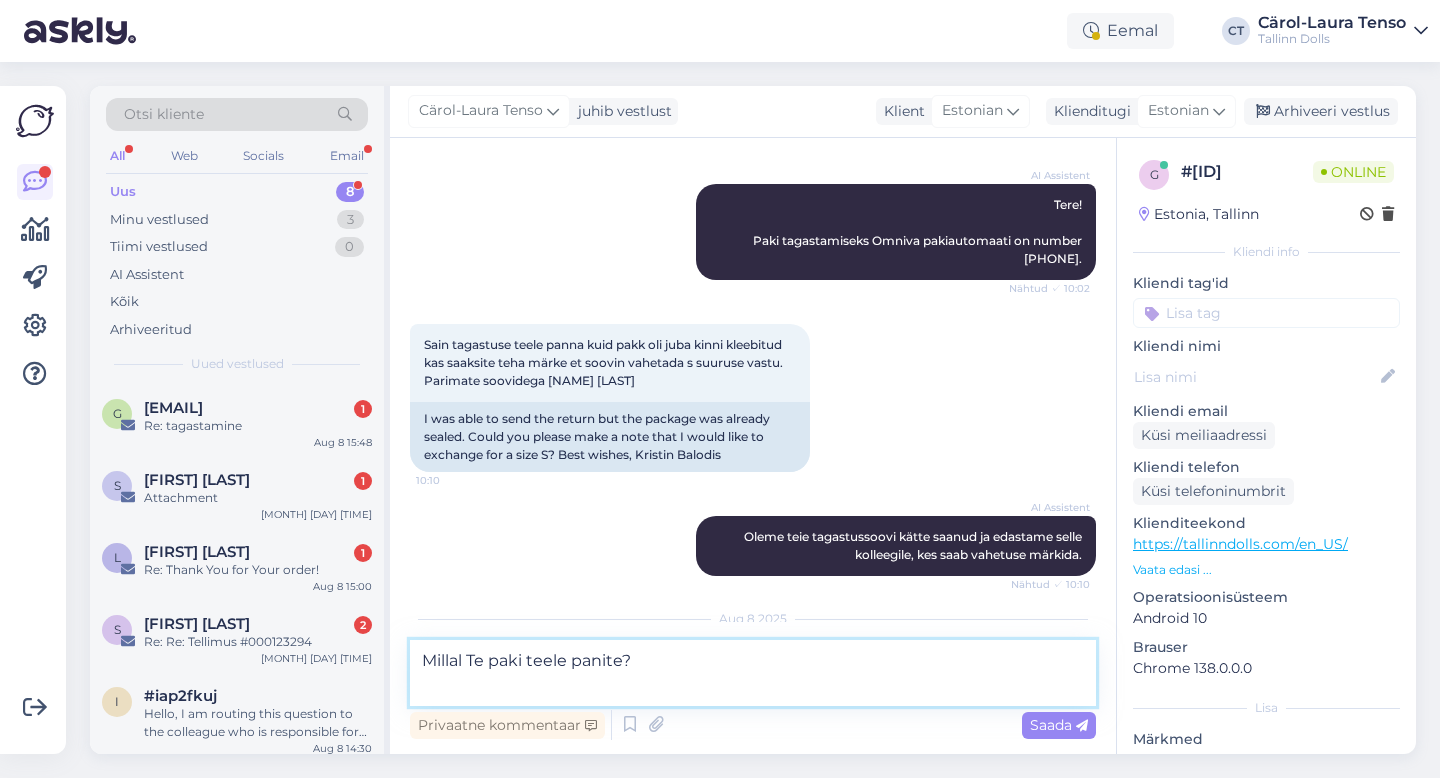type 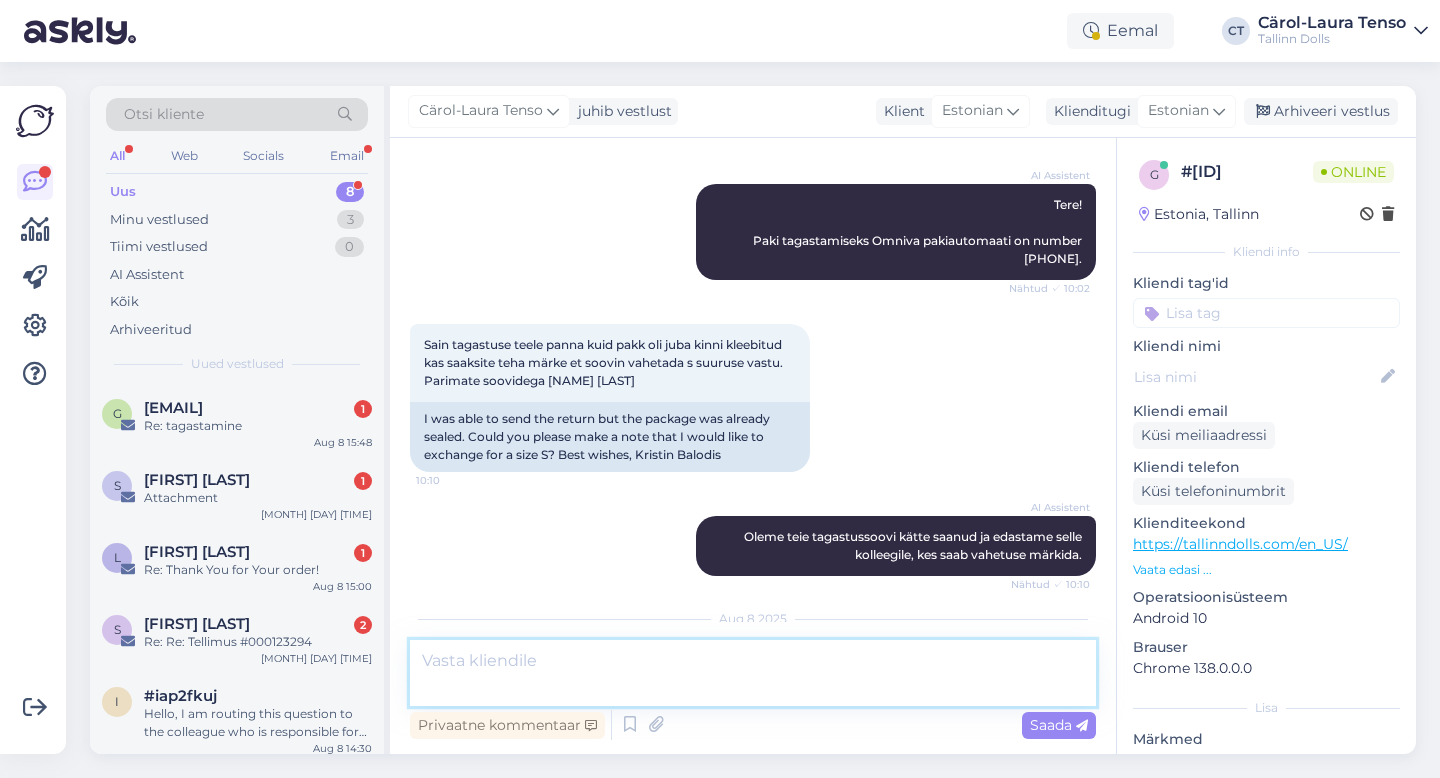 scroll, scrollTop: 696, scrollLeft: 0, axis: vertical 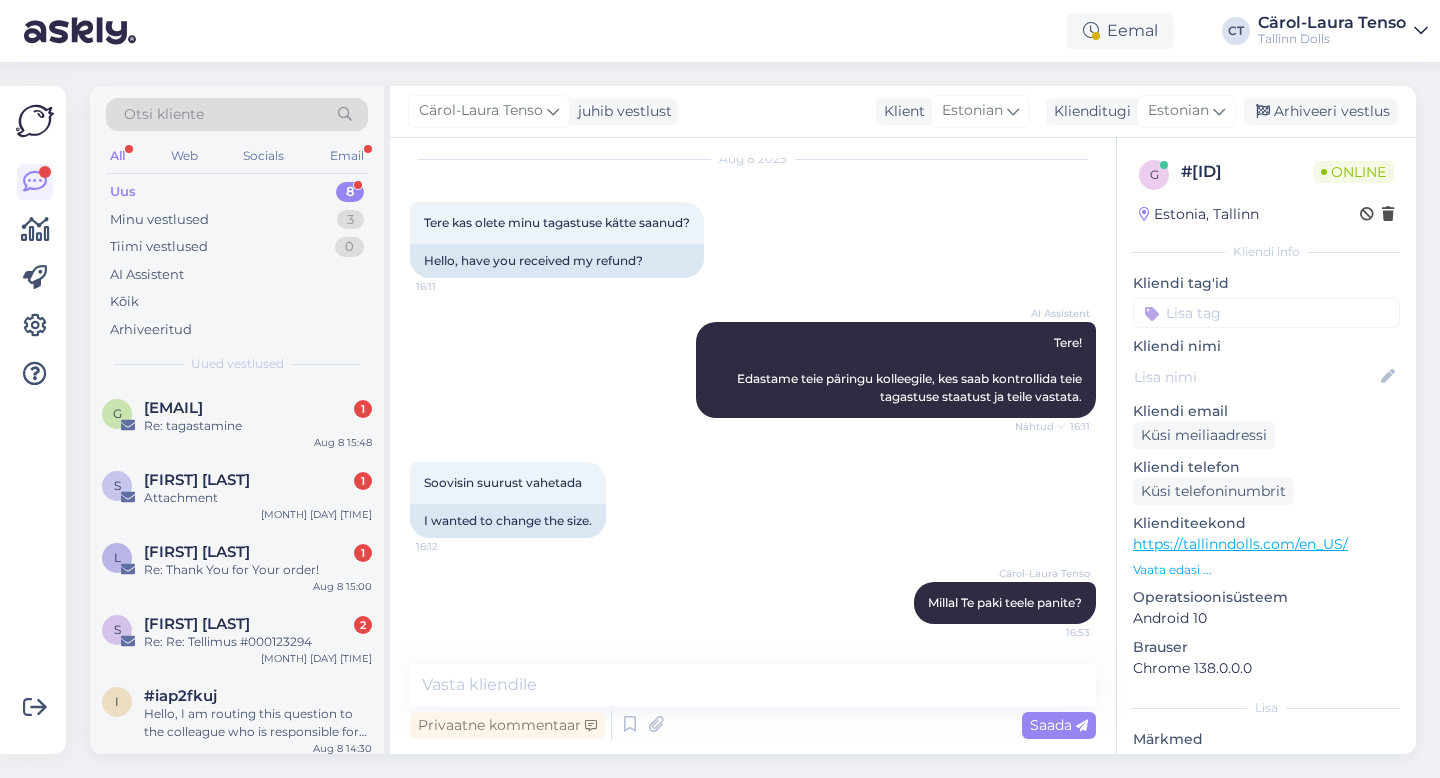 click on "Cärol-Laura Tenso juhib vestlust Klient Estonian Klienditugi Estonian Arhiveeri vestlus" at bounding box center [903, 112] 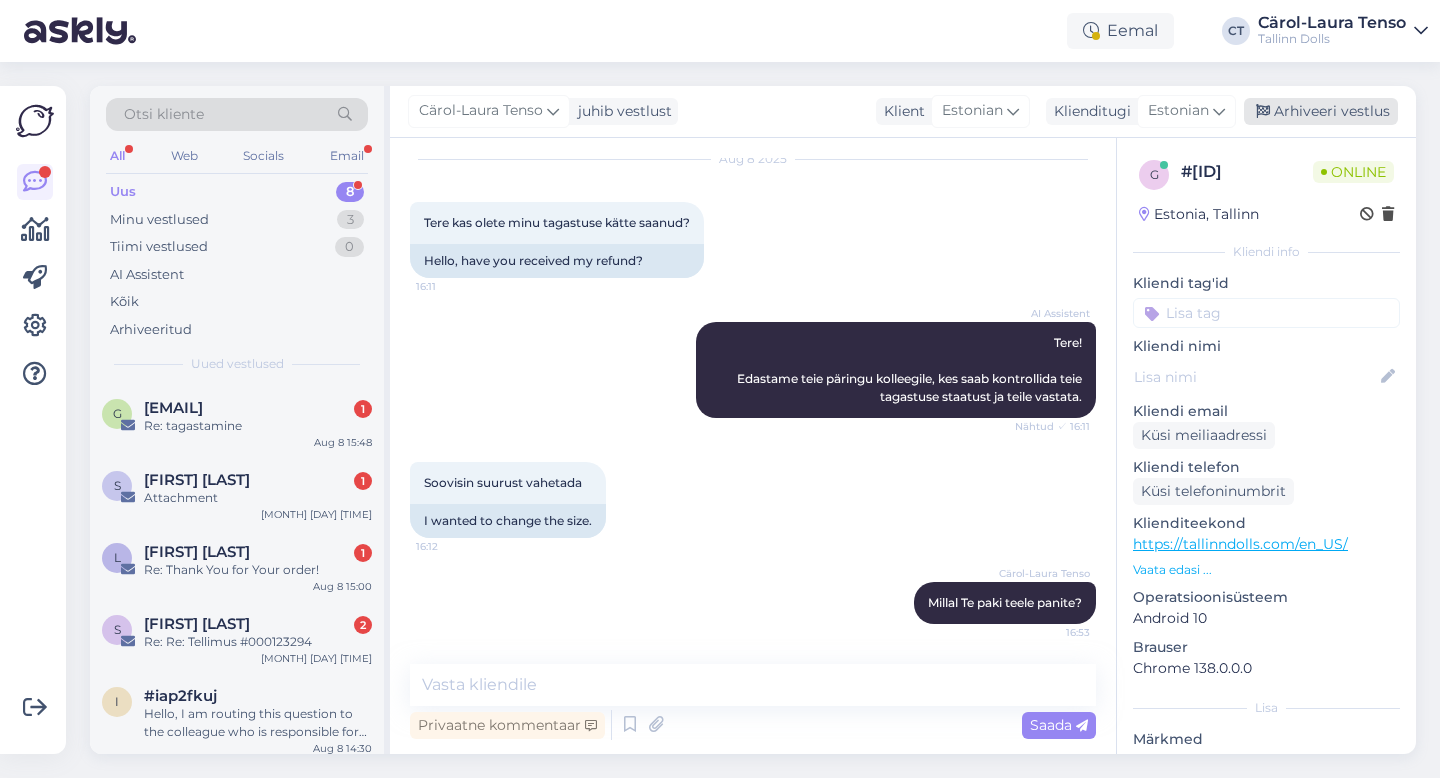 click on "Arhiveeri vestlus" at bounding box center [1321, 111] 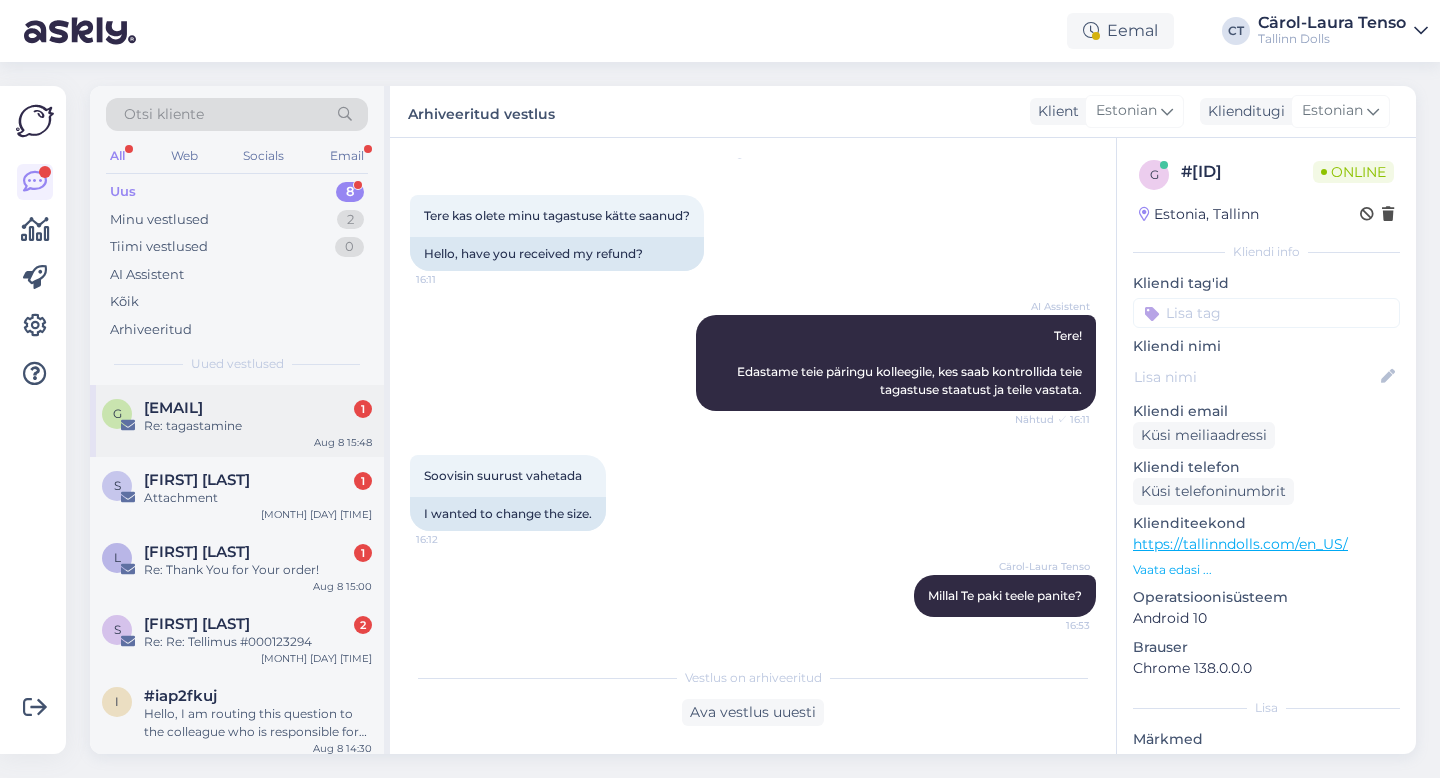 click on "[EMAIL]" at bounding box center [173, 408] 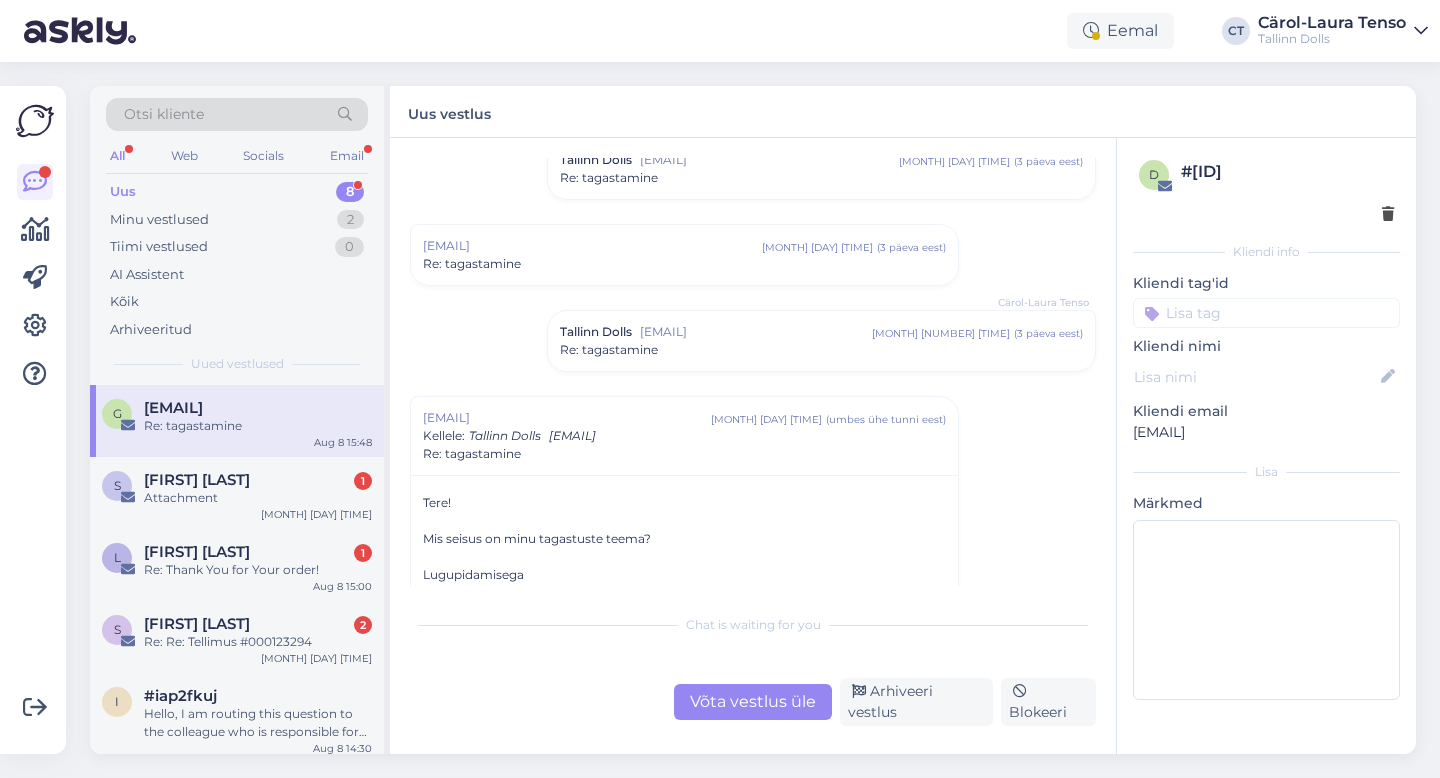 scroll, scrollTop: 657, scrollLeft: 0, axis: vertical 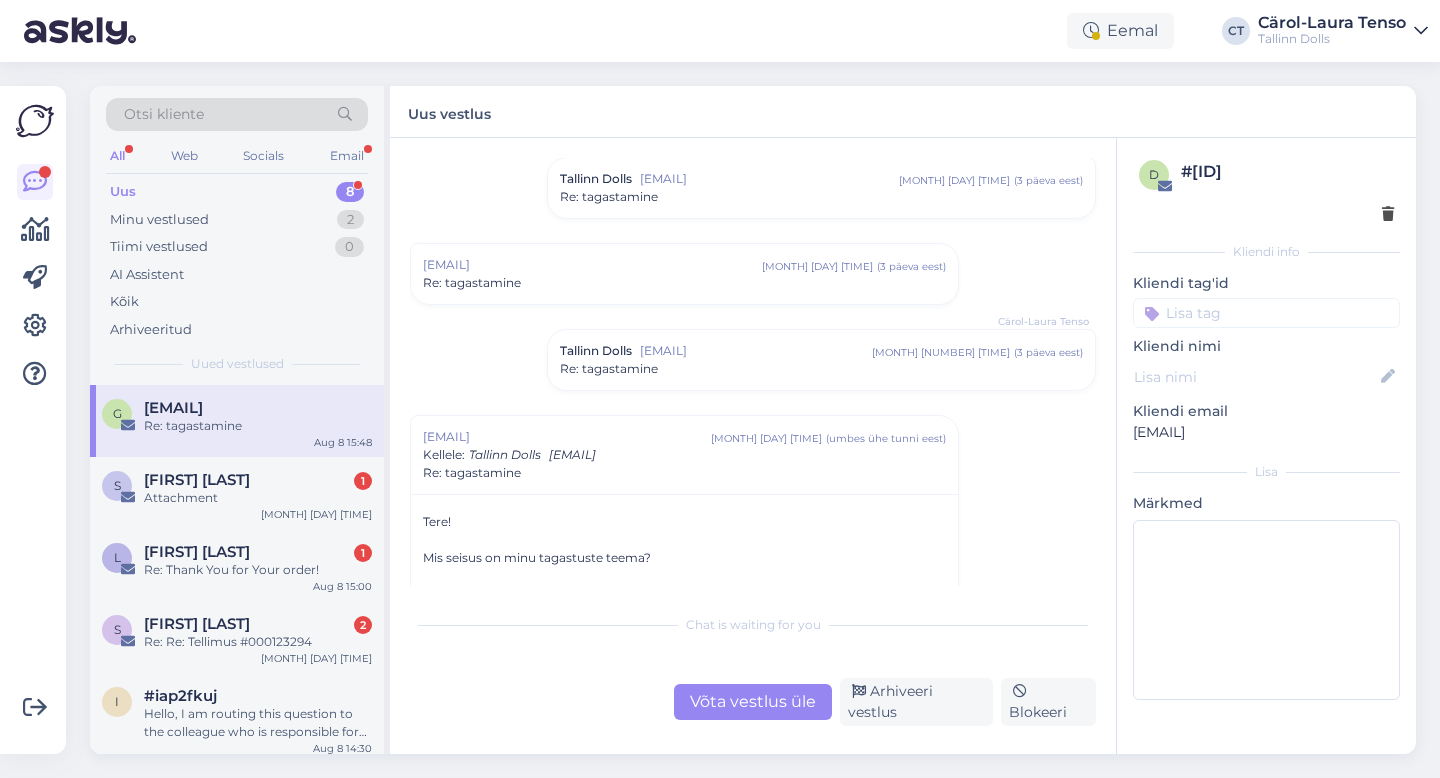 click on "Re: tagastamine" at bounding box center (821, 369) 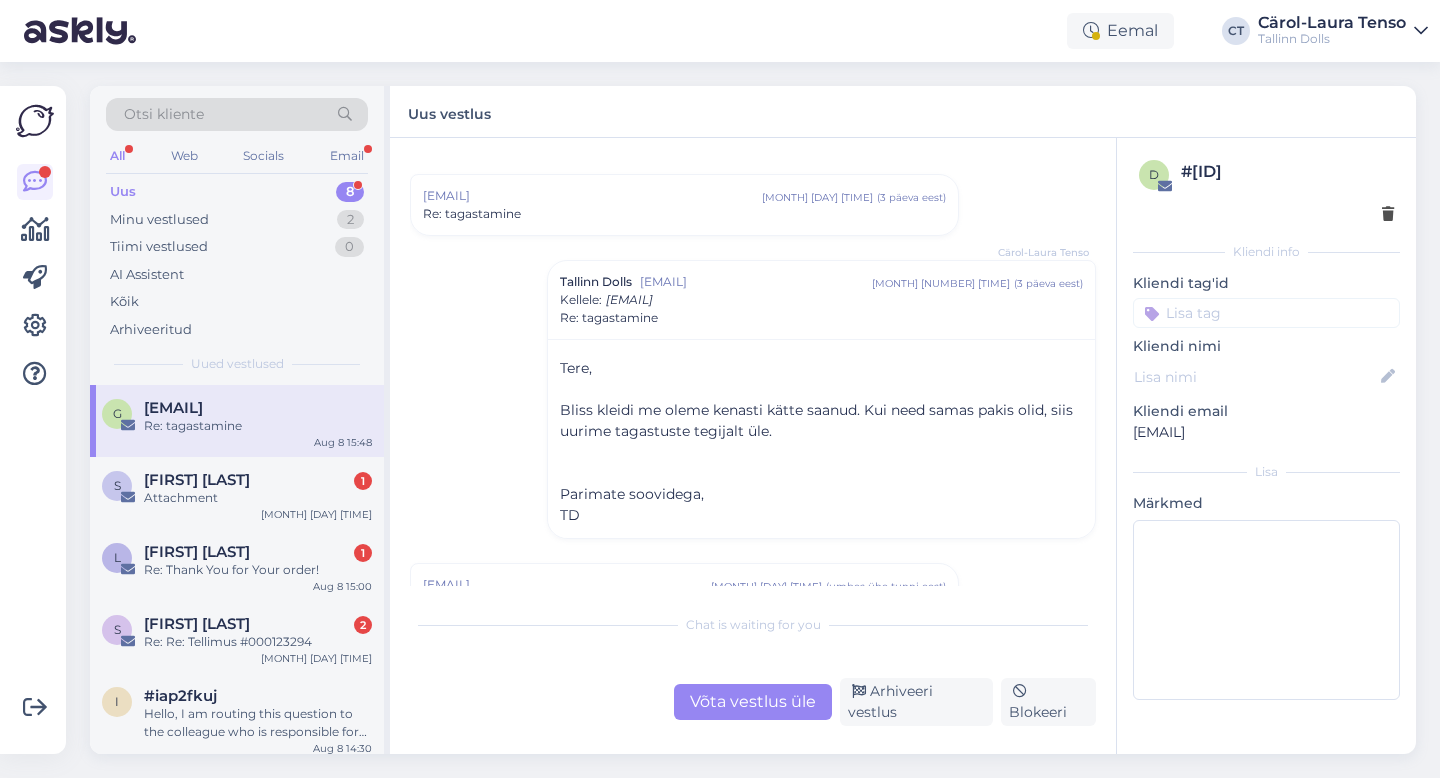scroll, scrollTop: 749, scrollLeft: 0, axis: vertical 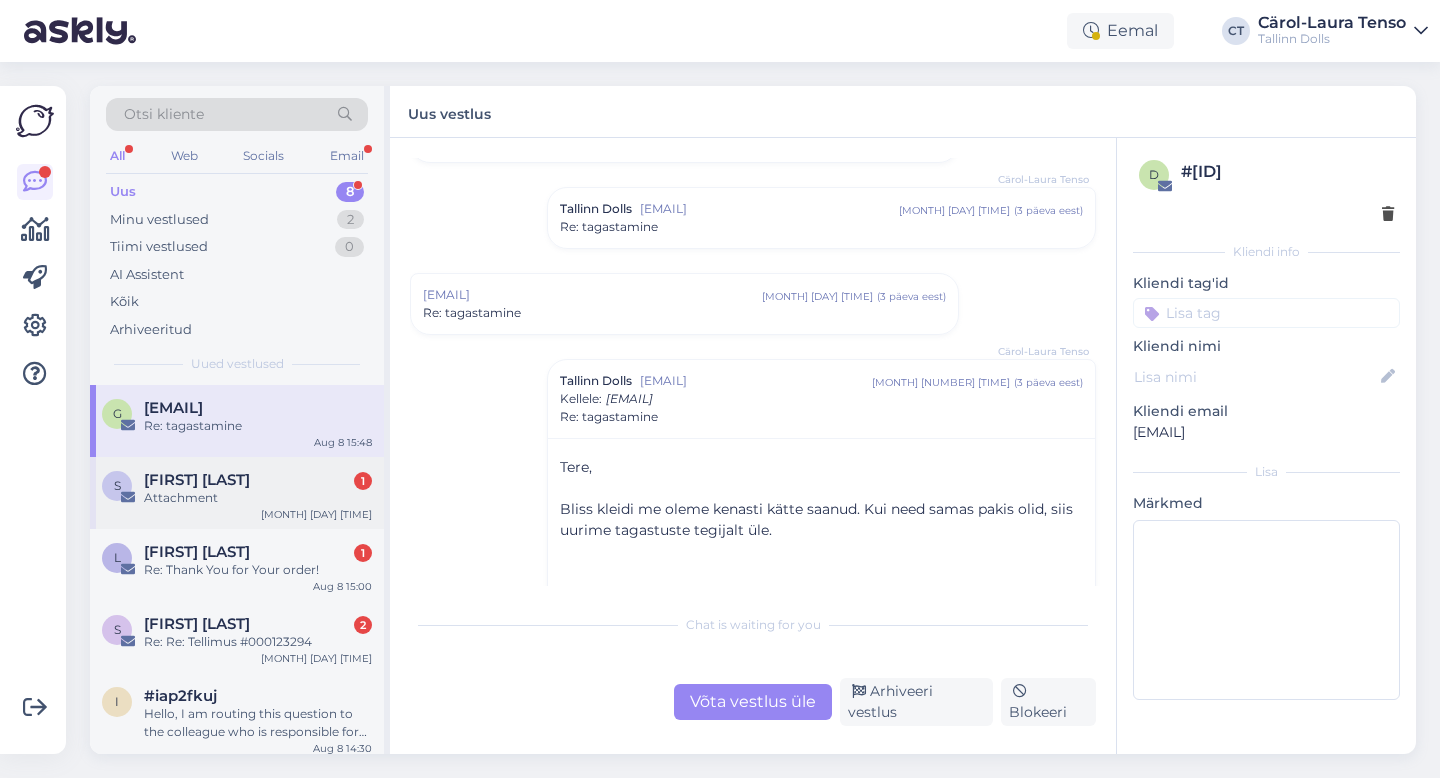 click on "Attachment" at bounding box center [258, 498] 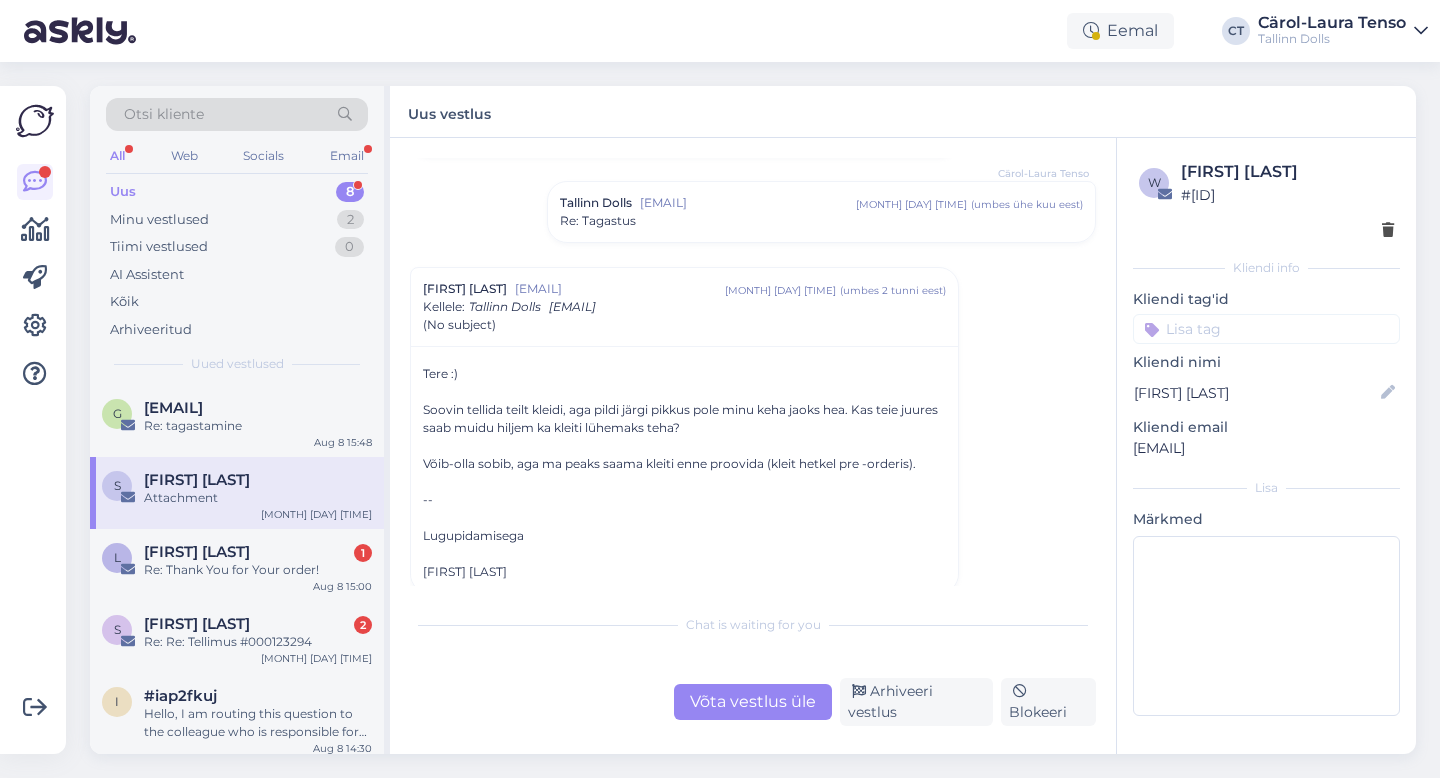 scroll, scrollTop: 1501, scrollLeft: 0, axis: vertical 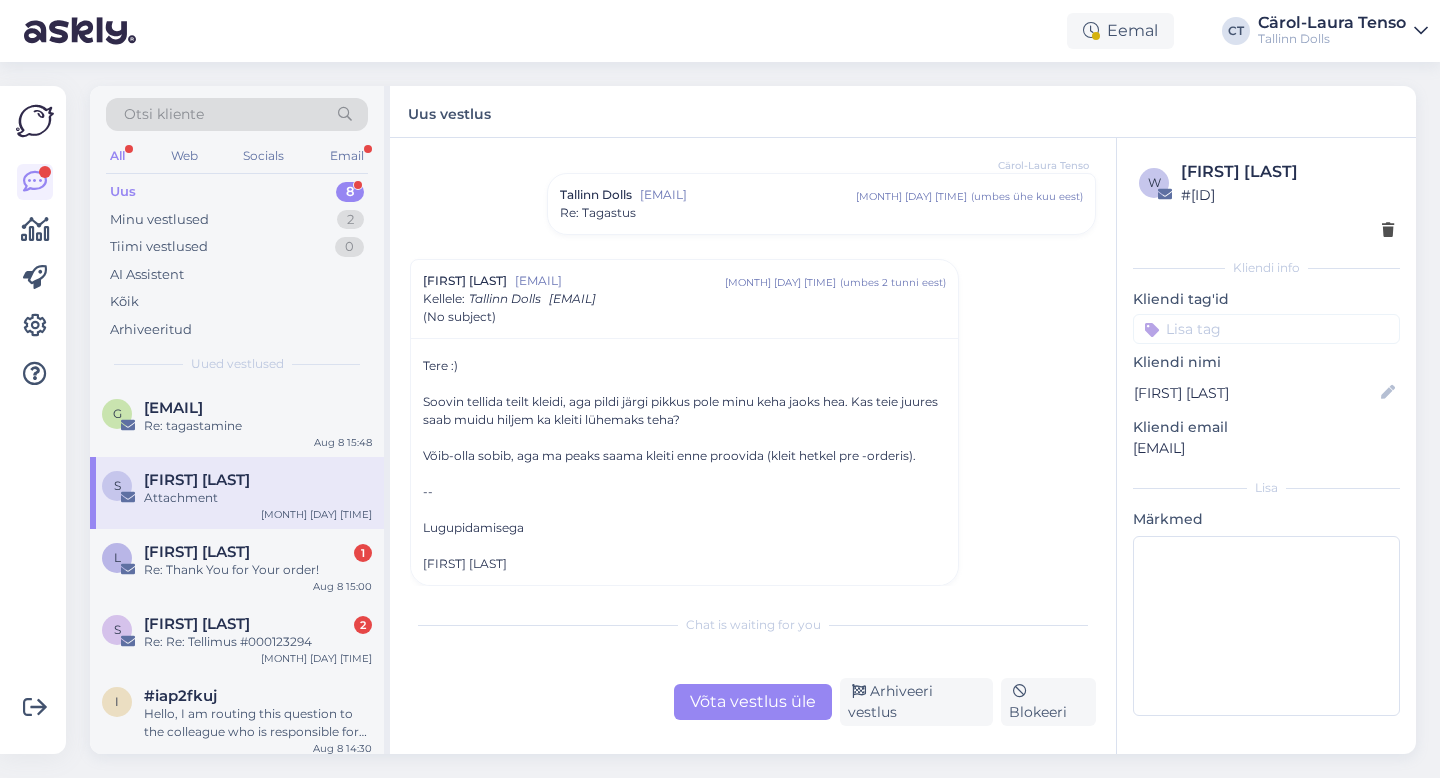 click on "Võta vestlus üle" at bounding box center (753, 702) 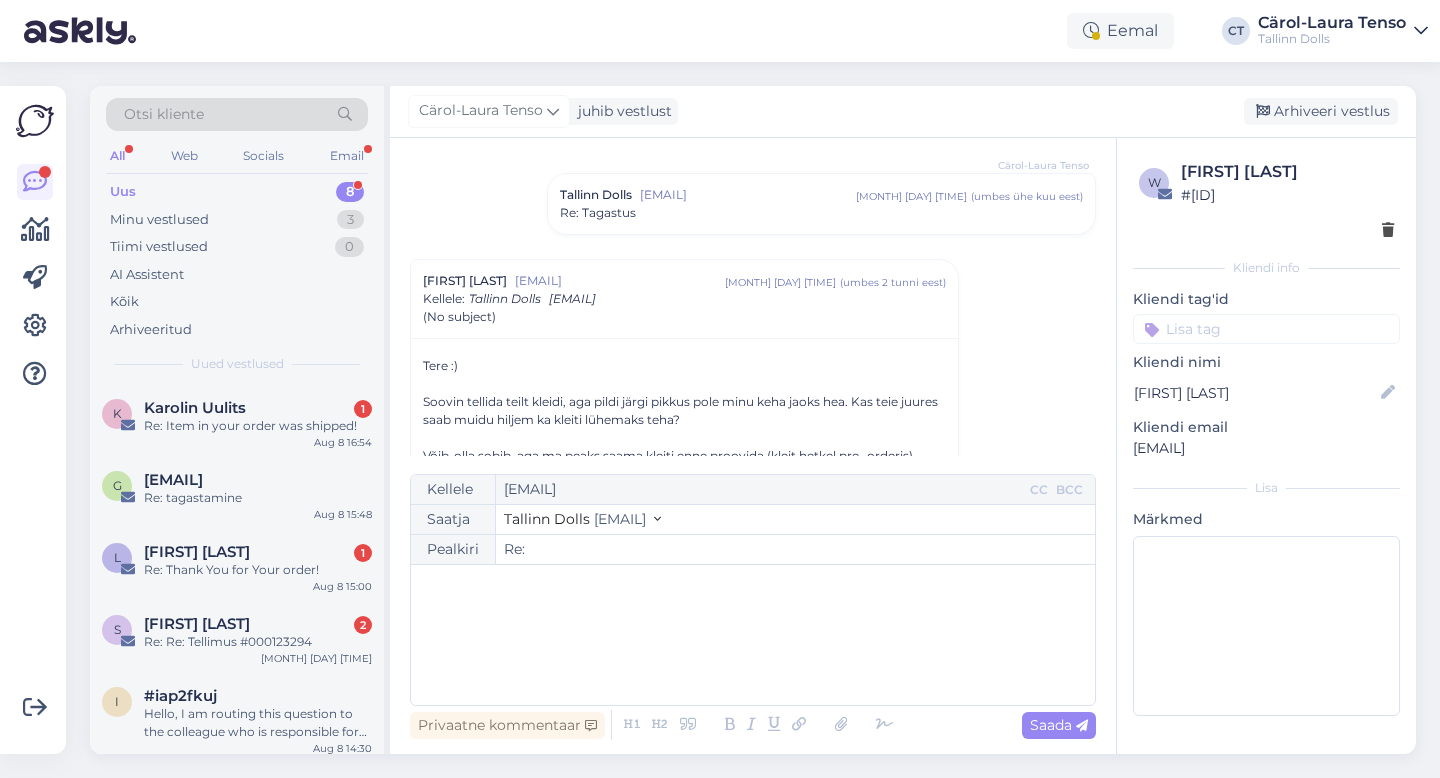 scroll, scrollTop: 1602, scrollLeft: 0, axis: vertical 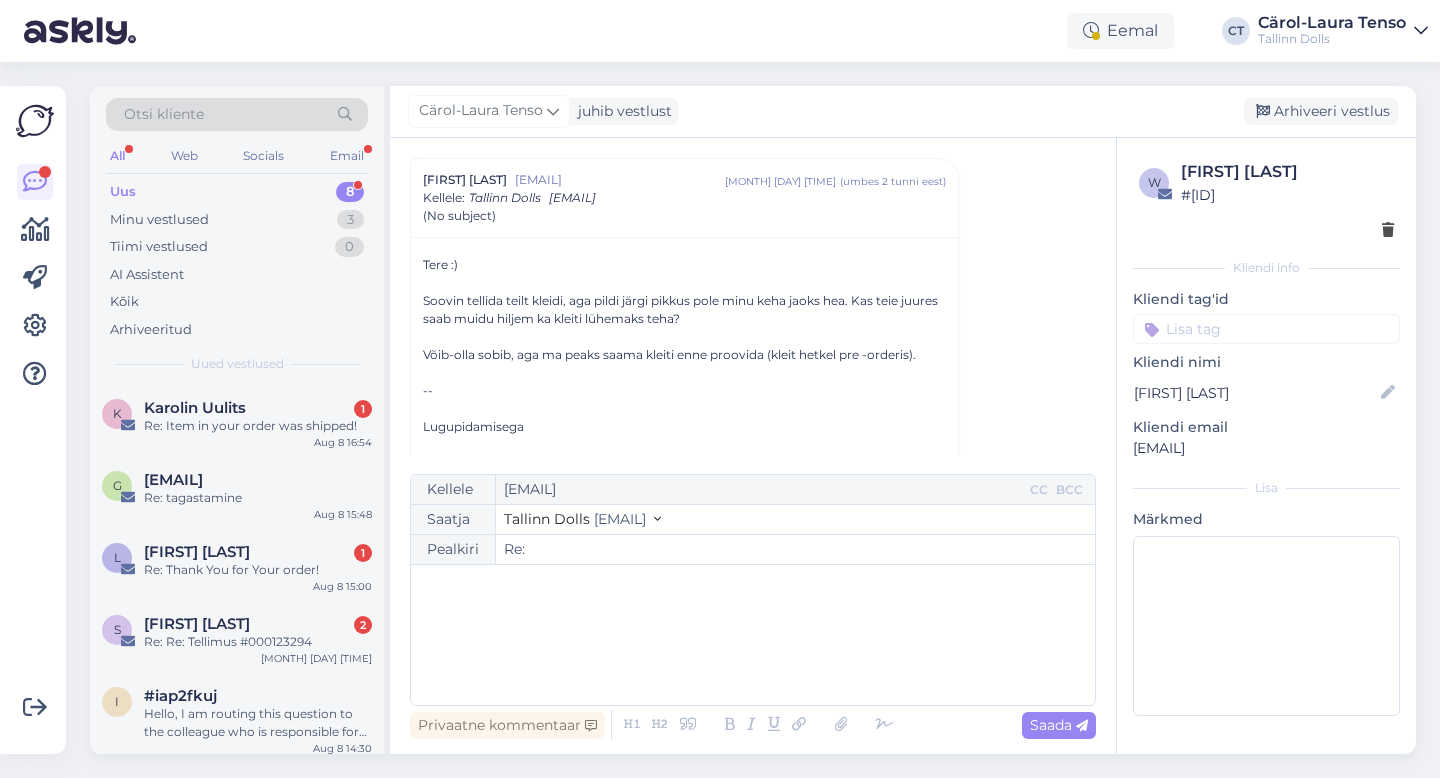 click on "﻿" at bounding box center (753, 635) 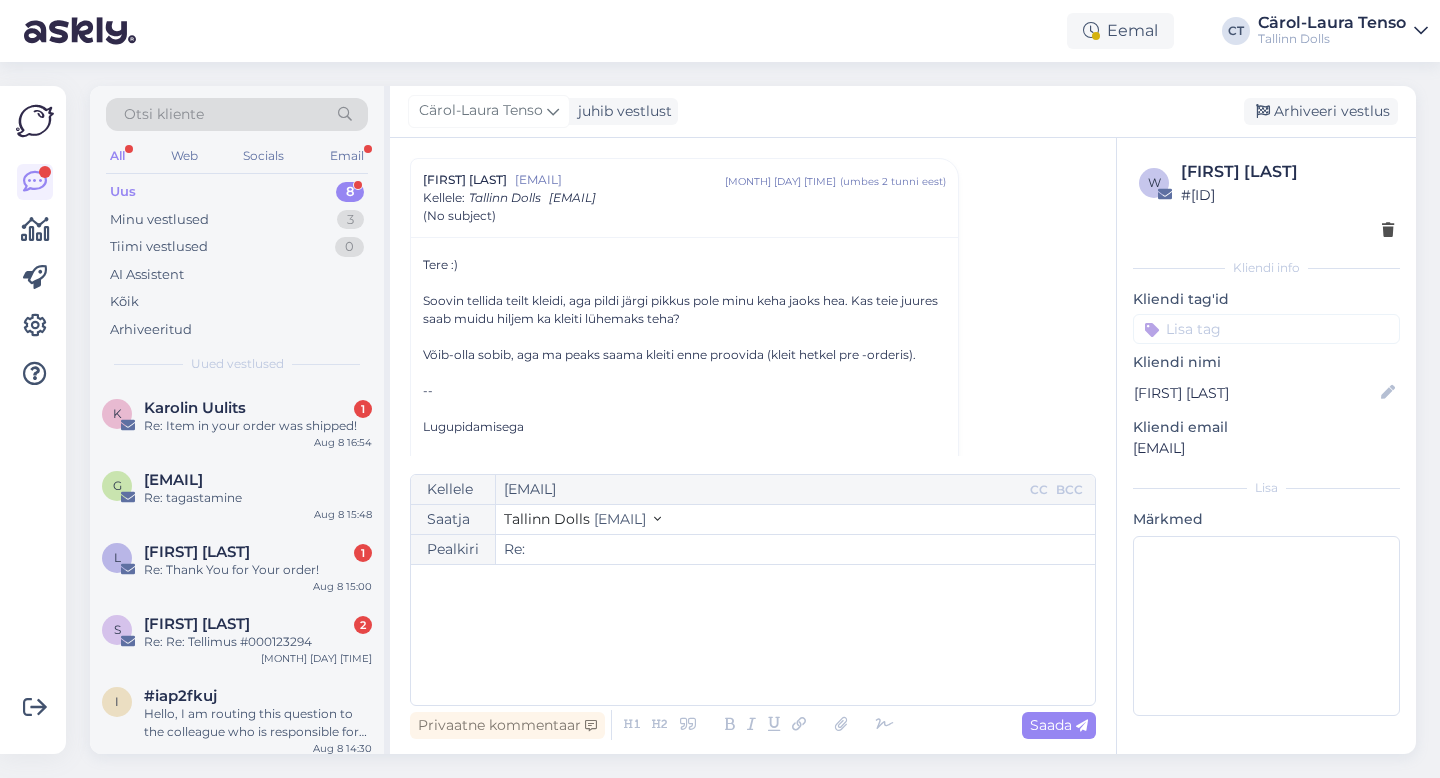 type 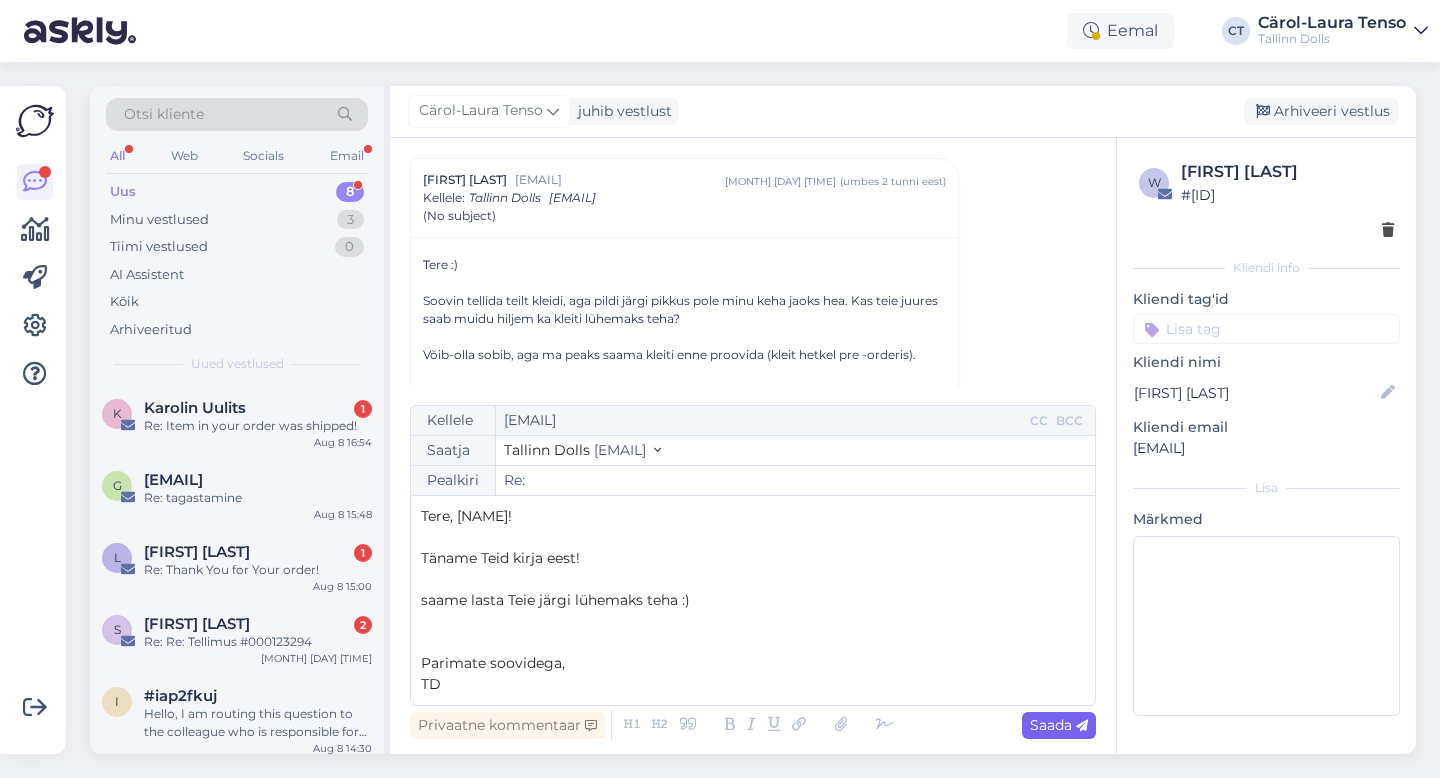 click on "Saada" at bounding box center (1059, 725) 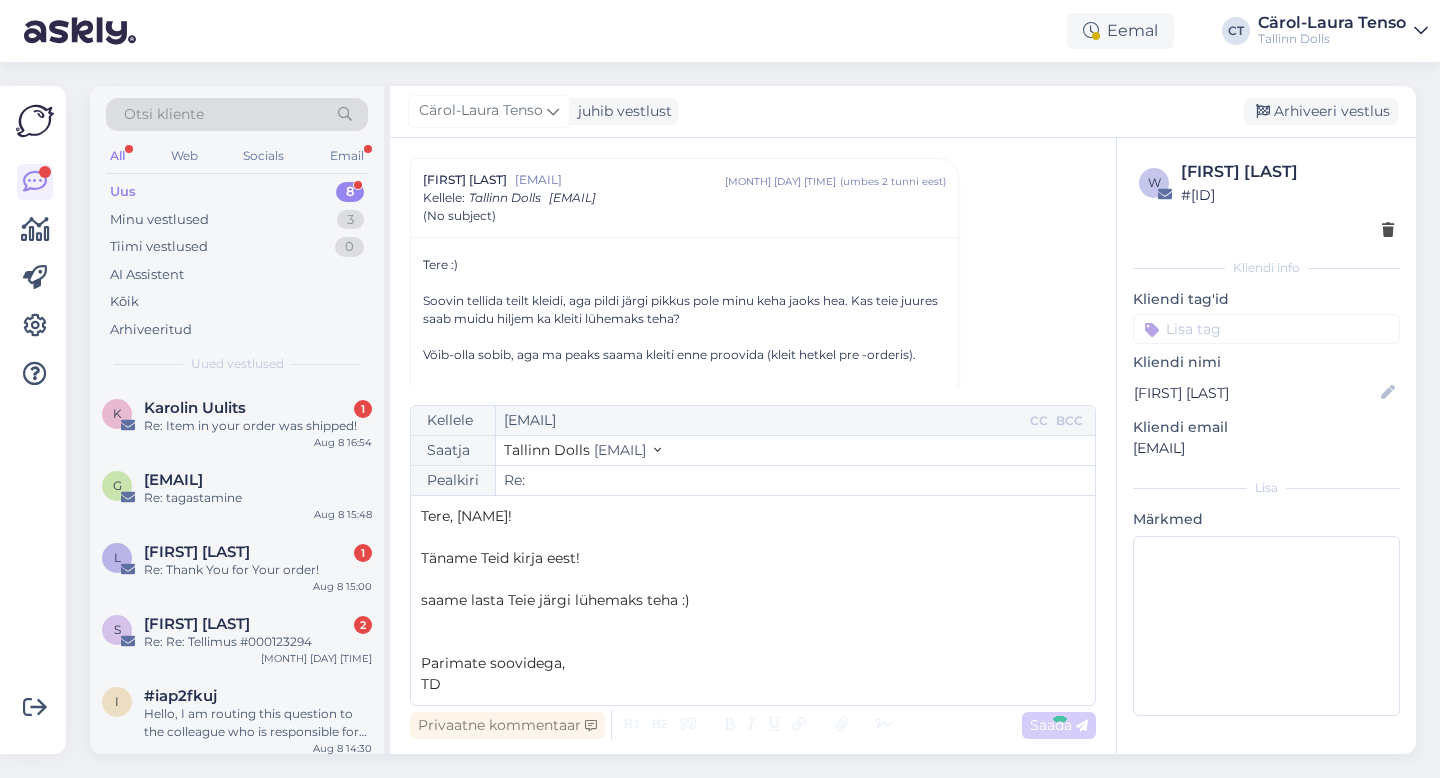 type on "Re: Re:" 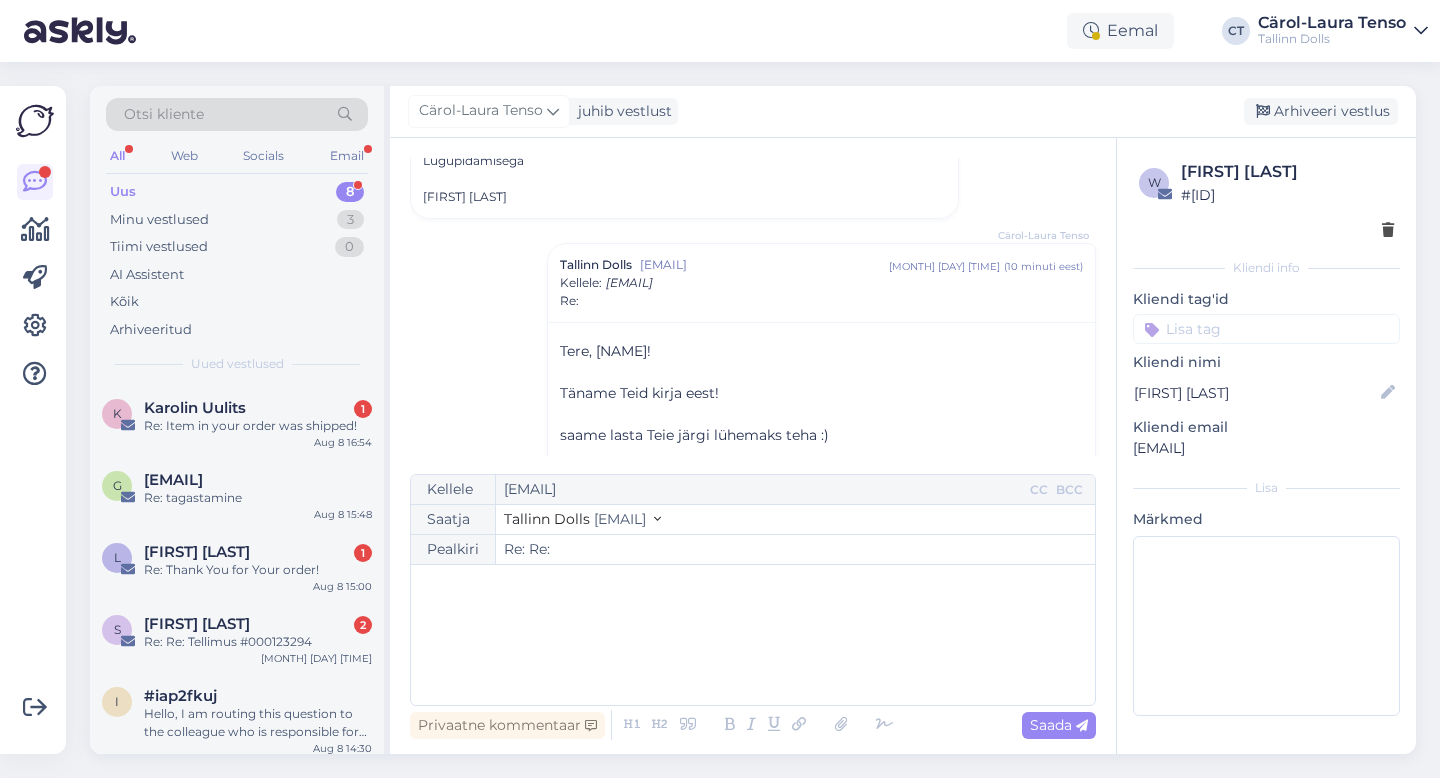 click on "Cärol-Laura Tenso juhib vestlust Arhiveeri vestlus" at bounding box center [903, 112] 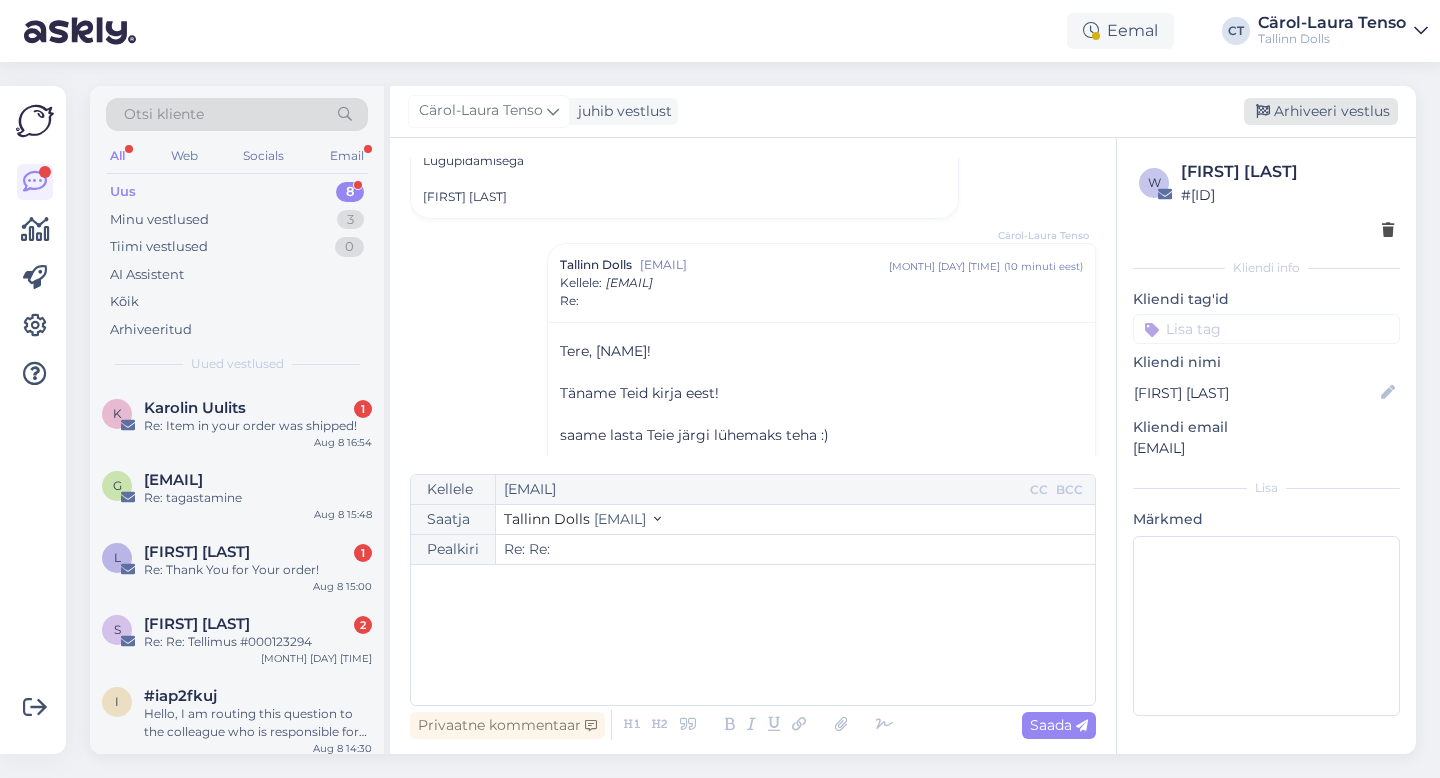 click on "Arhiveeri vestlus" at bounding box center [1321, 111] 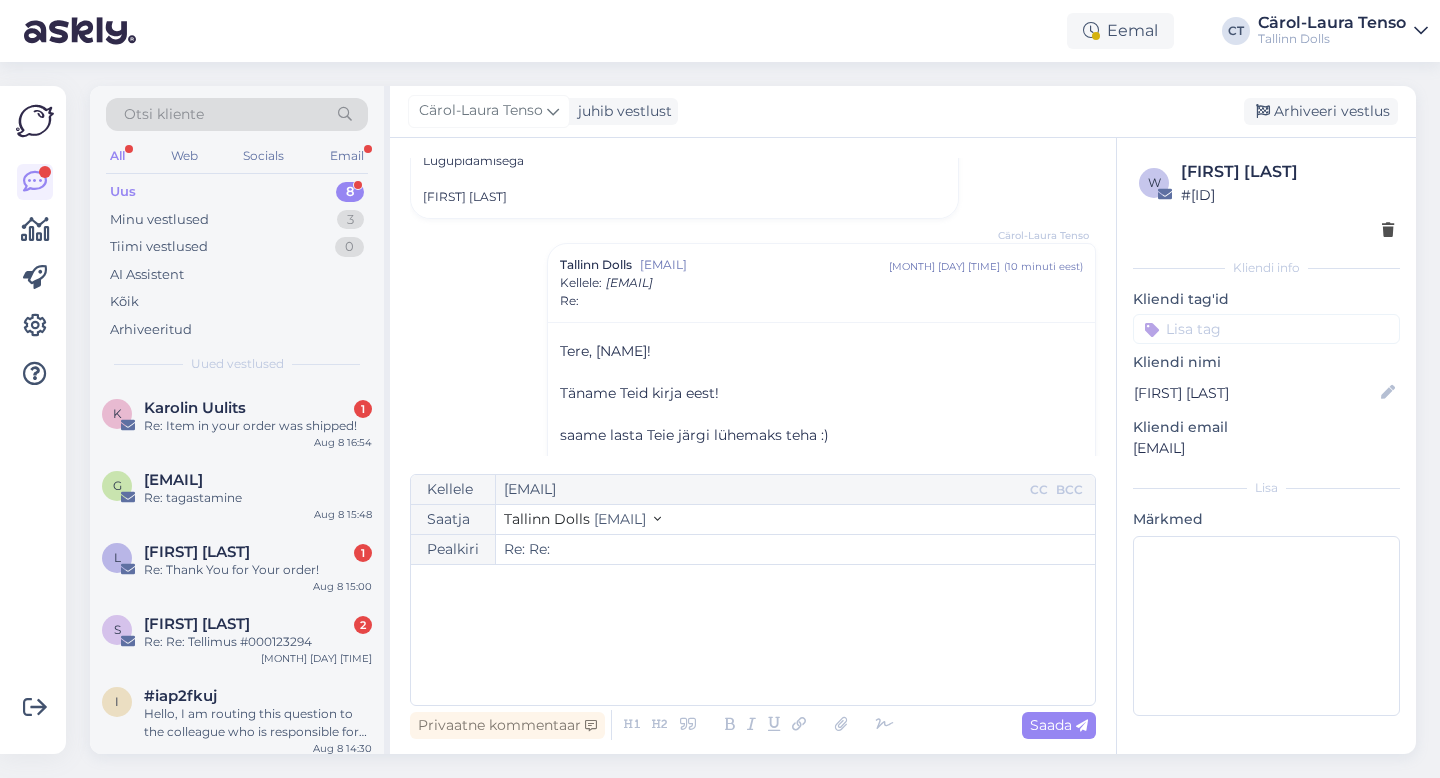 scroll, scrollTop: 1805, scrollLeft: 0, axis: vertical 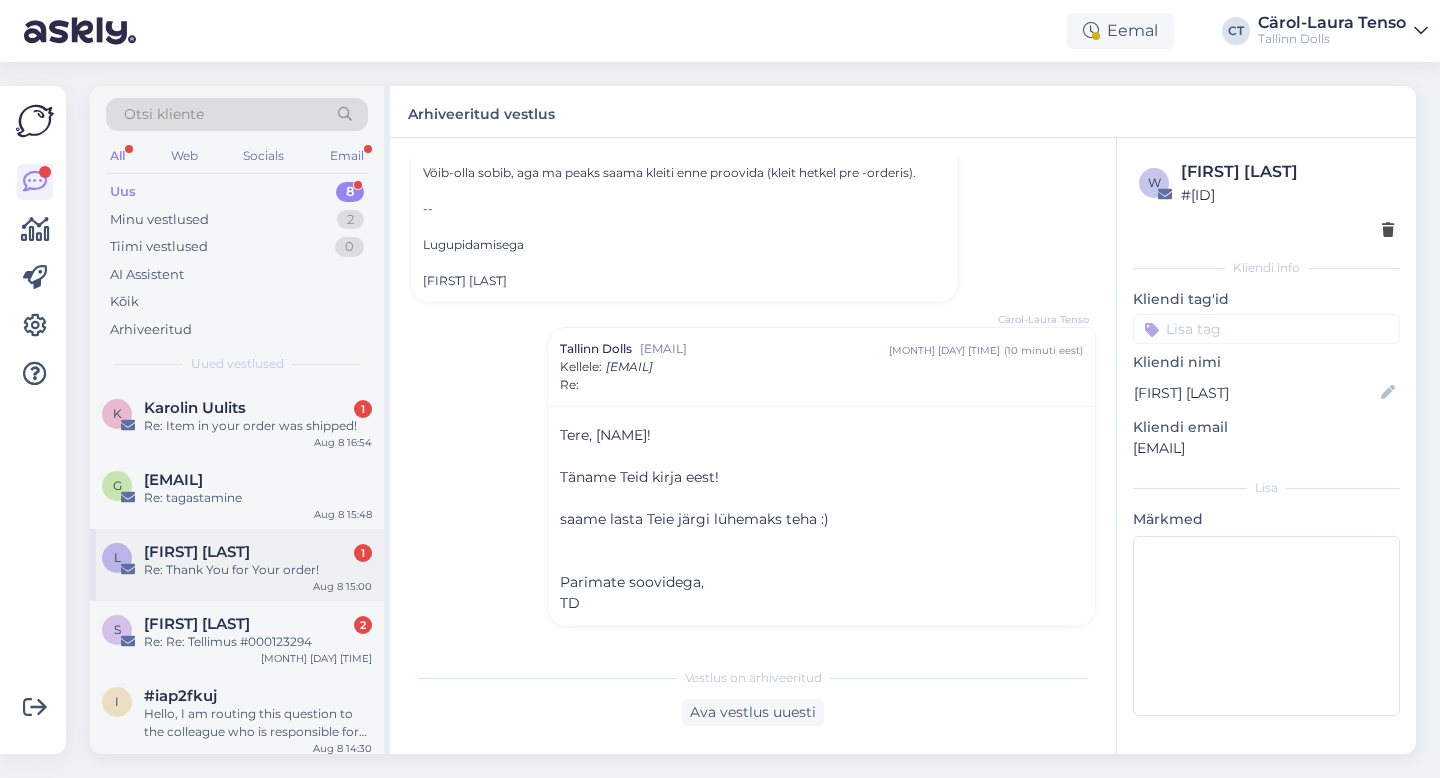 click on "Re: Thank You for Your order!" at bounding box center [258, 570] 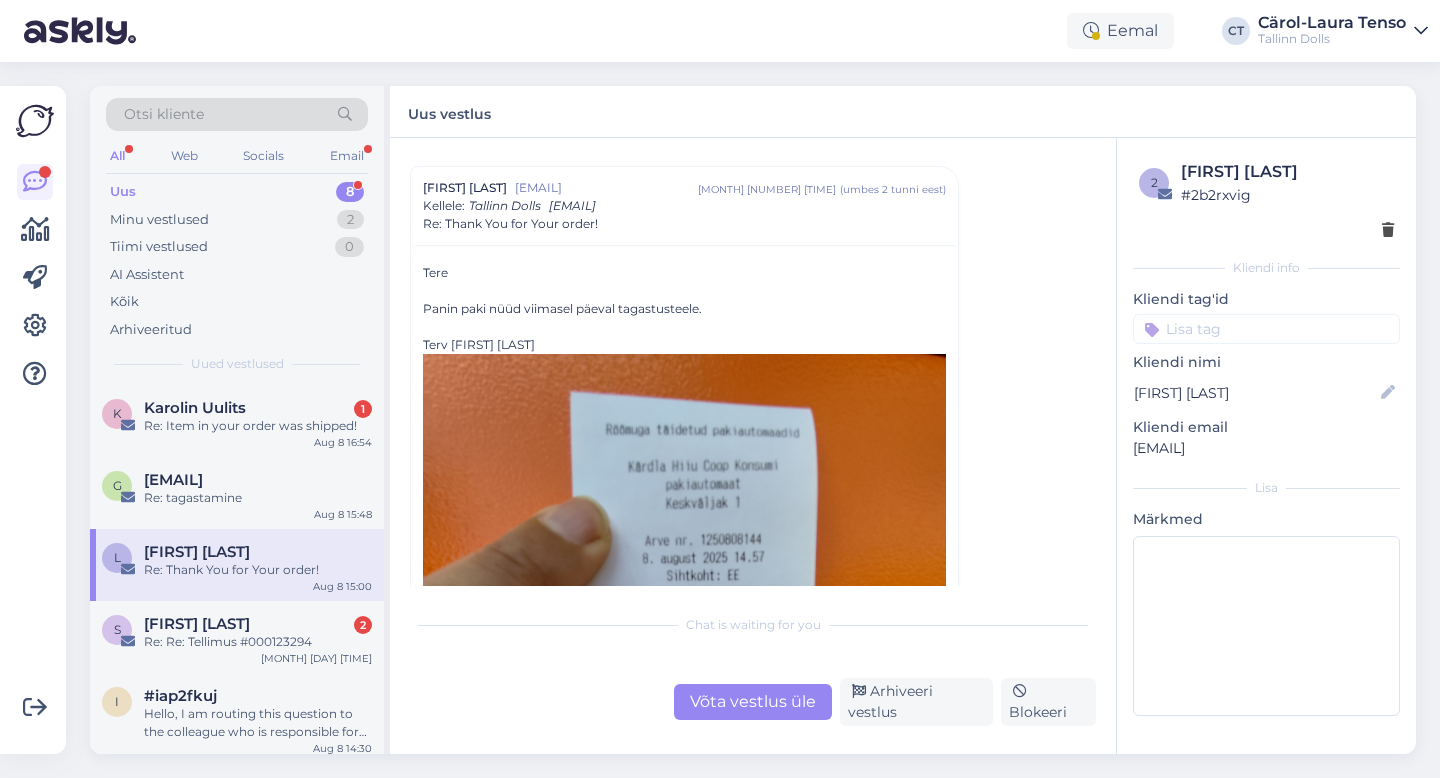 scroll, scrollTop: 298, scrollLeft: 0, axis: vertical 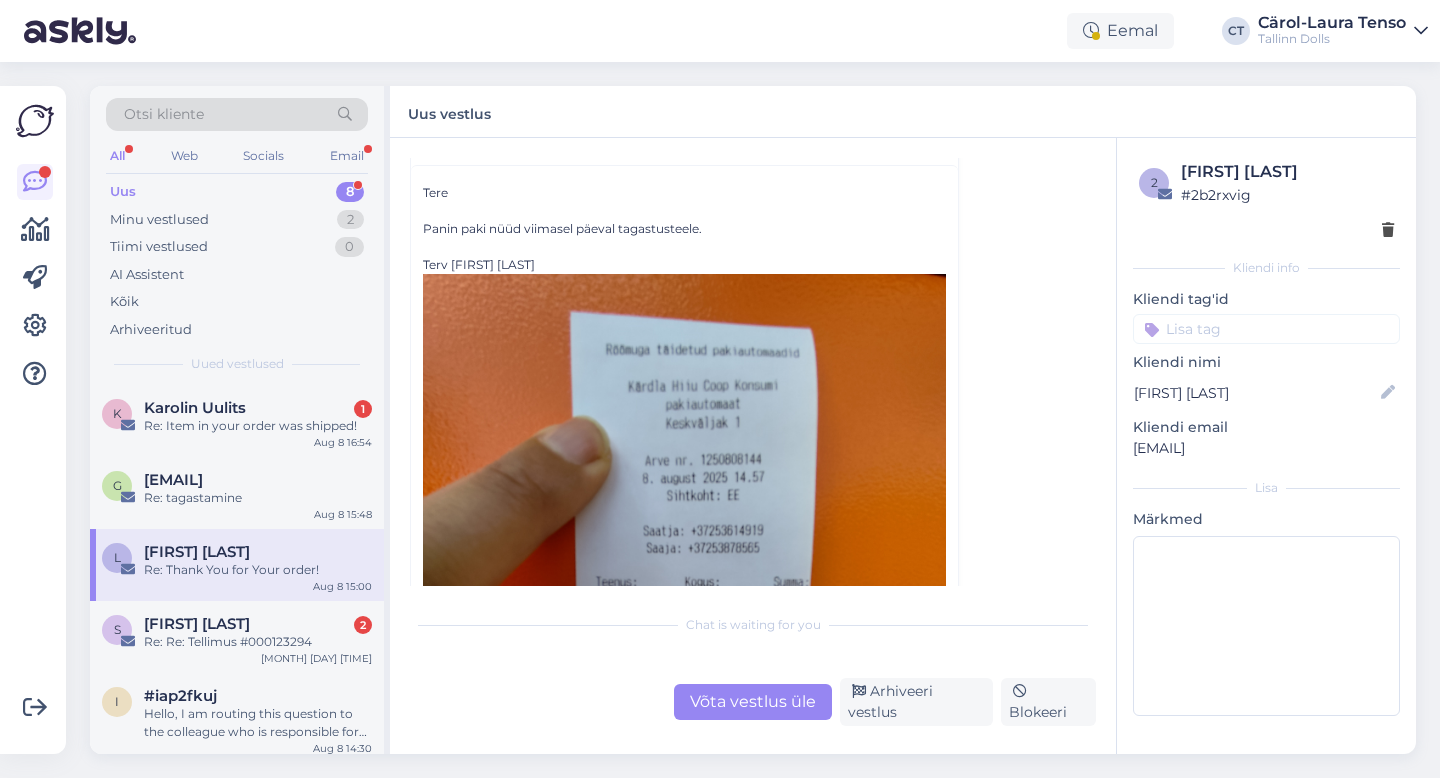 click on "Võta vestlus üle" at bounding box center (753, 702) 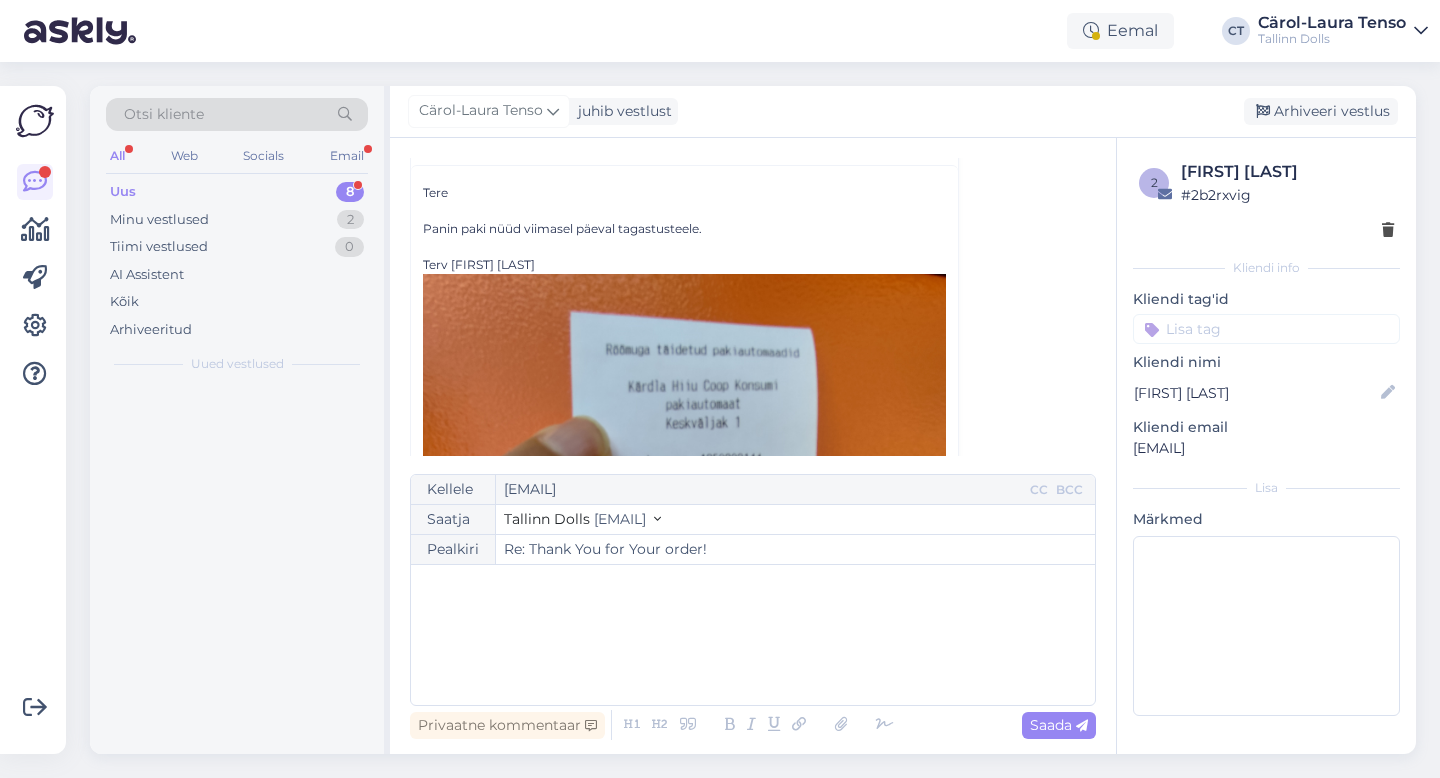 scroll, scrollTop: 226, scrollLeft: 0, axis: vertical 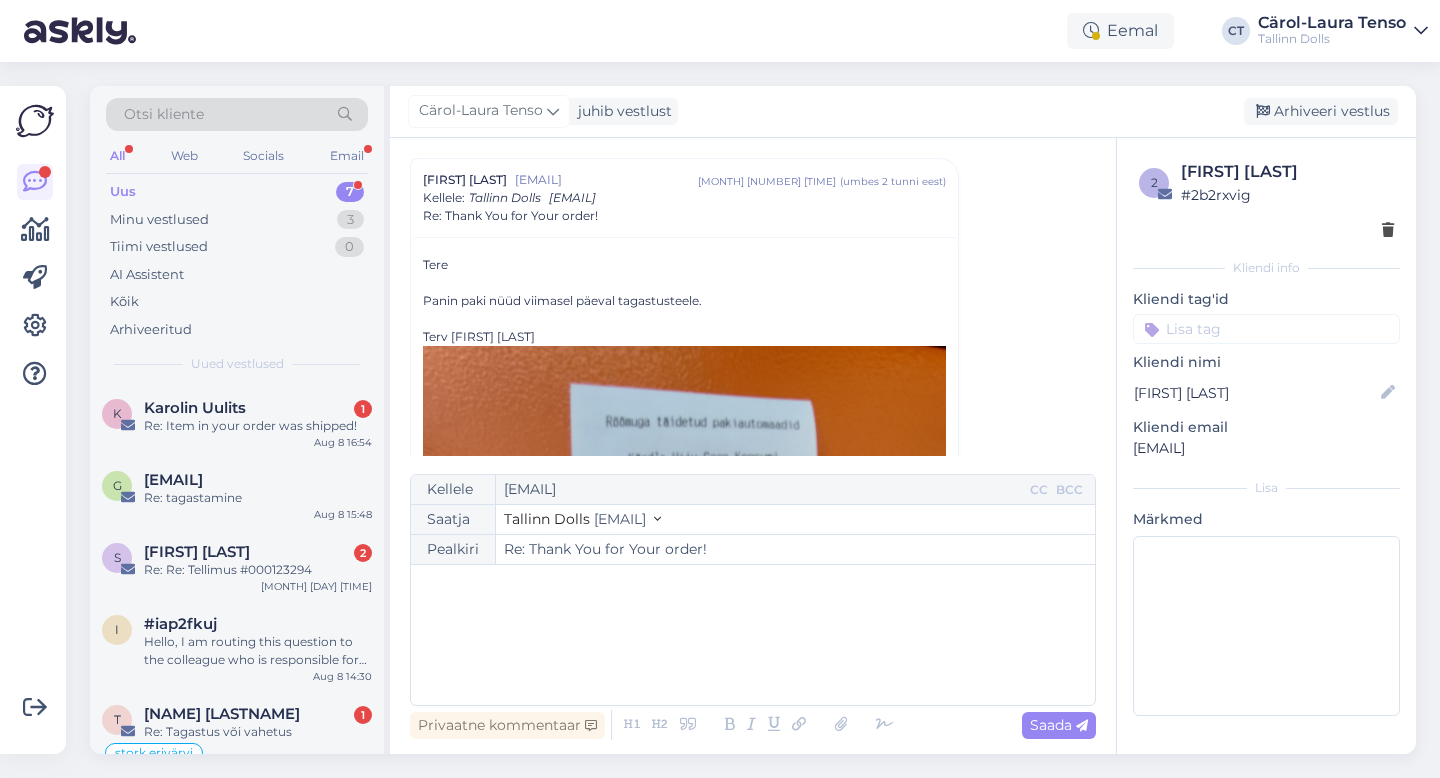 click on "﻿" at bounding box center [753, 635] 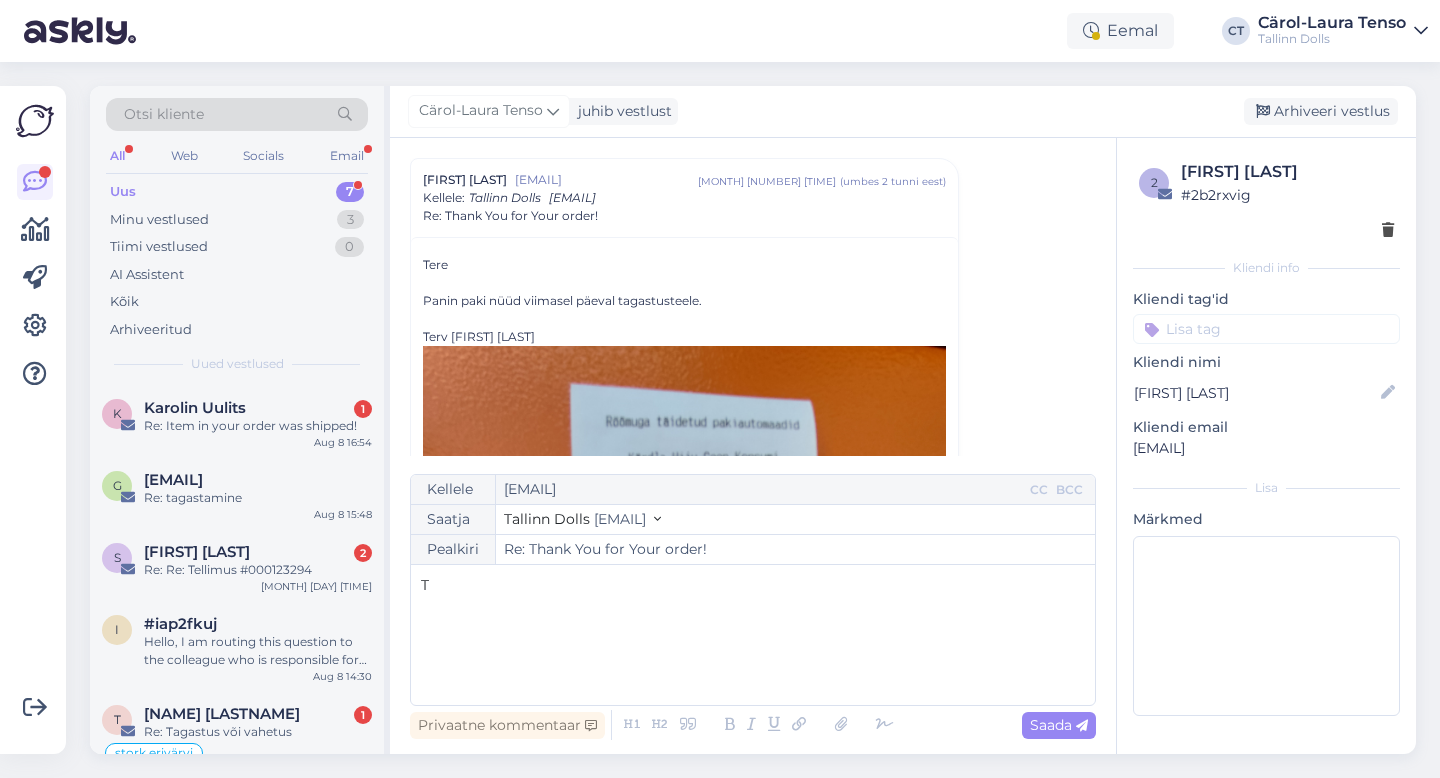 type 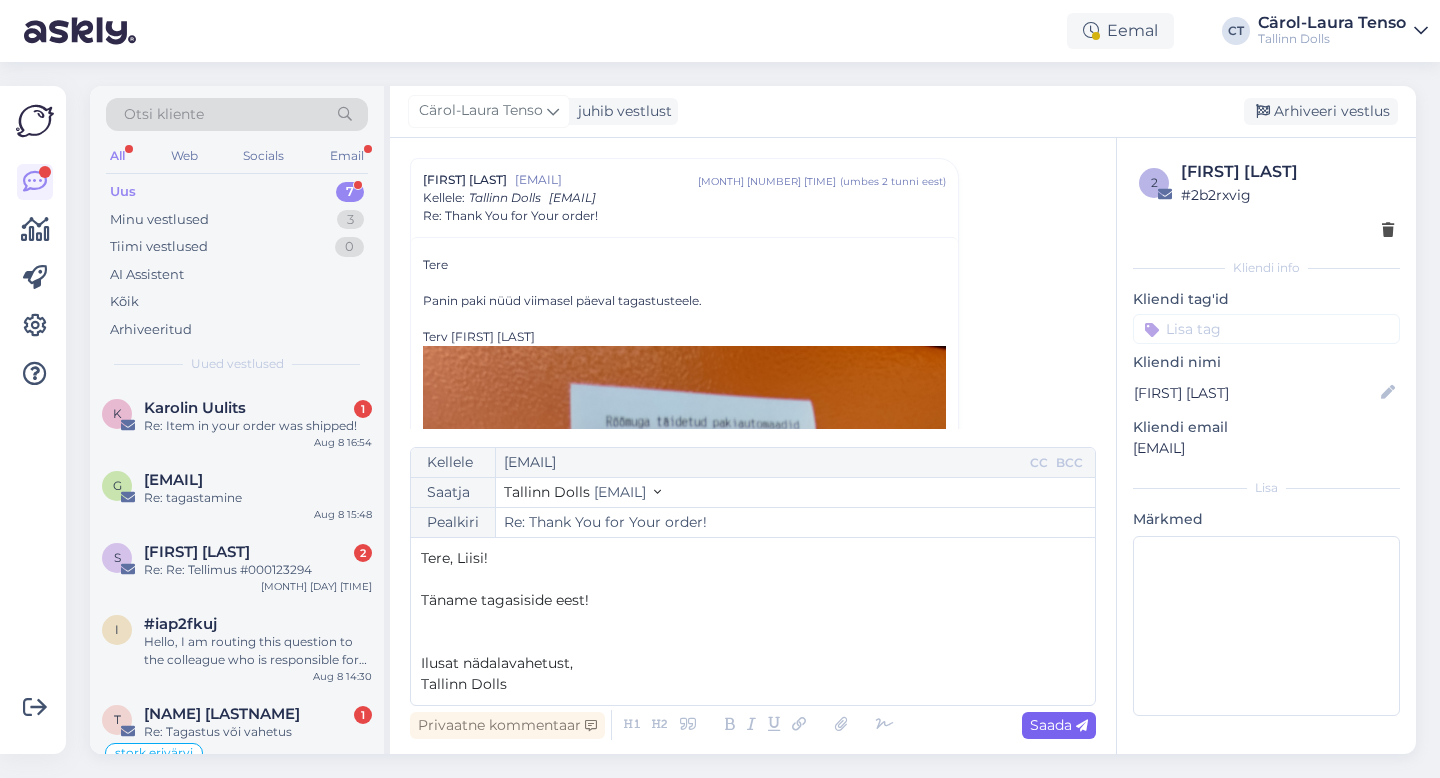 click on "Saada" at bounding box center [1059, 725] 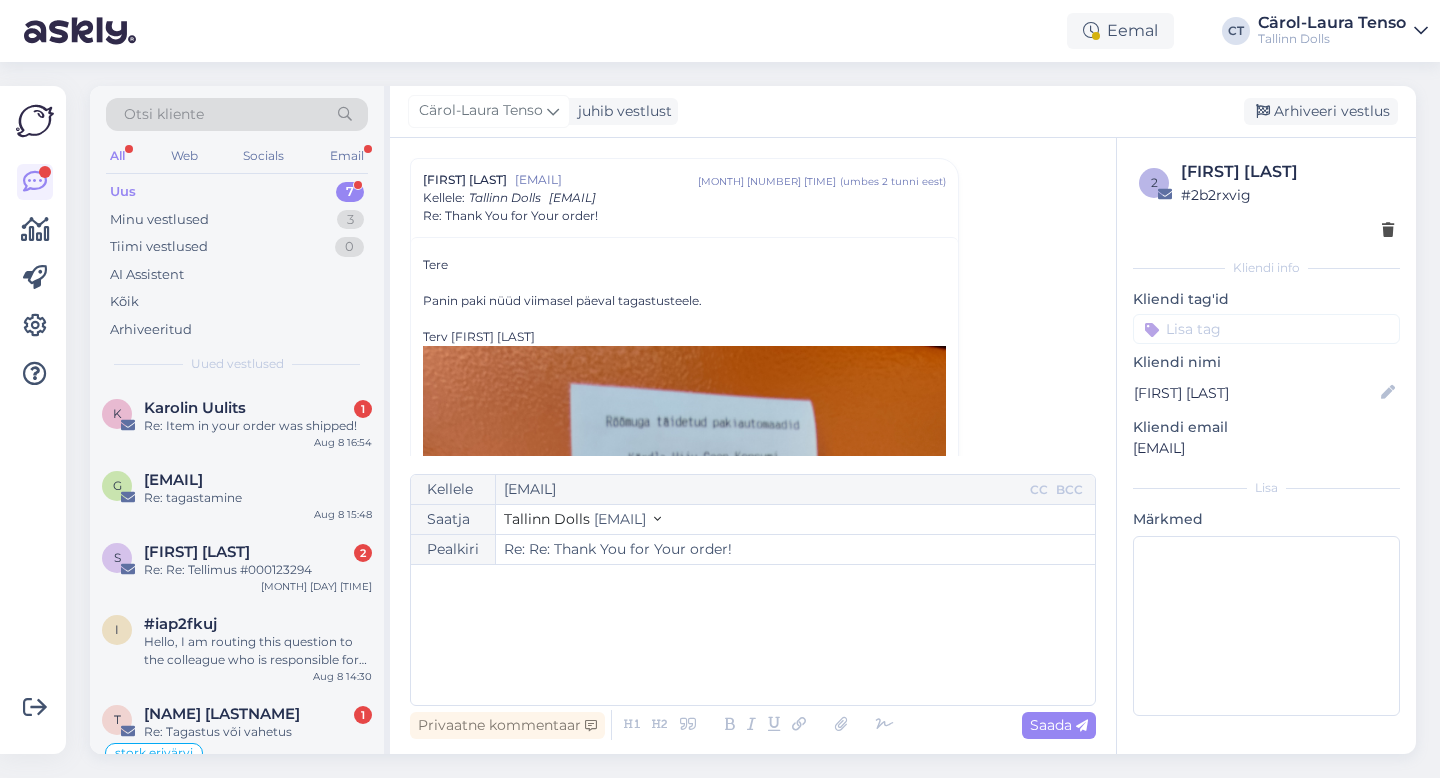 type on "Re: Thank You for Your order!" 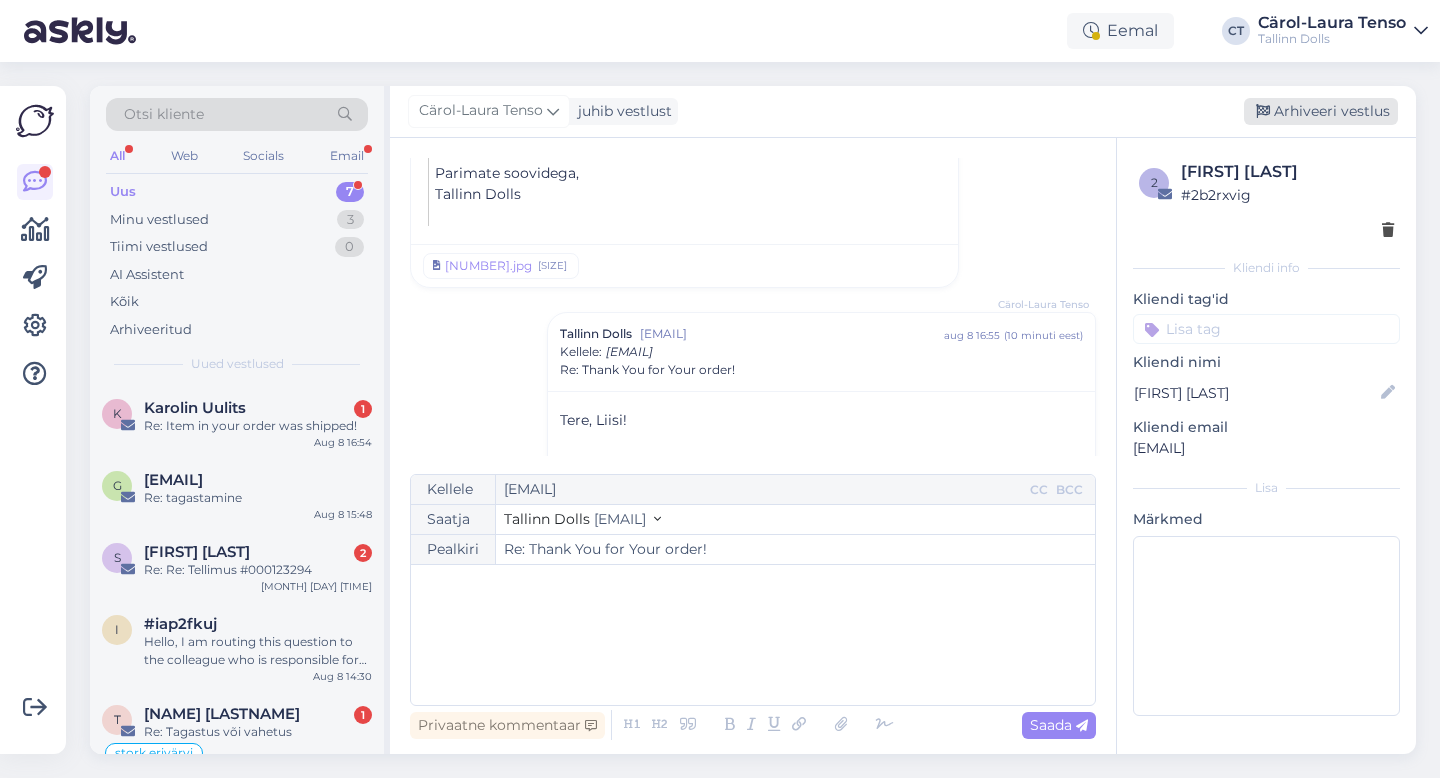 click on "Arhiveeri vestlus" at bounding box center [1321, 111] 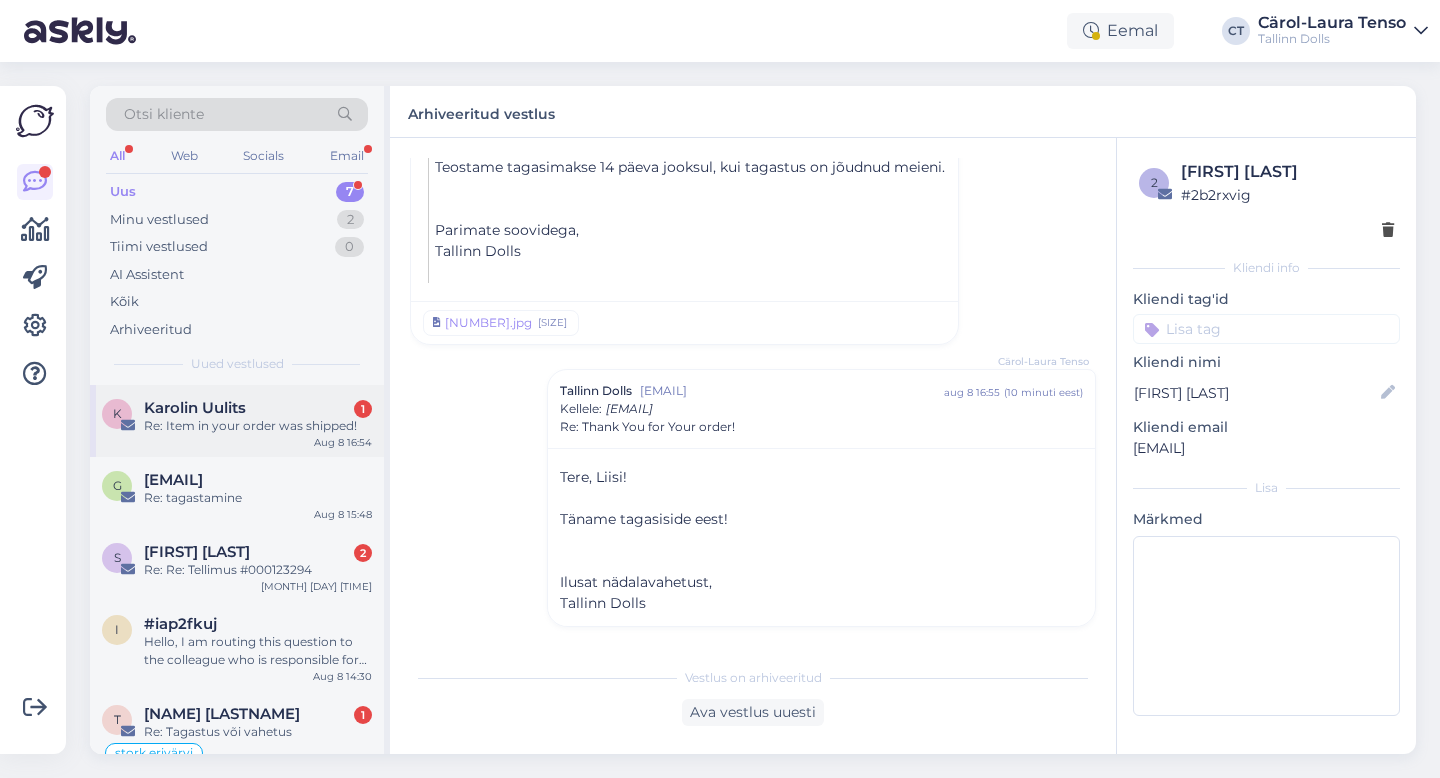 click on "Karolin Uulits" at bounding box center [195, 408] 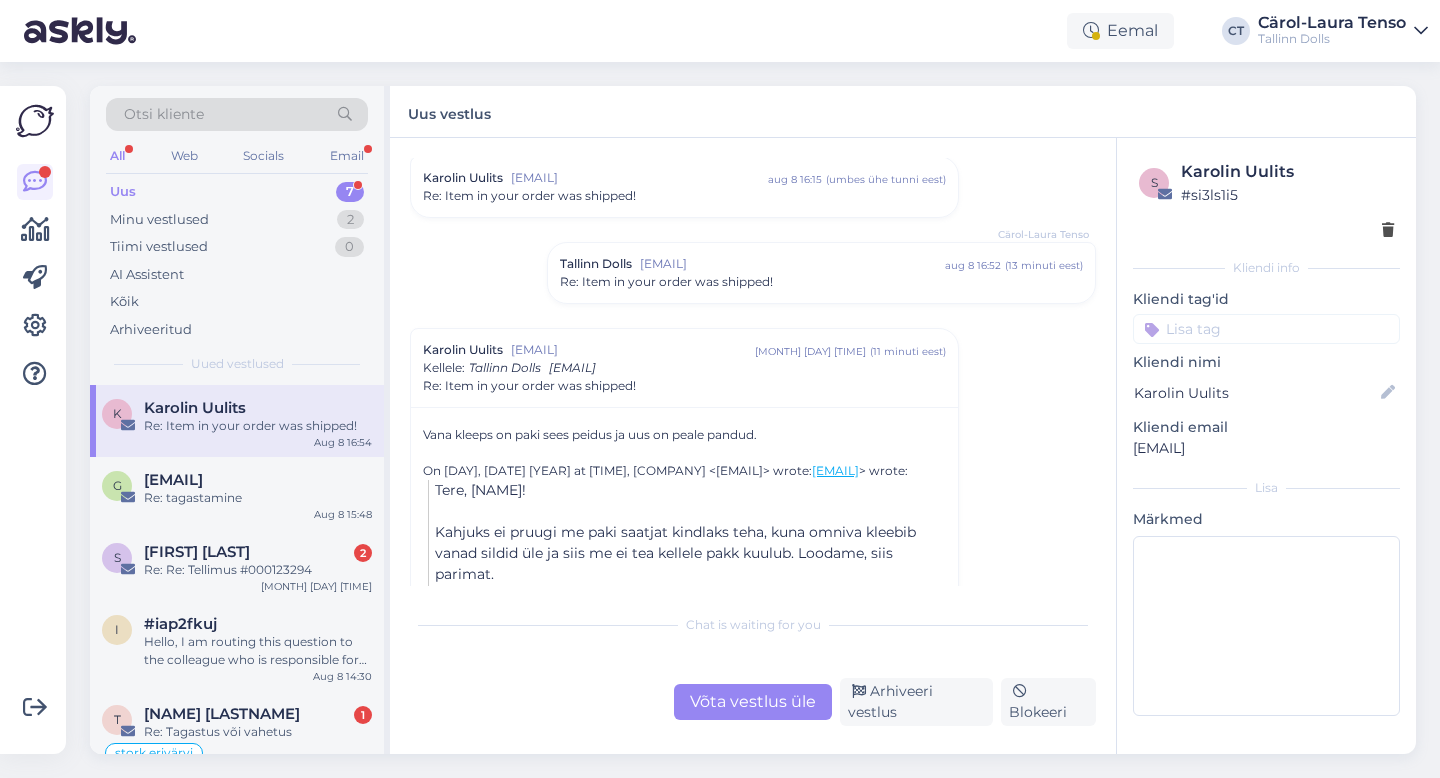 scroll, scrollTop: 232, scrollLeft: 0, axis: vertical 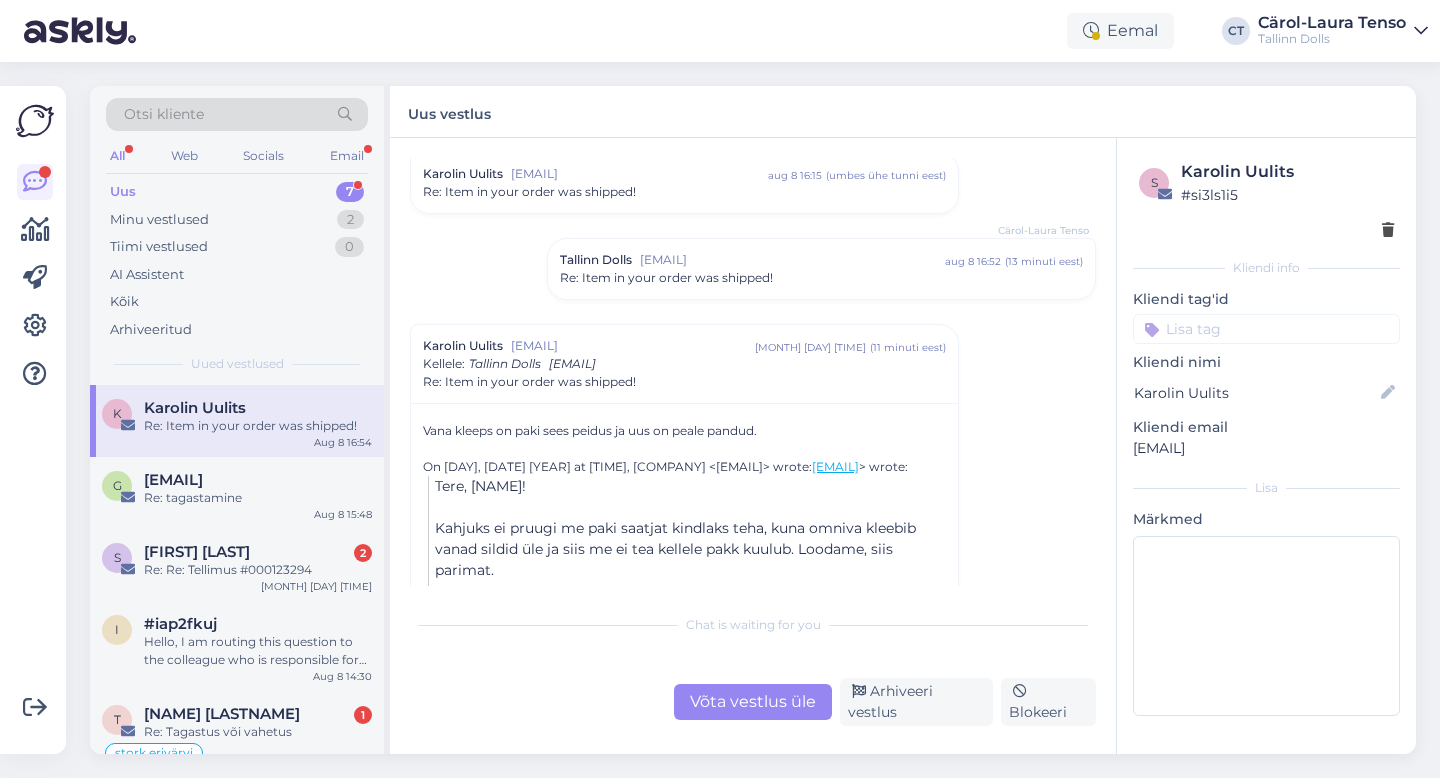 click on "Võta vestlus üle" at bounding box center (753, 702) 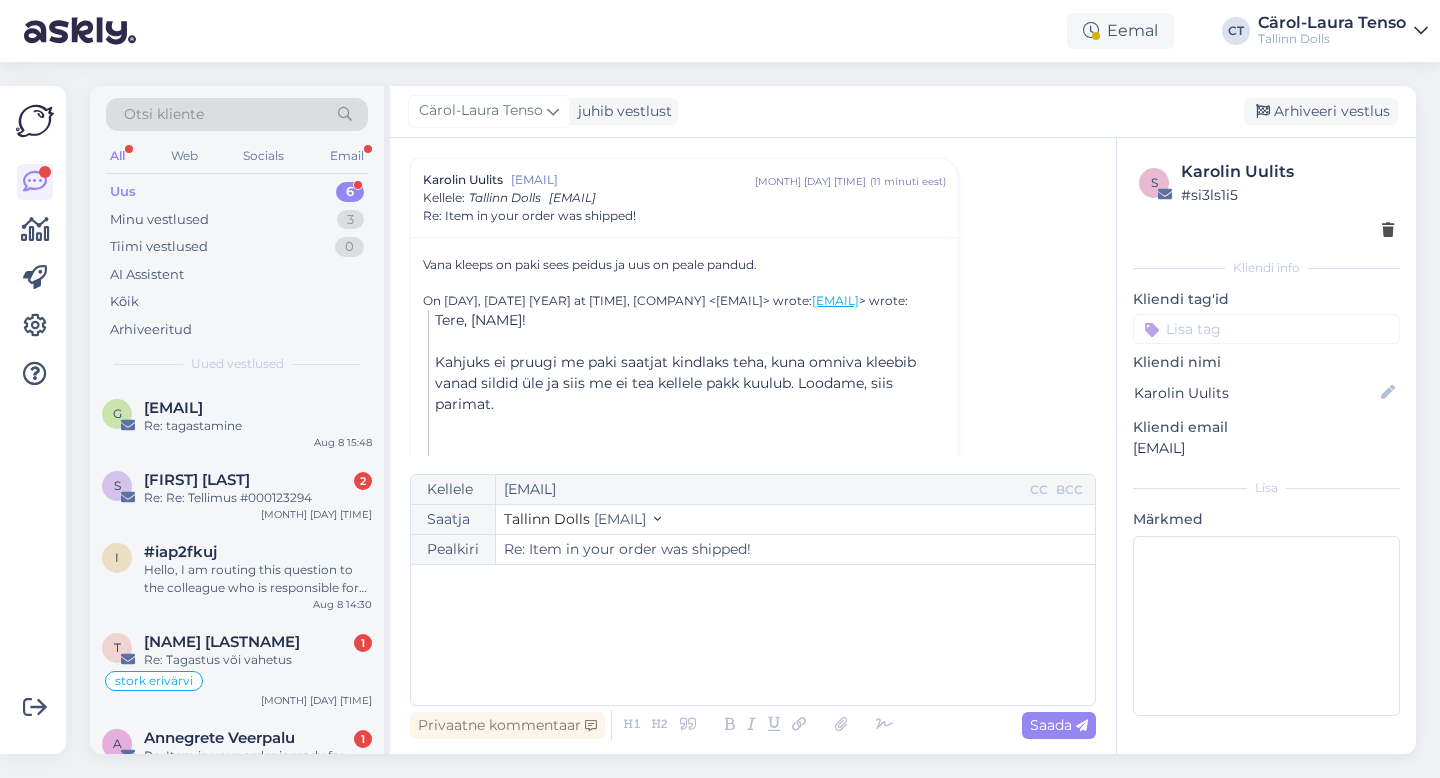 click on "﻿" at bounding box center (753, 635) 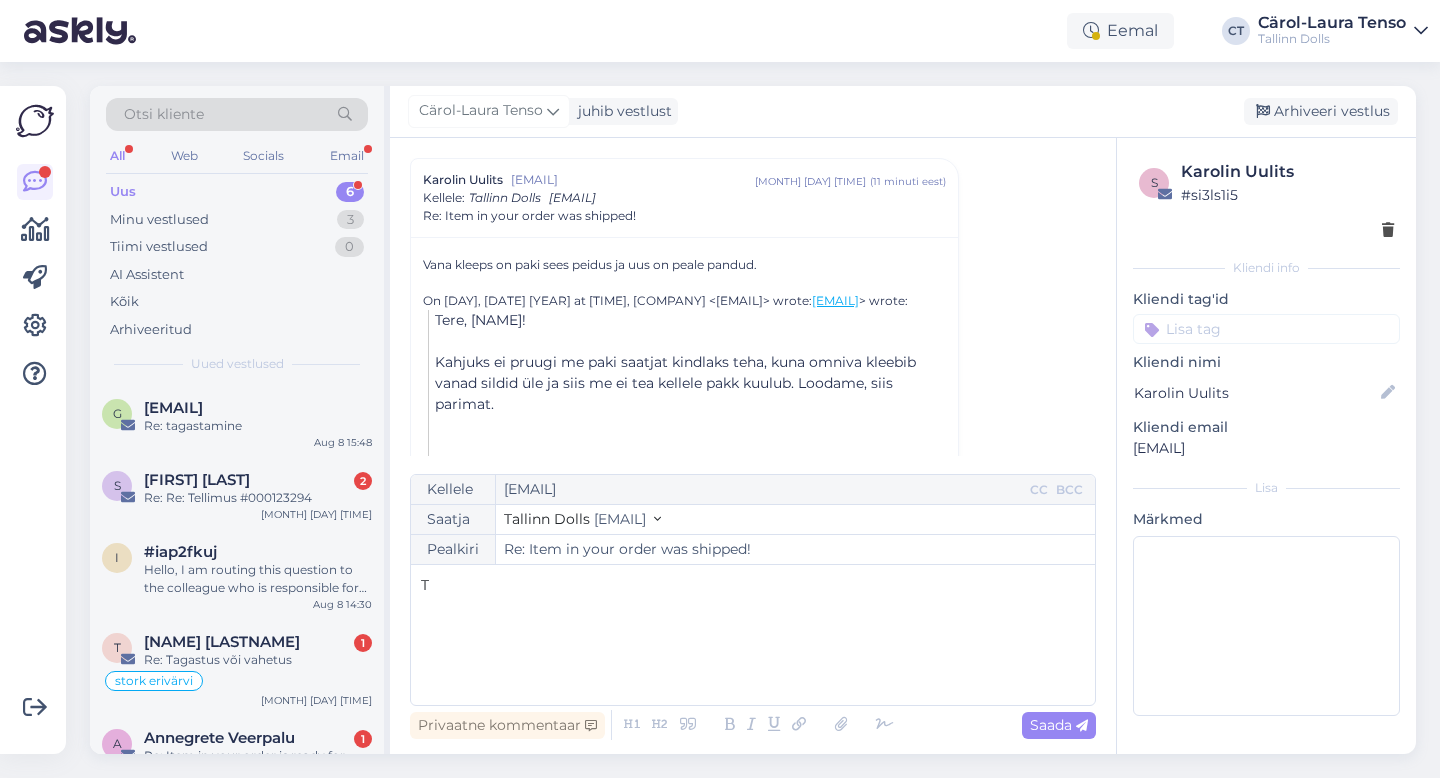 type 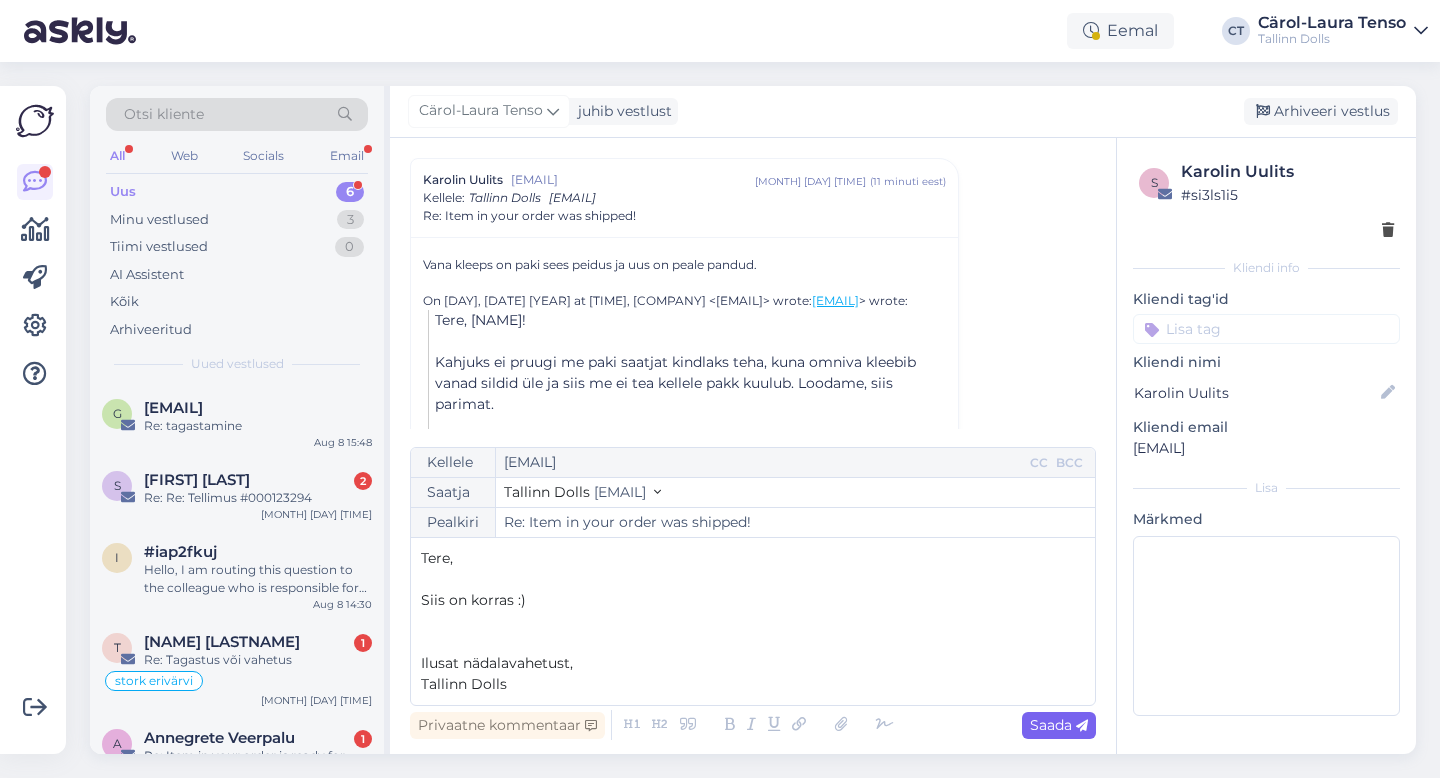 click on "Saada" at bounding box center [1059, 725] 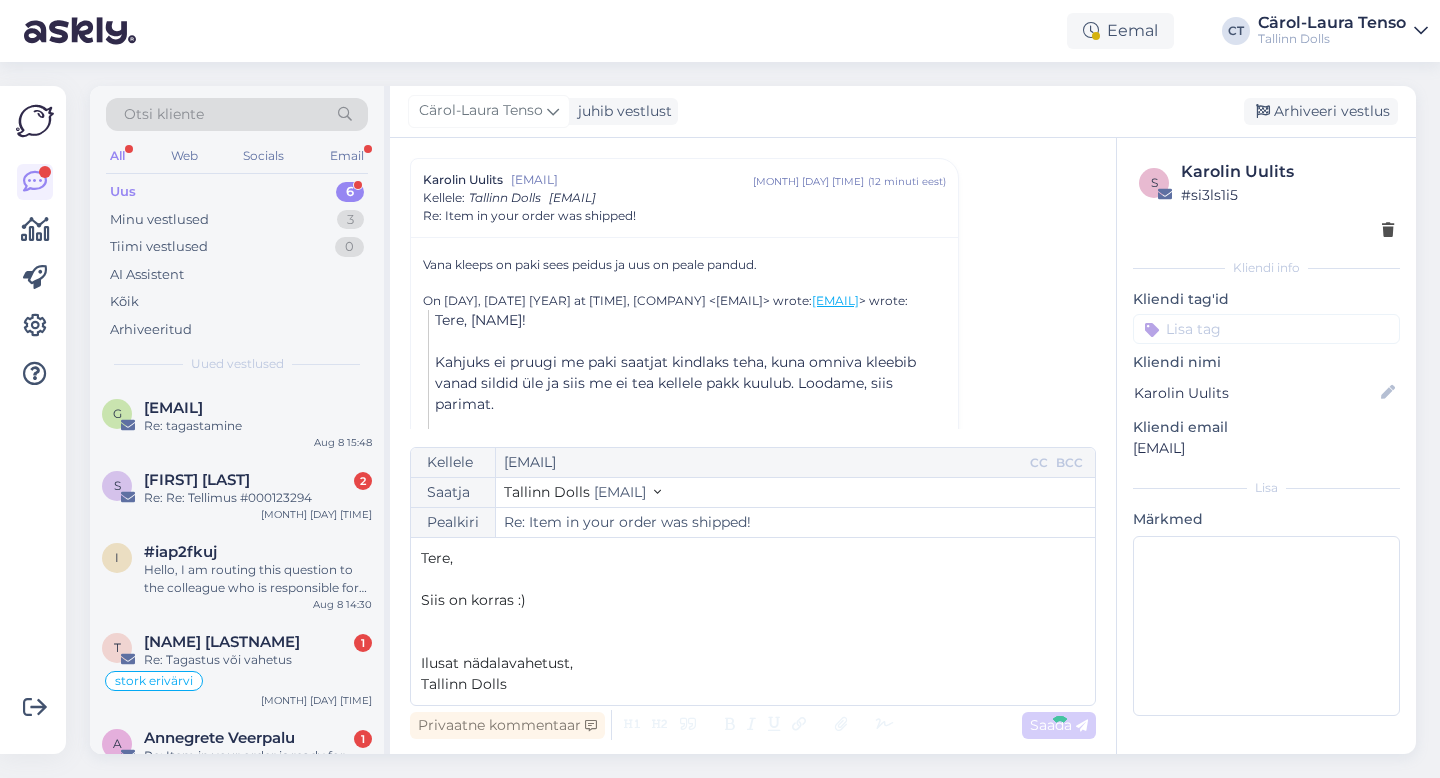 type on "Re: Re: Item in your order was shipped!" 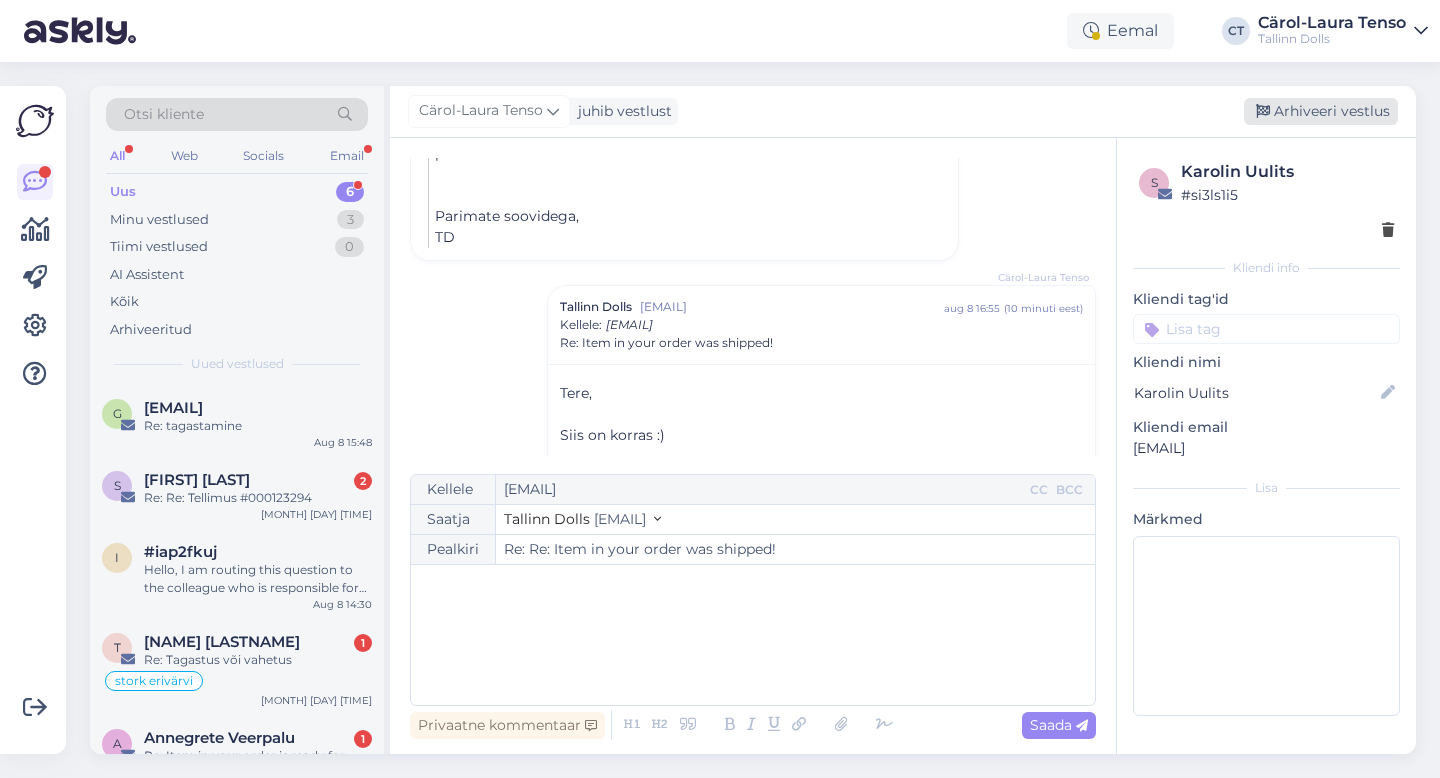 click on "Arhiveeri vestlus" at bounding box center (1321, 111) 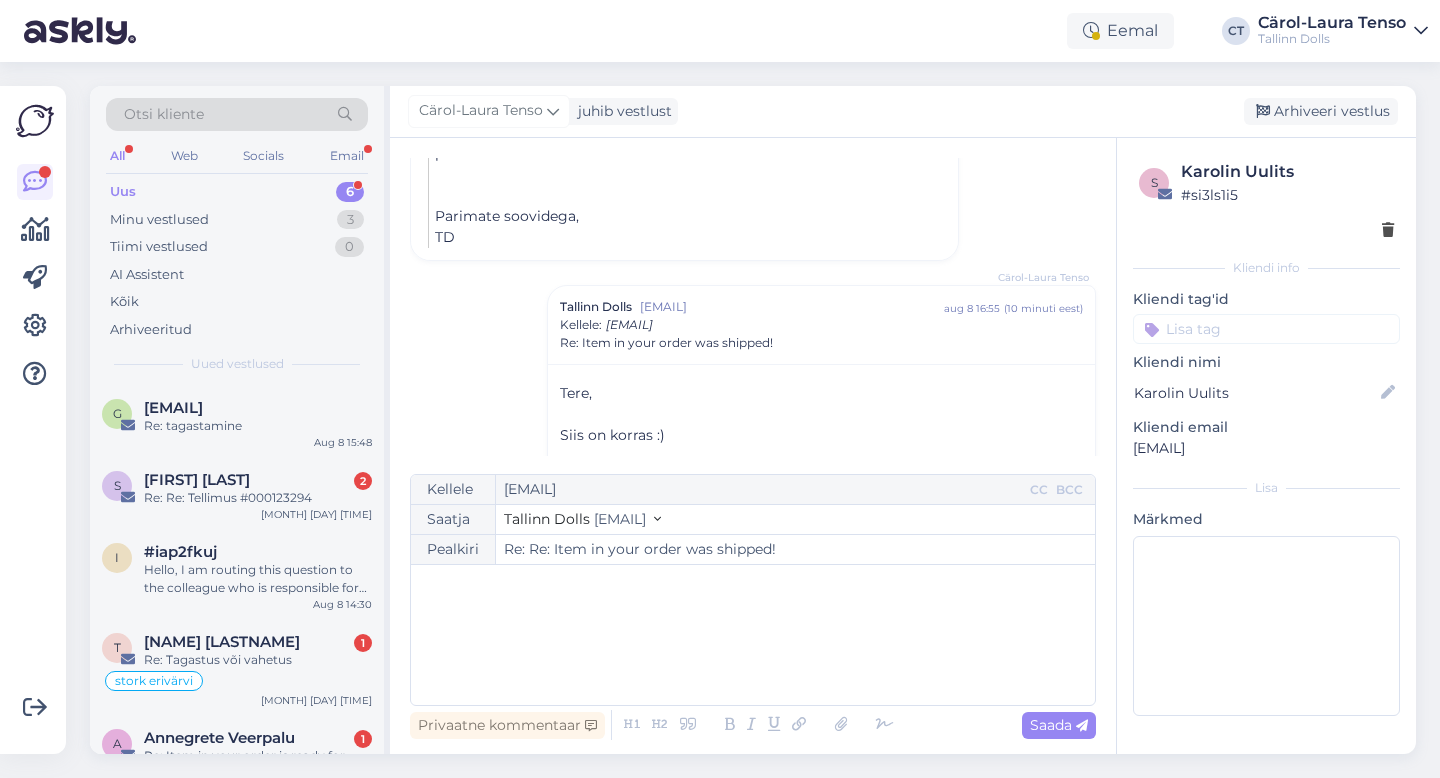 scroll, scrollTop: 565, scrollLeft: 0, axis: vertical 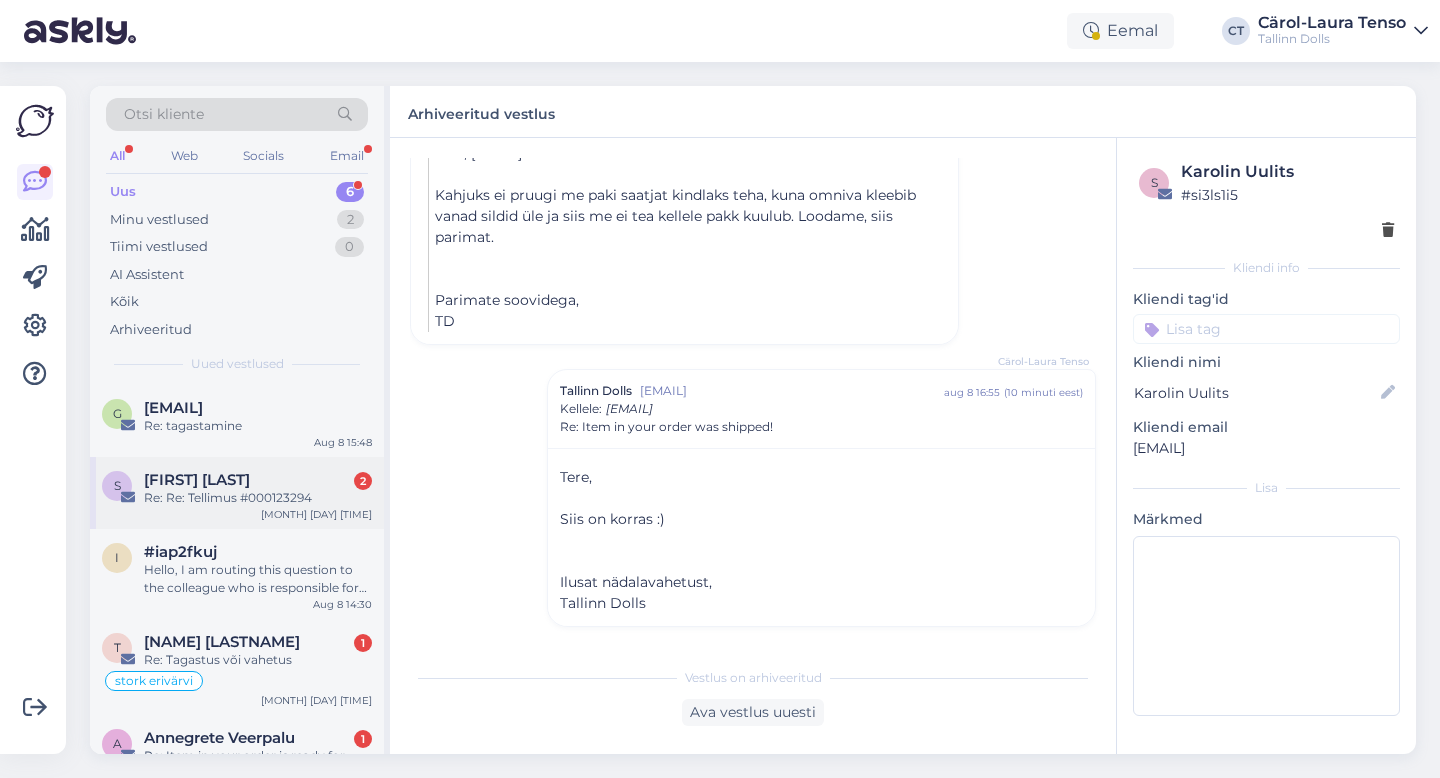 click on "Re: Re: Tellimus #000123294" at bounding box center [258, 498] 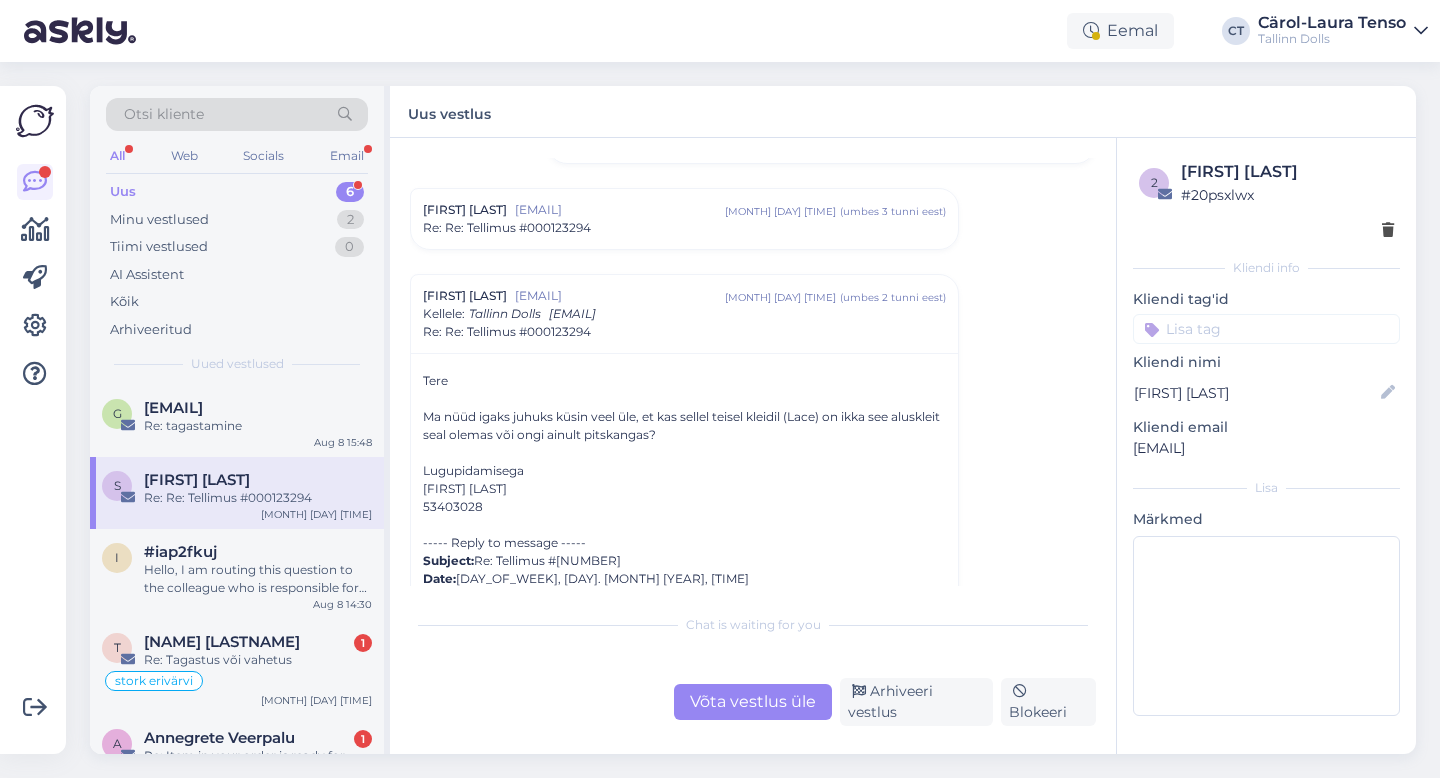 scroll, scrollTop: 199, scrollLeft: 0, axis: vertical 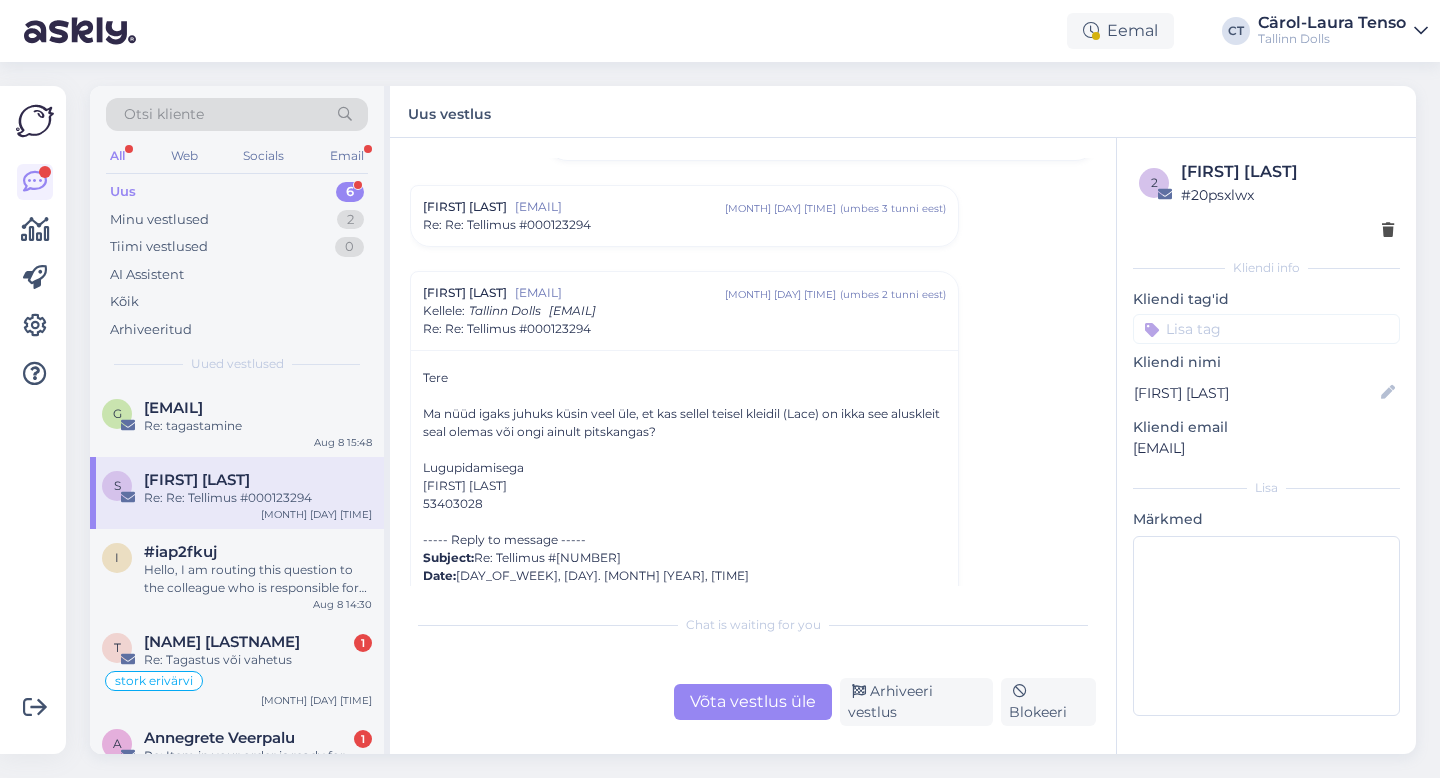 click on "Võta vestlus üle" at bounding box center (753, 702) 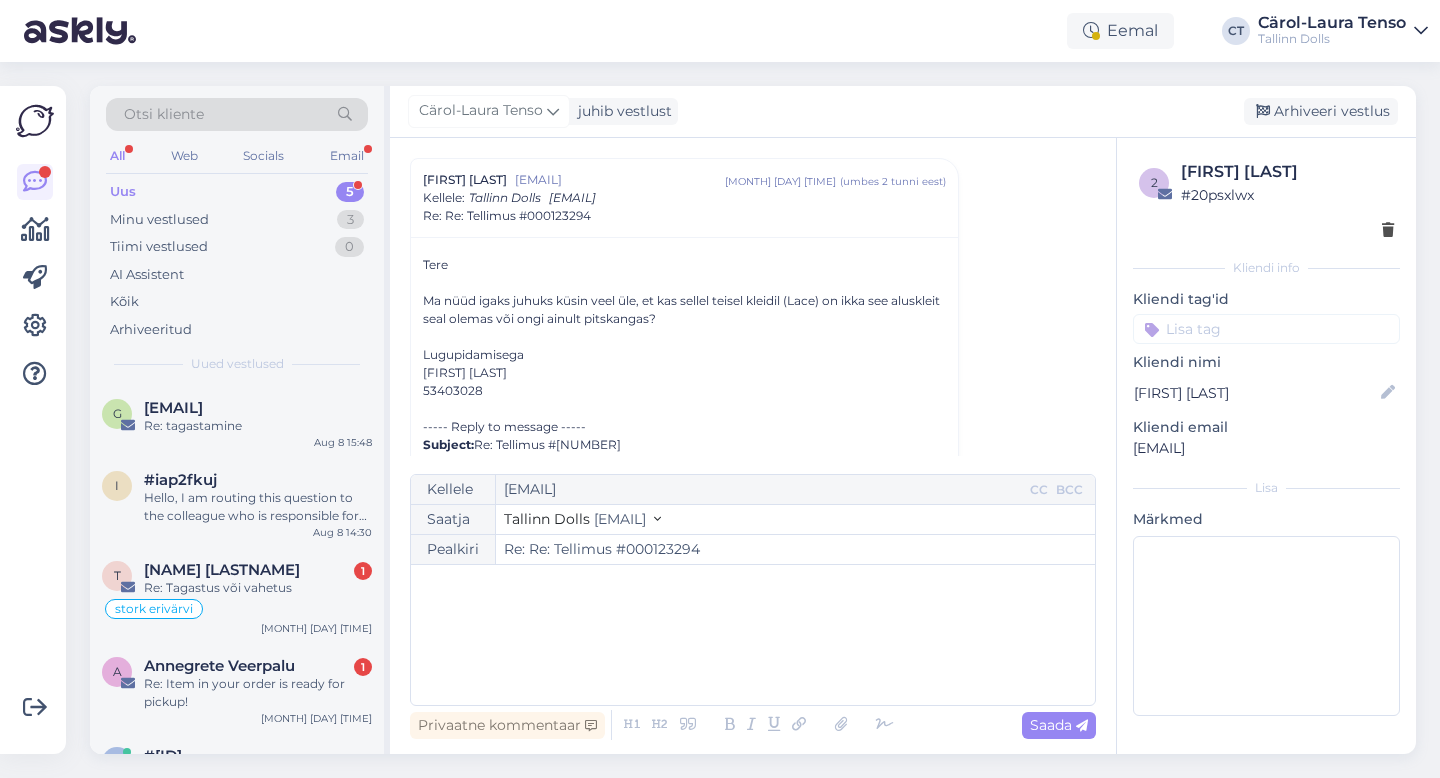 click on "﻿" at bounding box center (753, 635) 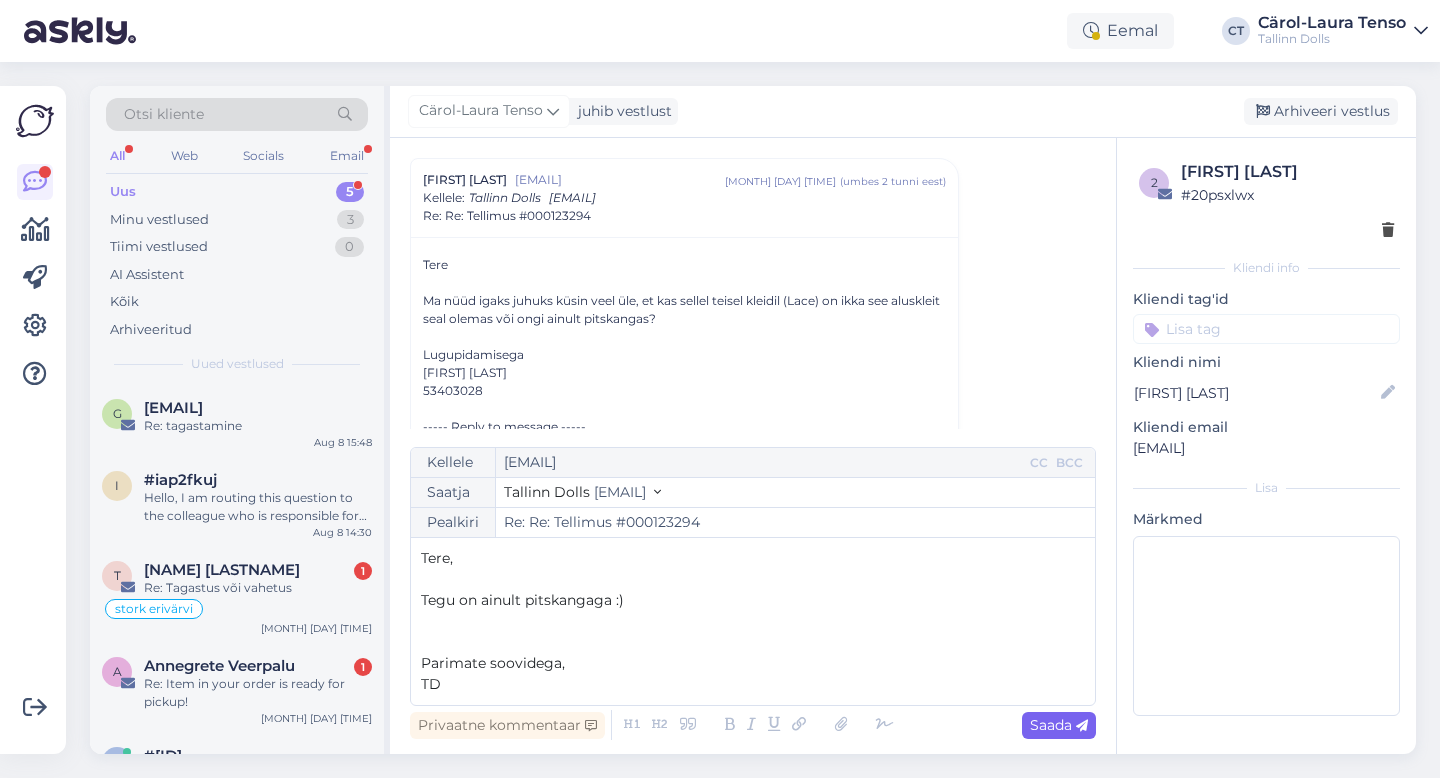 click on "Saada" at bounding box center (1059, 725) 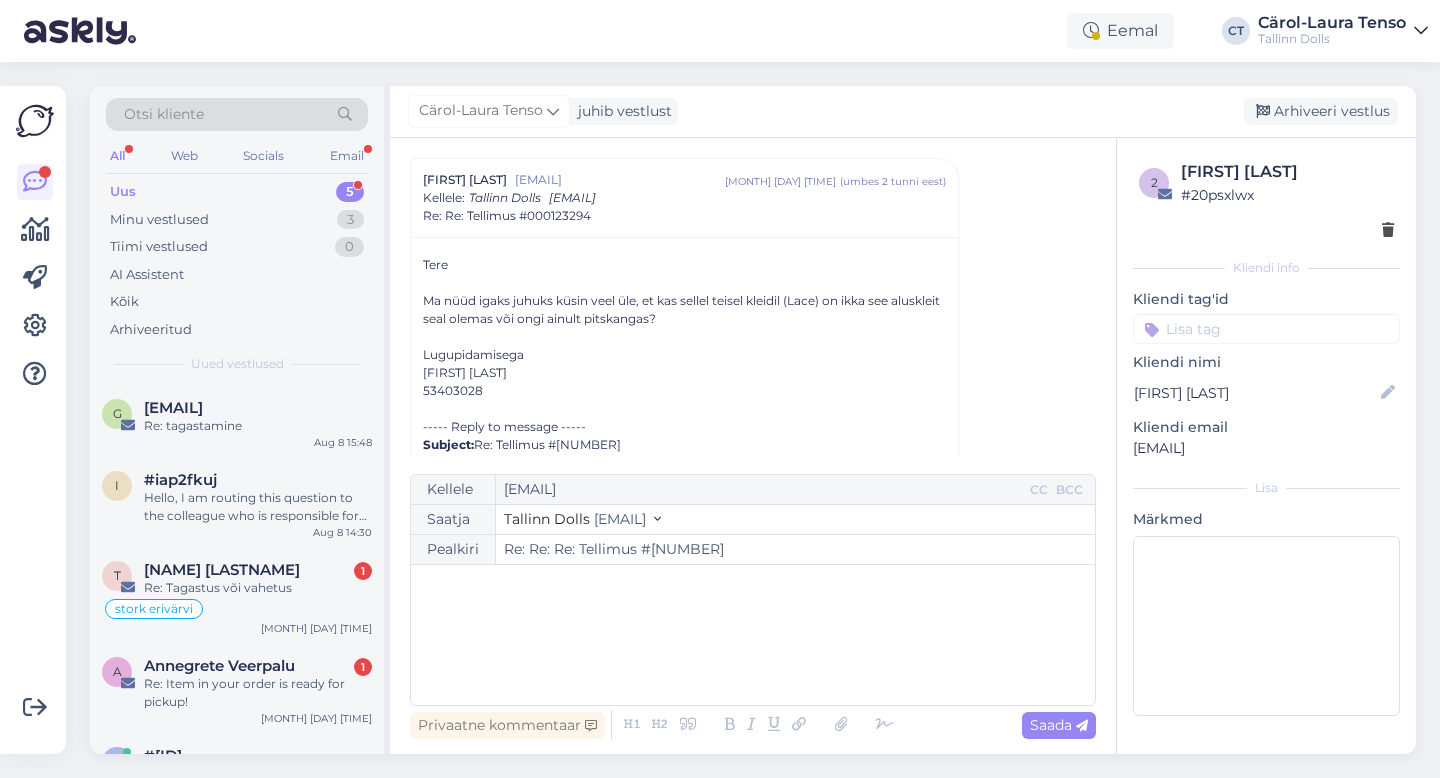 type on "Re: Re: Re: Tellimus #[NUMBER]" 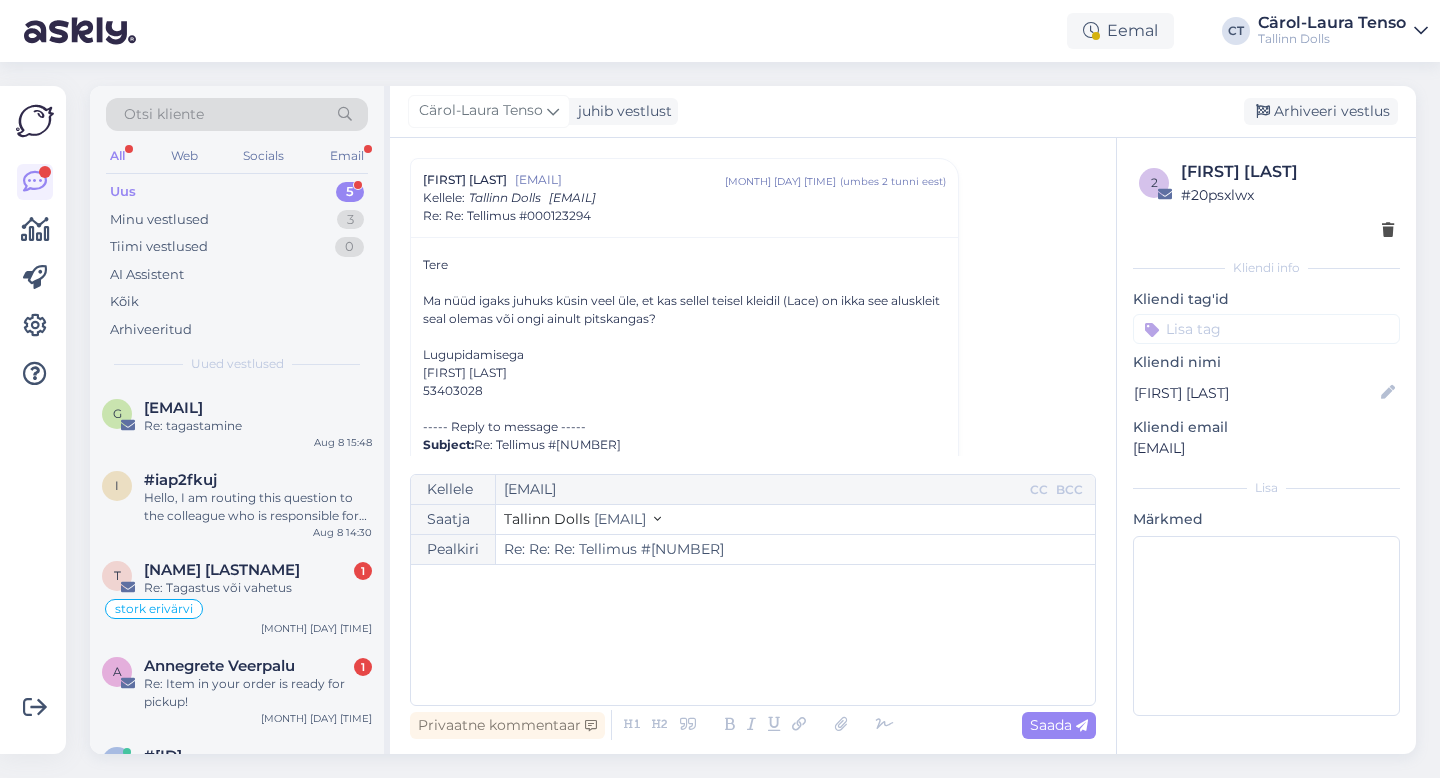 scroll, scrollTop: 1065, scrollLeft: 0, axis: vertical 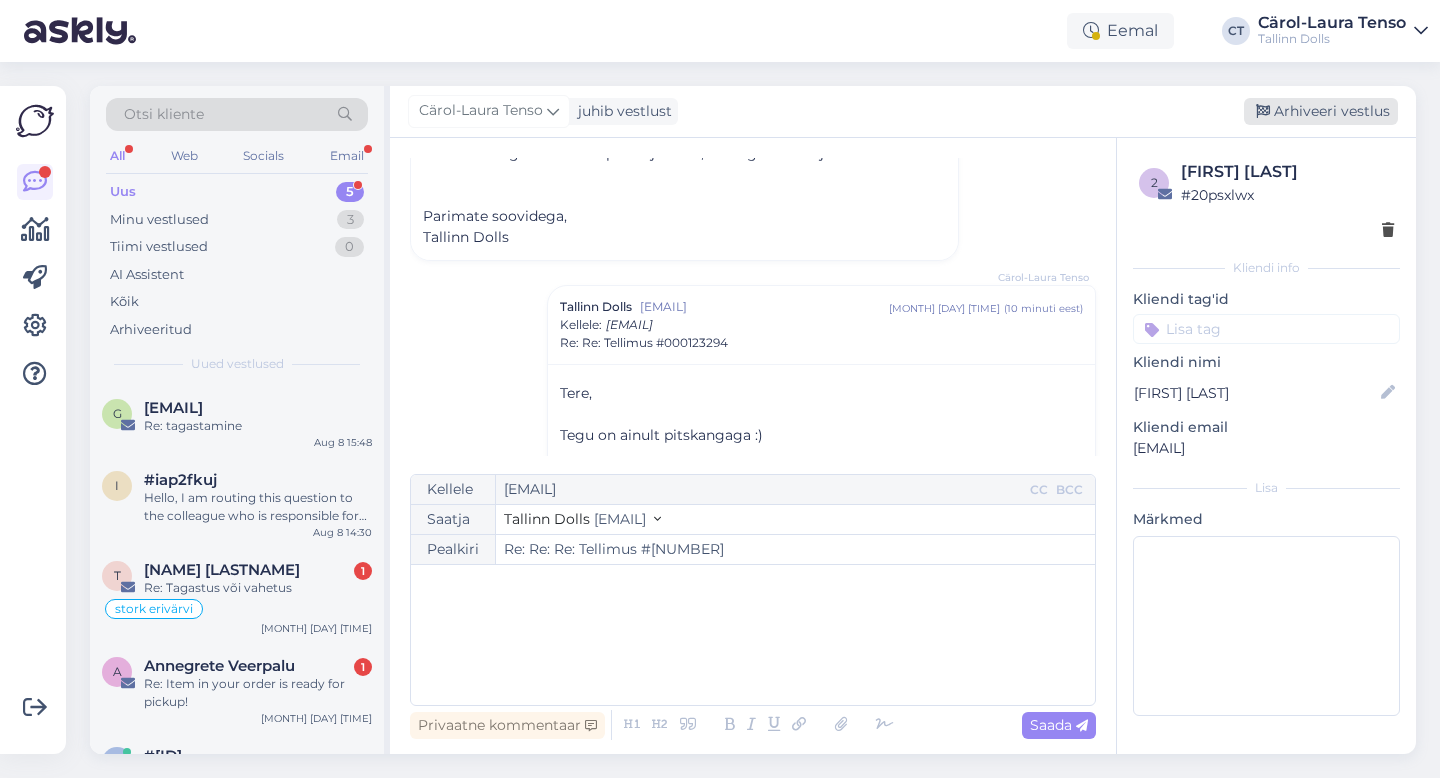 click on "Arhiveeri vestlus" at bounding box center [1321, 111] 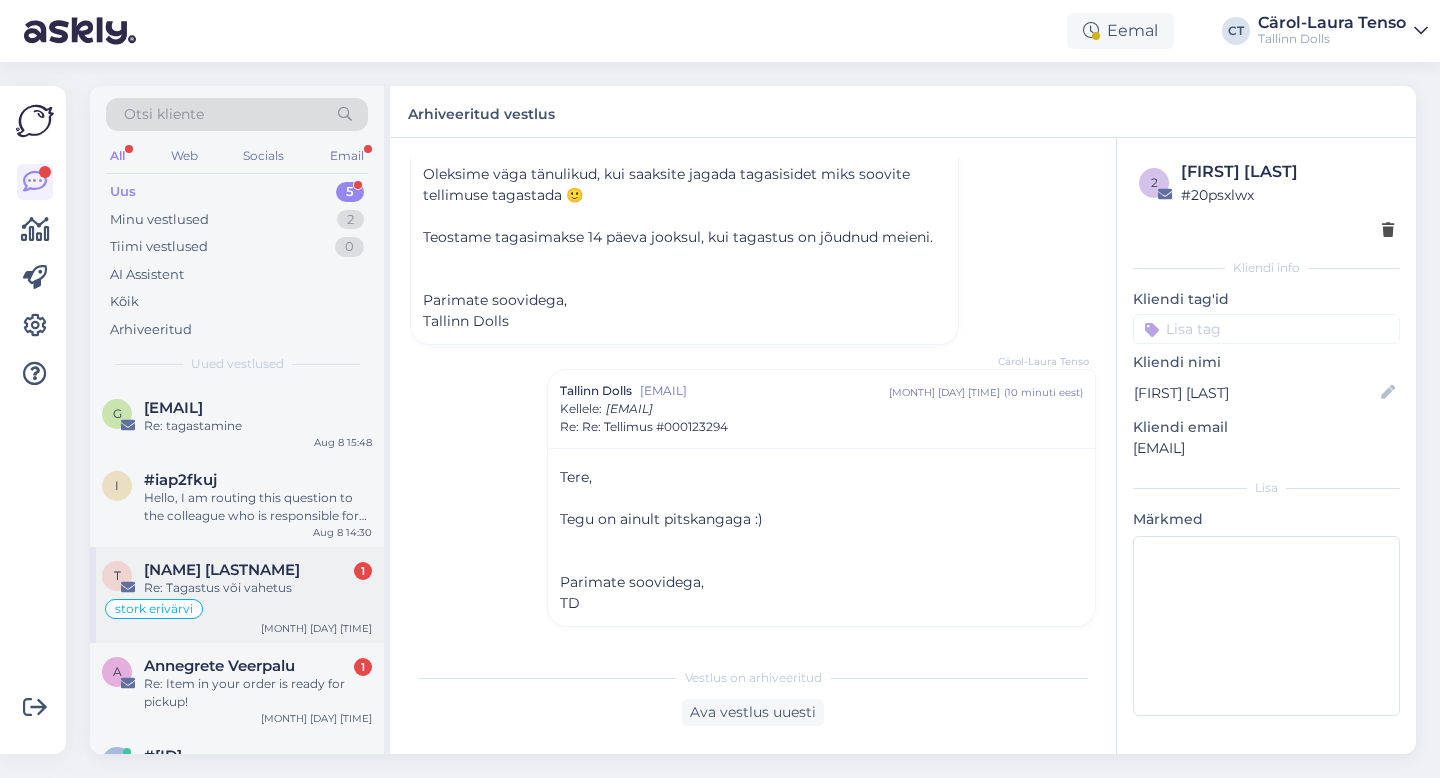 click on "T [NAME] 1 Re: Tagastus või vahetus stork erivärvi  [MONTH] [DAY] [TIME]" at bounding box center [237, 595] 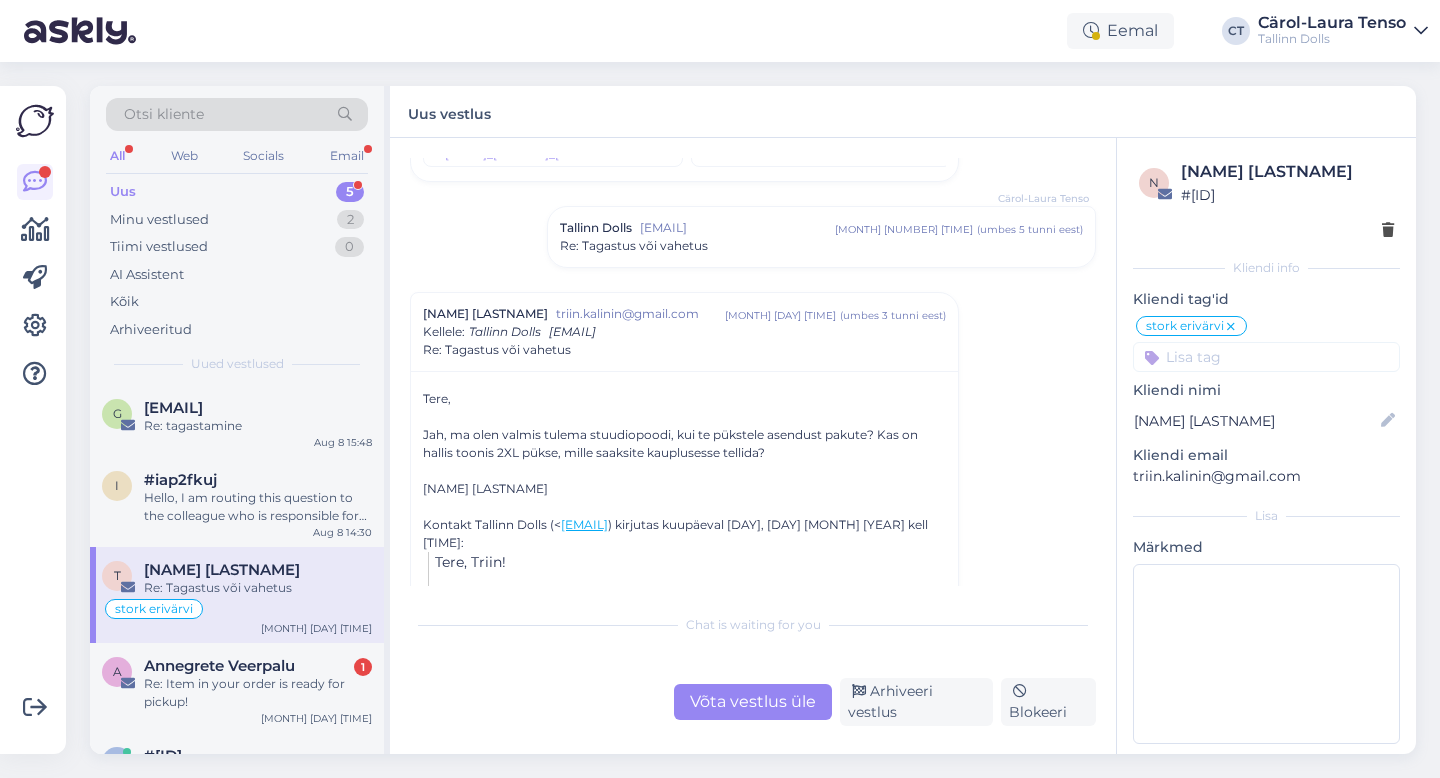 scroll, scrollTop: 353, scrollLeft: 0, axis: vertical 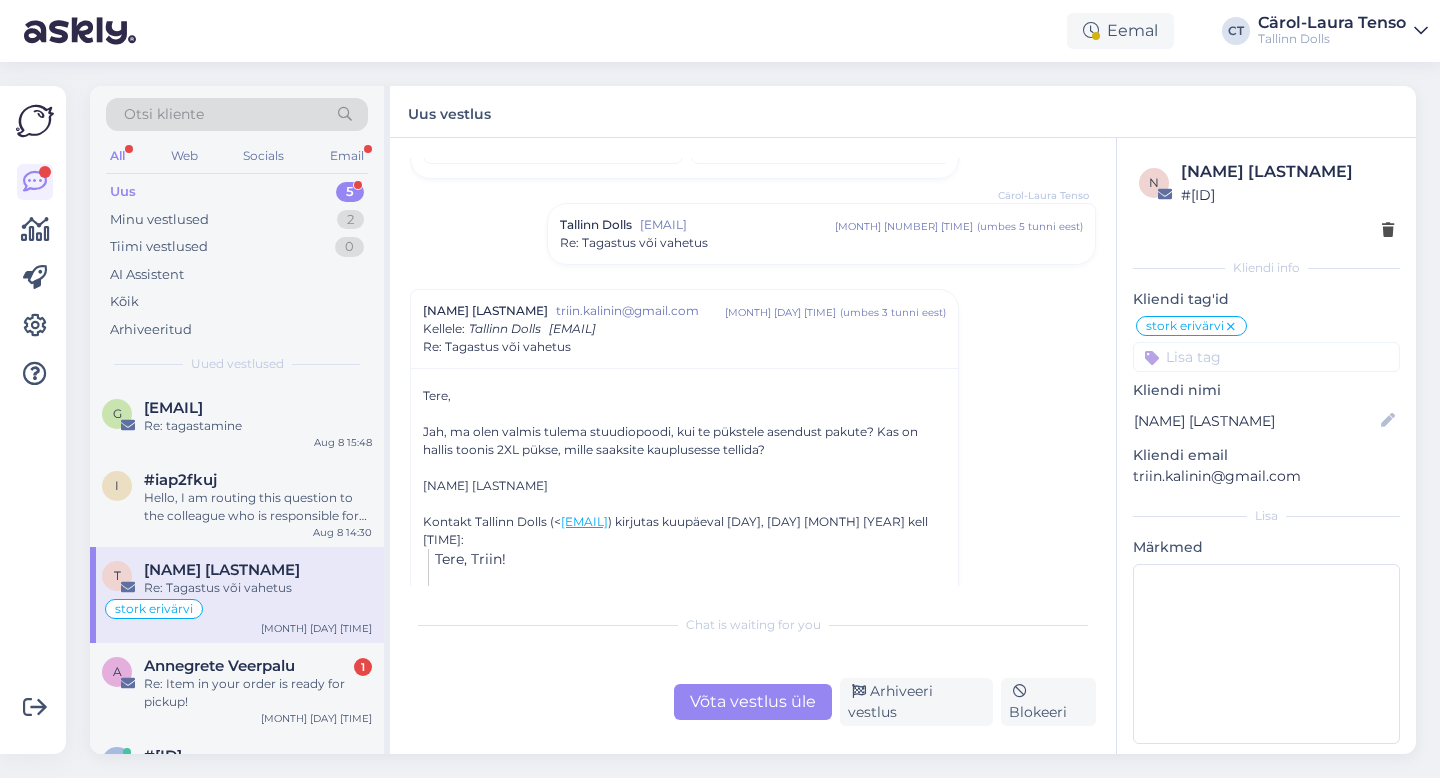 click on "Võta vestlus üle" at bounding box center [753, 702] 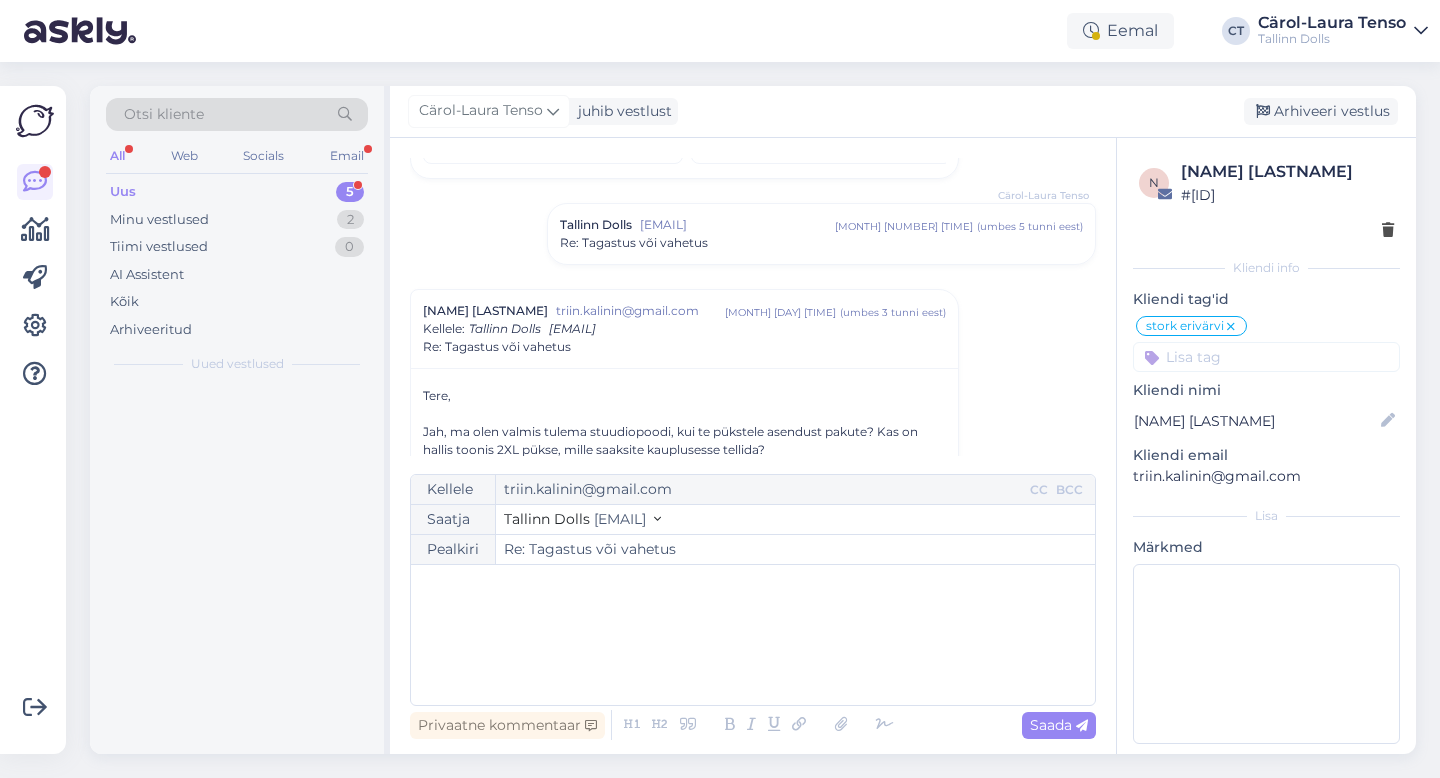 scroll, scrollTop: 484, scrollLeft: 0, axis: vertical 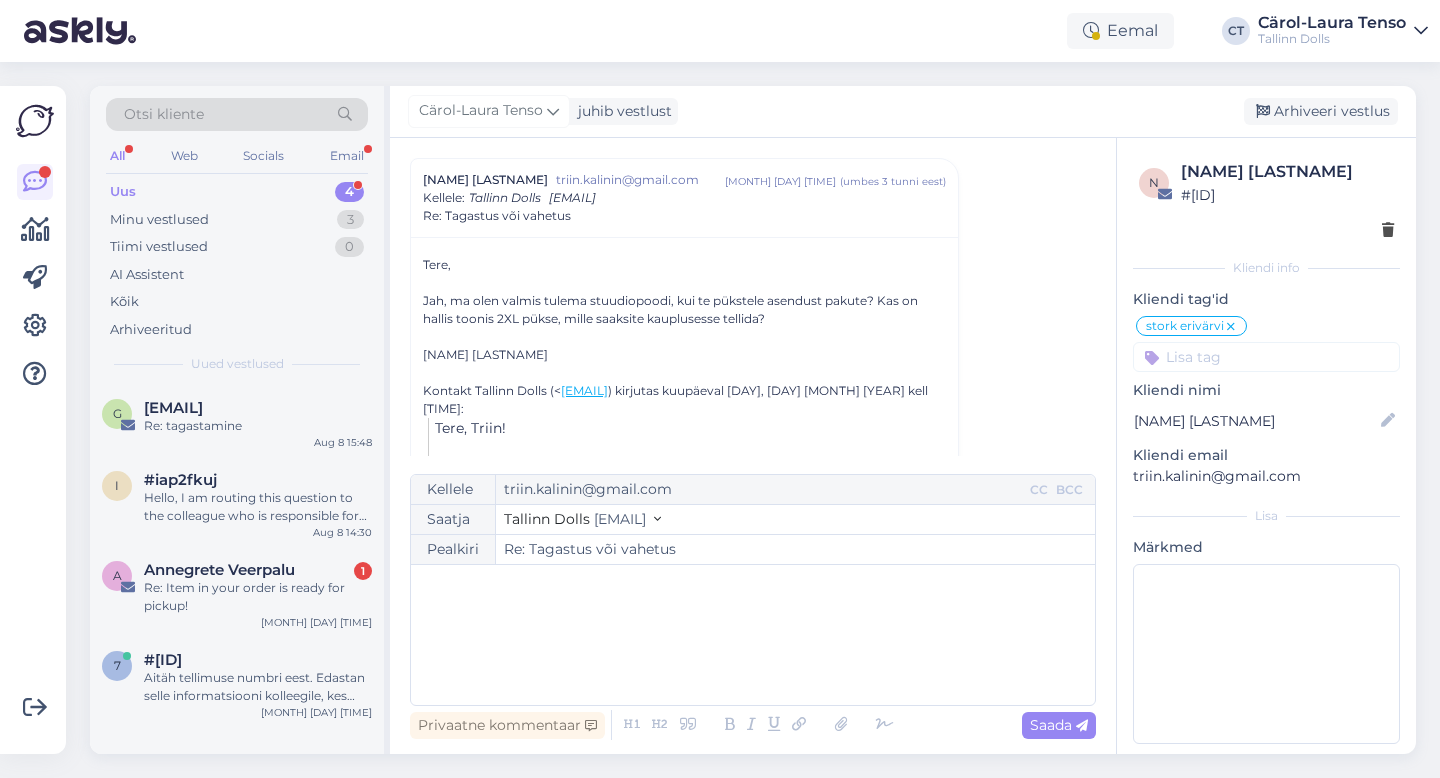 click on "﻿" at bounding box center [753, 635] 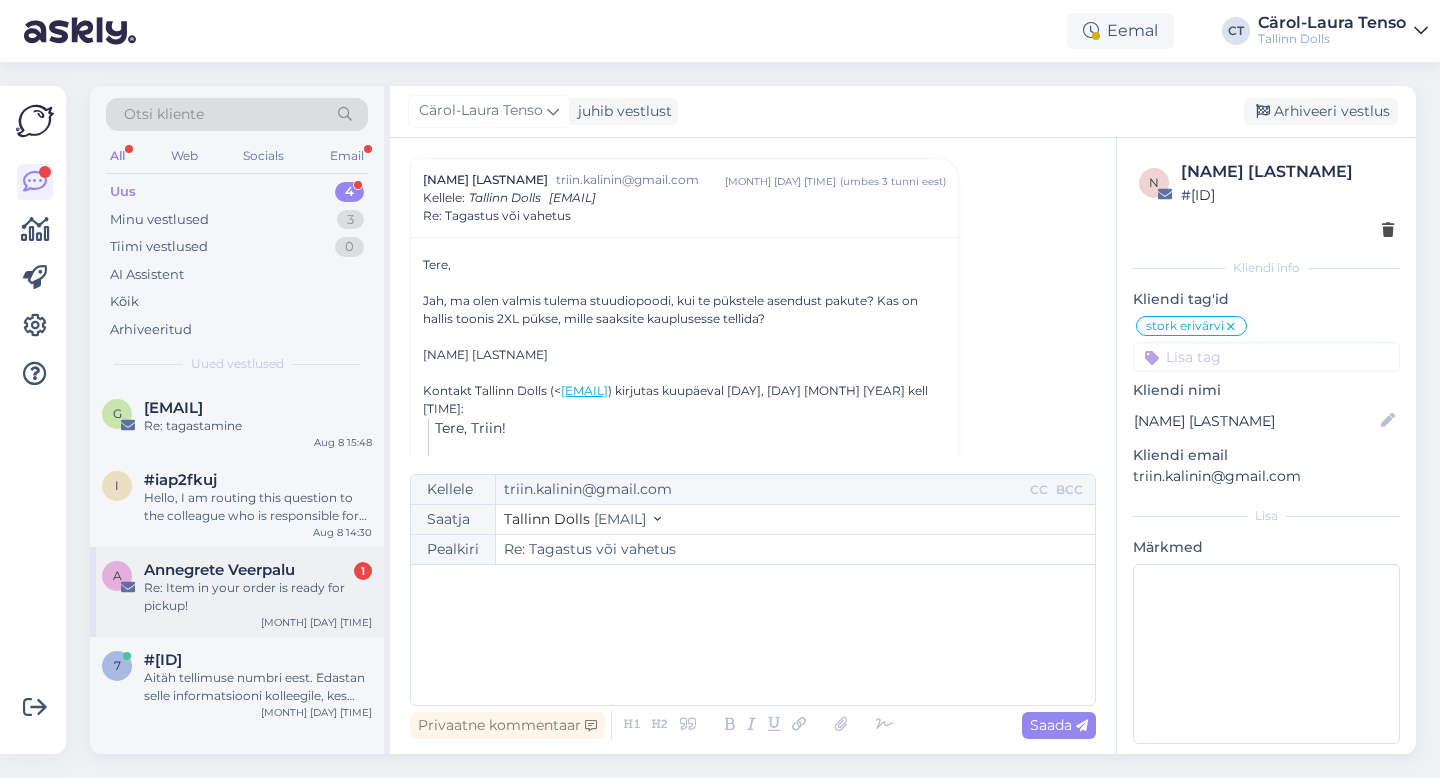 click on "Re: Item in your order is ready for pickup!" at bounding box center [258, 597] 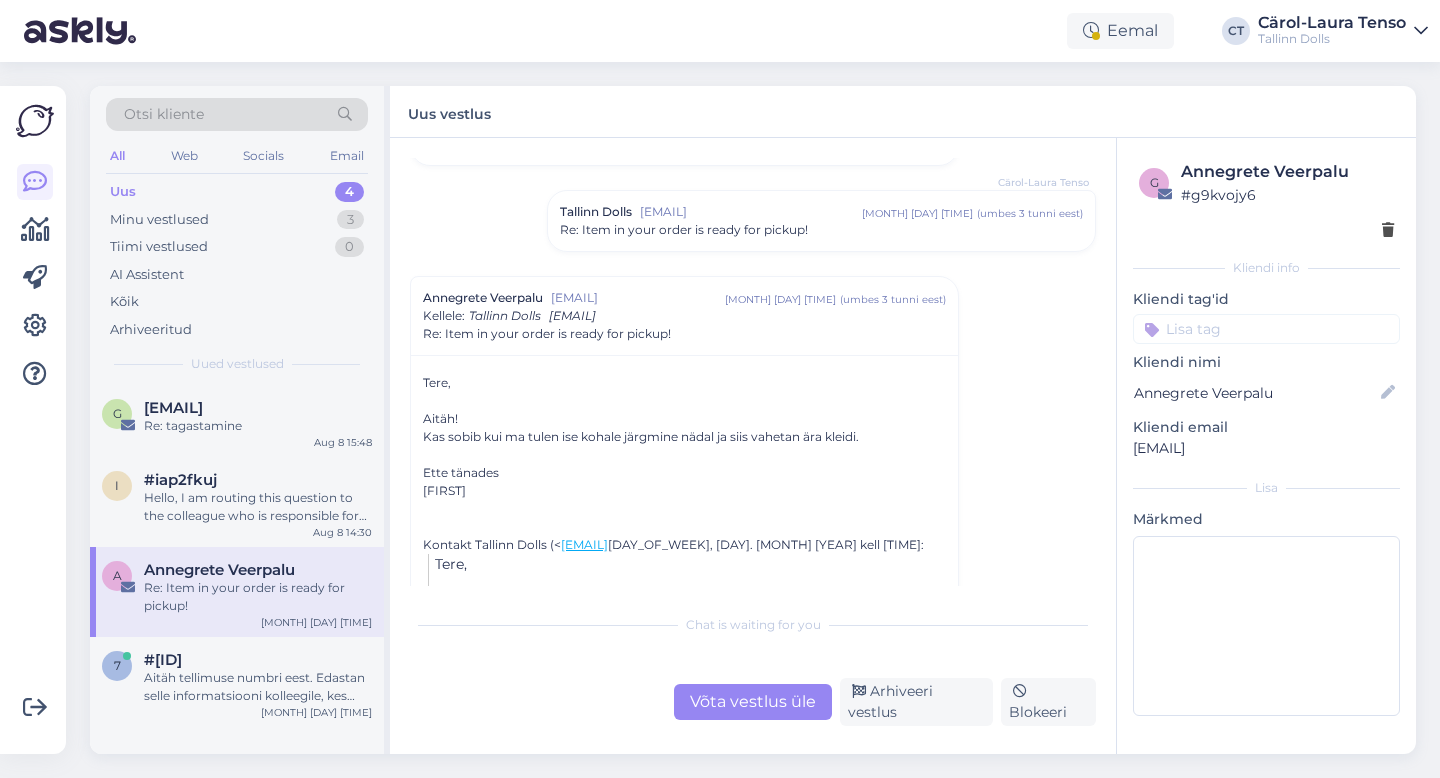 scroll, scrollTop: 5362, scrollLeft: 0, axis: vertical 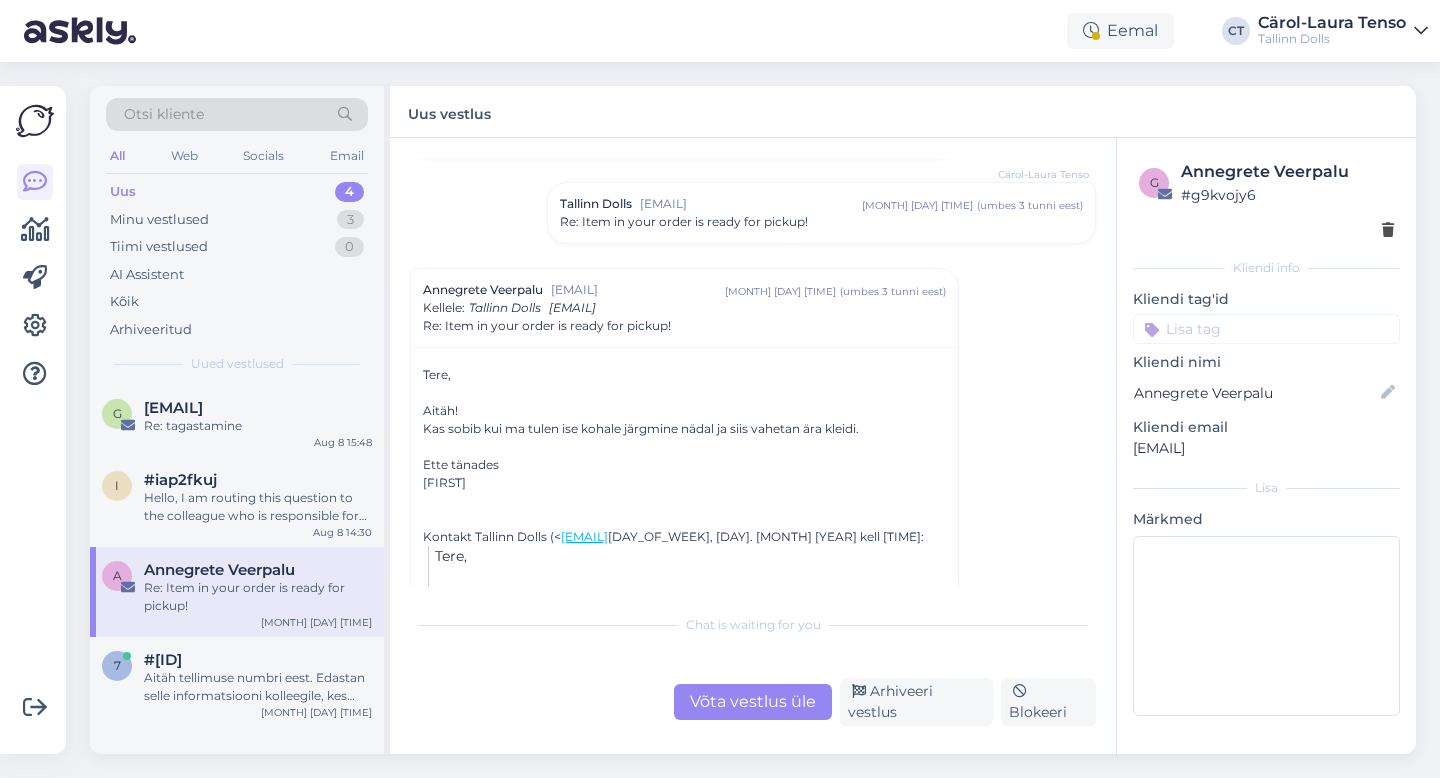 click on "Võta vestlus üle" at bounding box center (753, 702) 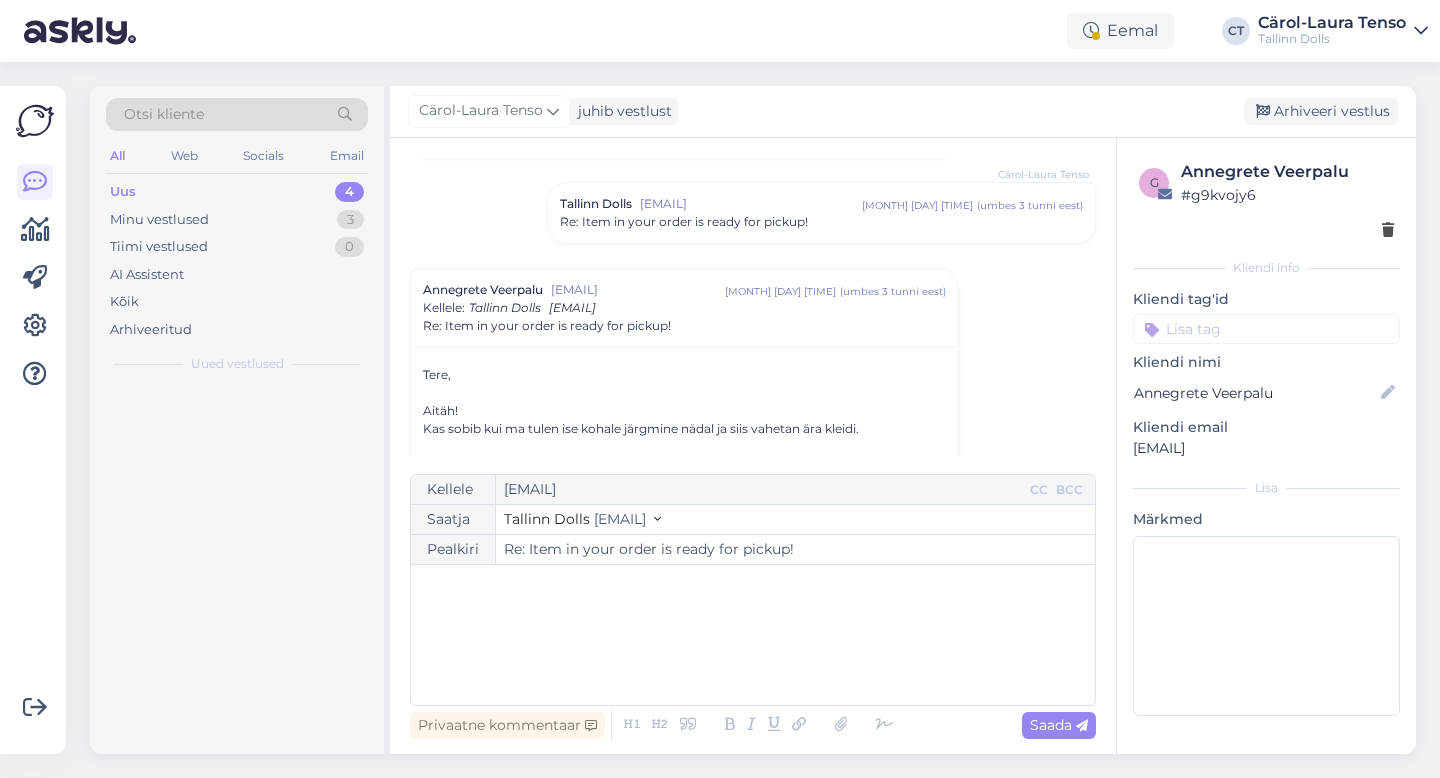 scroll, scrollTop: 5472, scrollLeft: 0, axis: vertical 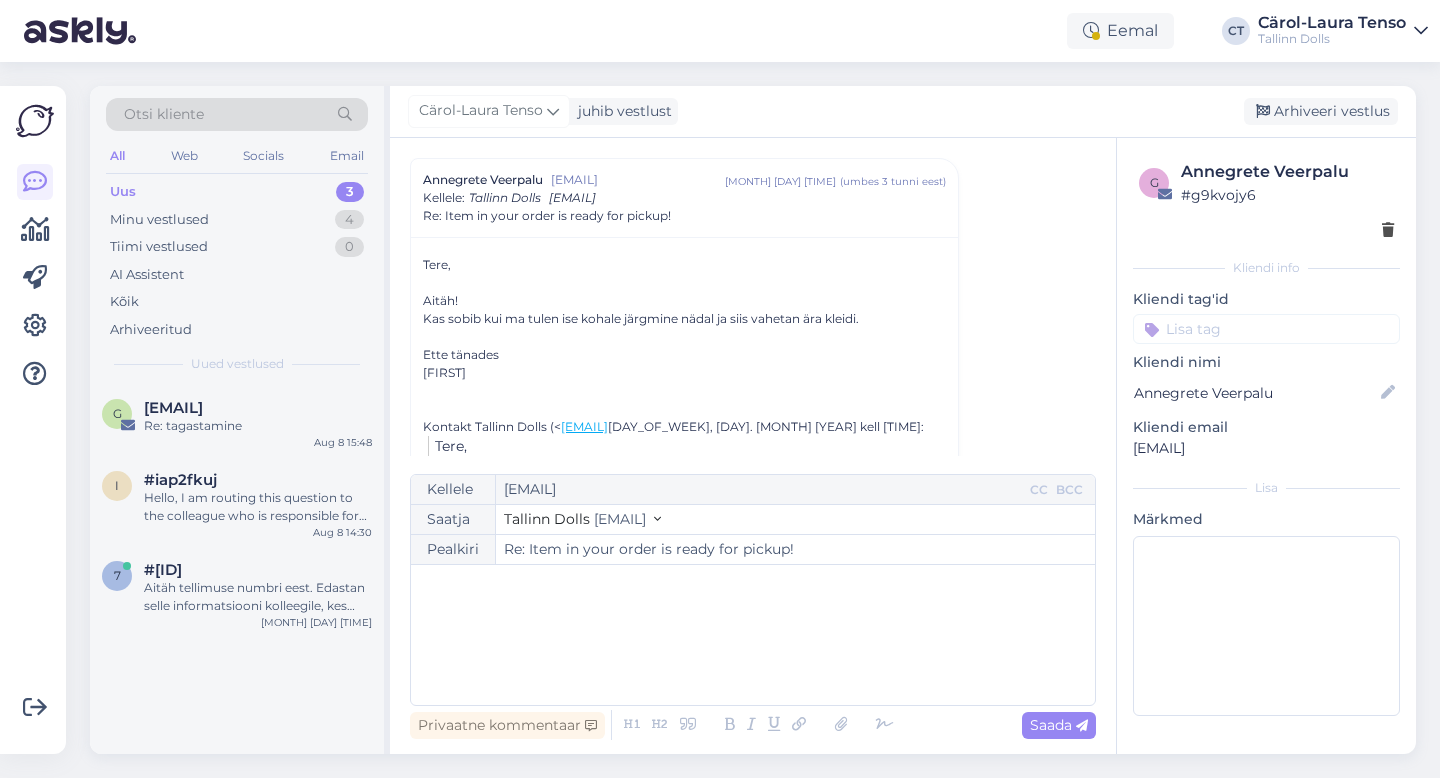 click on "﻿" at bounding box center (753, 635) 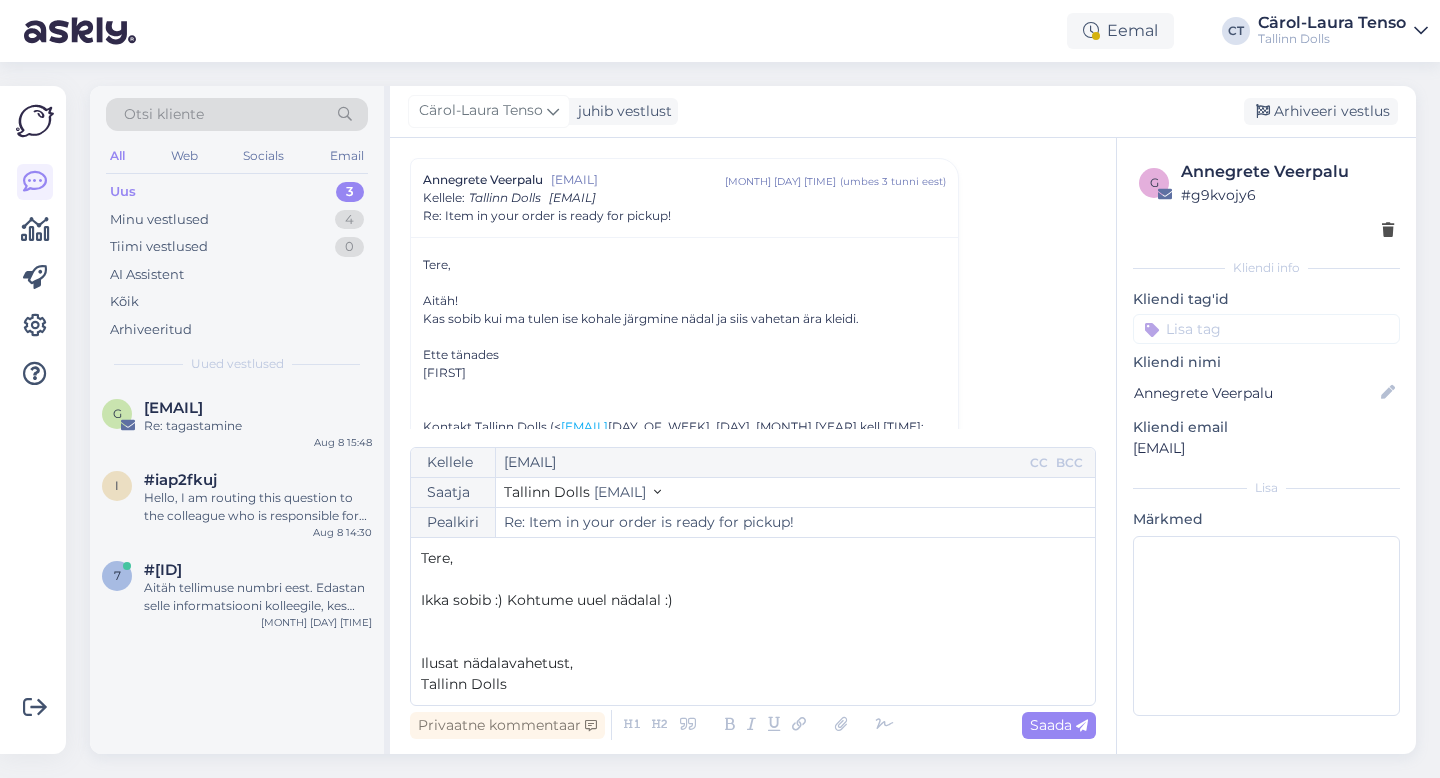click on "Ikka sobib :) Kohtume uuel nädalal :)" at bounding box center [547, 600] 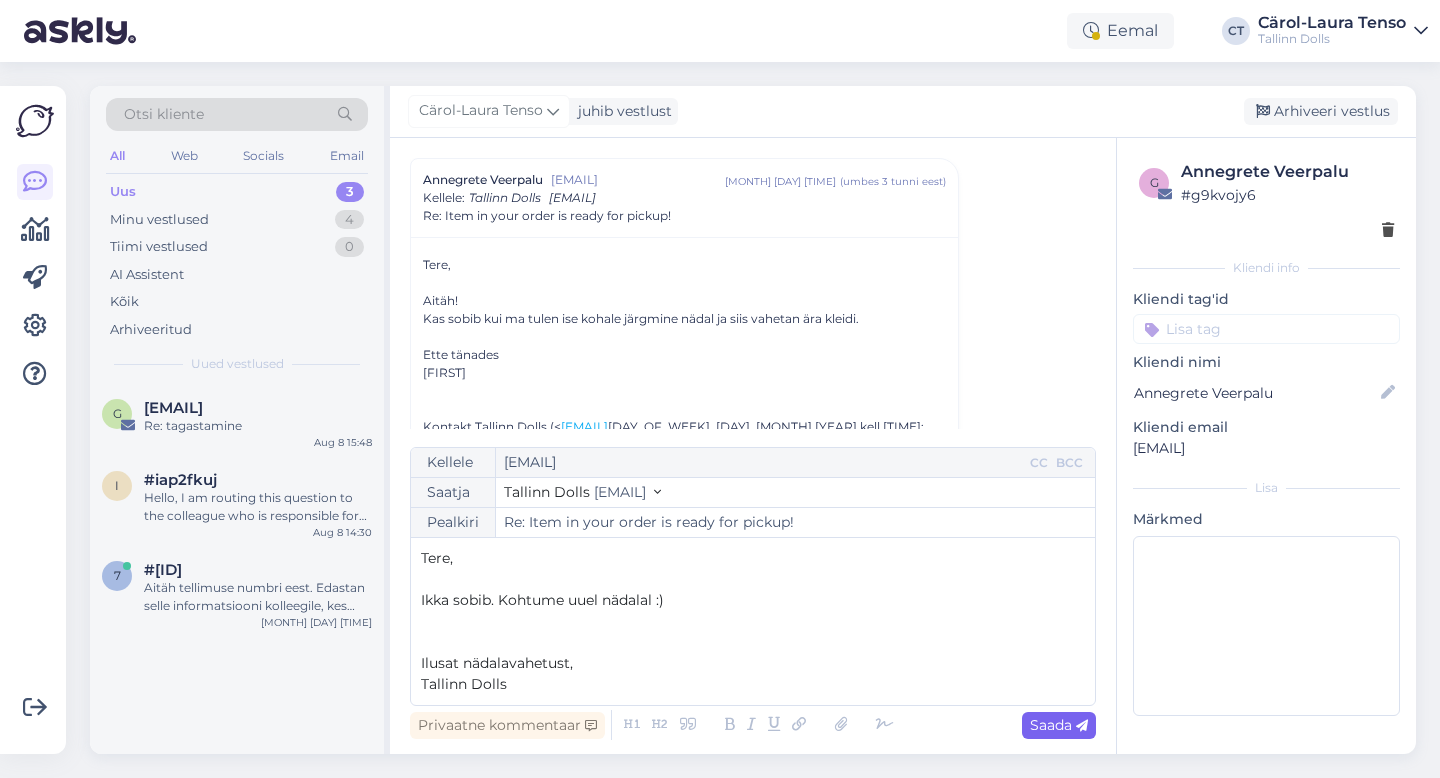 click on "Saada" at bounding box center [1059, 725] 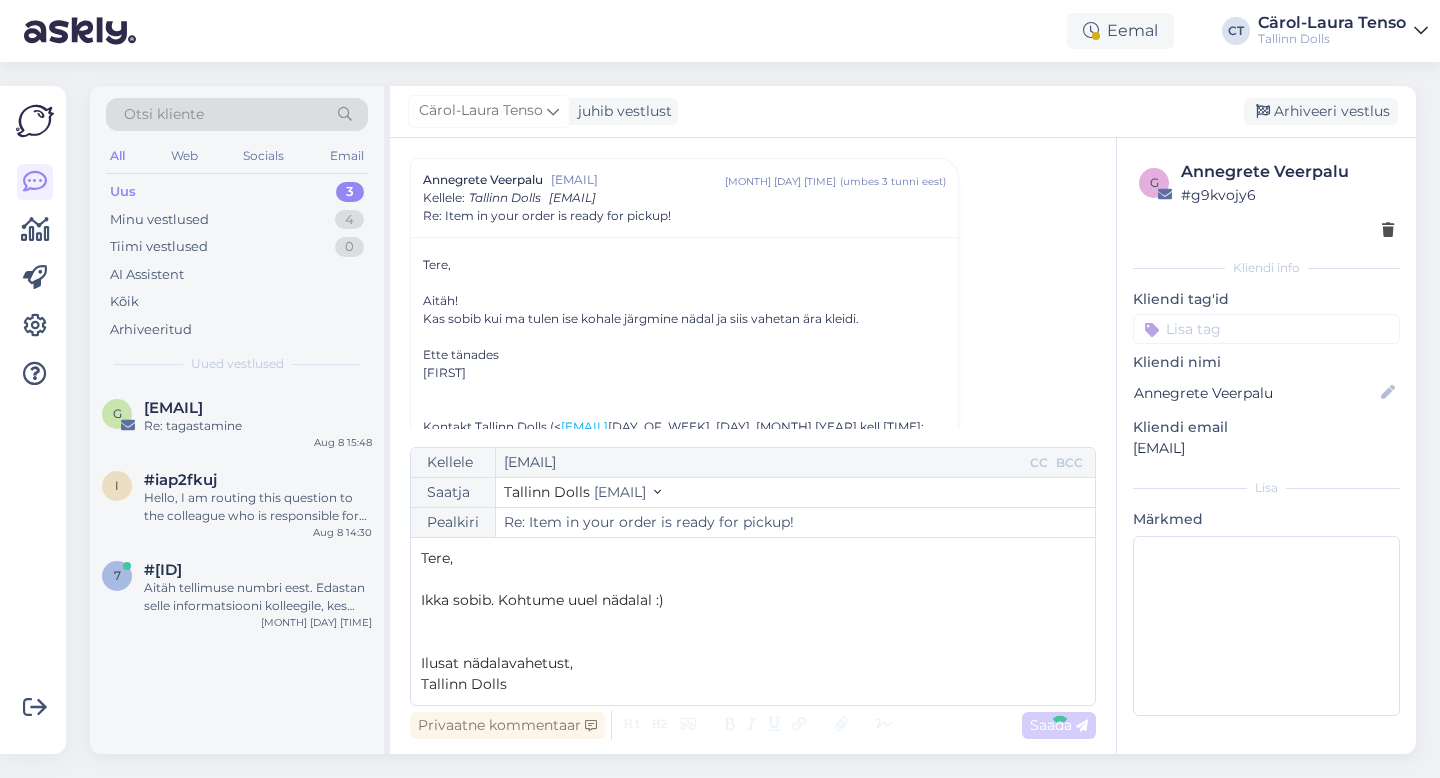 type on "Re: Re: Item in your order is ready for pickup!" 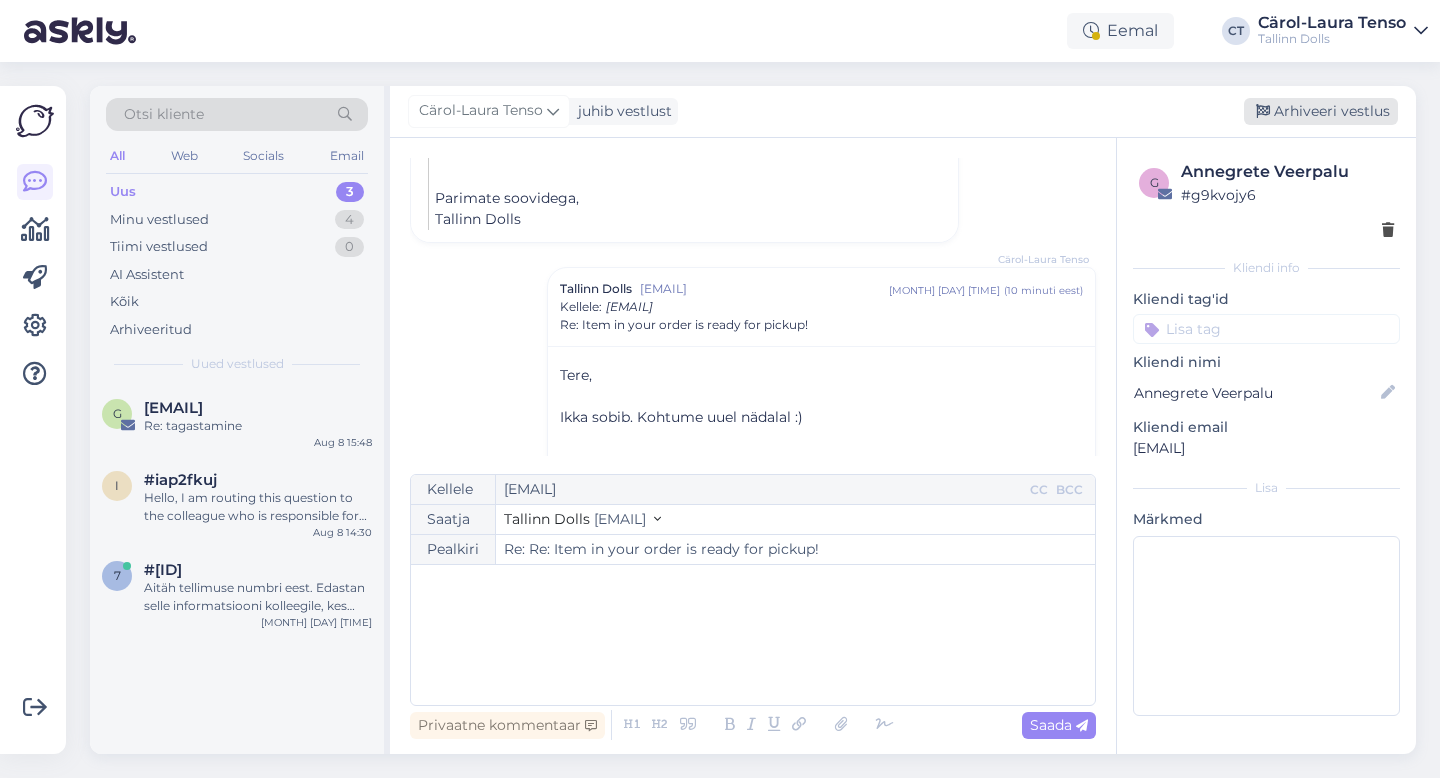 click on "Arhiveeri vestlus" at bounding box center (1321, 111) 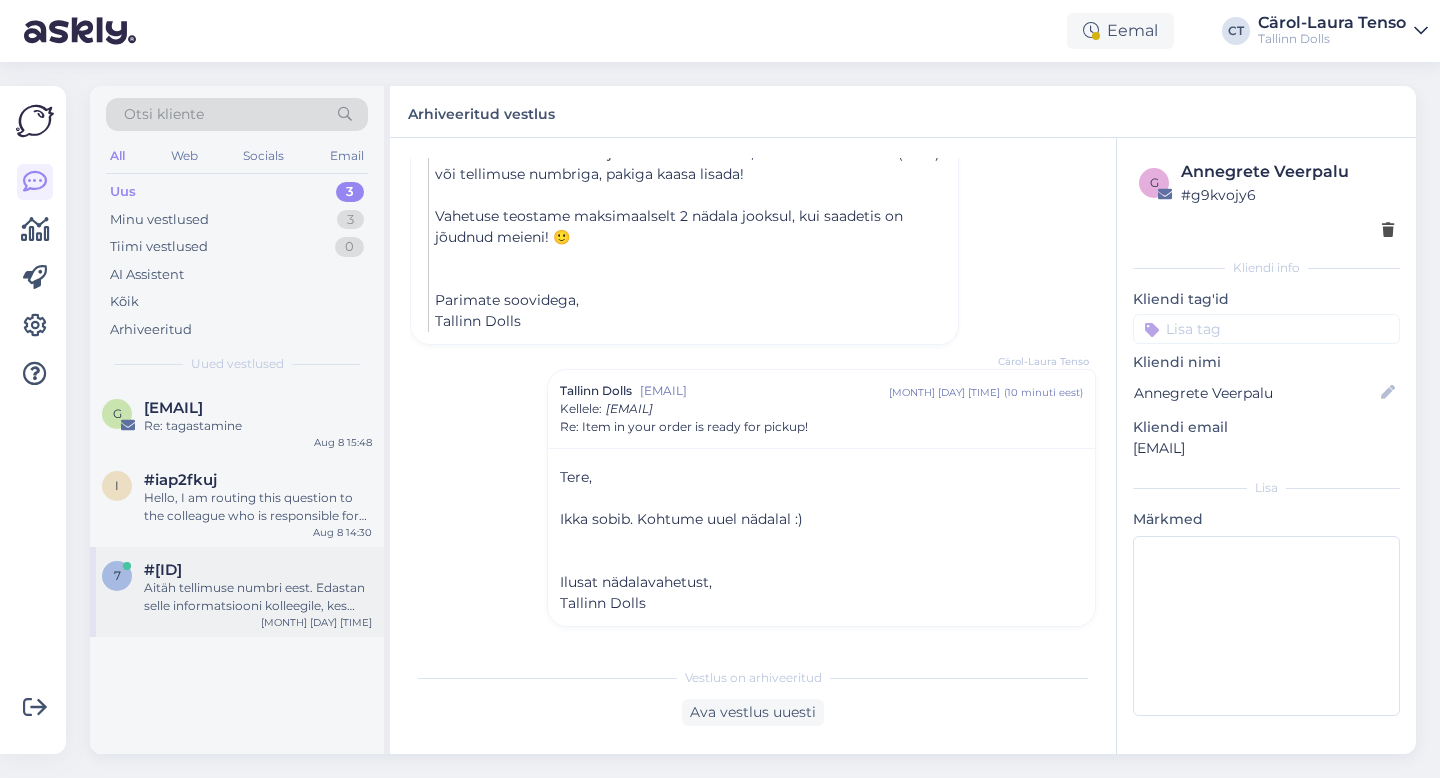 click on "Aitäh tellimuse numbri eest. Edastan selle informatsiooni kolleegile, kes tegeleb teie küsimusega." at bounding box center (258, 597) 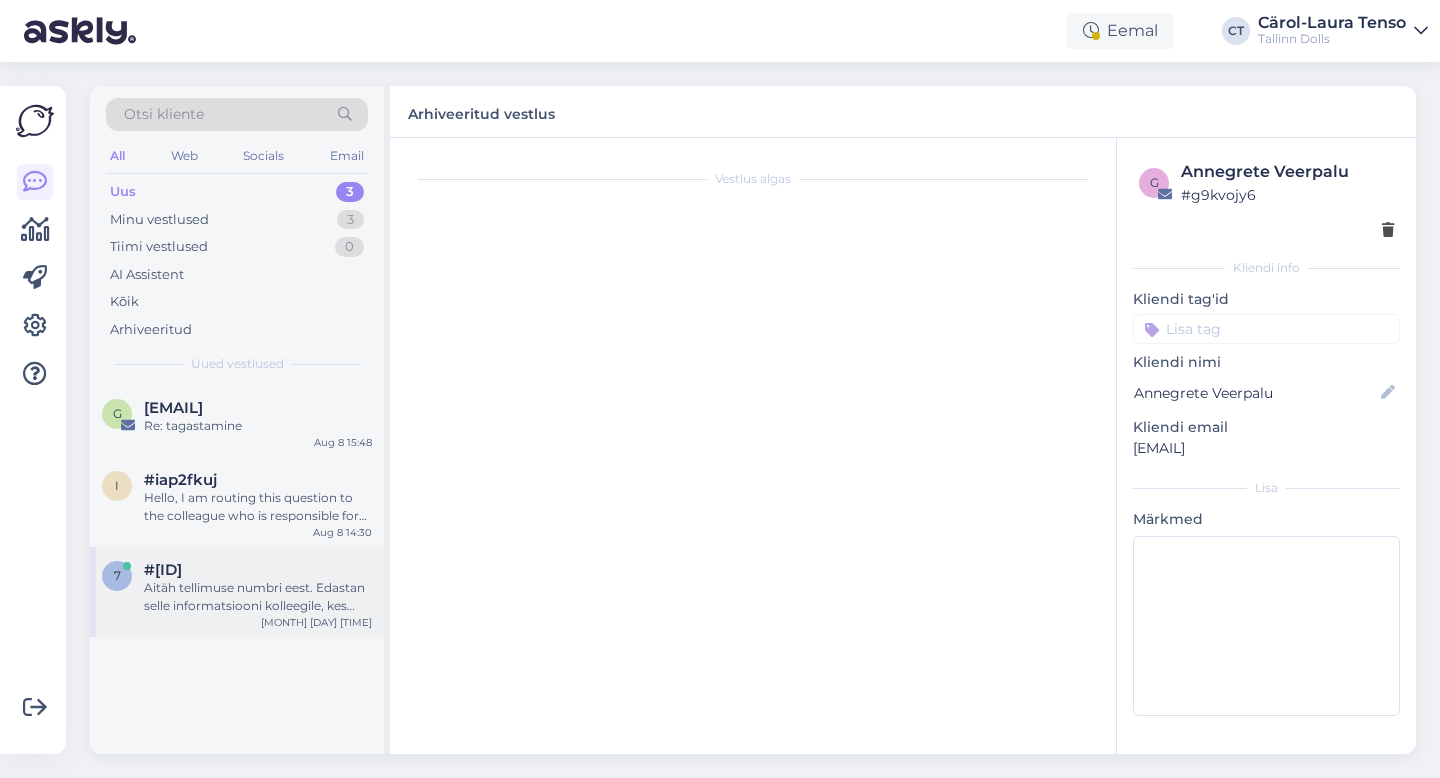 scroll, scrollTop: 1157, scrollLeft: 0, axis: vertical 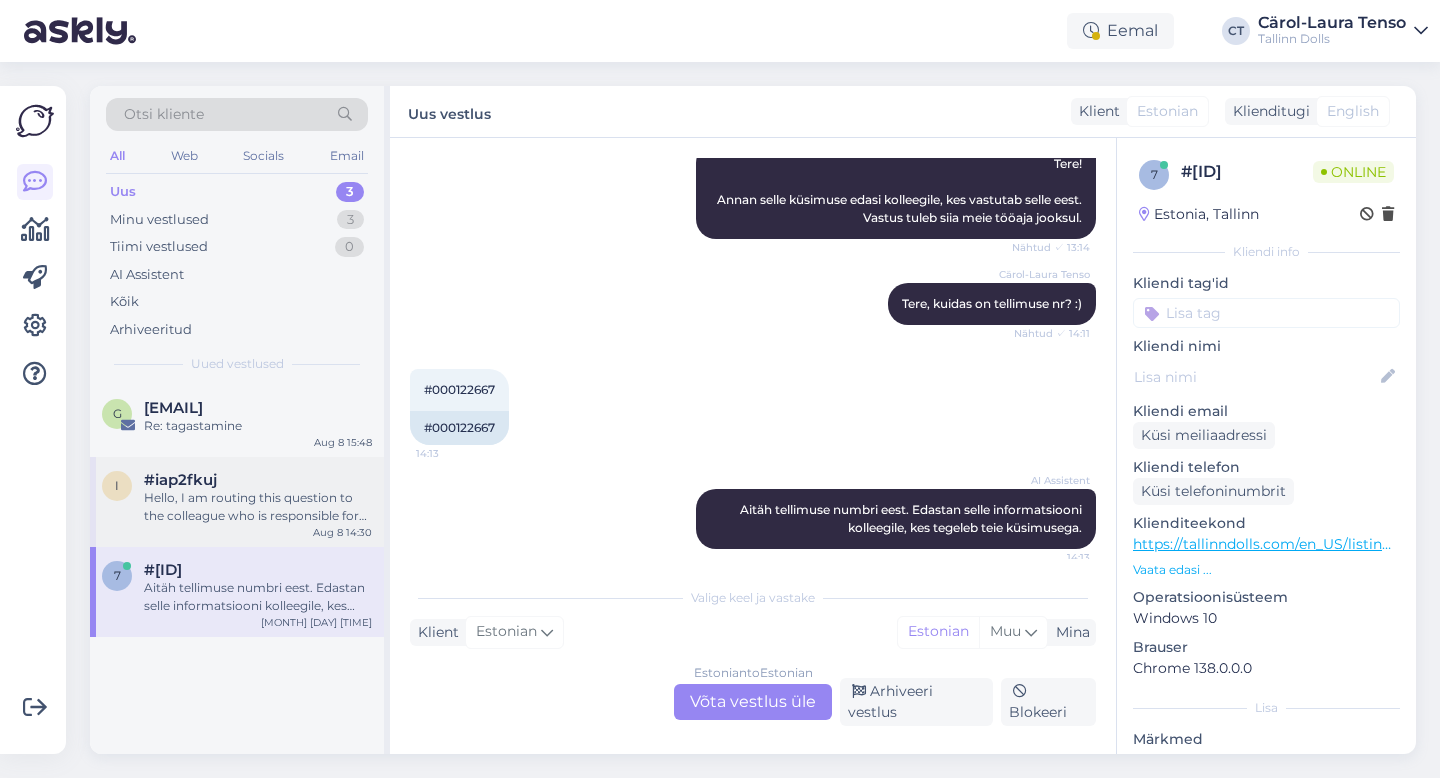 click on "i #iap2fkuj Hello, I am routing this question to the colleague who is responsible for this topic. The reply might take a bit. But it’ll be saved here for you to read later. Aug 8 14:30" at bounding box center (237, 502) 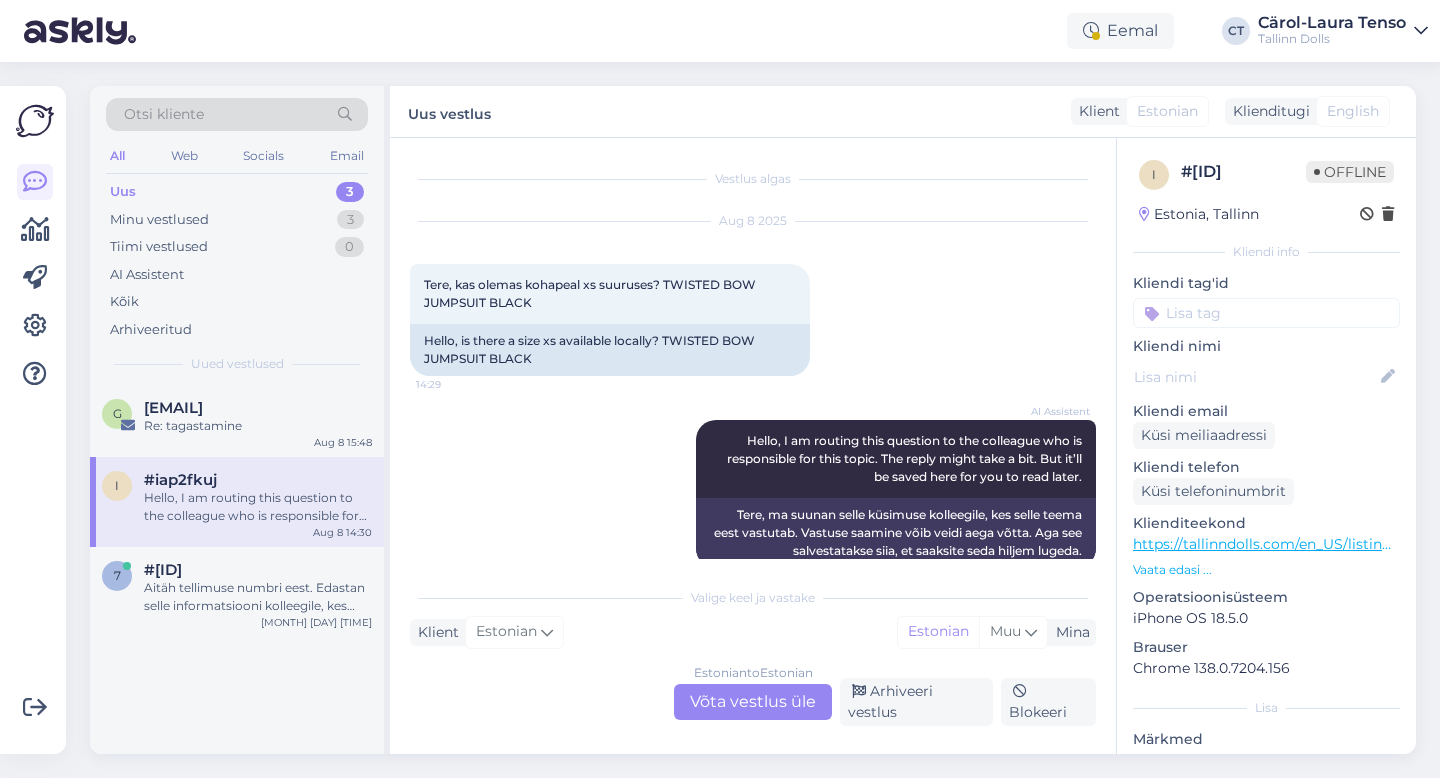 scroll, scrollTop: 19, scrollLeft: 0, axis: vertical 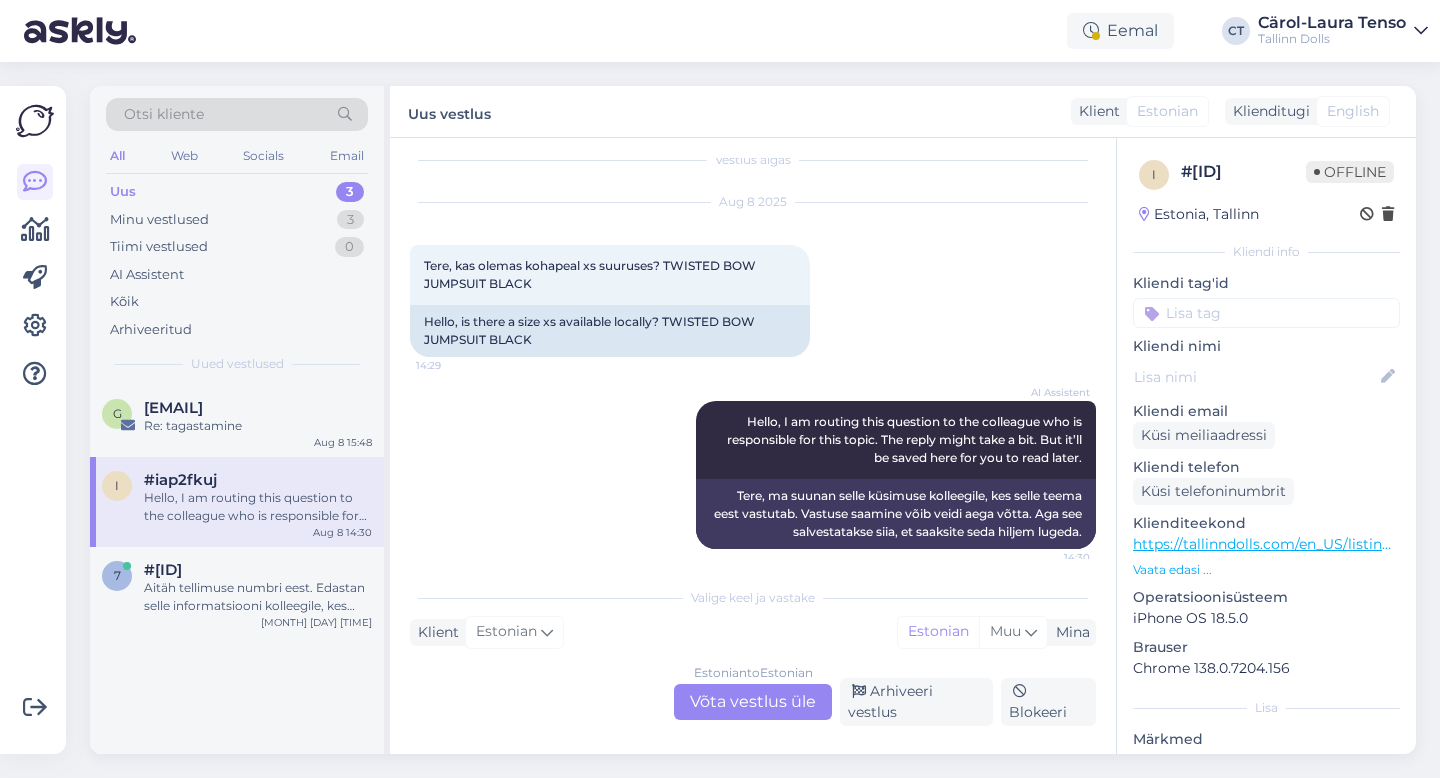 click on "Estonian  to  Estonian Võta vestlus üle" at bounding box center [753, 702] 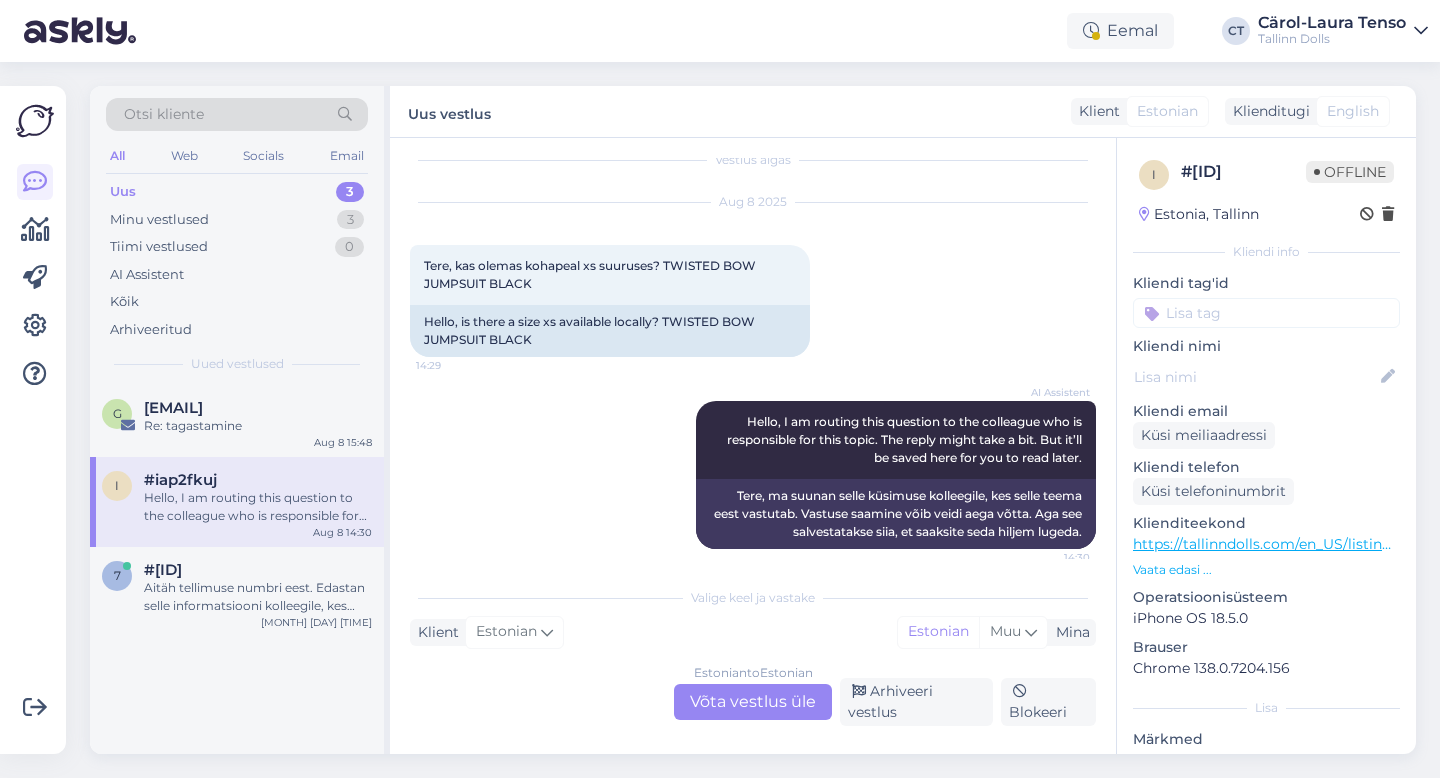 scroll, scrollTop: 0, scrollLeft: 0, axis: both 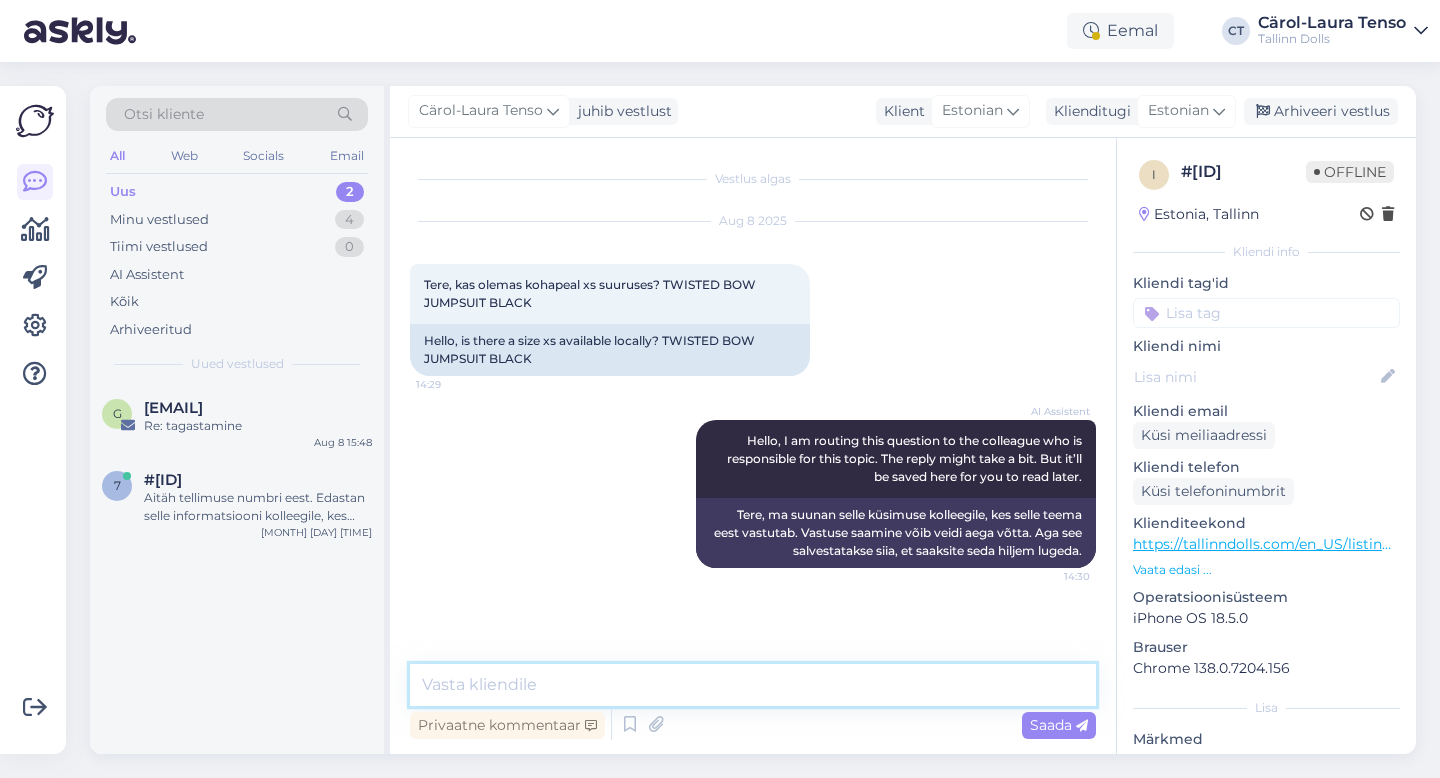click at bounding box center (753, 685) 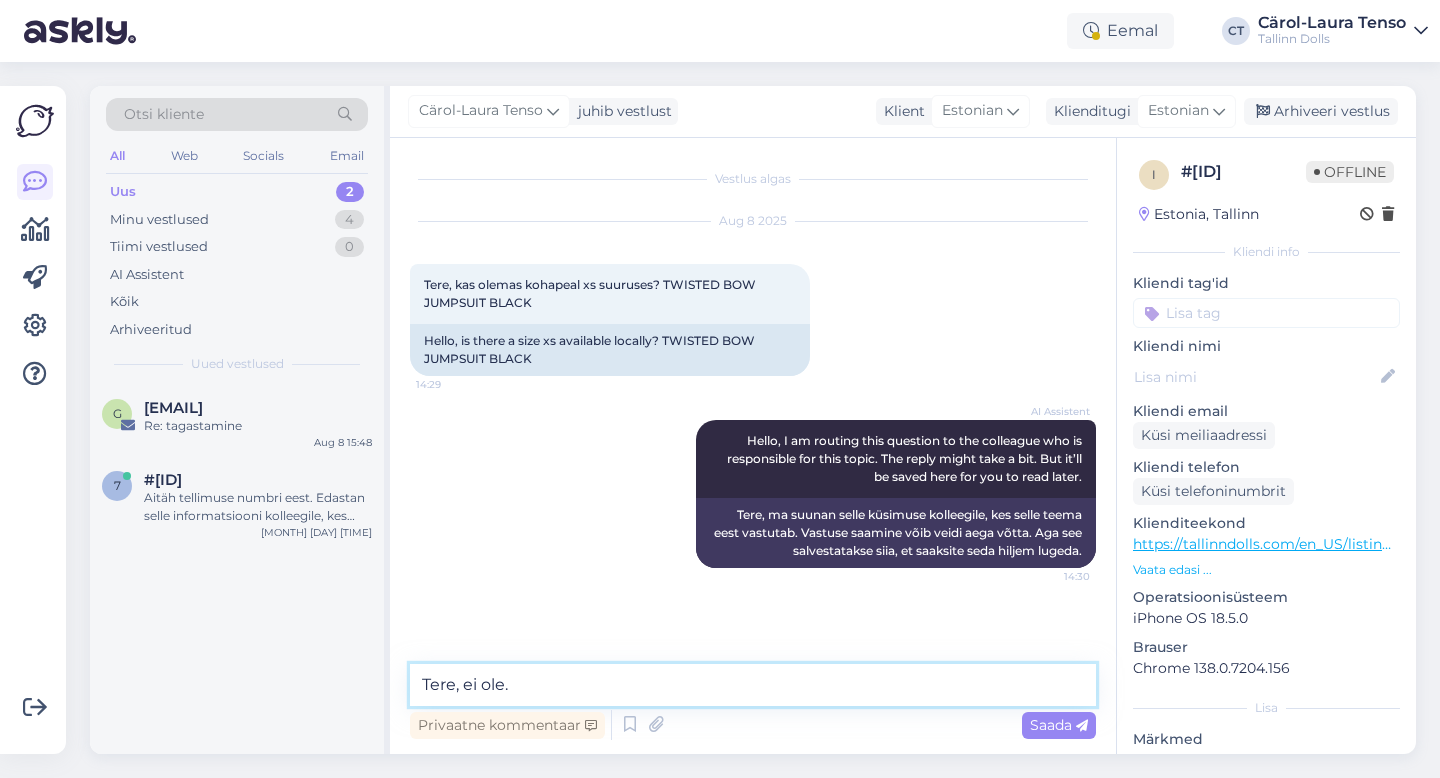 type on "Tere, ei ole." 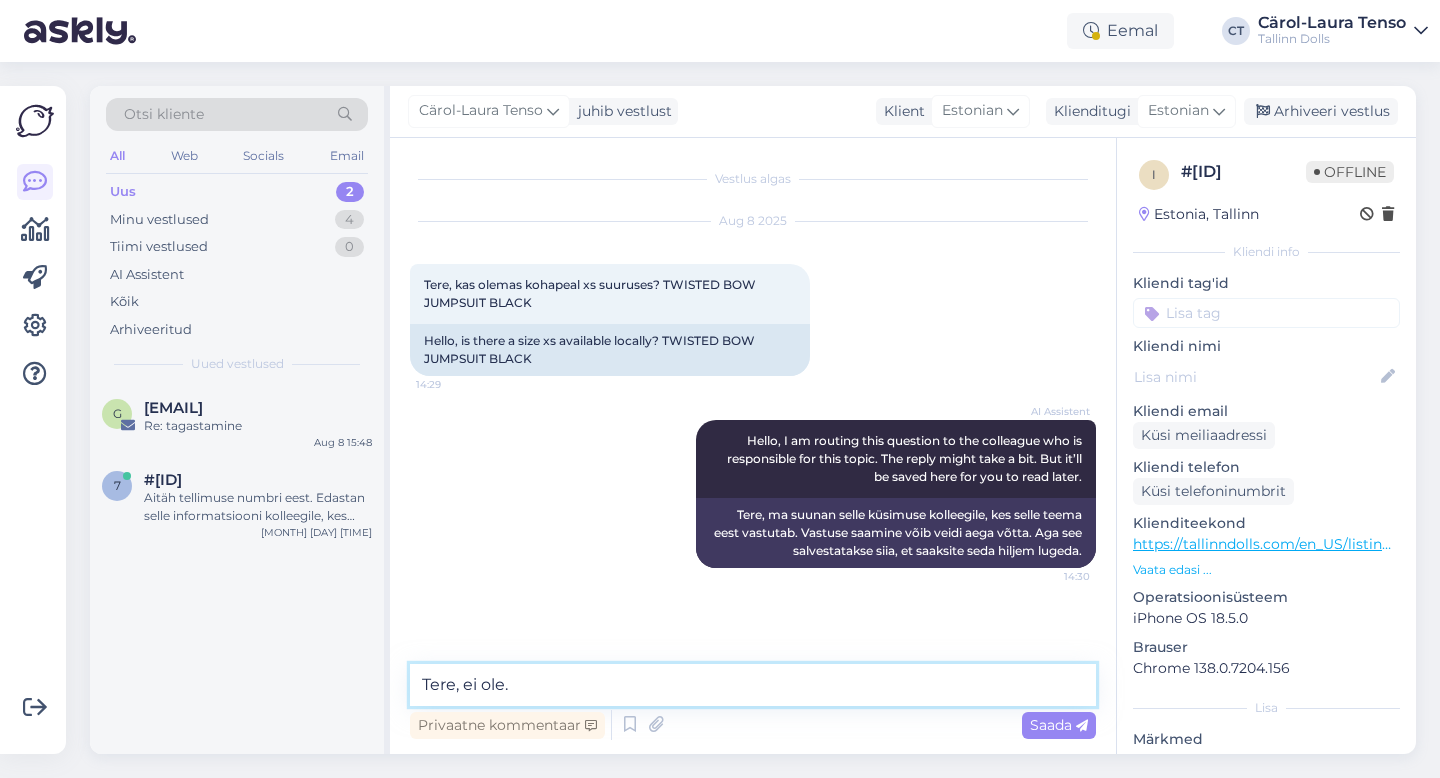 type 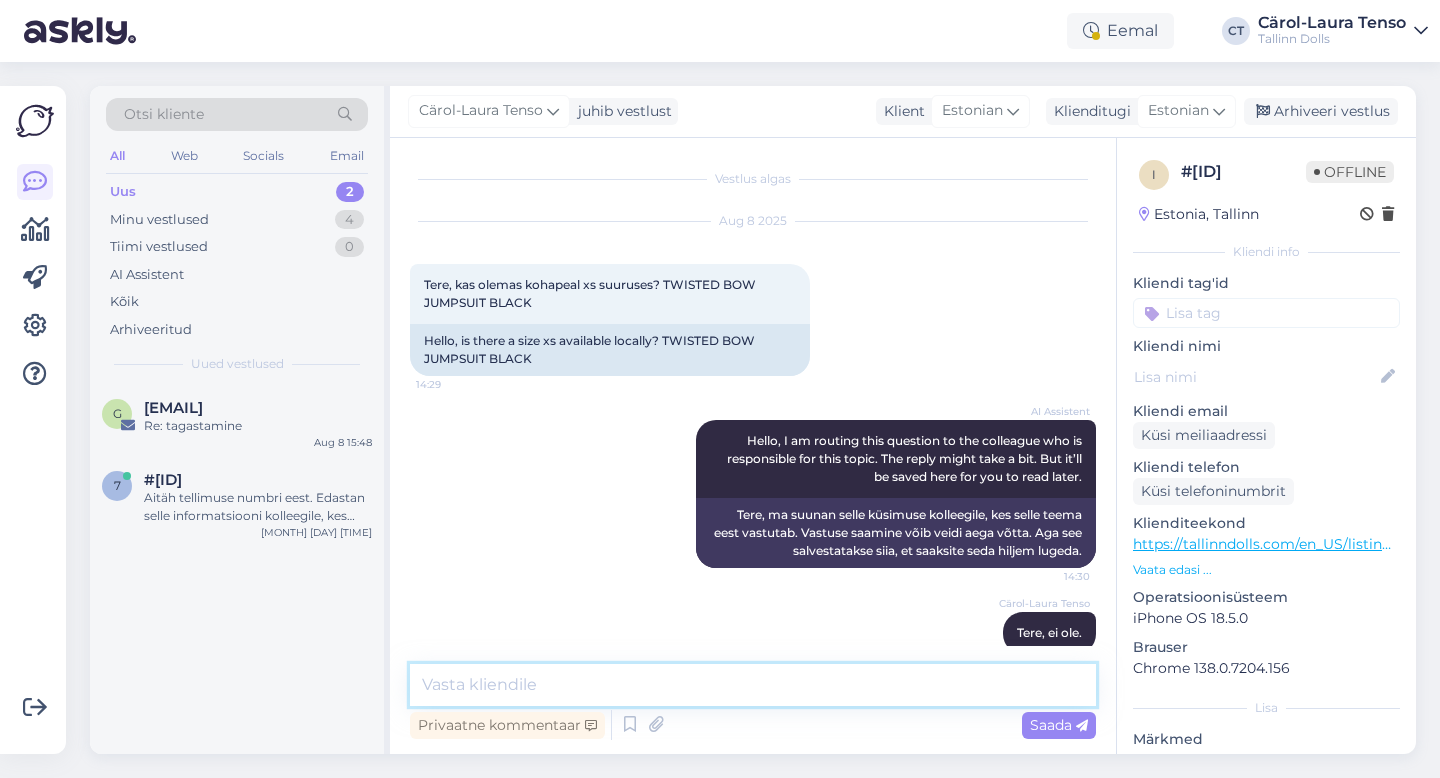 scroll, scrollTop: 30, scrollLeft: 0, axis: vertical 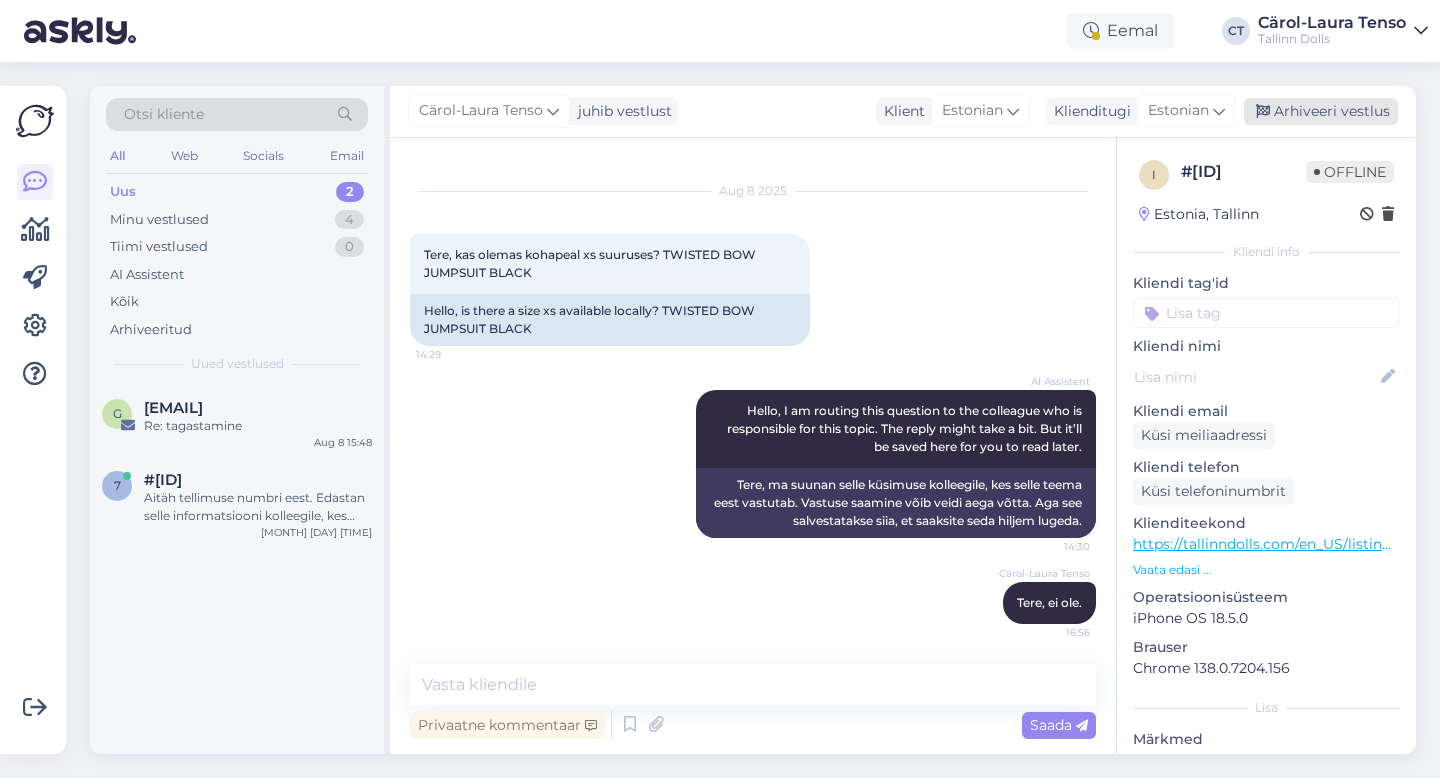 click on "Arhiveeri vestlus" at bounding box center (1321, 111) 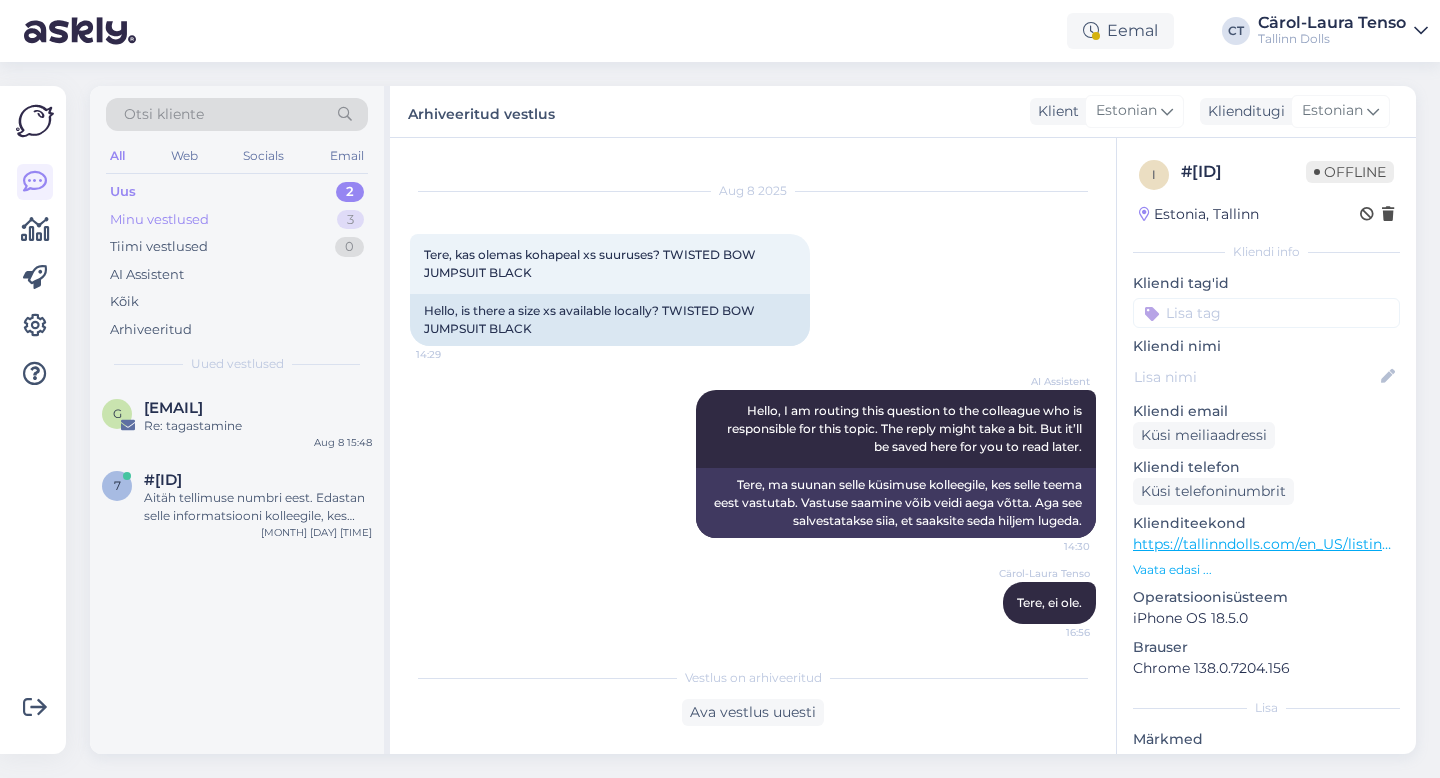 click on "Minu vestlused 3" at bounding box center [237, 220] 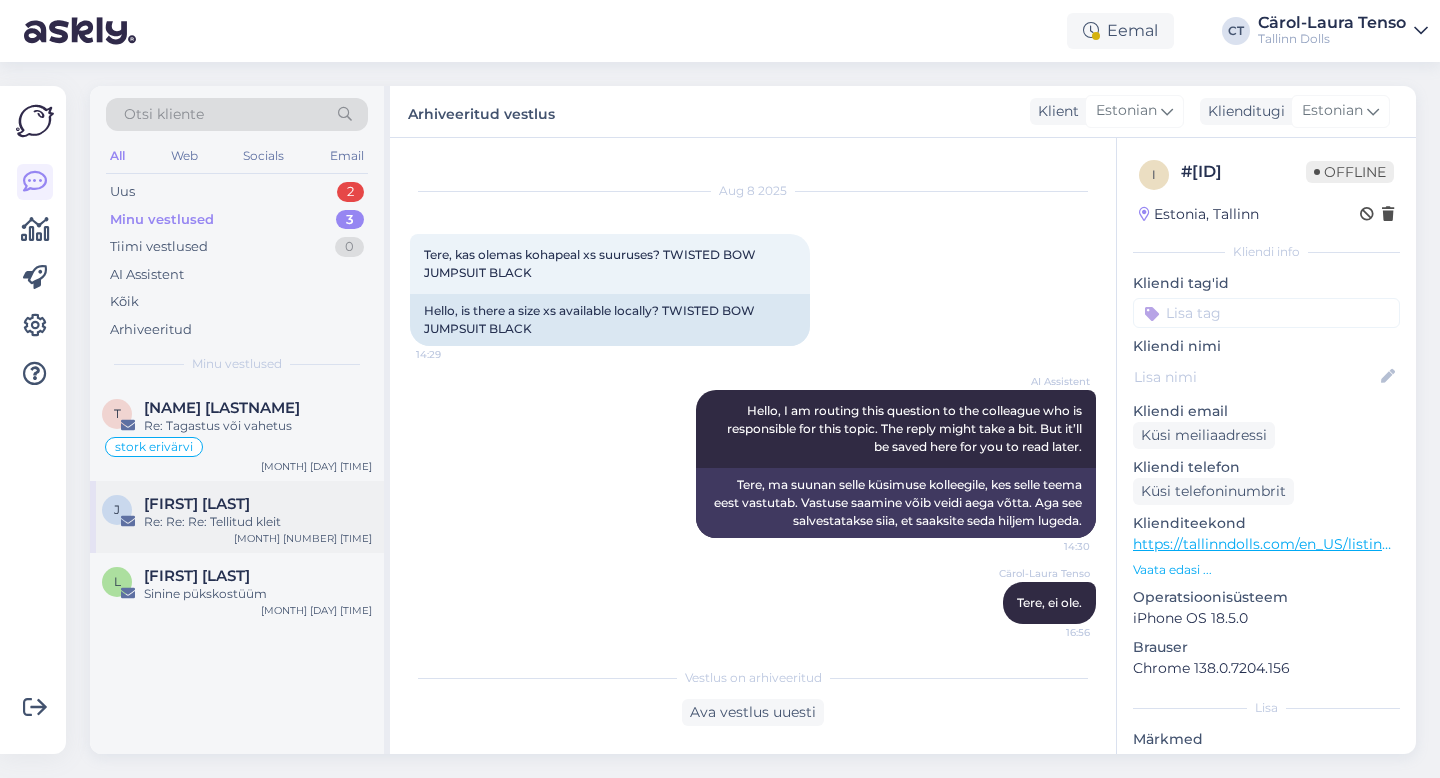 click on "Re: Re: Re: Tellitud kleit" at bounding box center [258, 522] 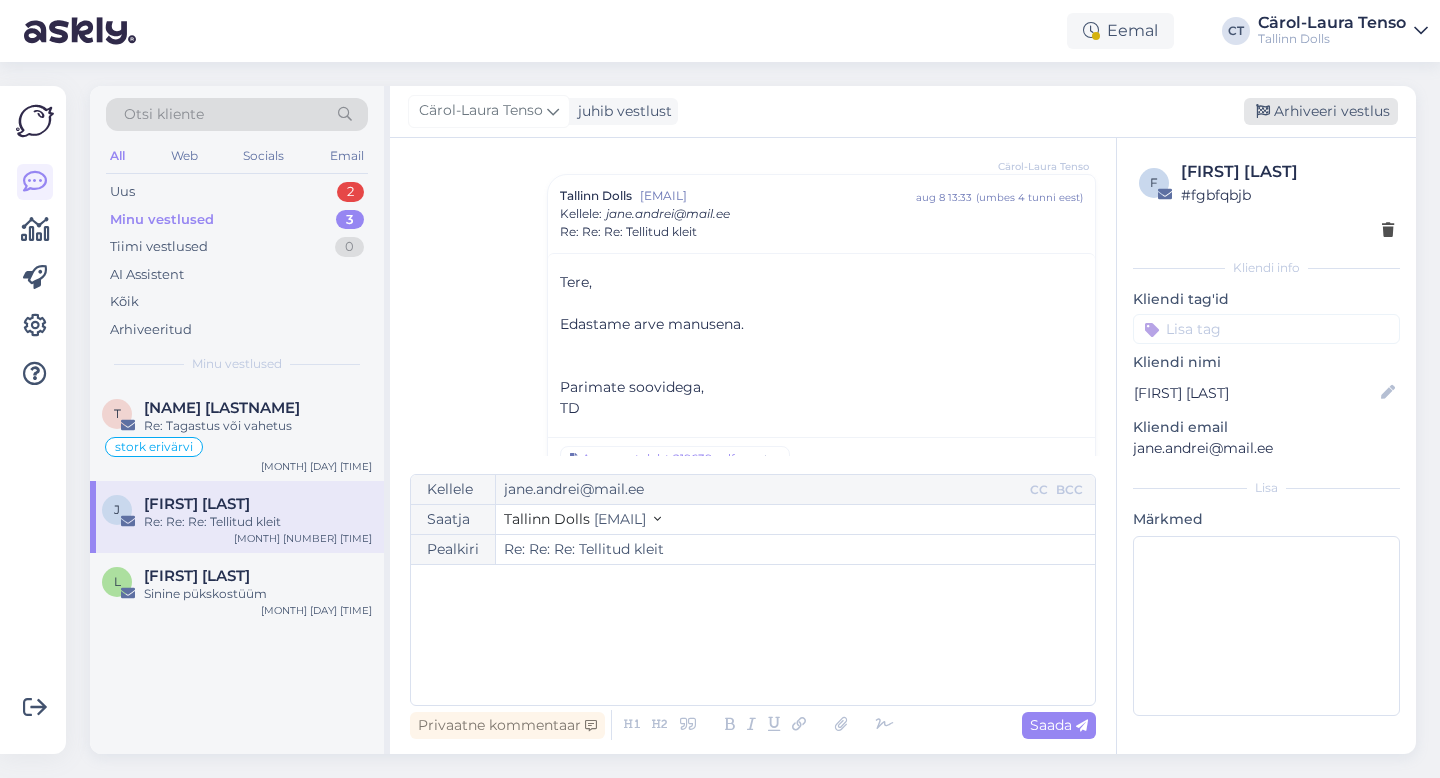click on "Arhiveeri vestlus" at bounding box center (1321, 111) 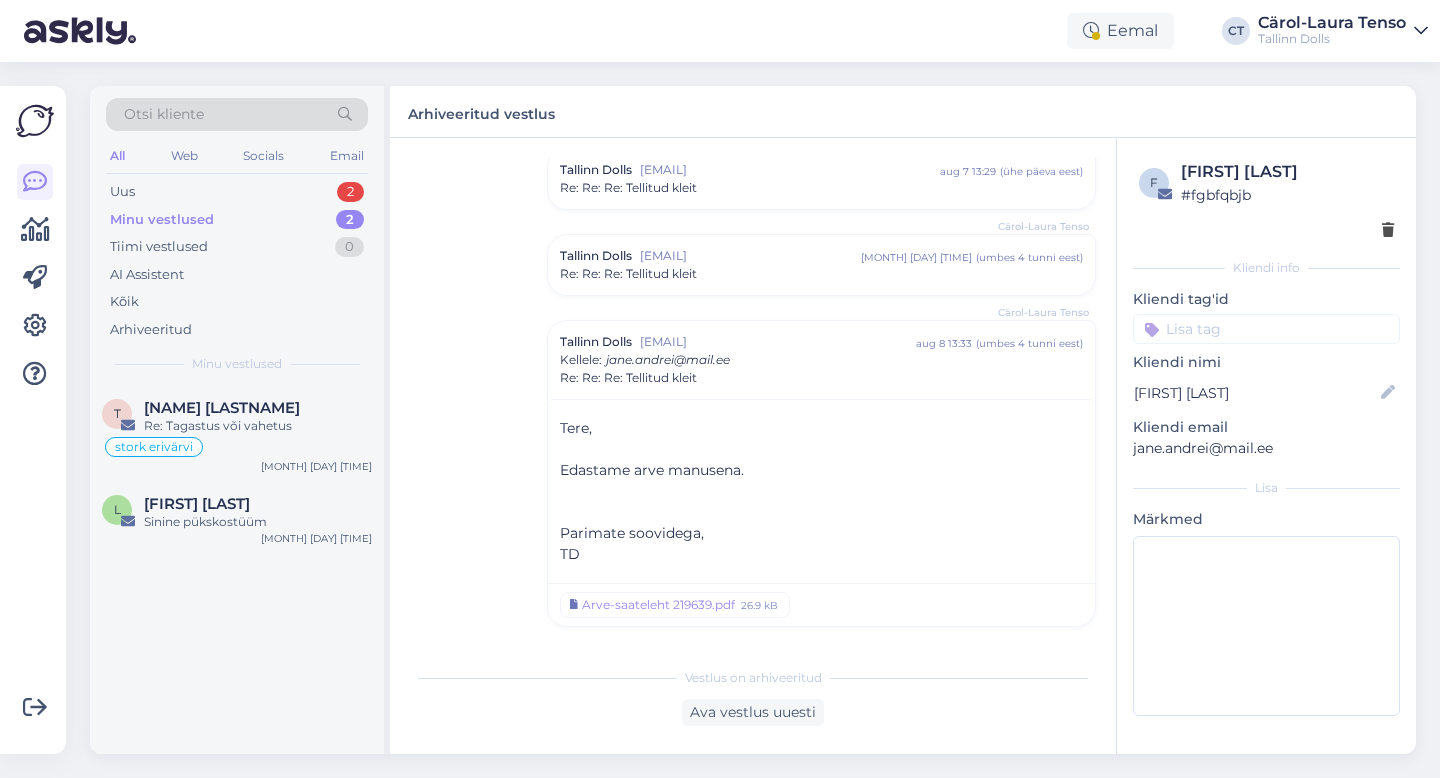 scroll, scrollTop: 494, scrollLeft: 0, axis: vertical 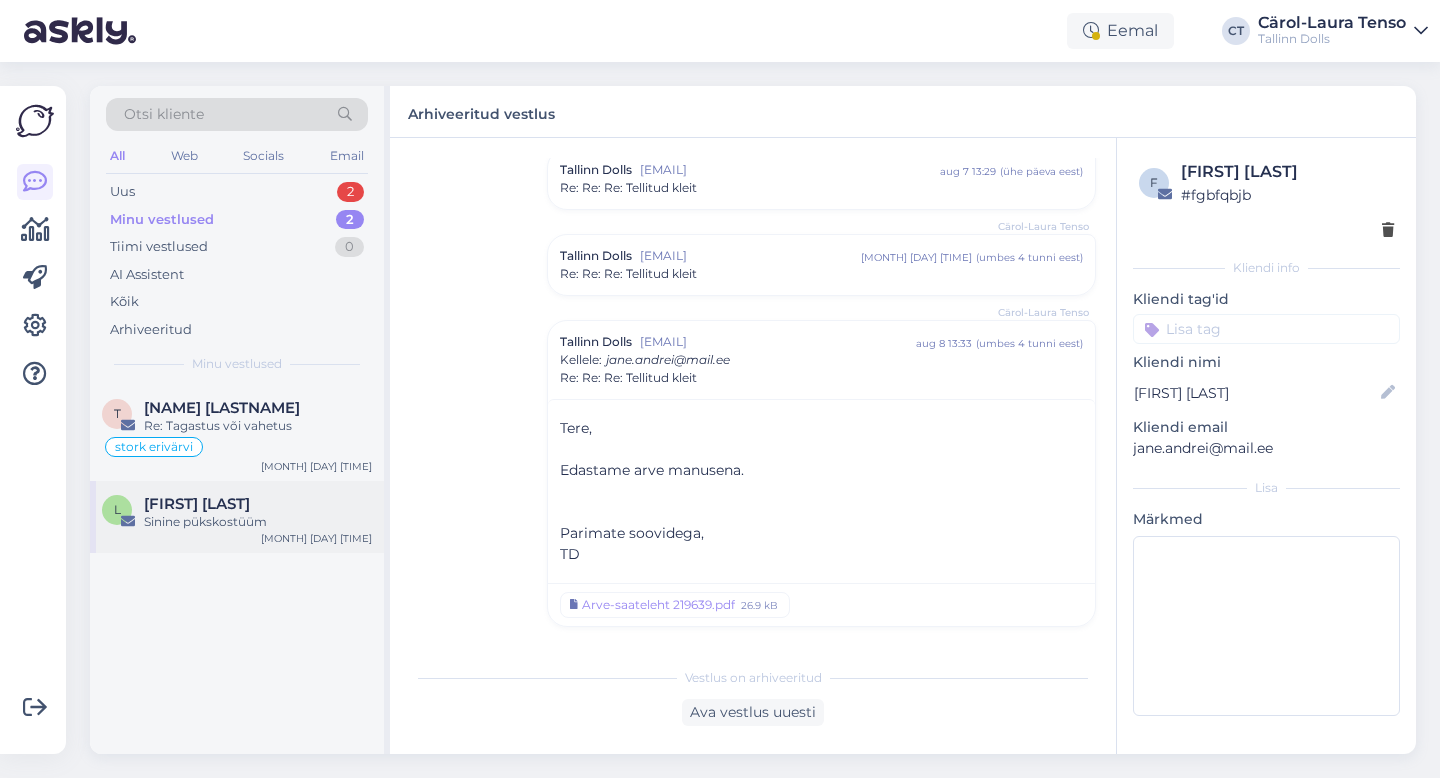 click on "Sinine pükskostüüm" at bounding box center (258, 522) 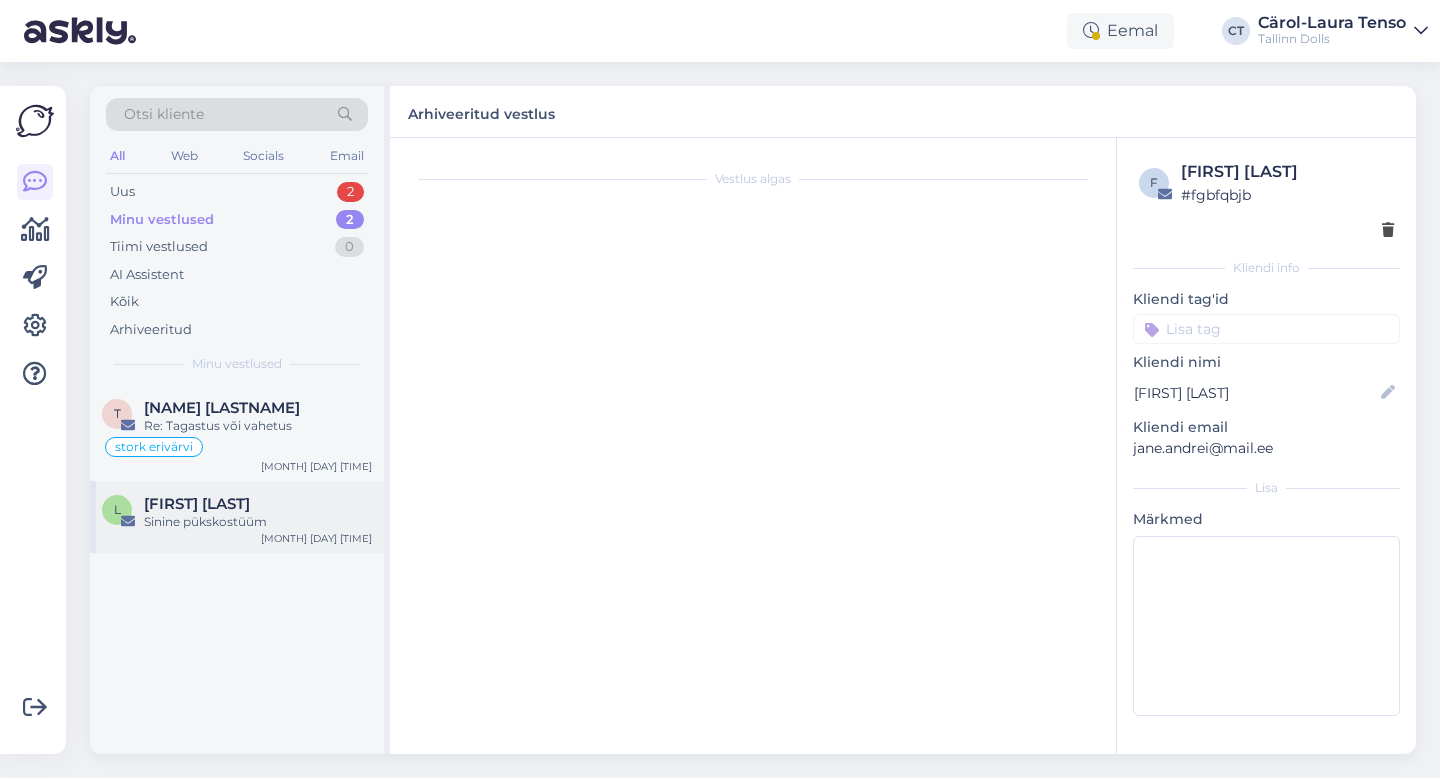 scroll, scrollTop: 0, scrollLeft: 0, axis: both 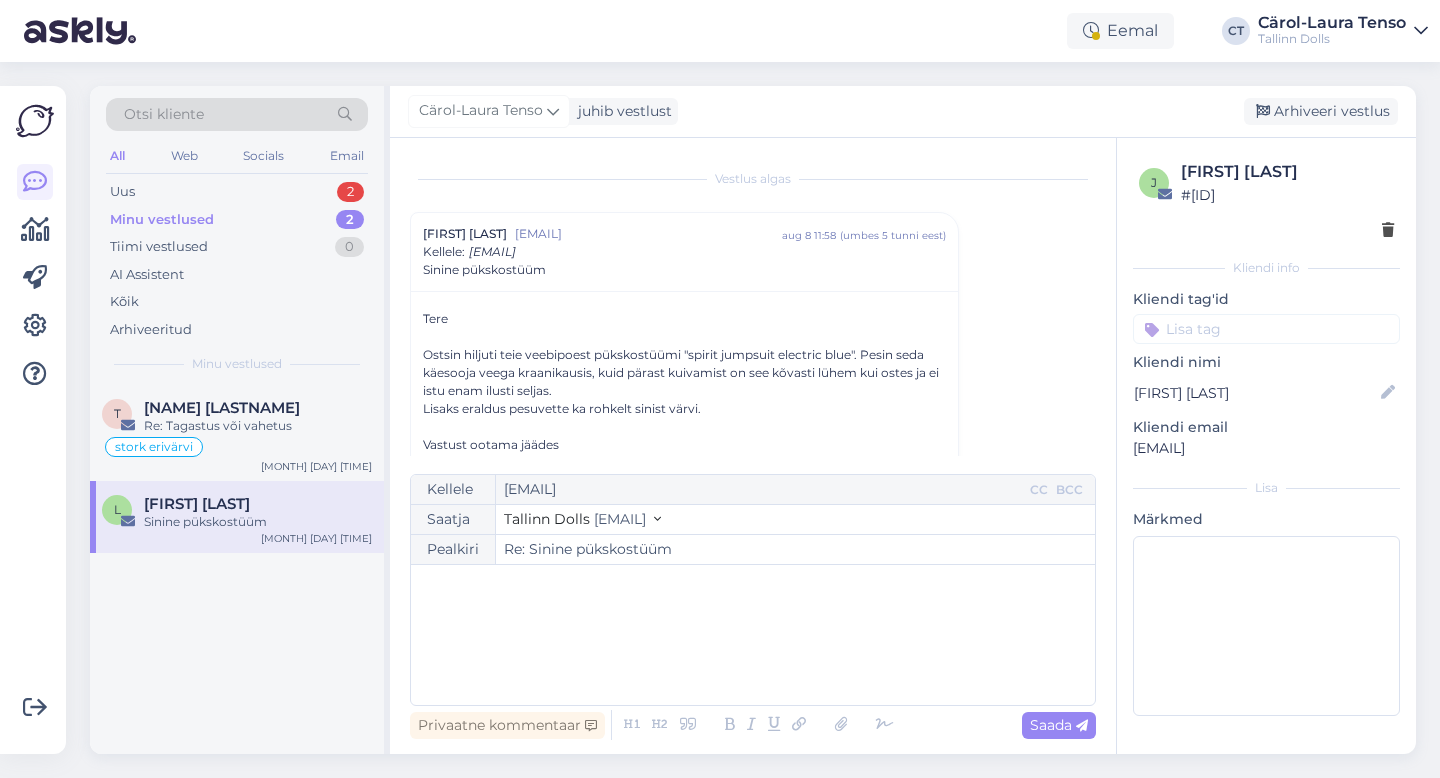 click on "All Web Socials  Email" at bounding box center (237, 158) 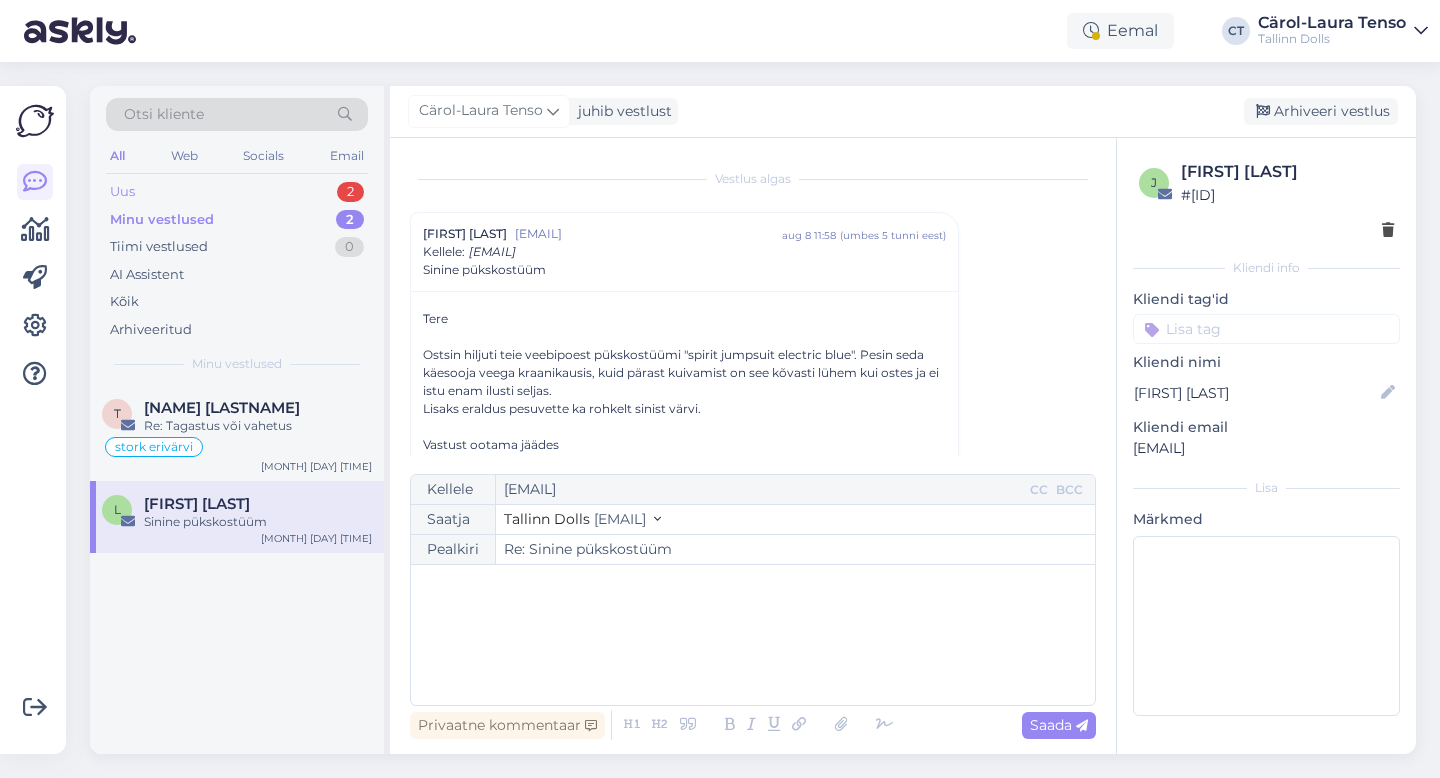 click on "Uus 2" at bounding box center (237, 192) 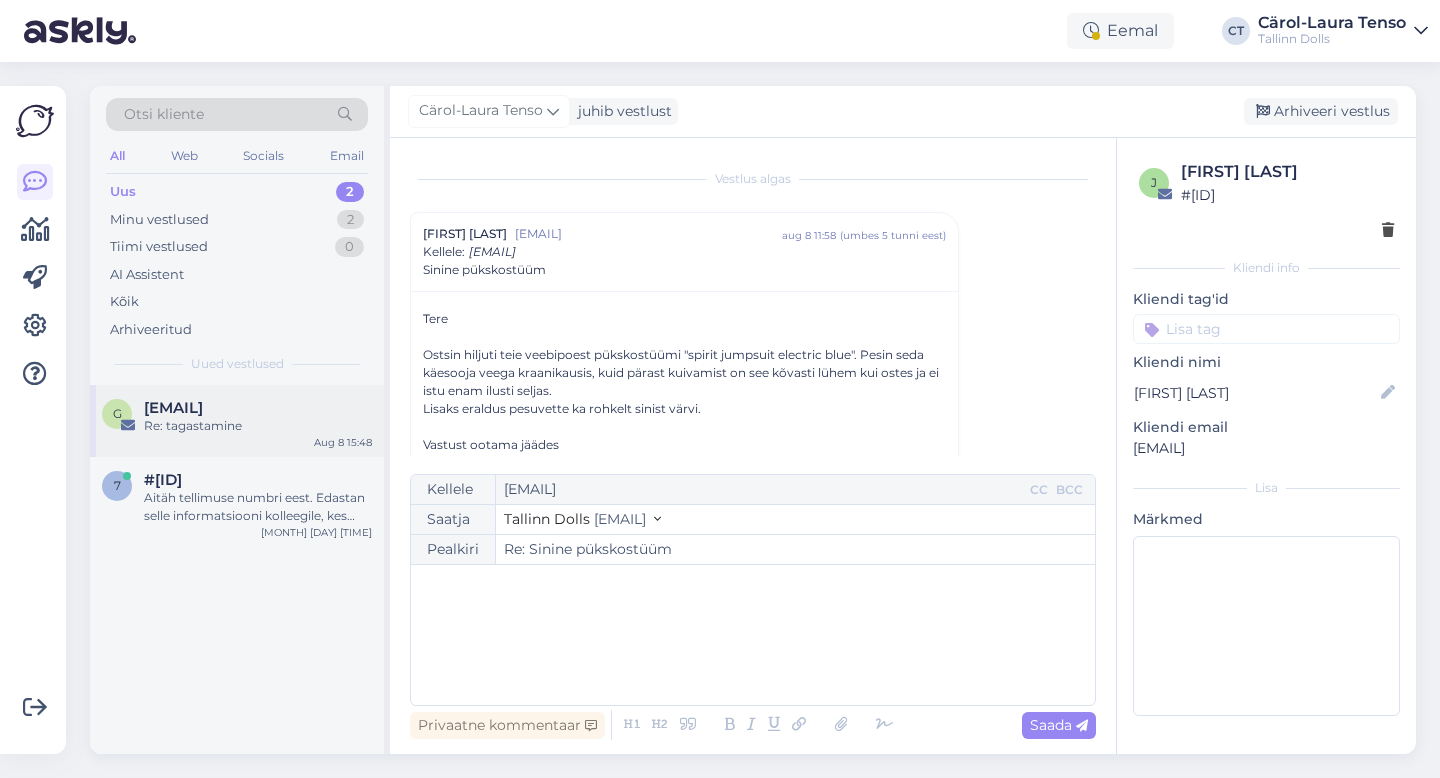 click on "[EMAIL]" at bounding box center (173, 408) 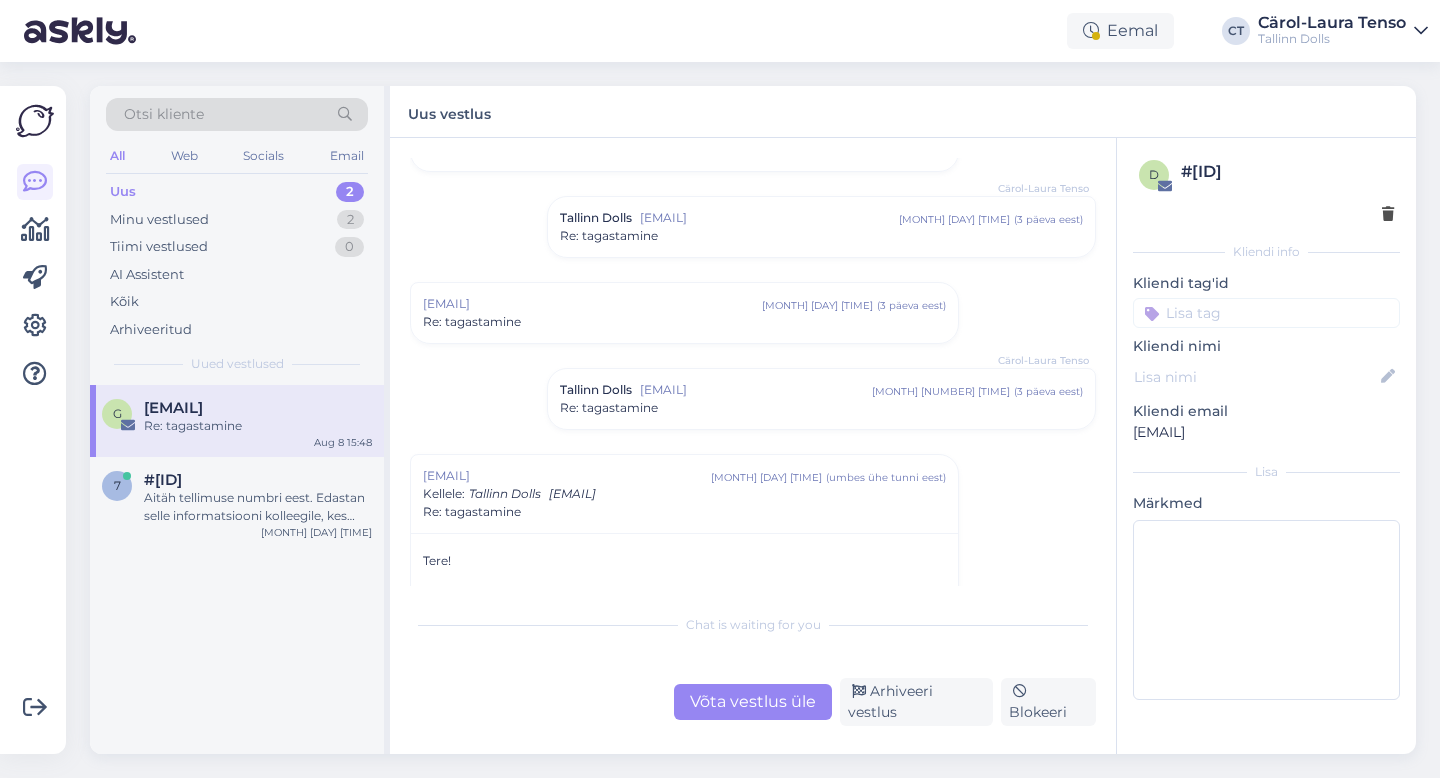scroll, scrollTop: 553, scrollLeft: 0, axis: vertical 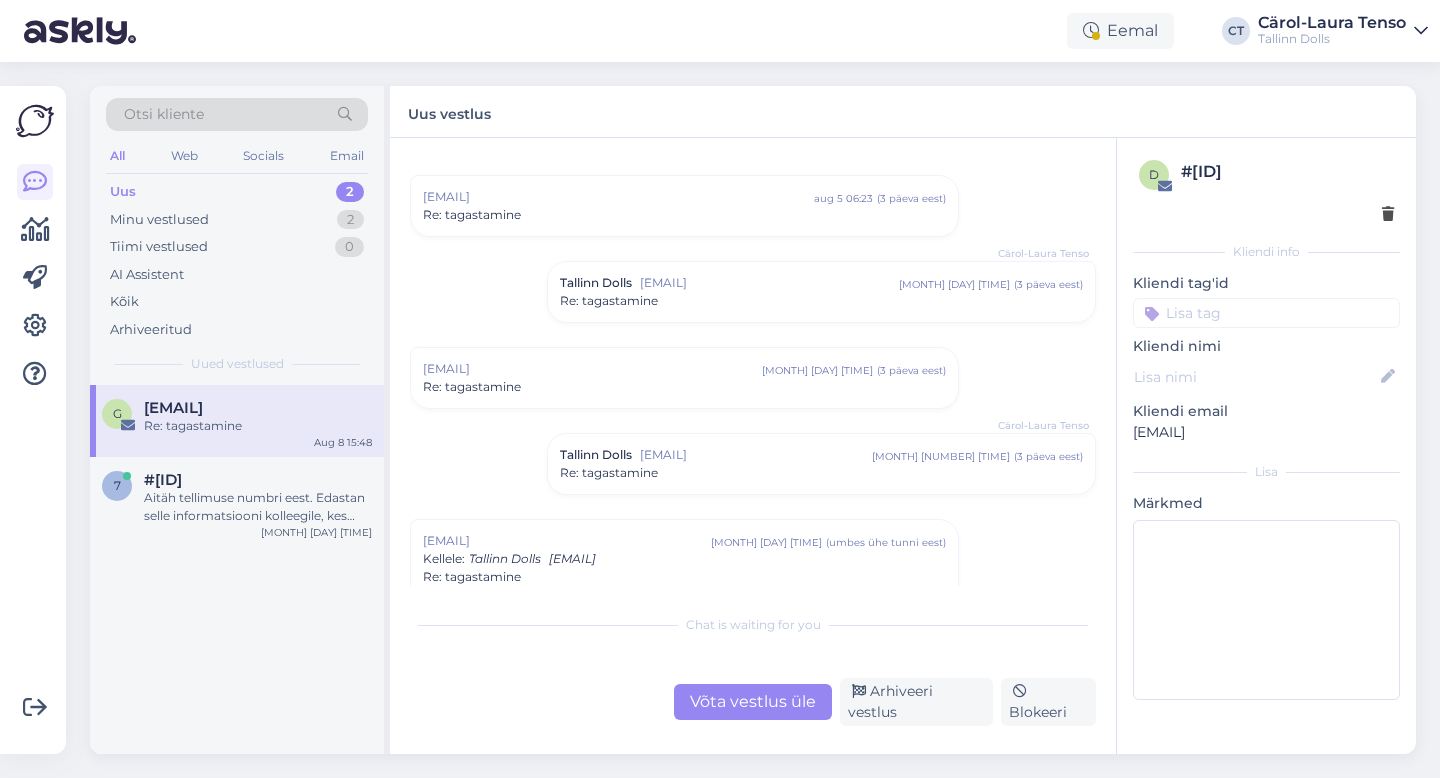 click on "Re: tagastamine" at bounding box center [821, 301] 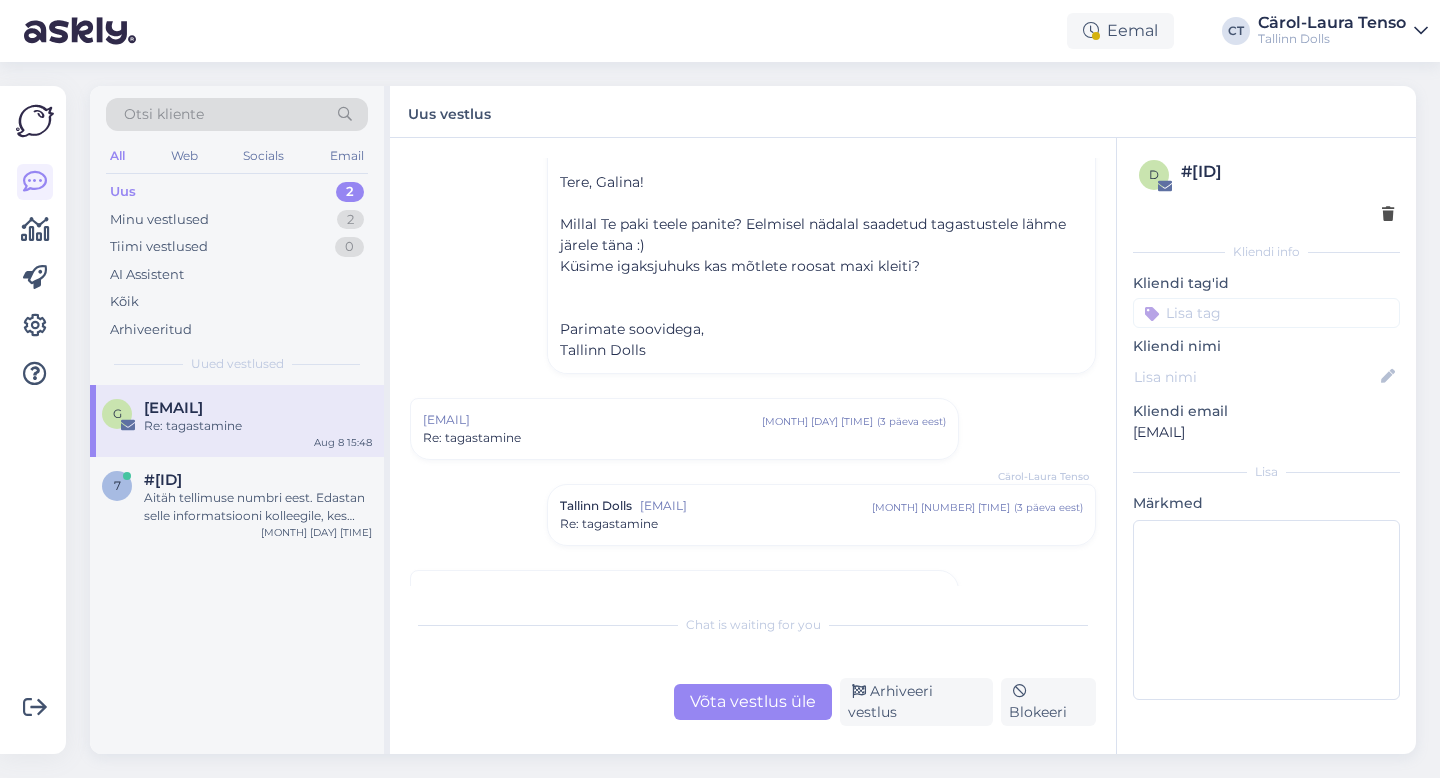 click on "Re: tagastamine" at bounding box center (684, 438) 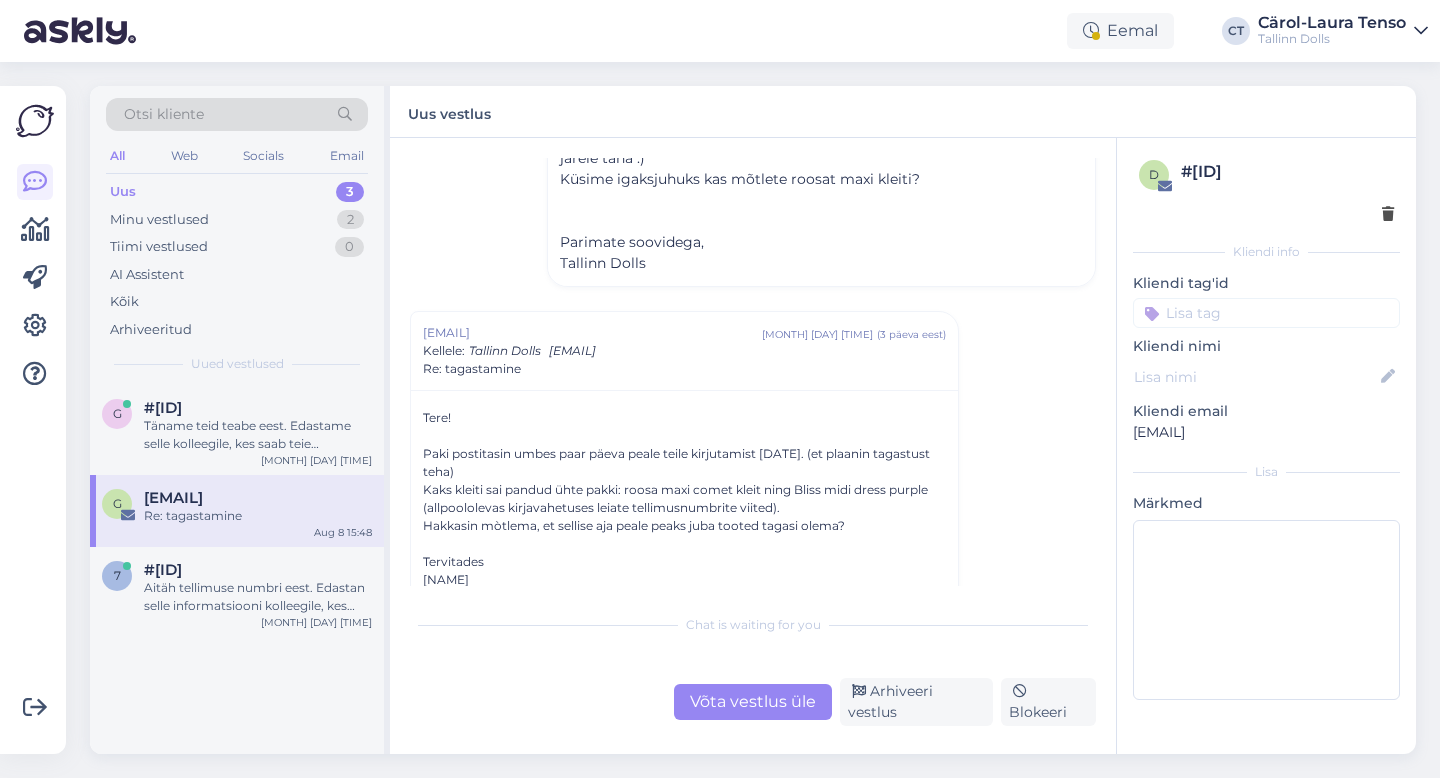 scroll, scrollTop: 821, scrollLeft: 0, axis: vertical 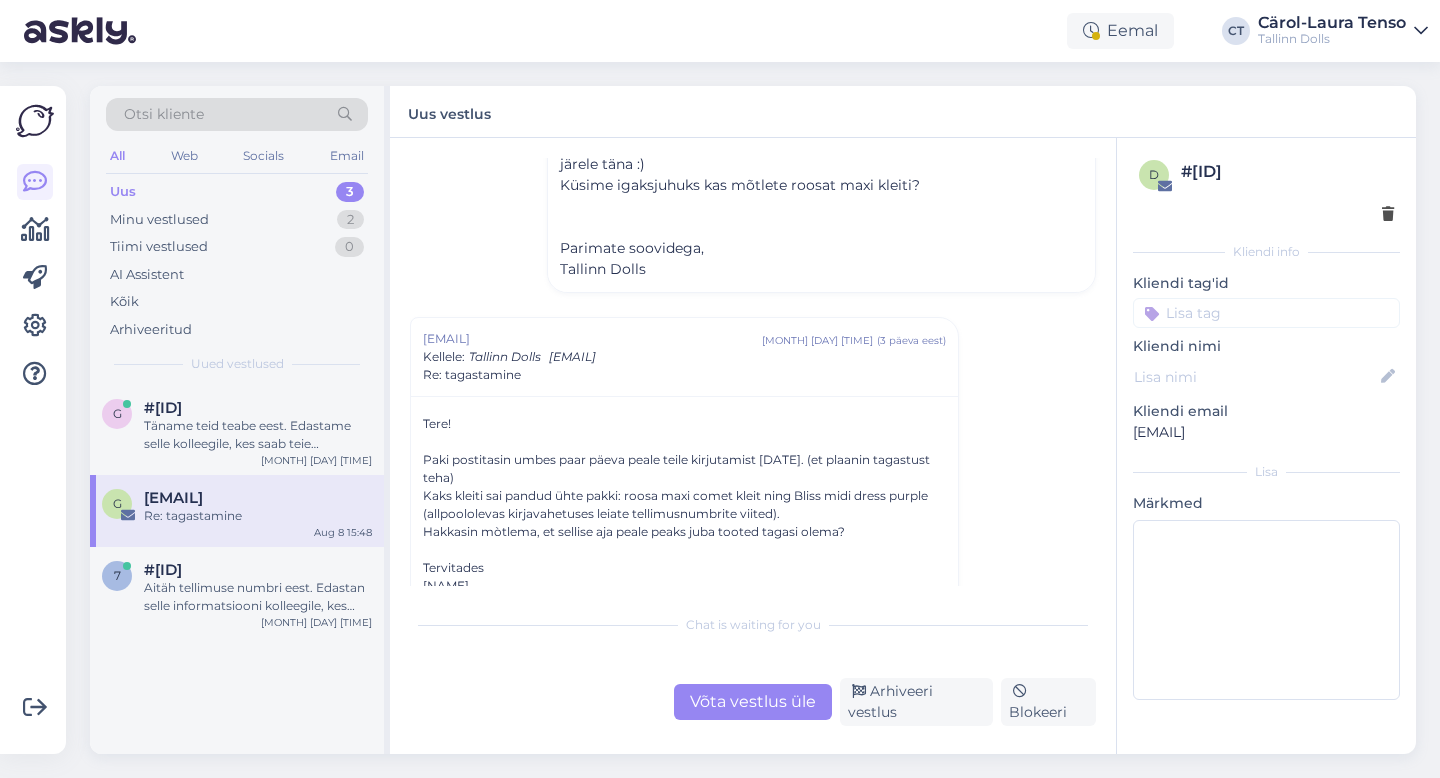 click on "Võta vestlus üle" at bounding box center (753, 702) 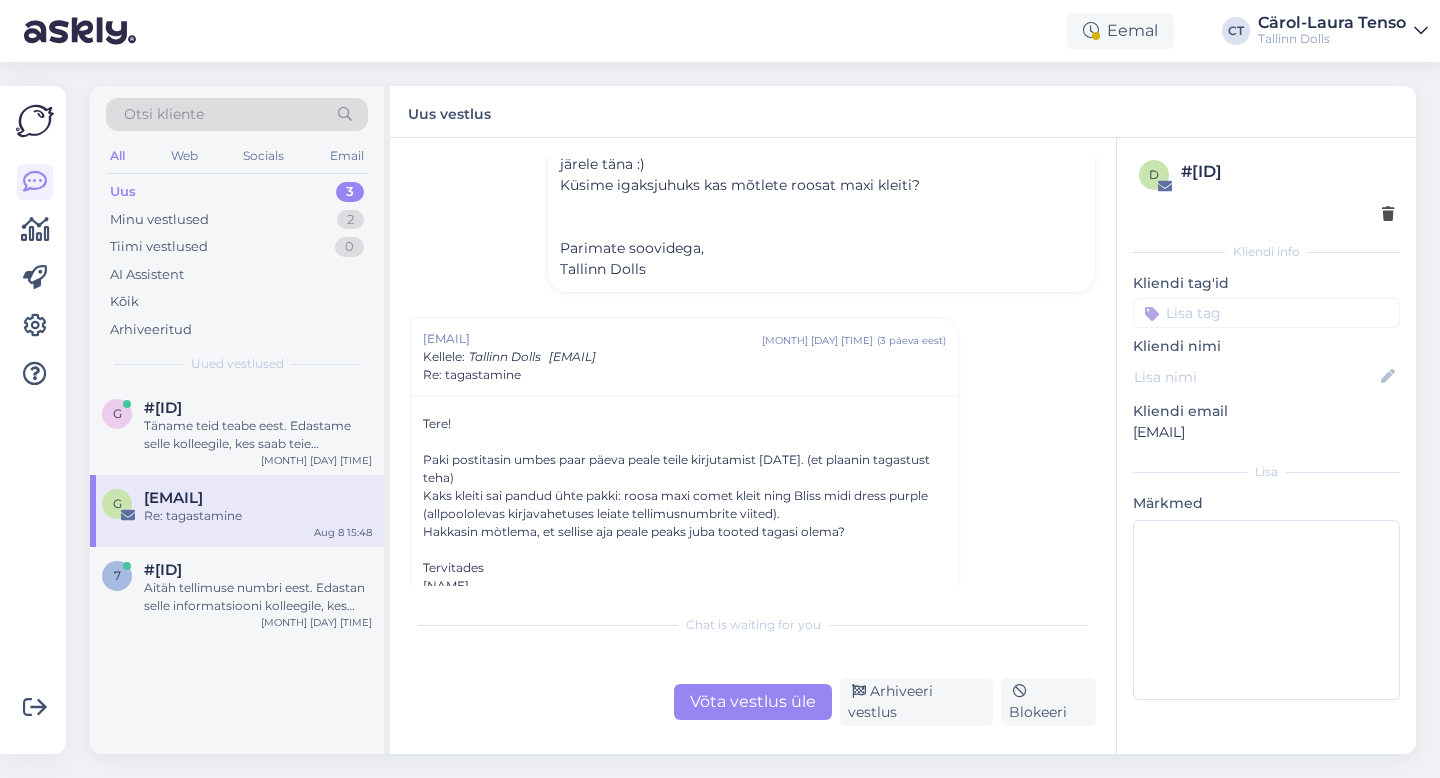 scroll, scrollTop: 1710, scrollLeft: 0, axis: vertical 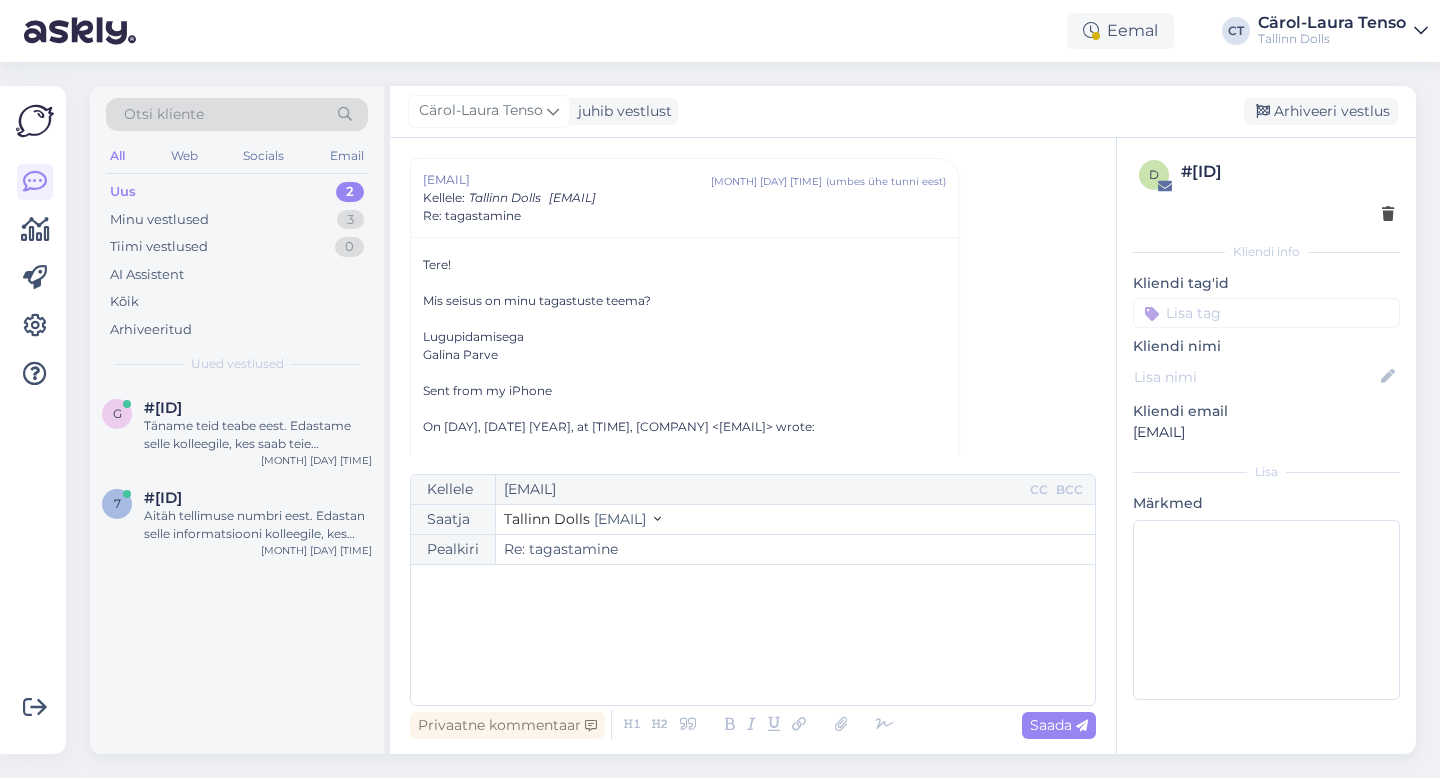 click on "﻿" at bounding box center [753, 635] 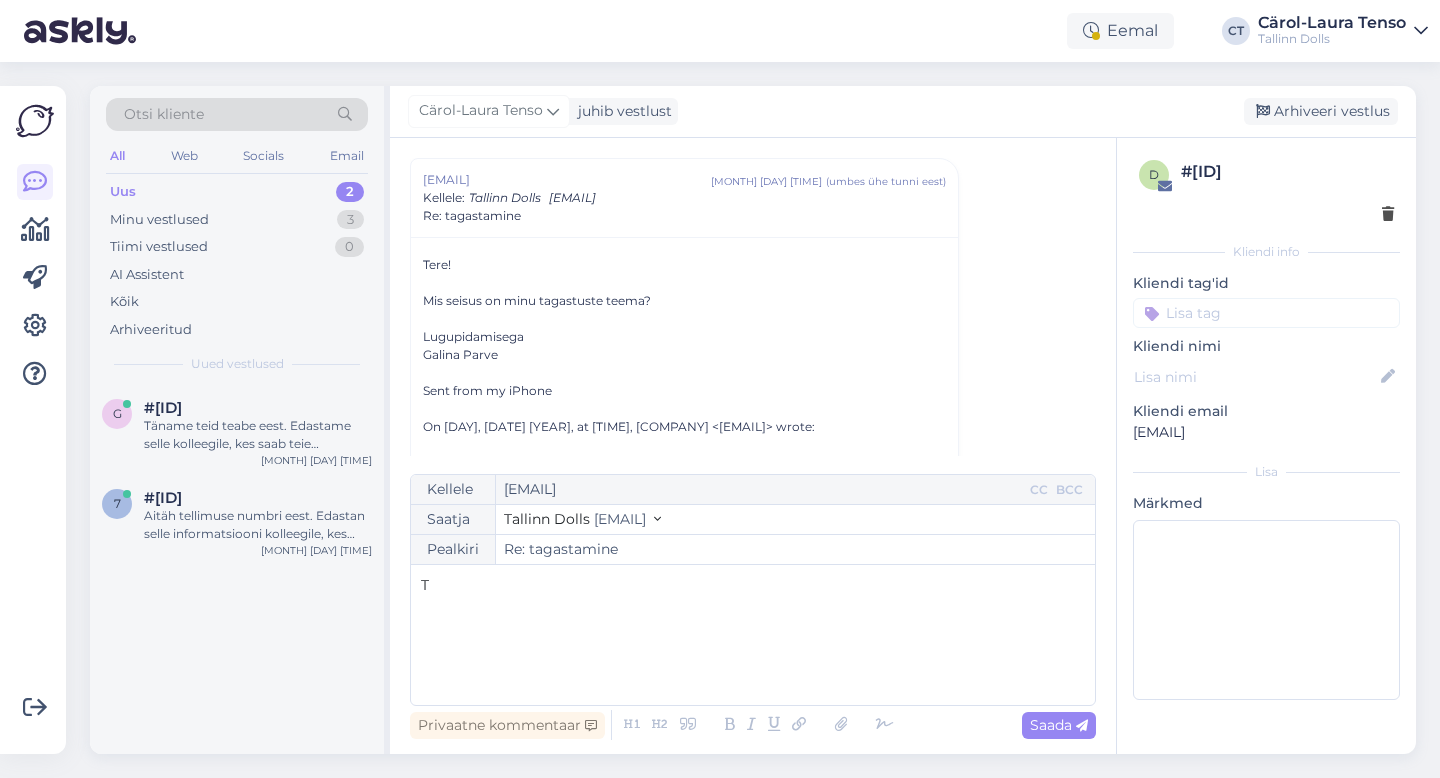 type 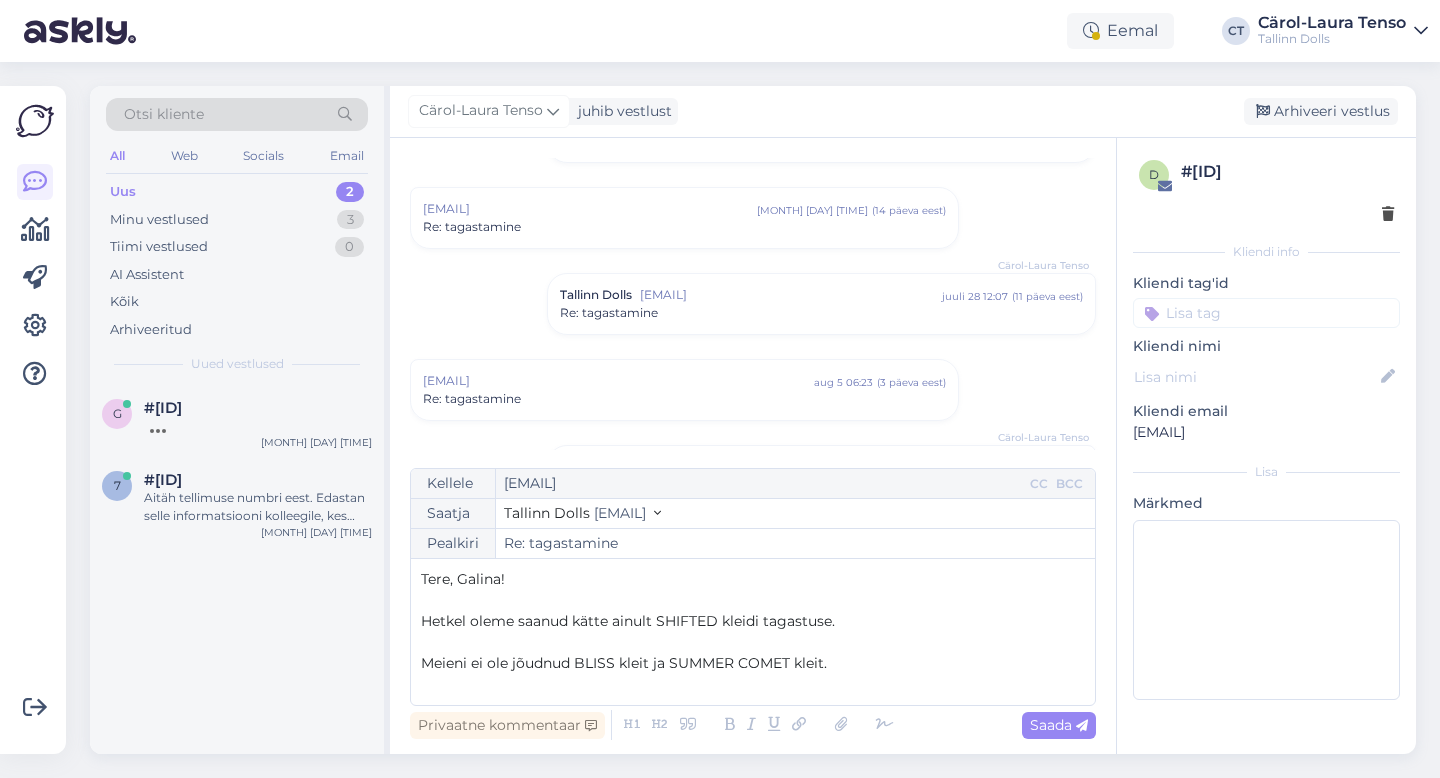 scroll, scrollTop: 347, scrollLeft: 0, axis: vertical 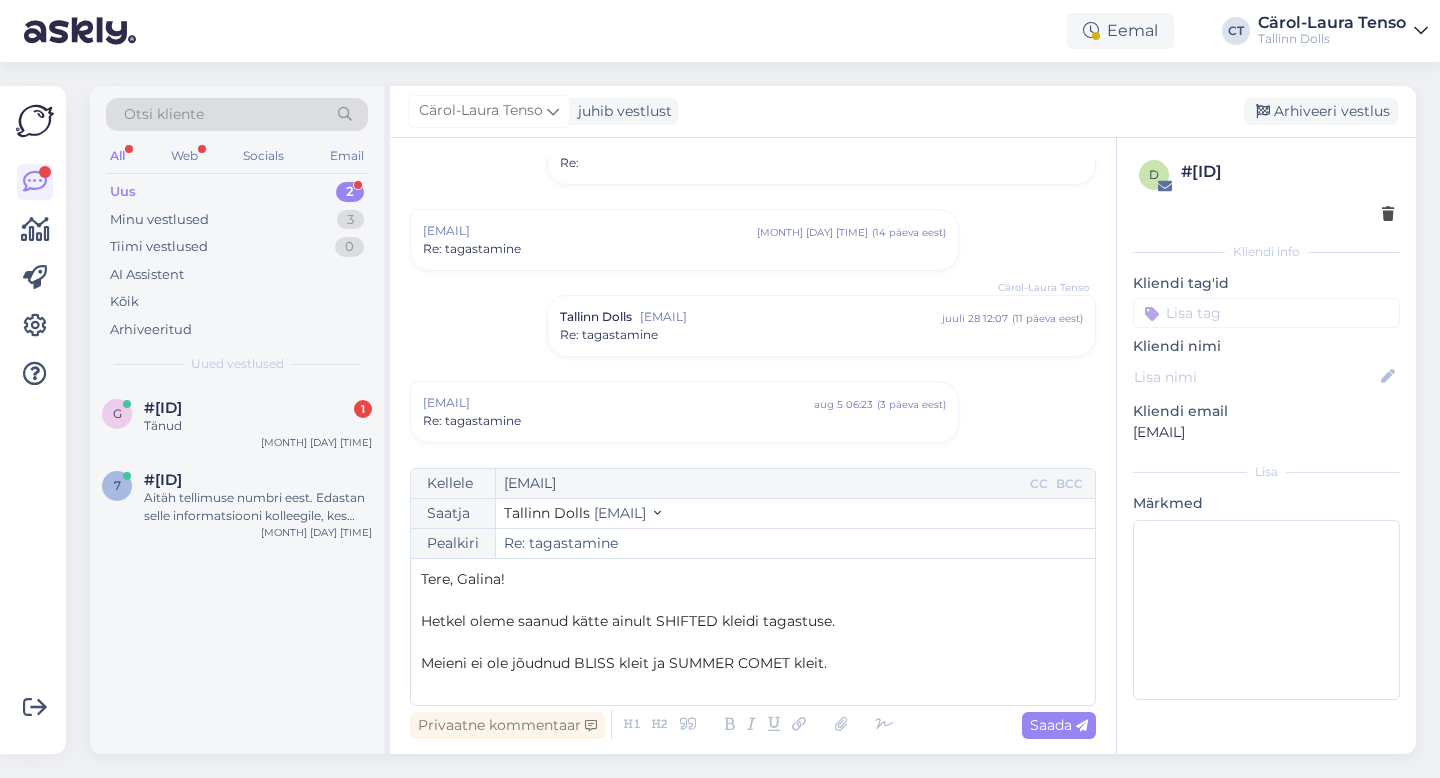 click on "Re: tagastamine" at bounding box center (684, 249) 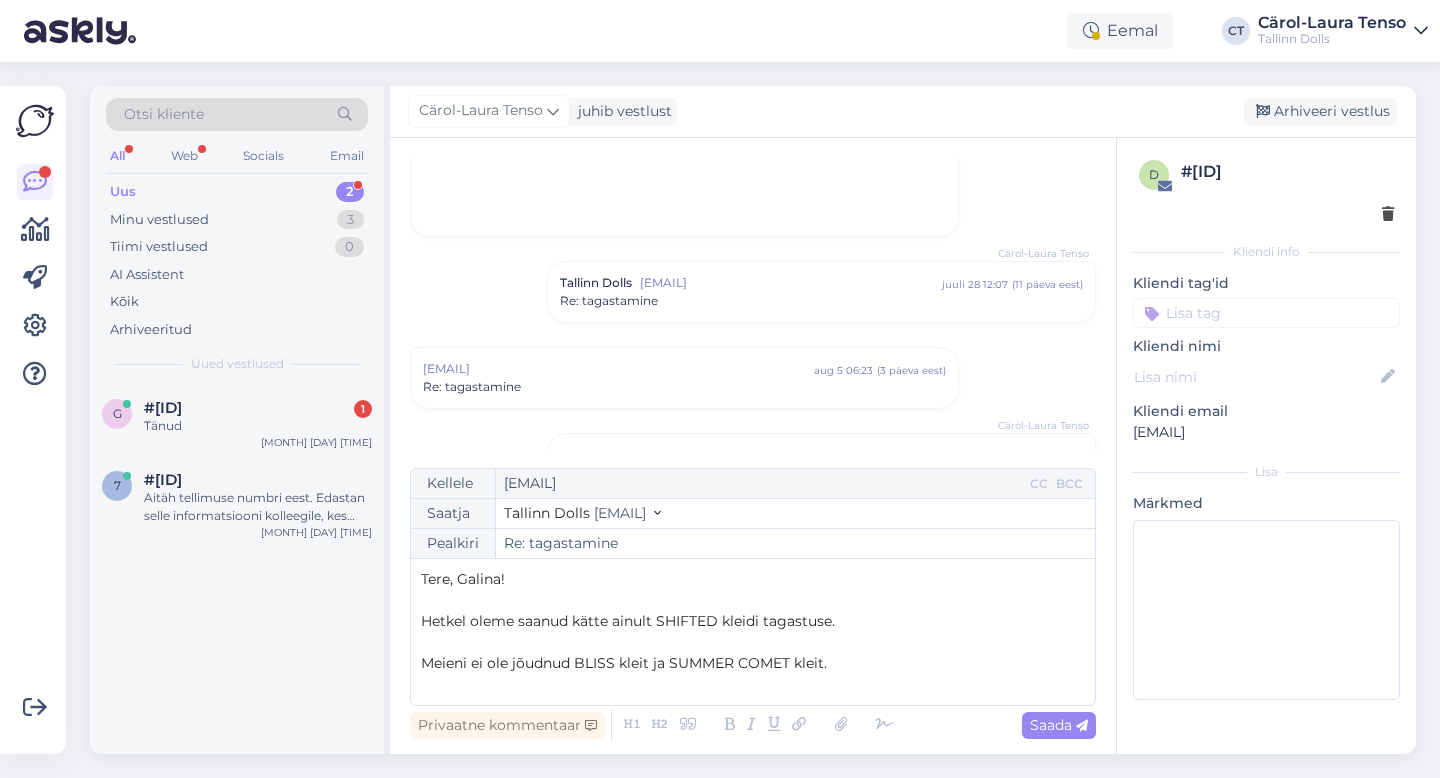 scroll, scrollTop: 1859, scrollLeft: 0, axis: vertical 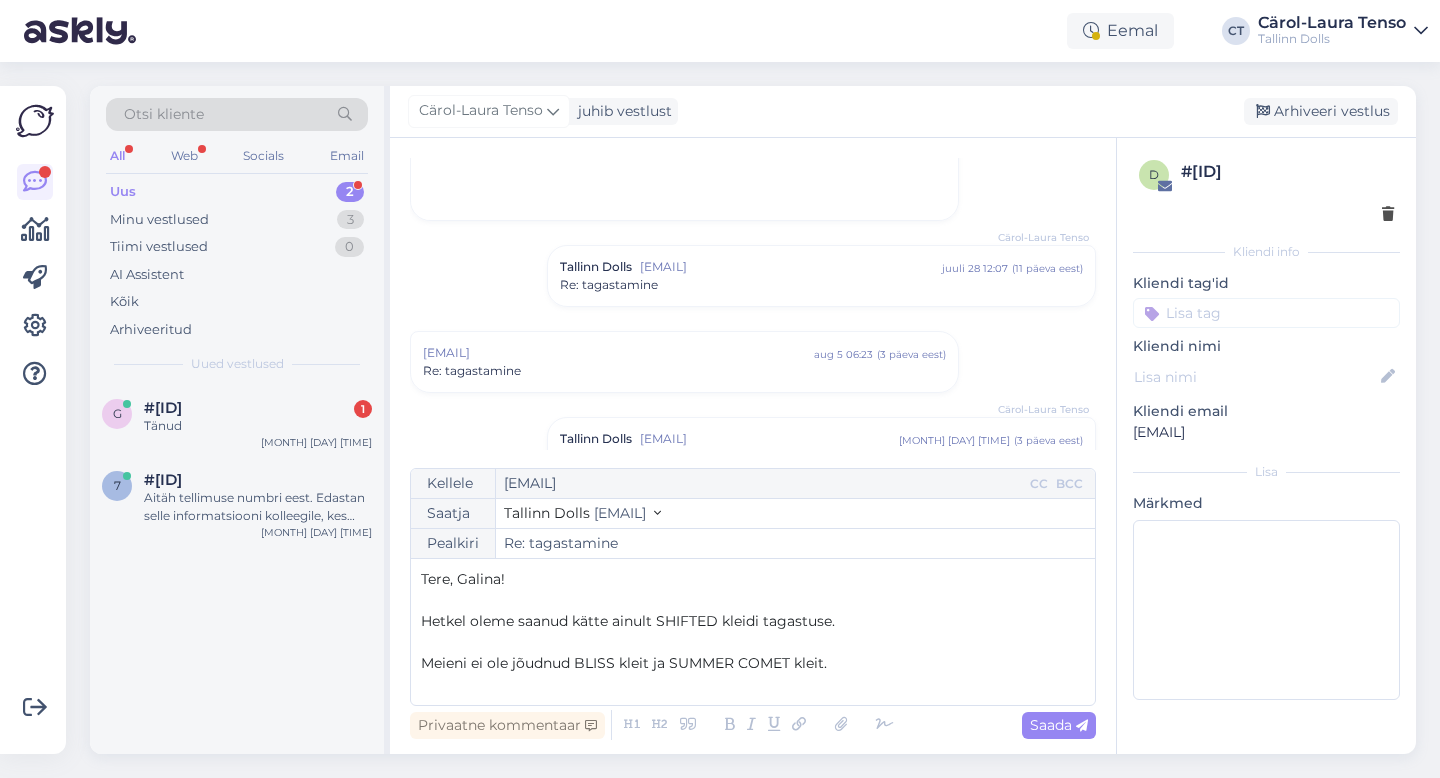 click on "Re: tagastamine" at bounding box center (821, 285) 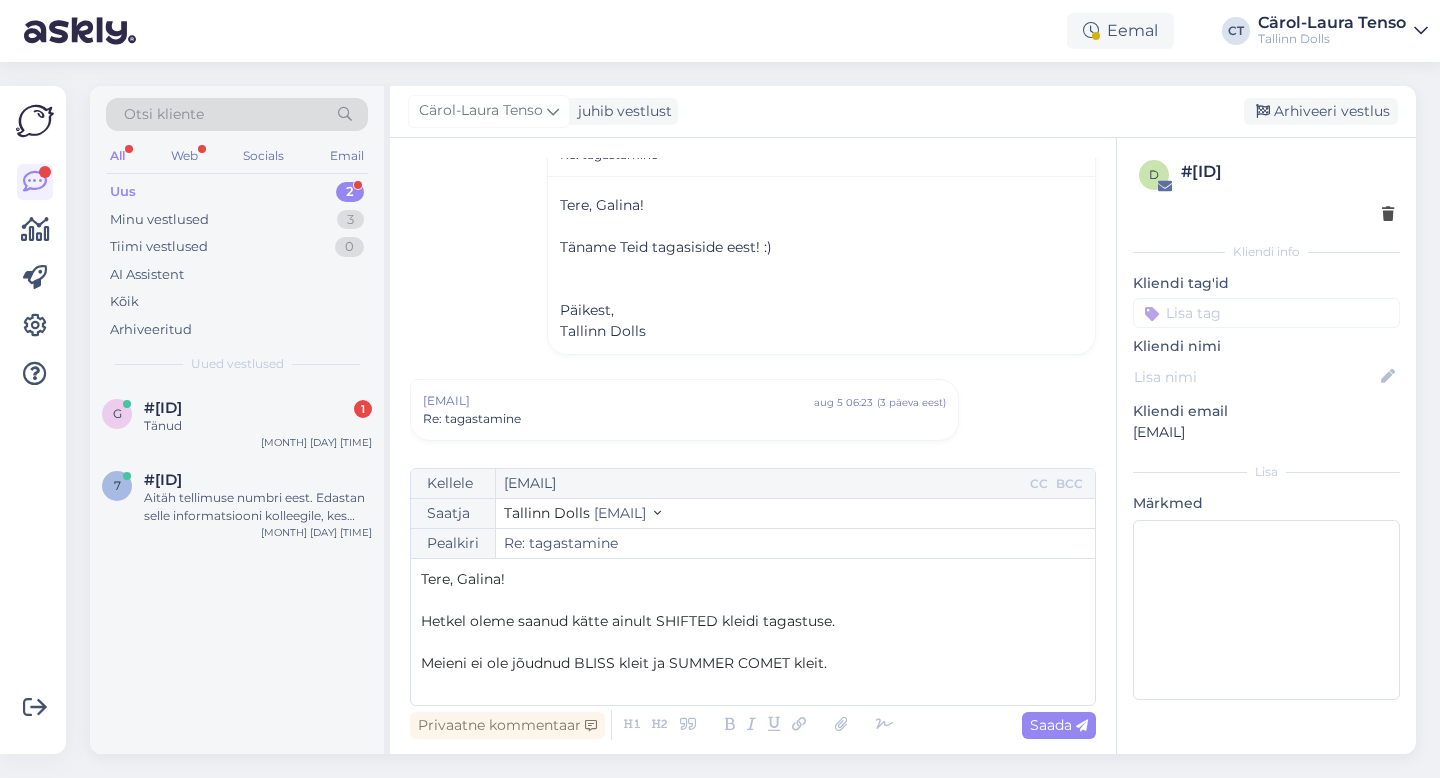 scroll, scrollTop: 2073, scrollLeft: 0, axis: vertical 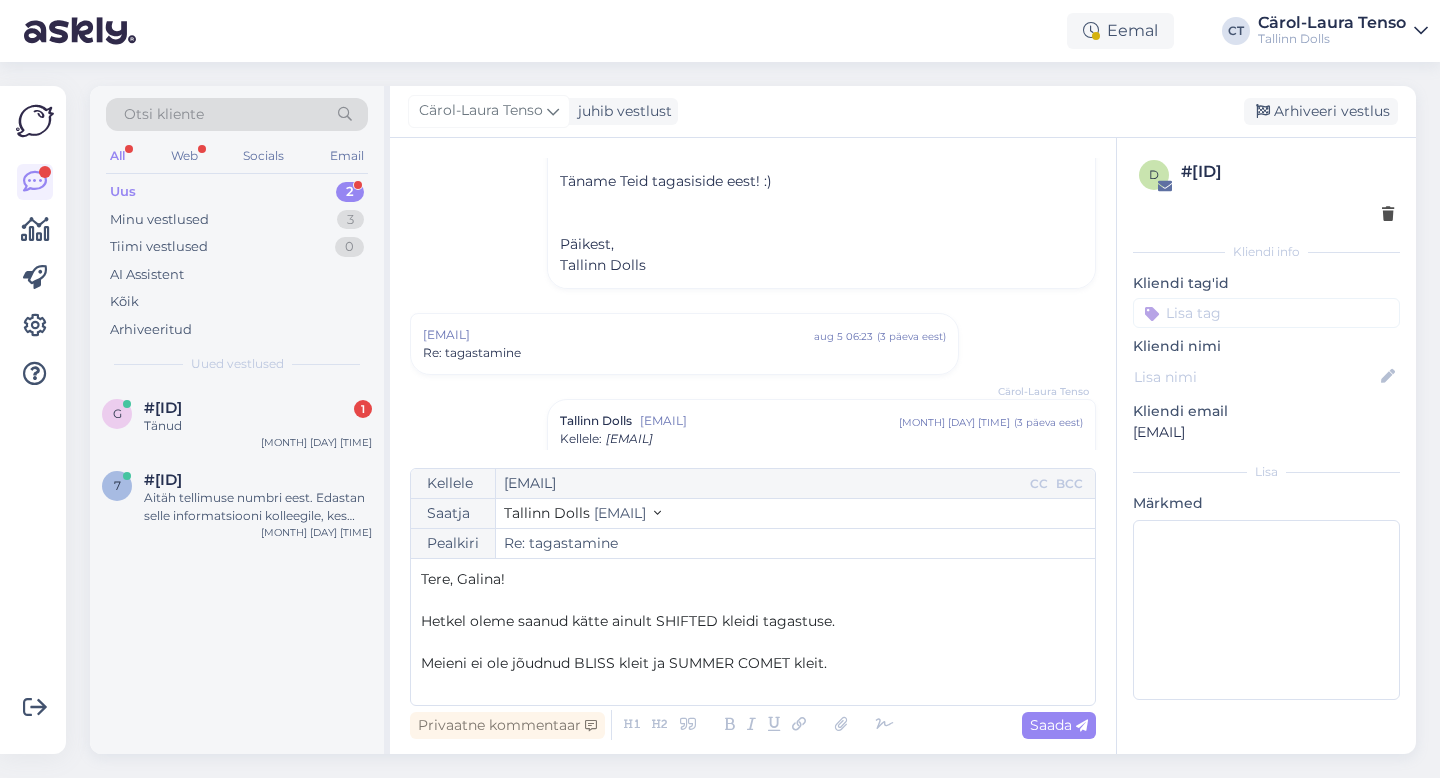 click on "Meieni ei ole jõudnud BLISS kleit ja SUMMER COMET kleit." at bounding box center (753, 663) 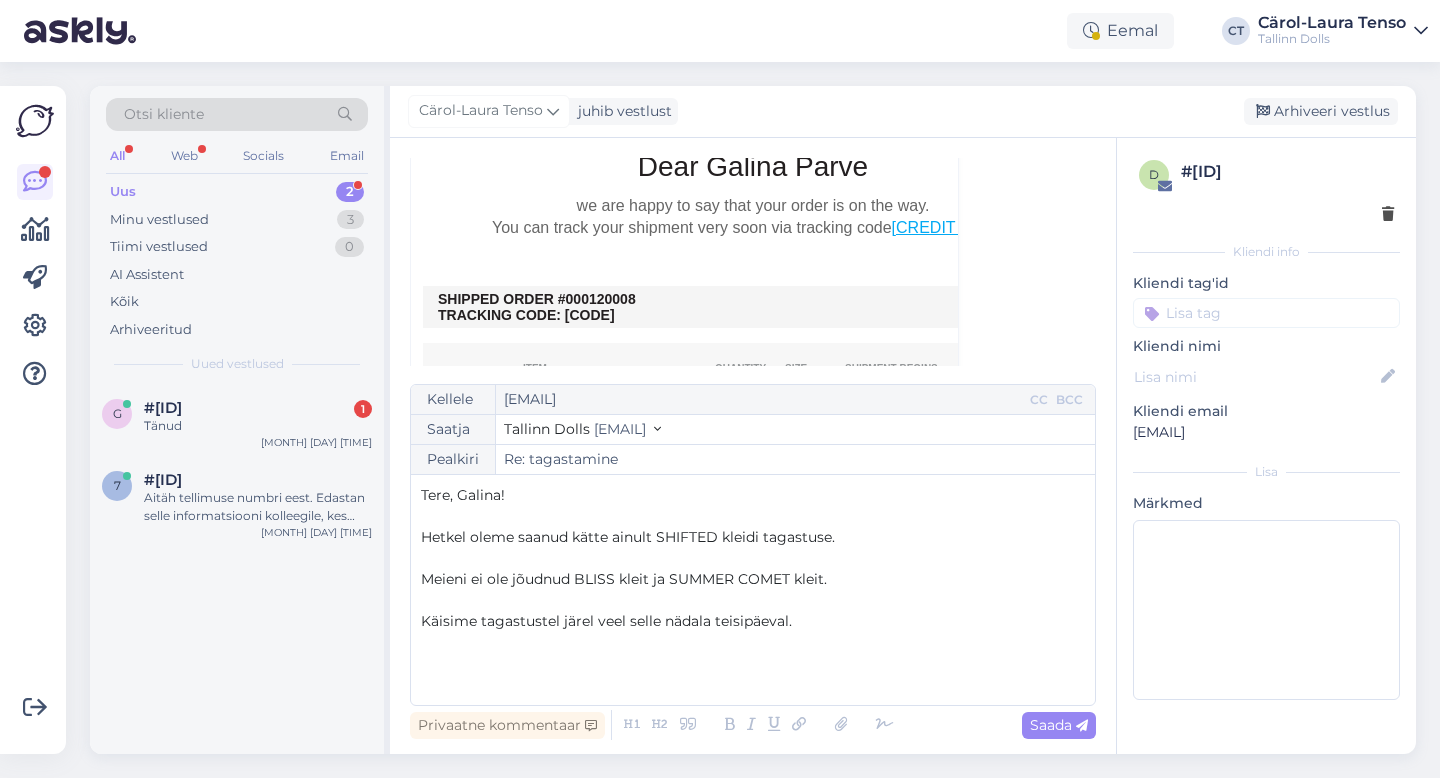 scroll, scrollTop: 1020, scrollLeft: 0, axis: vertical 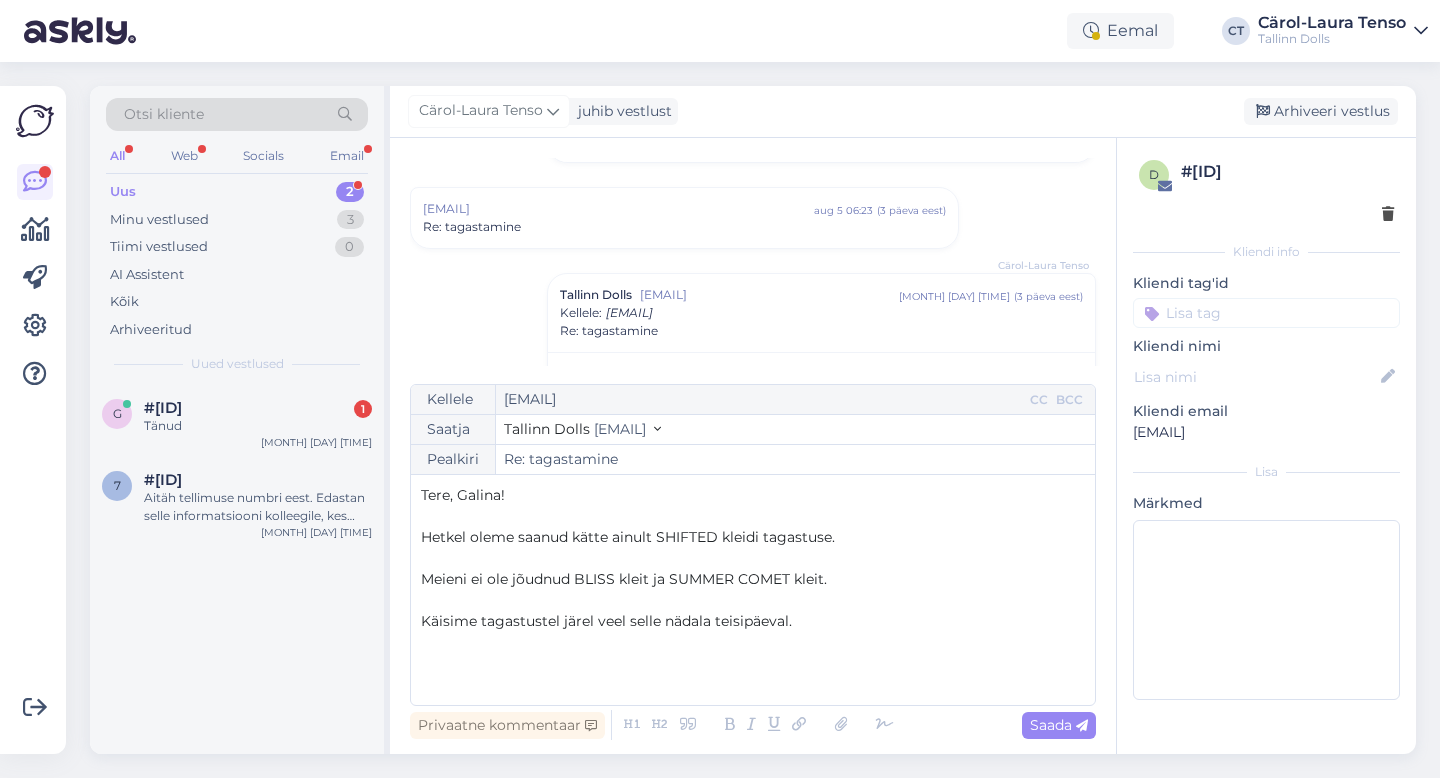 click on "Re: tagastamine" at bounding box center (684, 227) 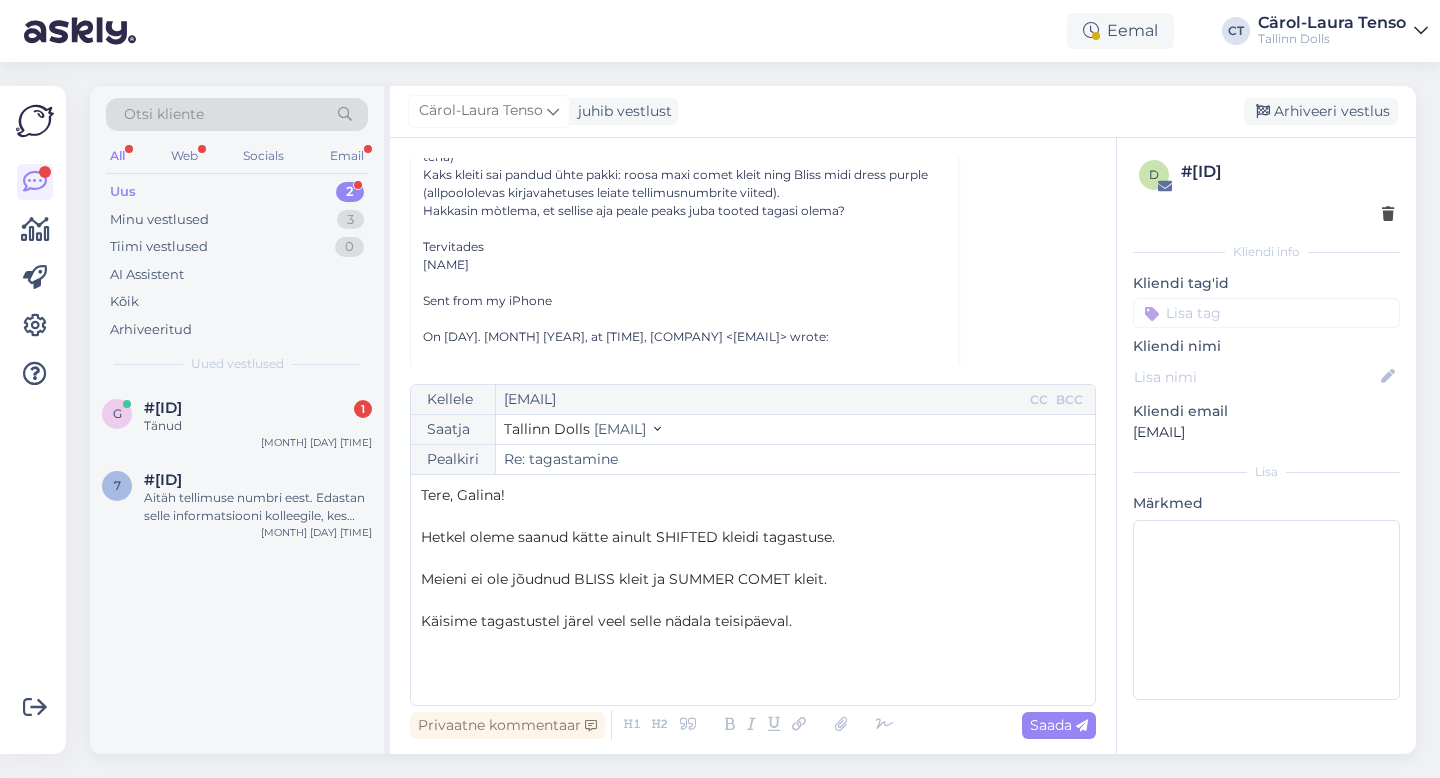 scroll, scrollTop: 4492, scrollLeft: 0, axis: vertical 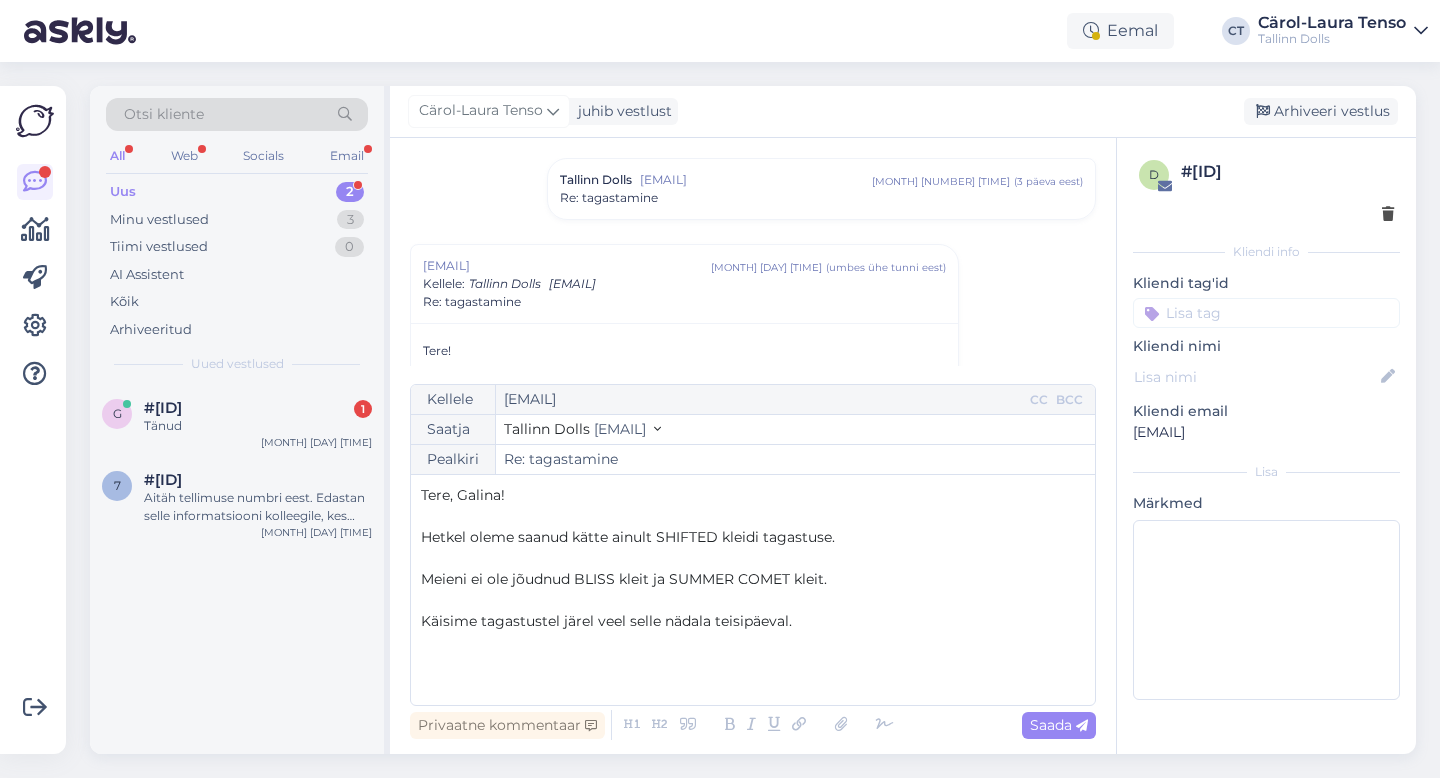 click on "Re: tagastamine" at bounding box center [821, 198] 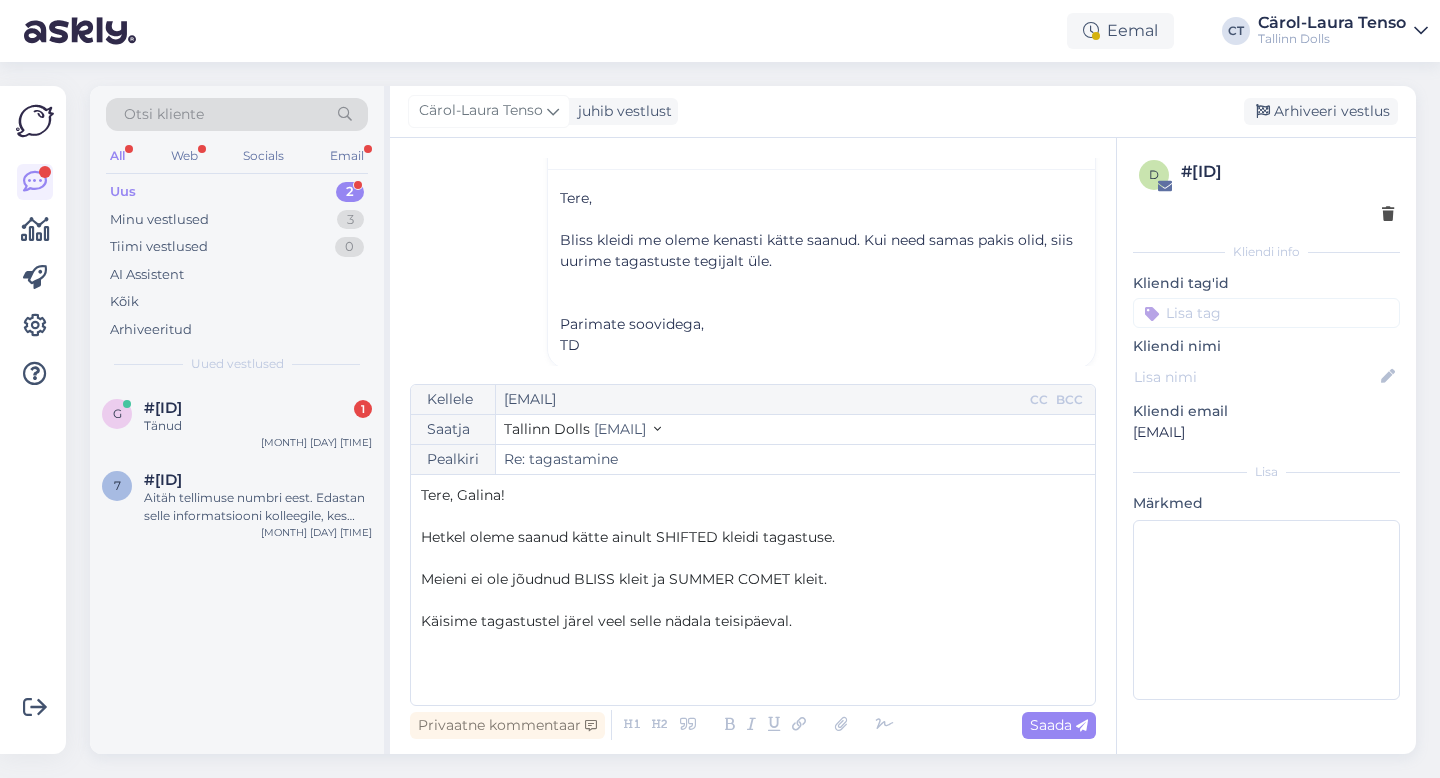 scroll, scrollTop: 5043, scrollLeft: 0, axis: vertical 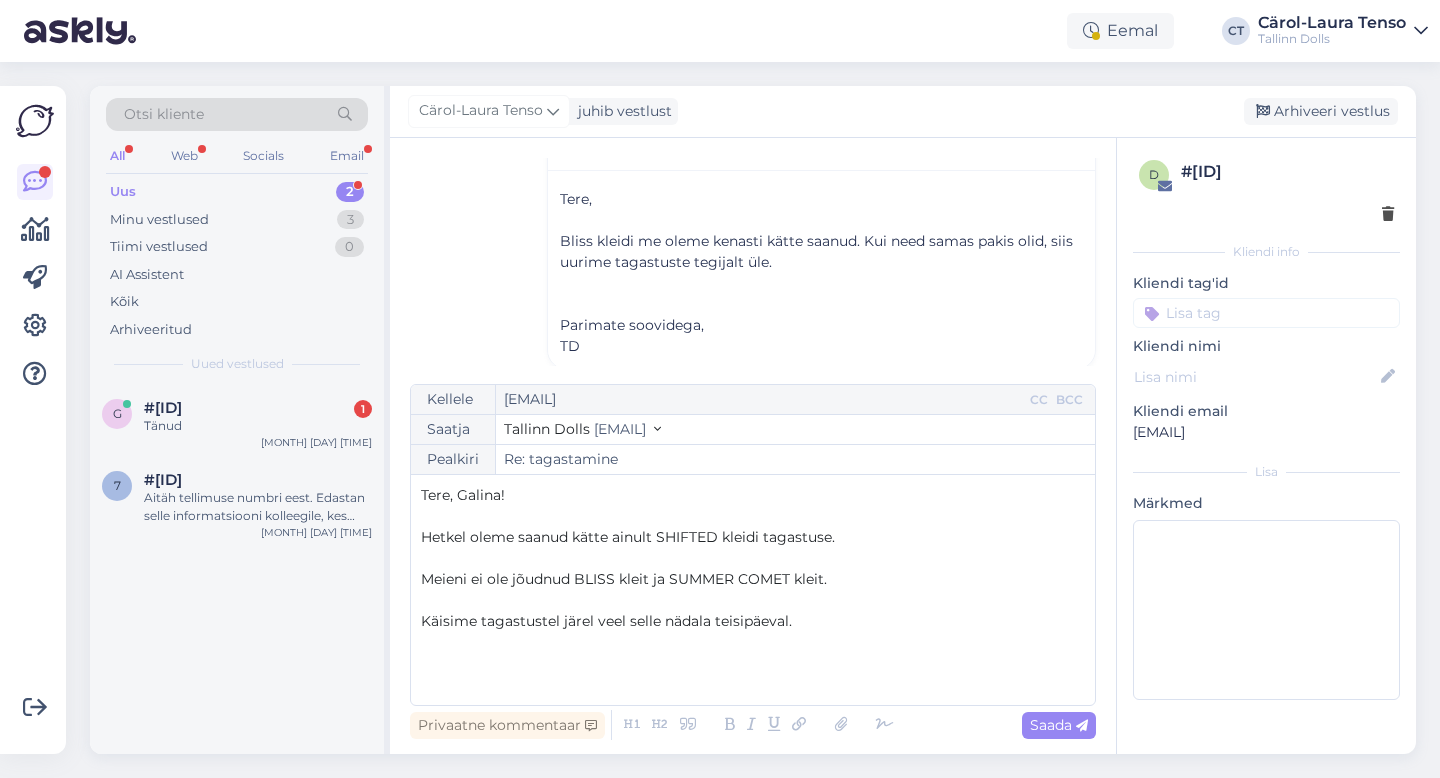 click on "Käisime tagastustel järel veel selle nädala teisipäeval." at bounding box center [753, 621] 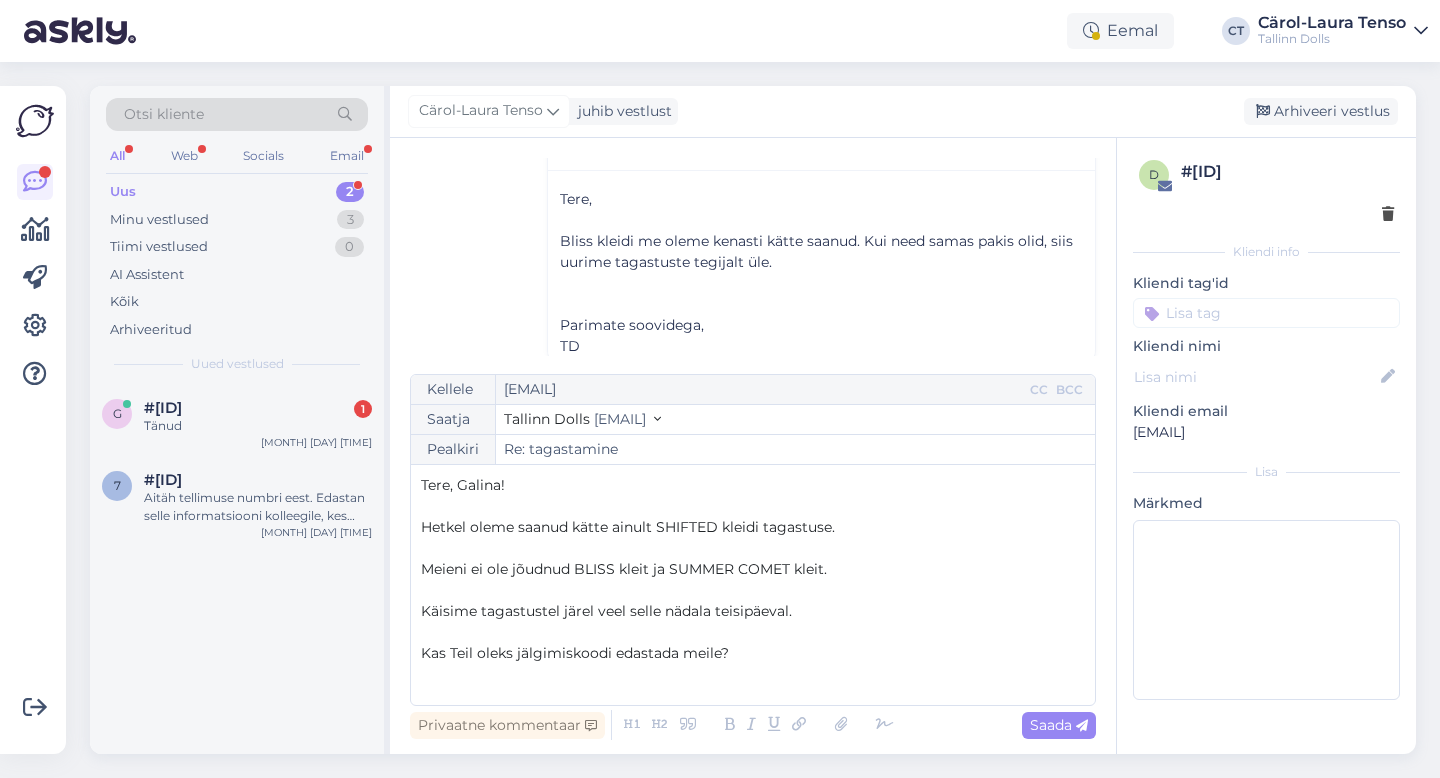 scroll, scrollTop: 53, scrollLeft: 0, axis: vertical 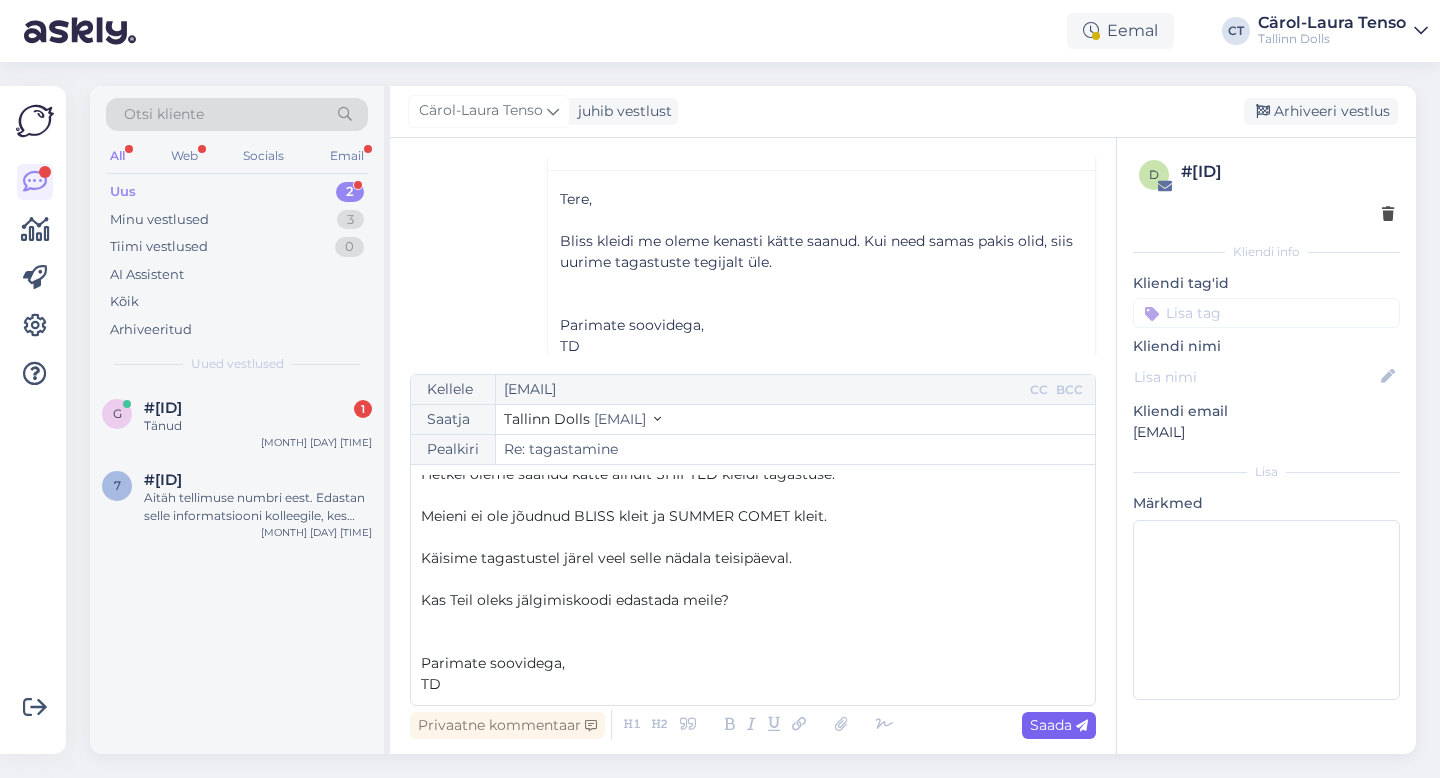 click on "Saada" at bounding box center (1059, 725) 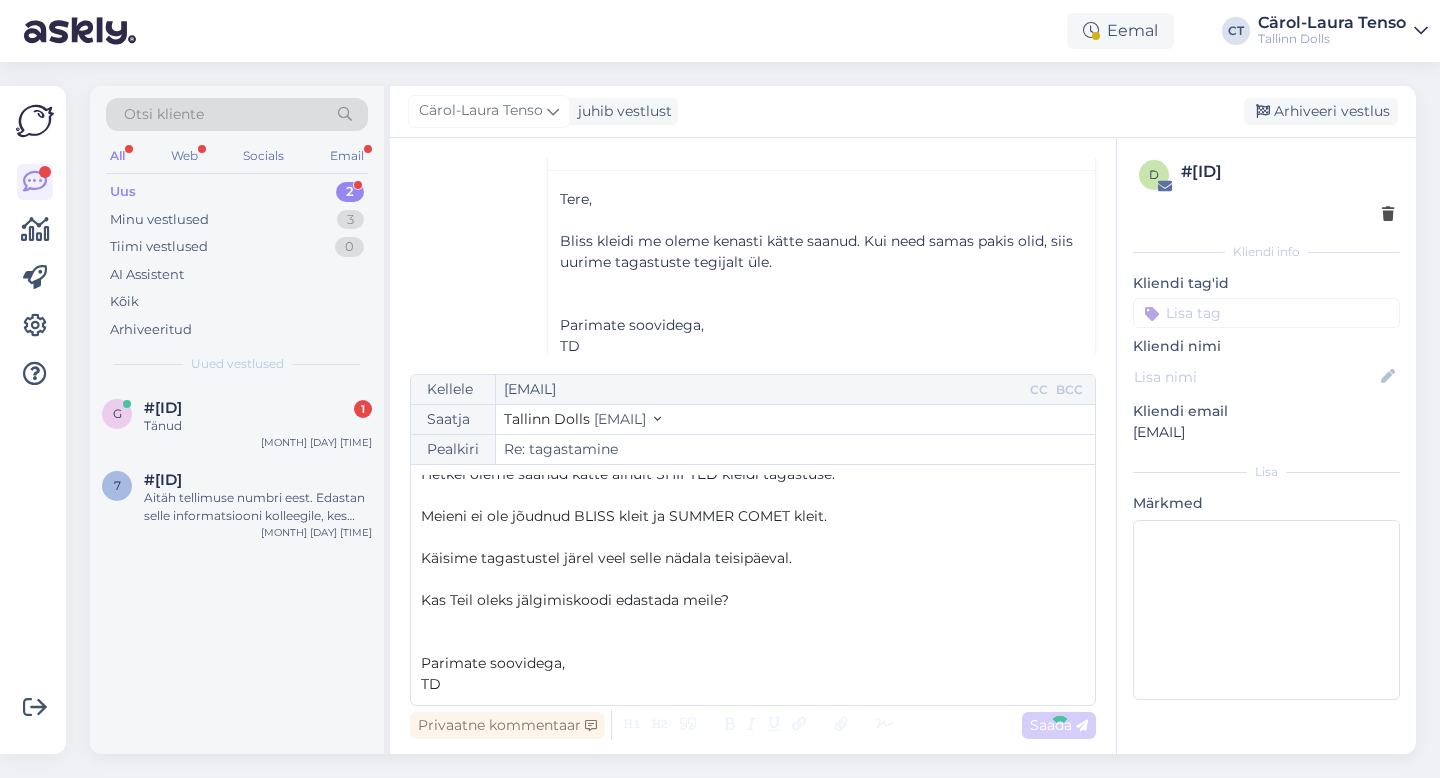 type on "Re: Re: tagastamine" 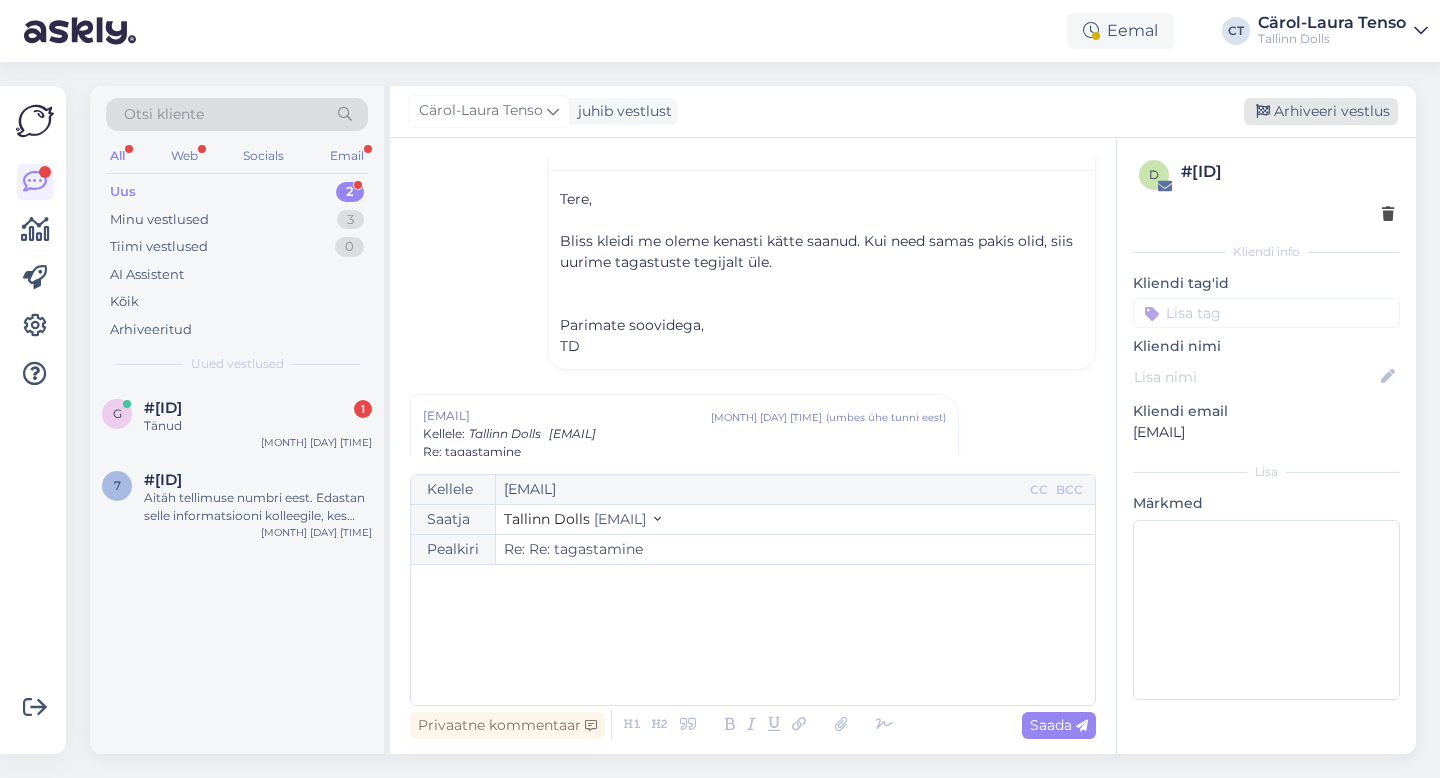 scroll, scrollTop: 5776, scrollLeft: 0, axis: vertical 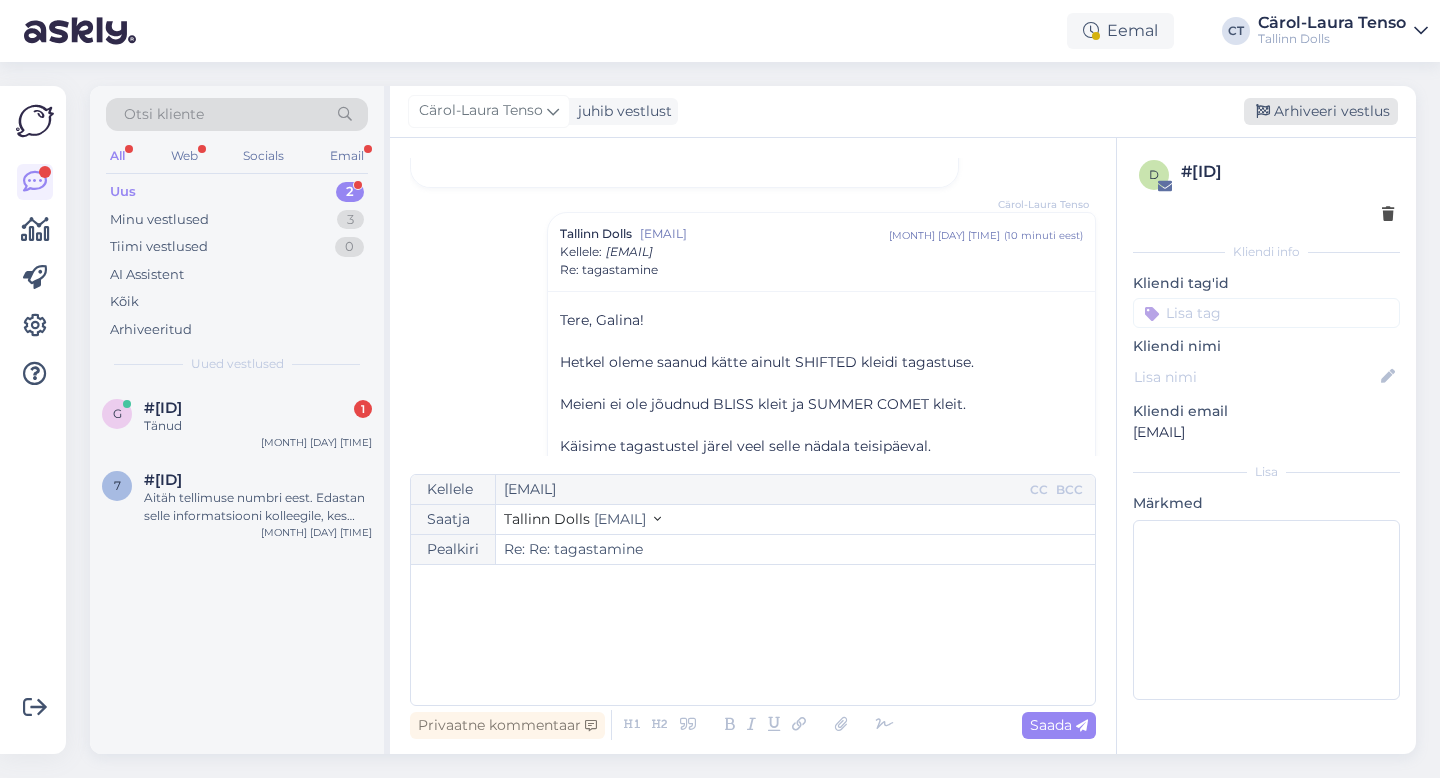 click on "Arhiveeri vestlus" at bounding box center (1321, 111) 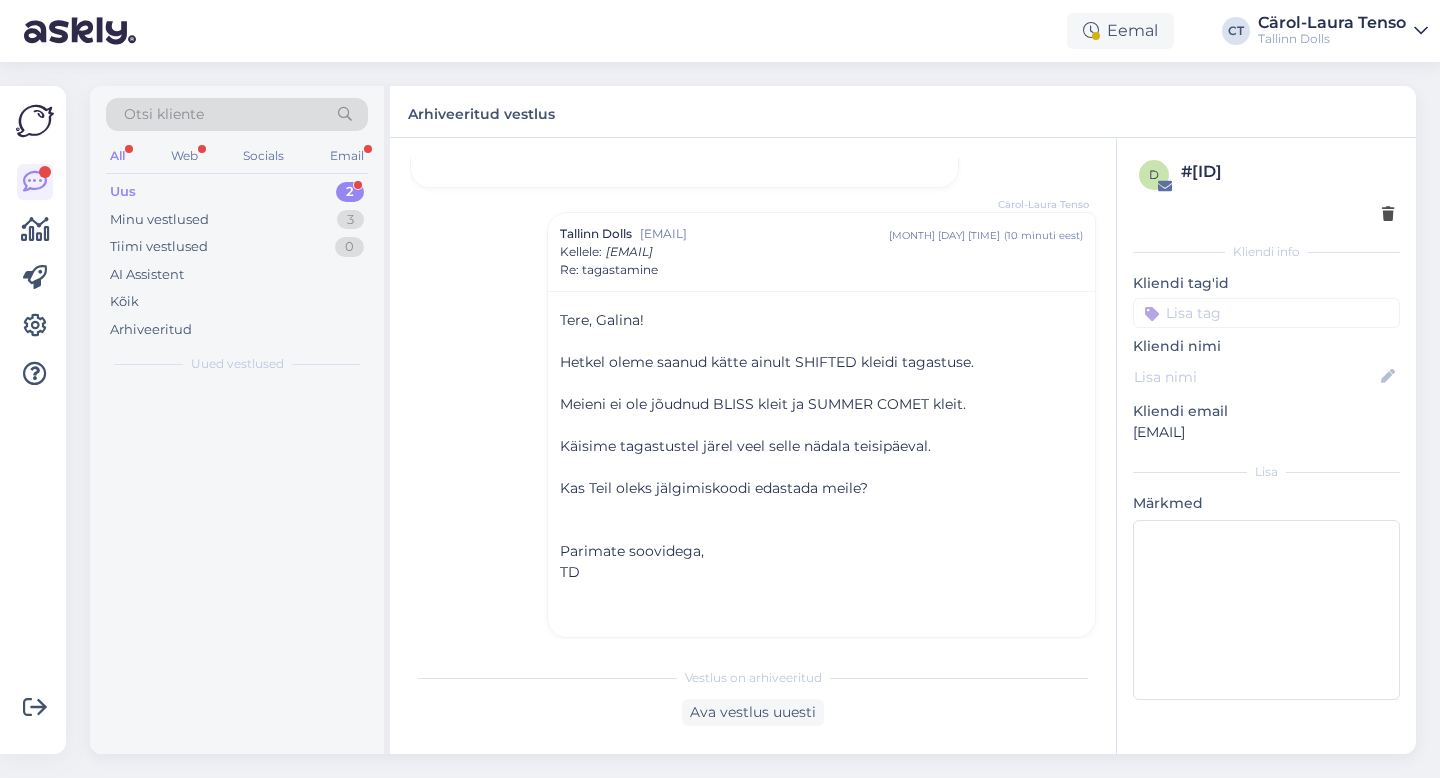 scroll, scrollTop: 5787, scrollLeft: 0, axis: vertical 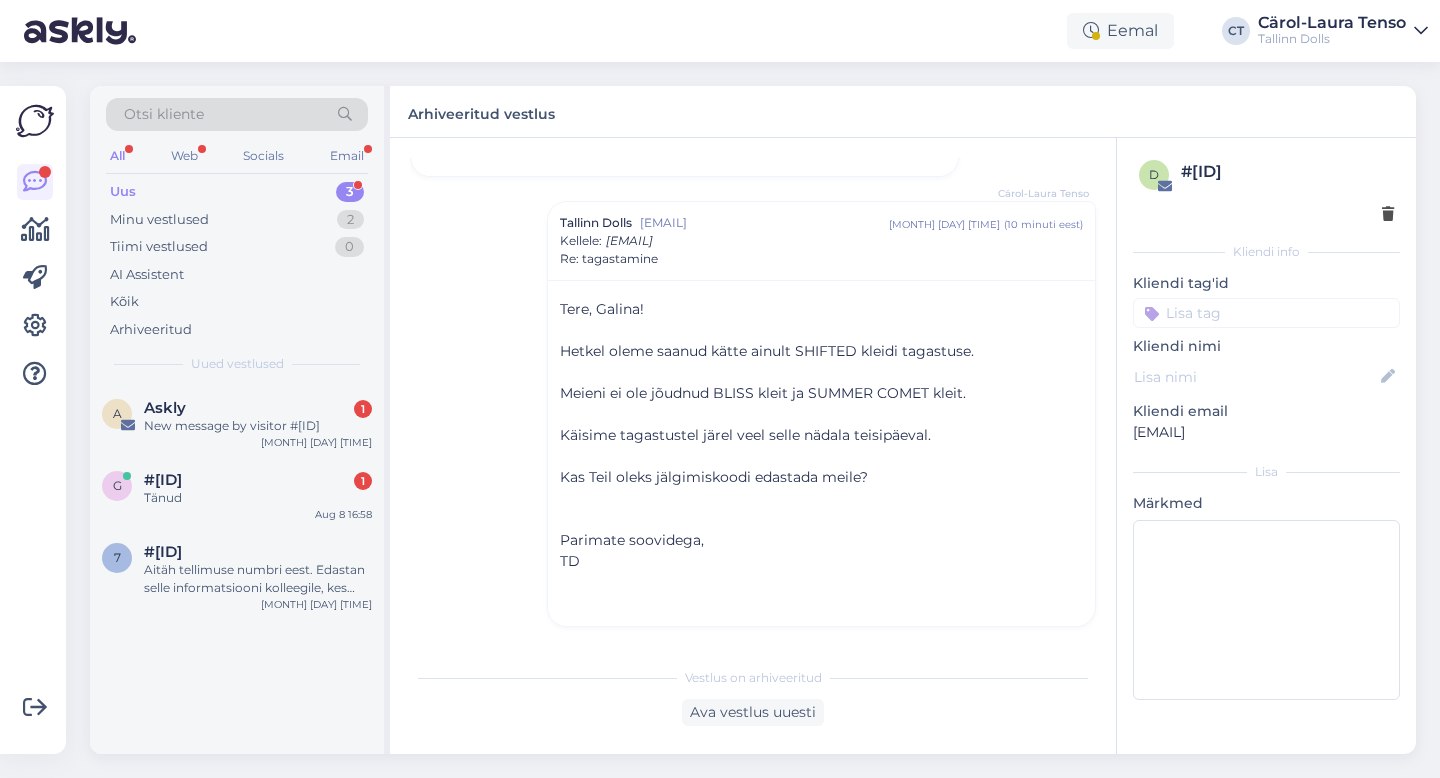 click on "Otsi kliente All Web Socials Email Uus 3 Minu vestlused 2 Tiimi vestlused 0 AI Assistent Kõik Arhiveeritud Uued vestlused" at bounding box center [237, 235] 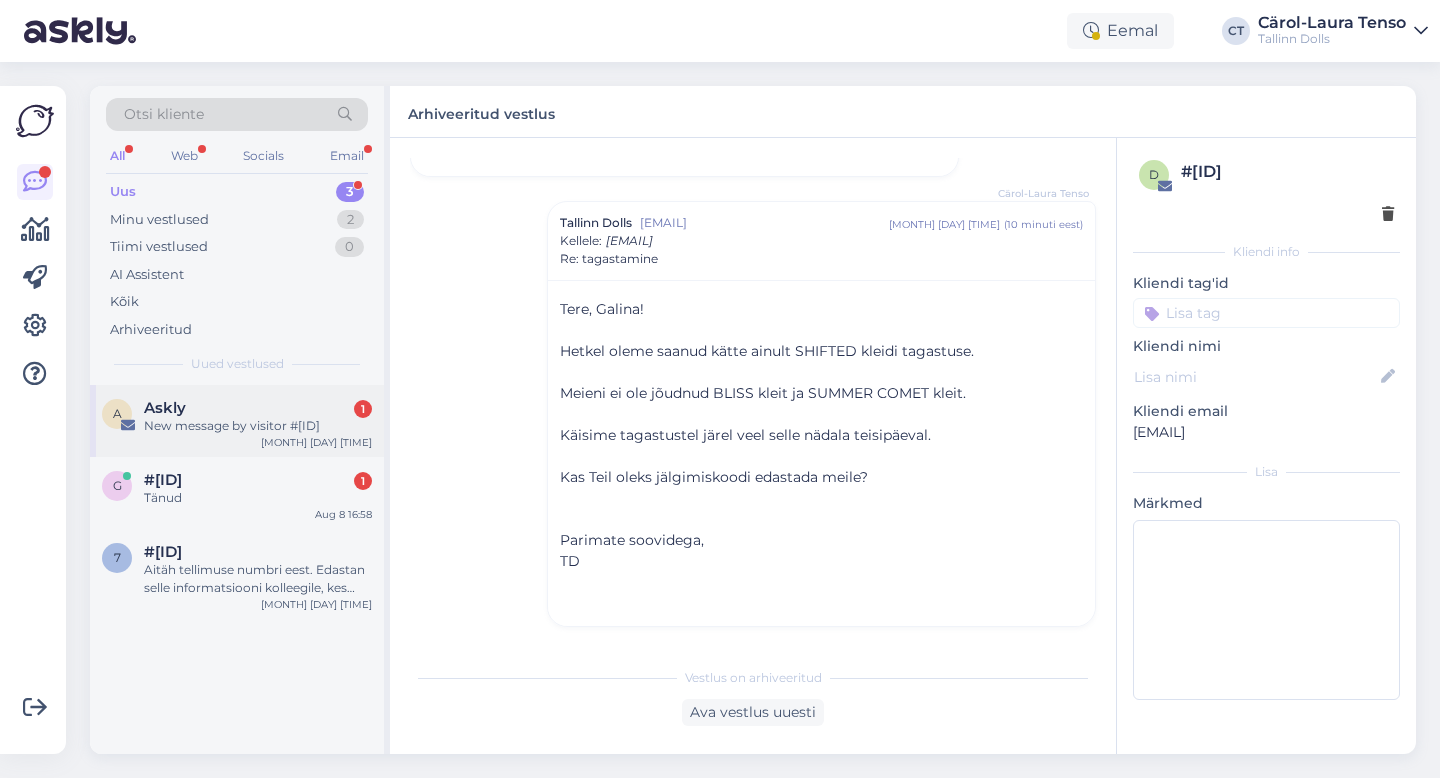 click on "New message by visitor #[ID]" at bounding box center (258, 426) 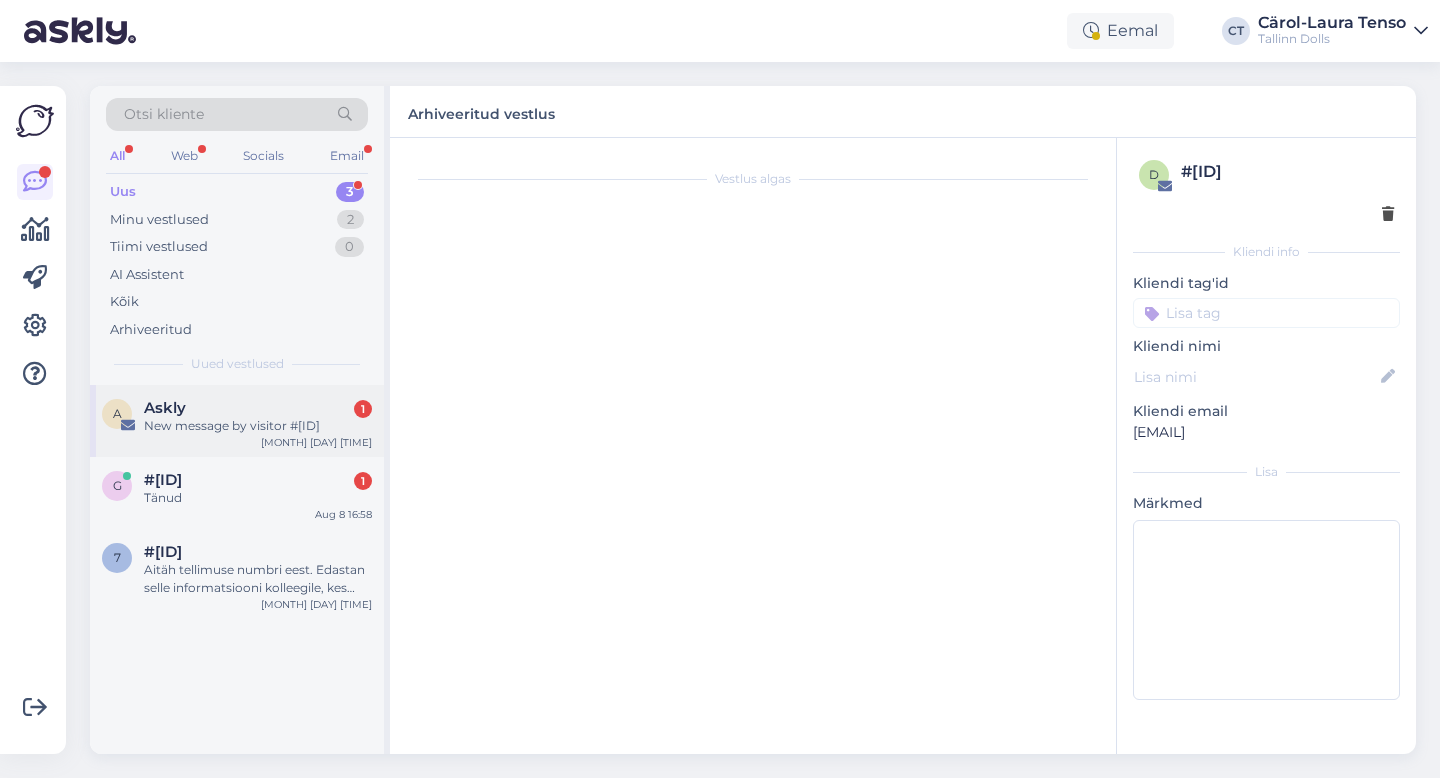 scroll, scrollTop: 8272, scrollLeft: 0, axis: vertical 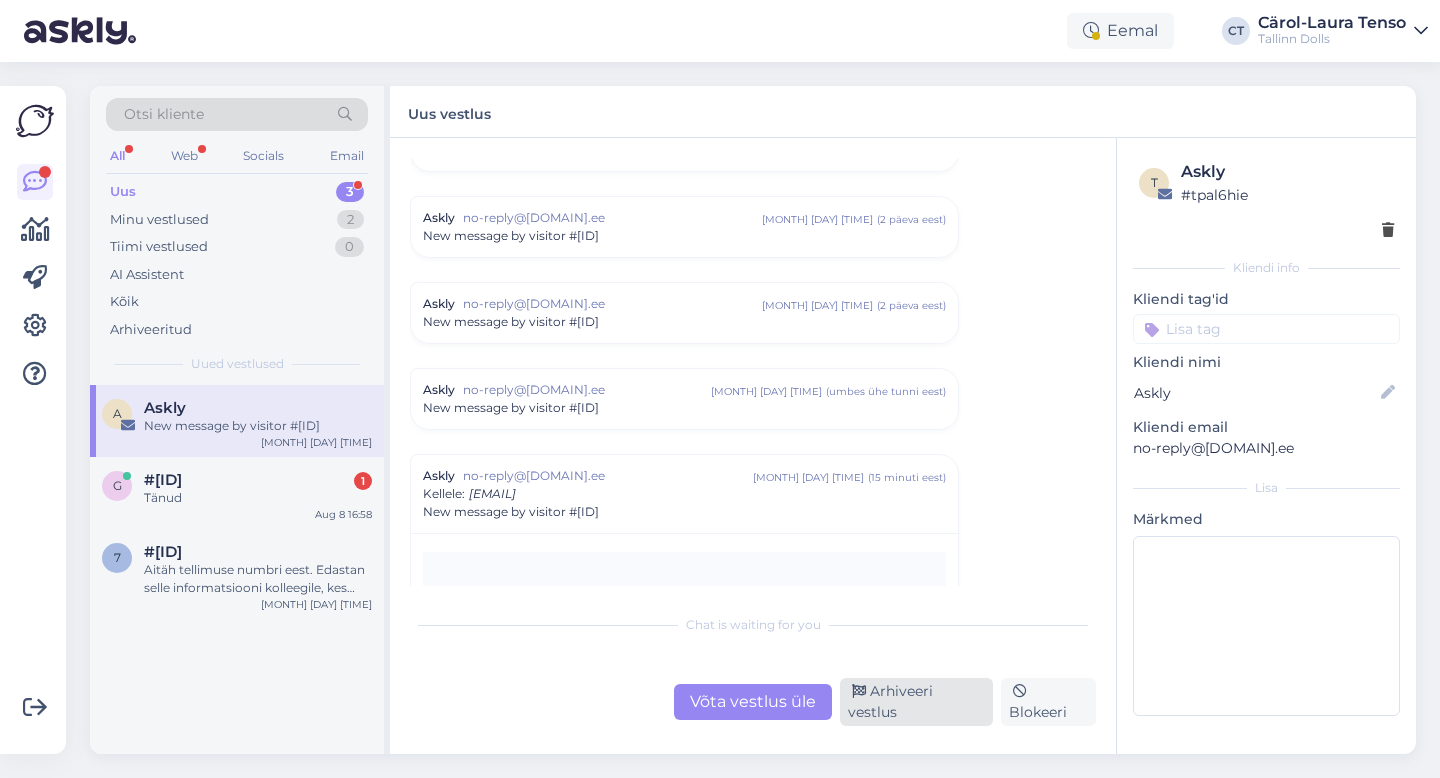 click on "Arhiveeri vestlus" at bounding box center (916, 702) 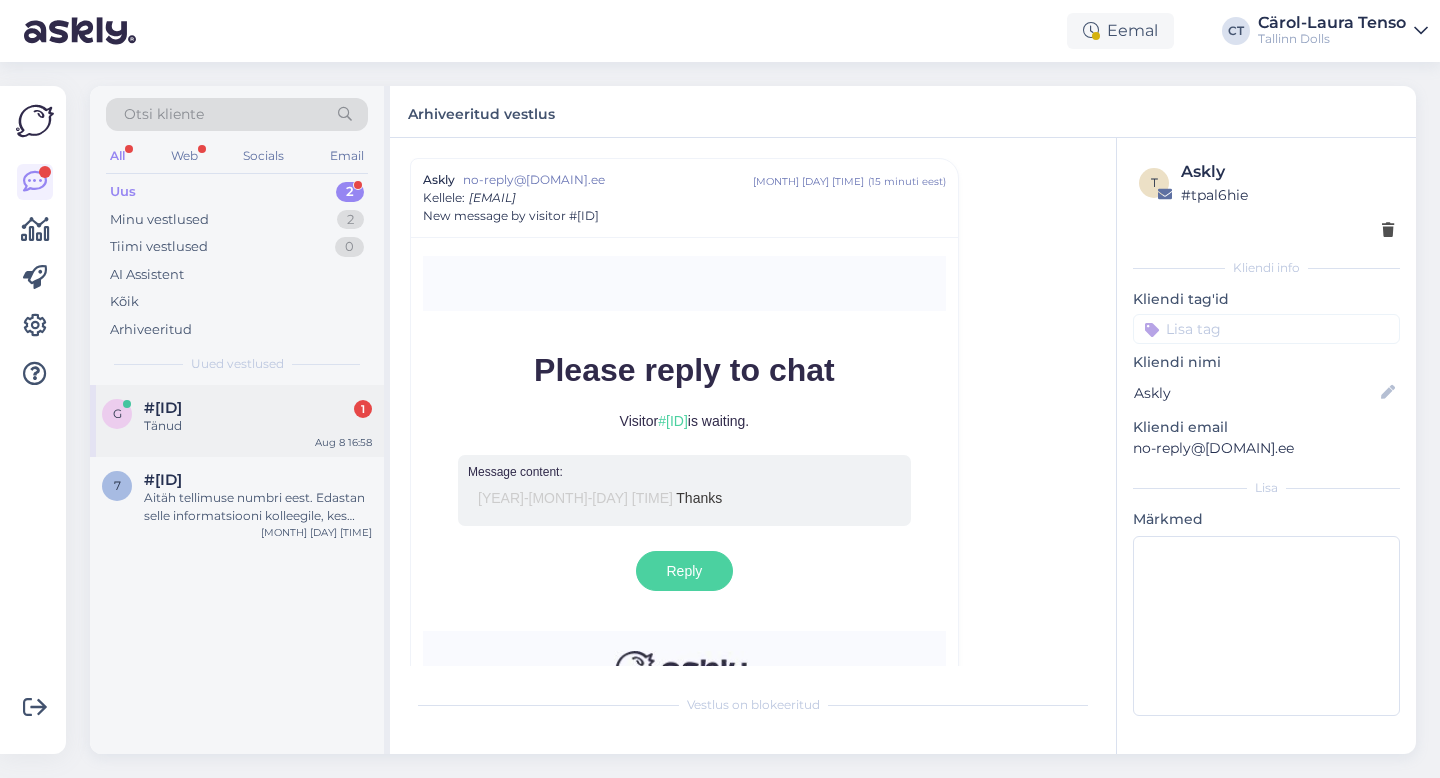 click on "Aug 8 16:58" at bounding box center (343, 442) 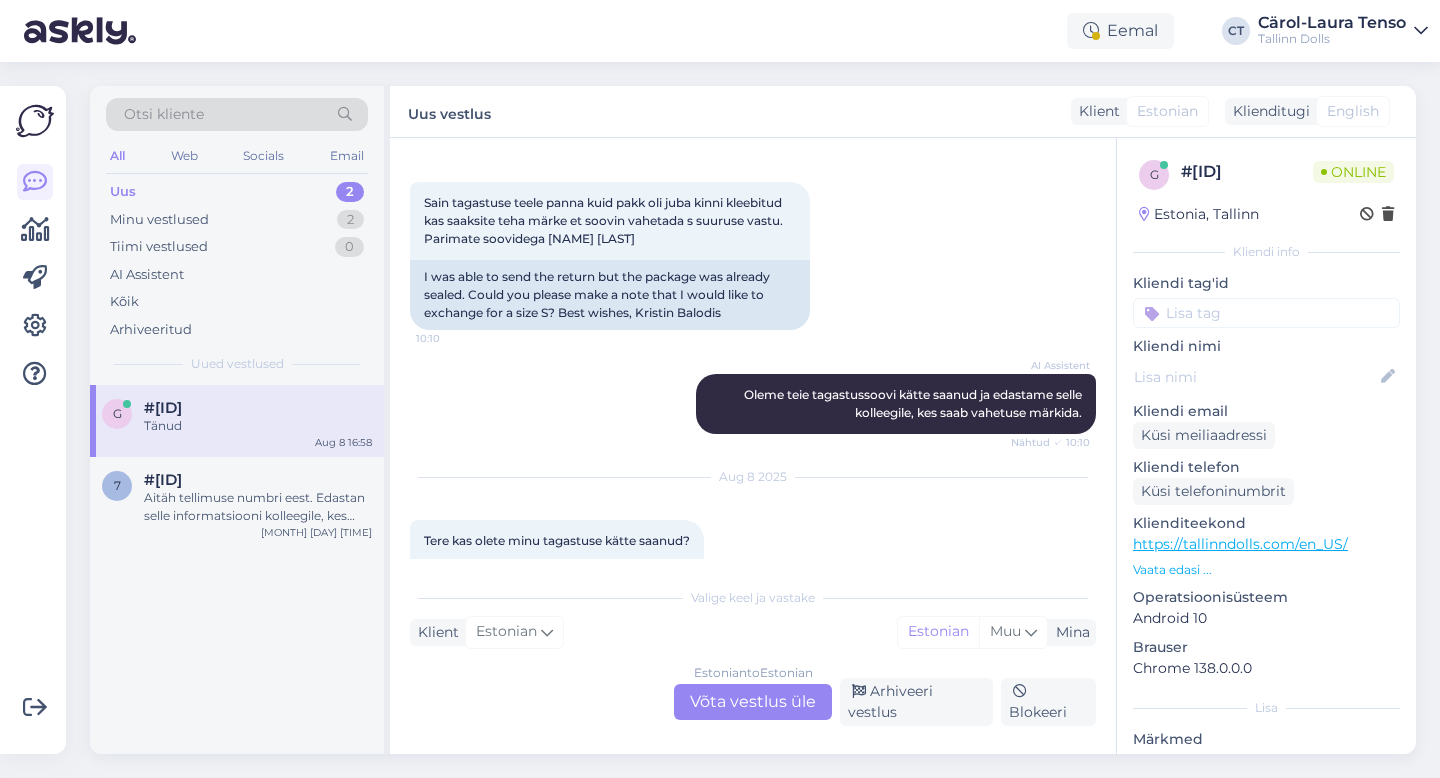 scroll, scrollTop: 346, scrollLeft: 0, axis: vertical 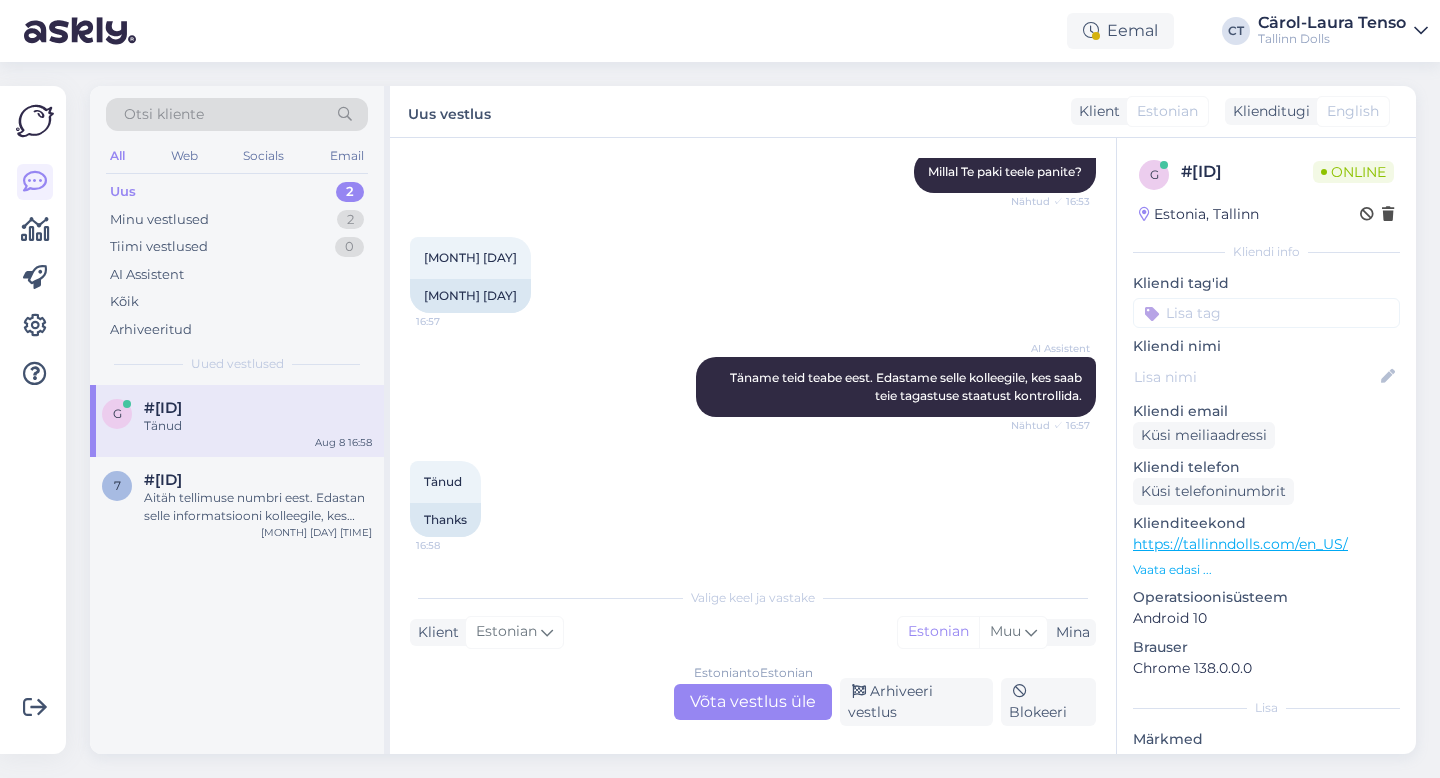 click on "Estonian  to  Estonian Võta vestlus üle" at bounding box center (753, 702) 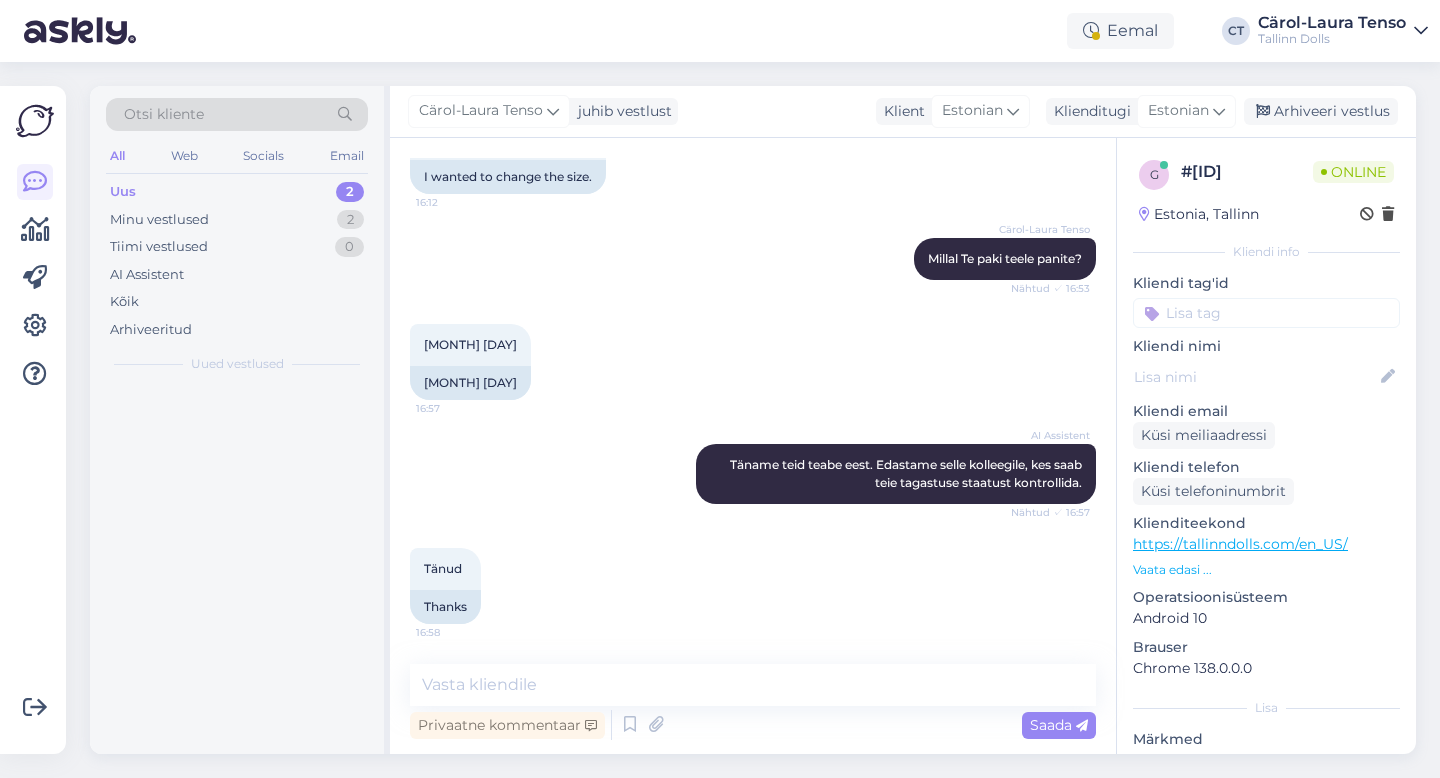 scroll, scrollTop: 1040, scrollLeft: 0, axis: vertical 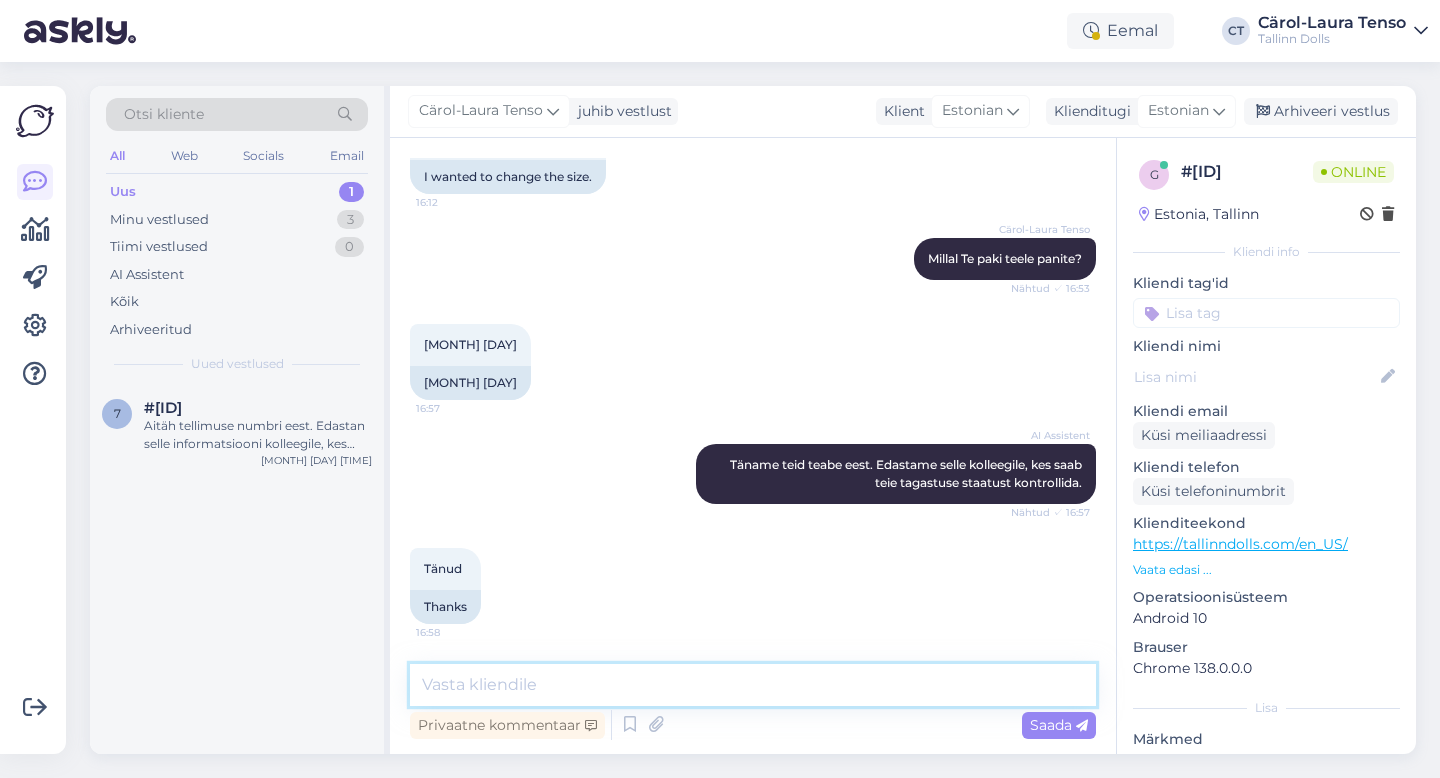 click at bounding box center [753, 685] 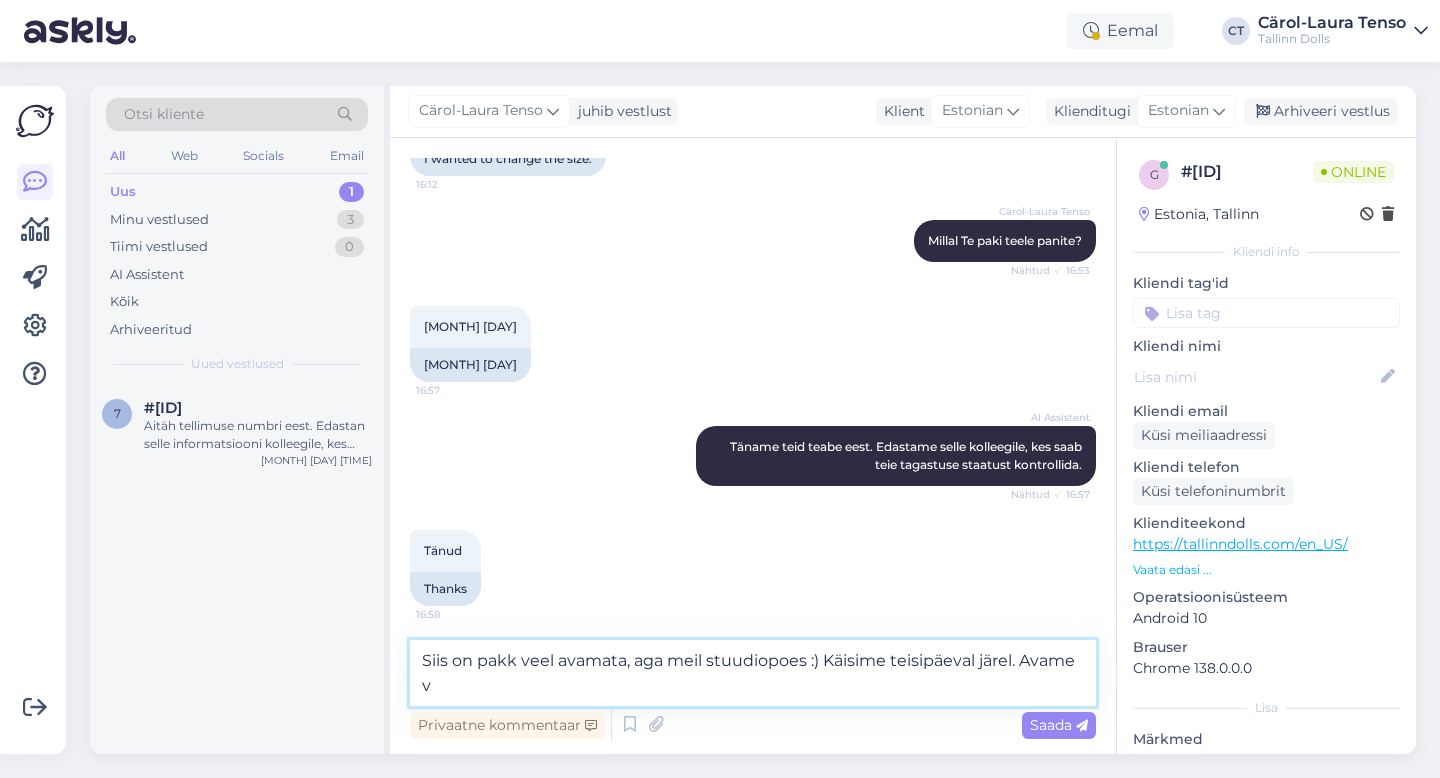 scroll, scrollTop: 1064, scrollLeft: 0, axis: vertical 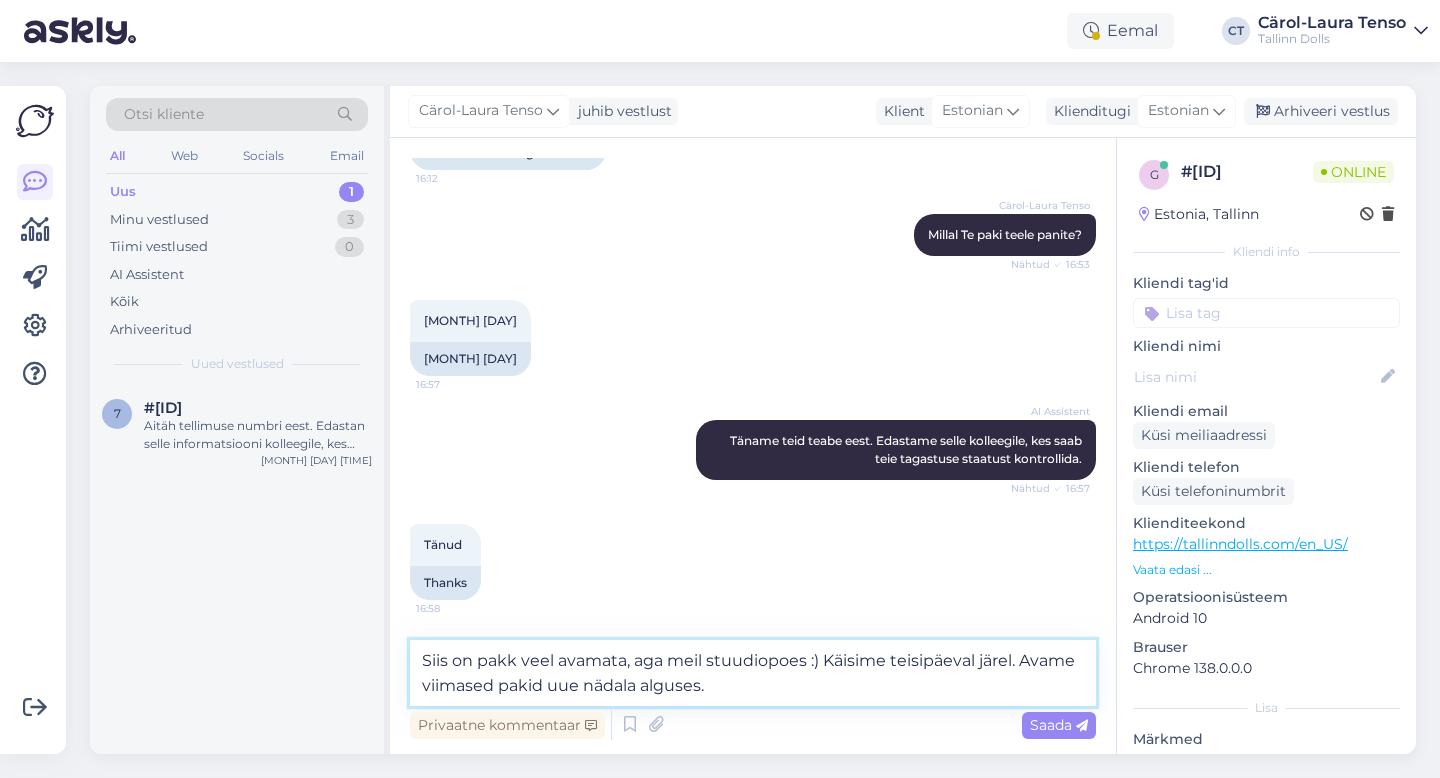 type on "Siis on pakk veel avamata, aga meil stuudiopoes :) Käisime teisipäeval järel. Avame viimased pakid uue nädala alguses." 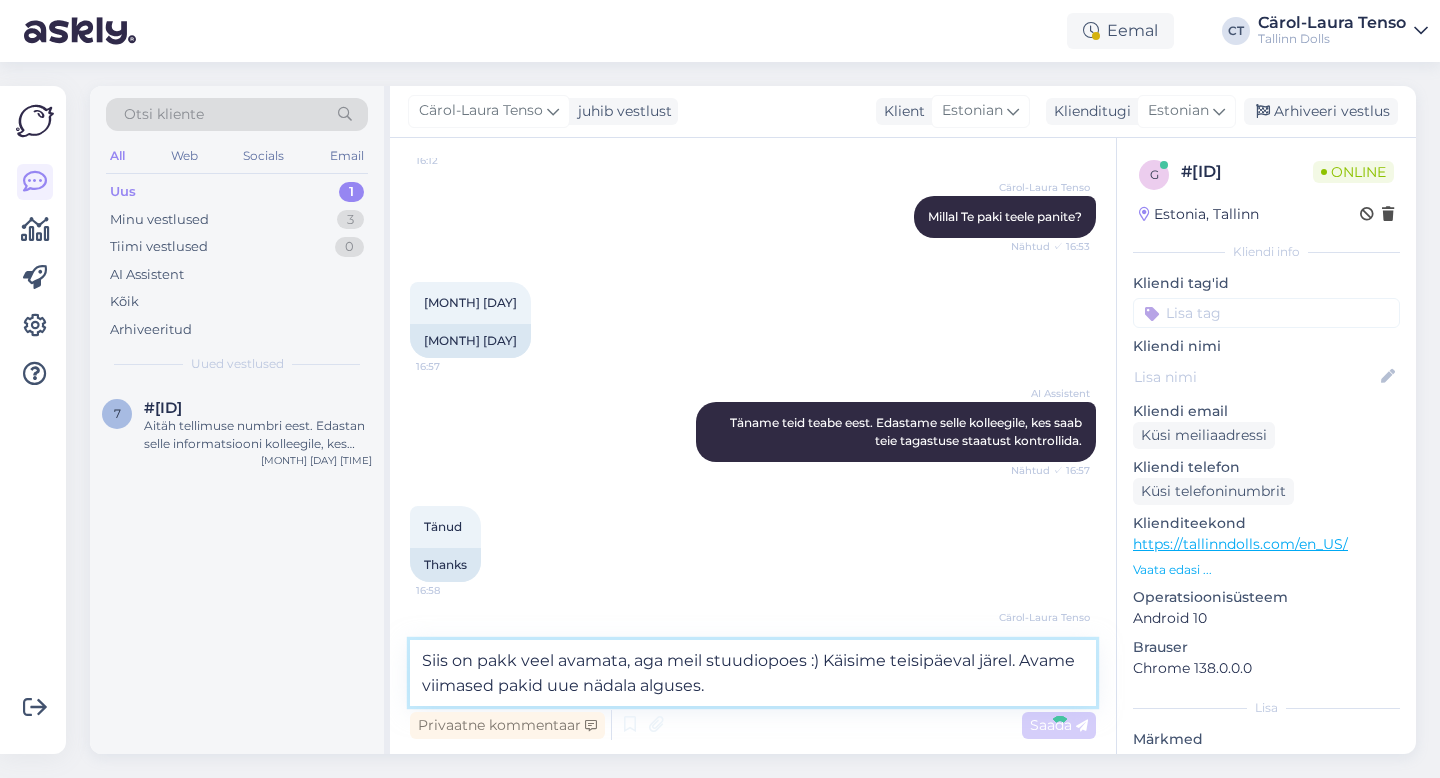 type 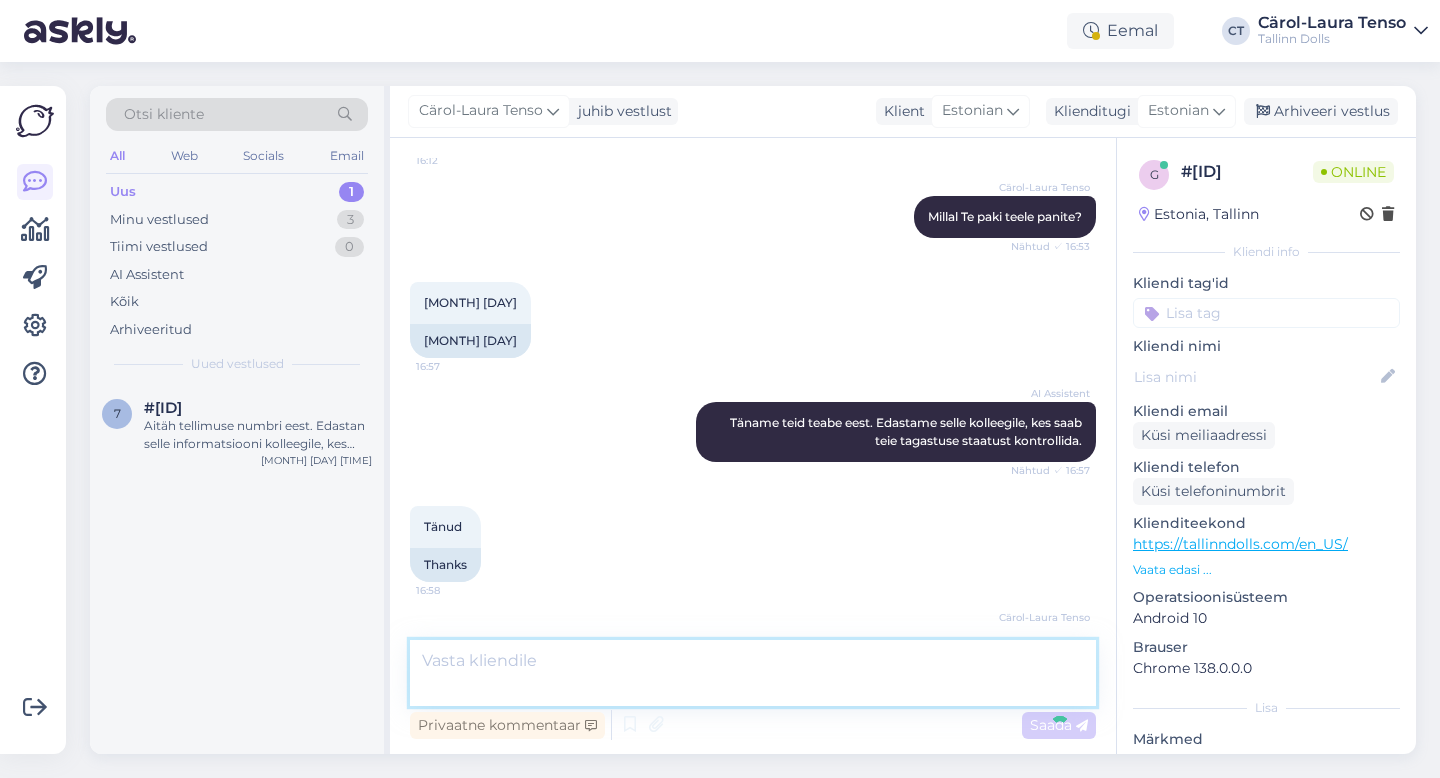 scroll, scrollTop: 1144, scrollLeft: 0, axis: vertical 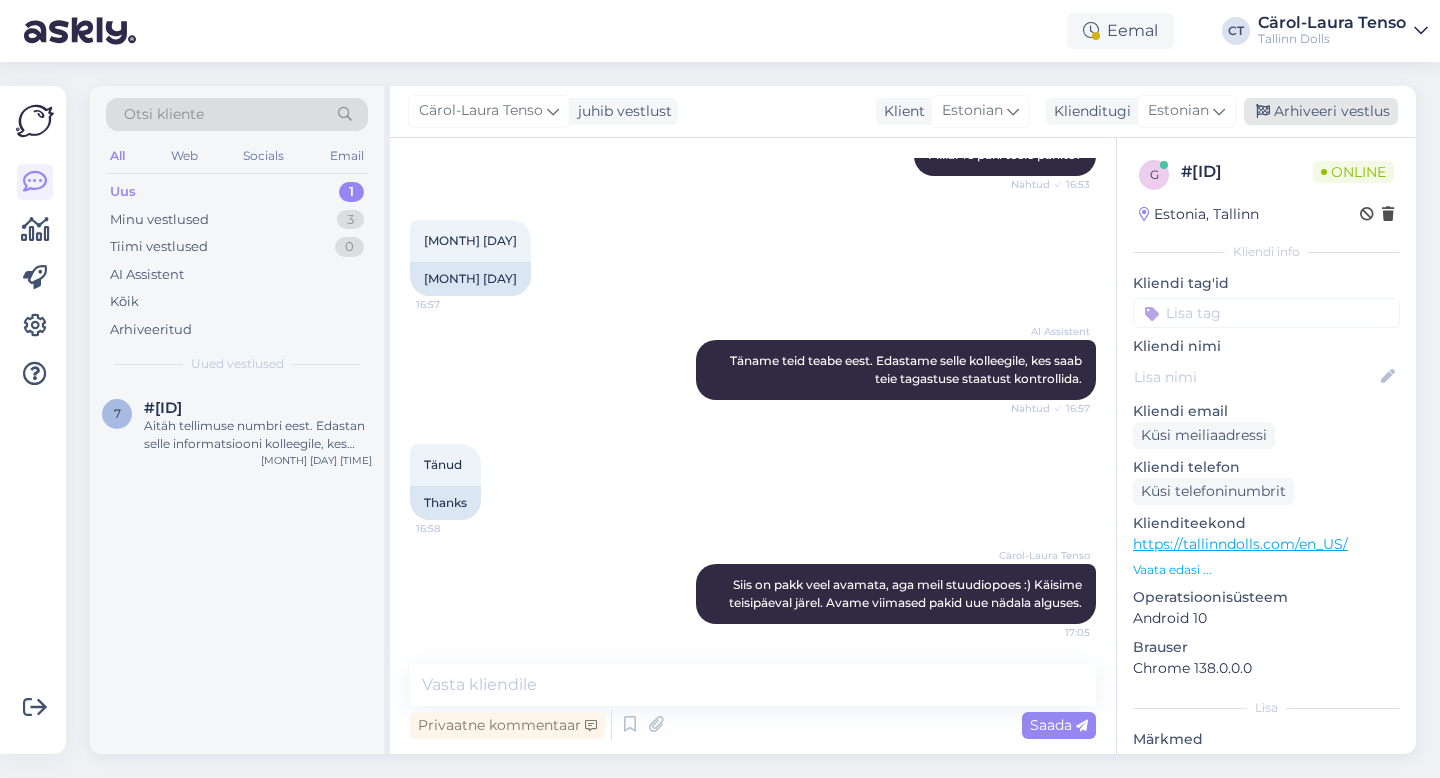 click on "Arhiveeri vestlus" at bounding box center (1321, 111) 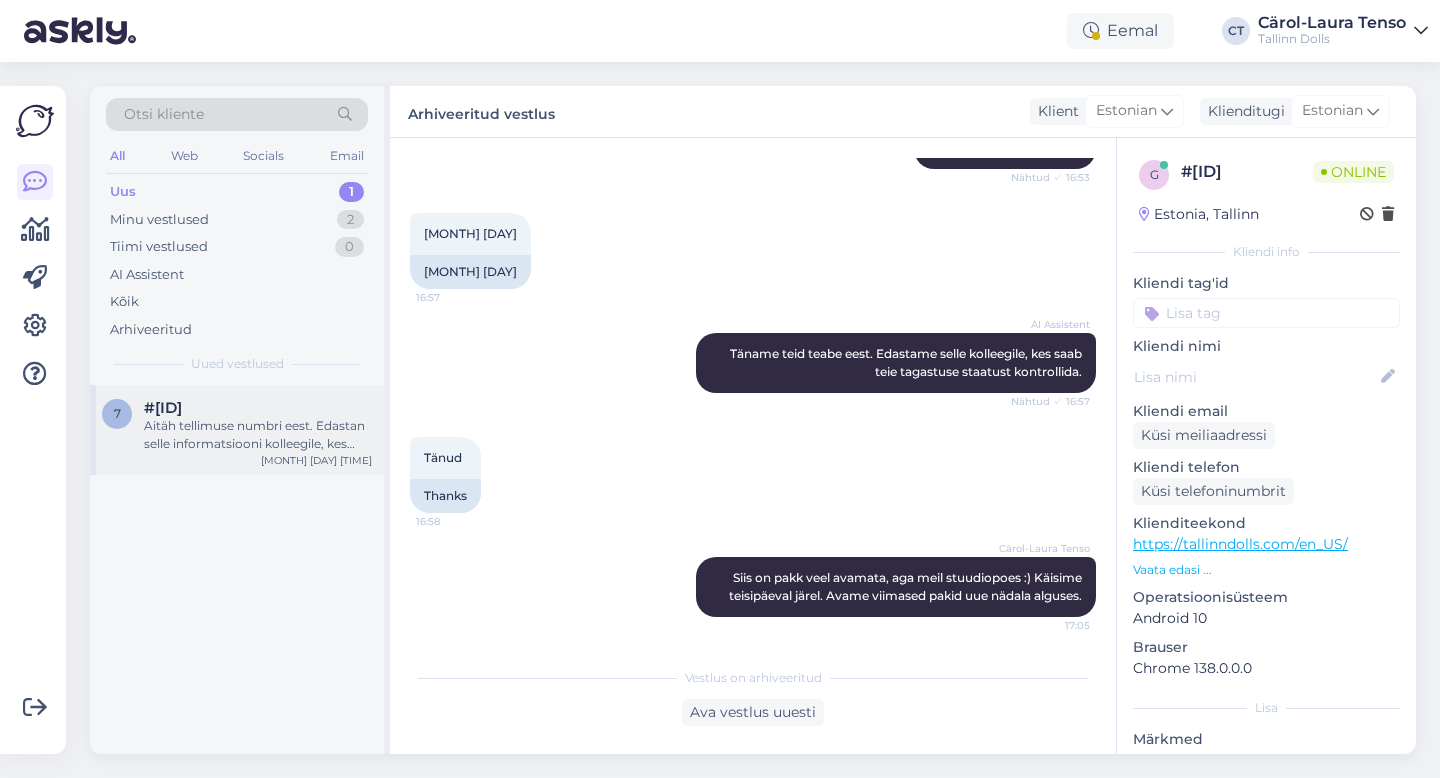 click on "Aitäh tellimuse numbri eest. Edastan selle informatsiooni kolleegile, kes tegeleb teie küsimusega." at bounding box center (258, 435) 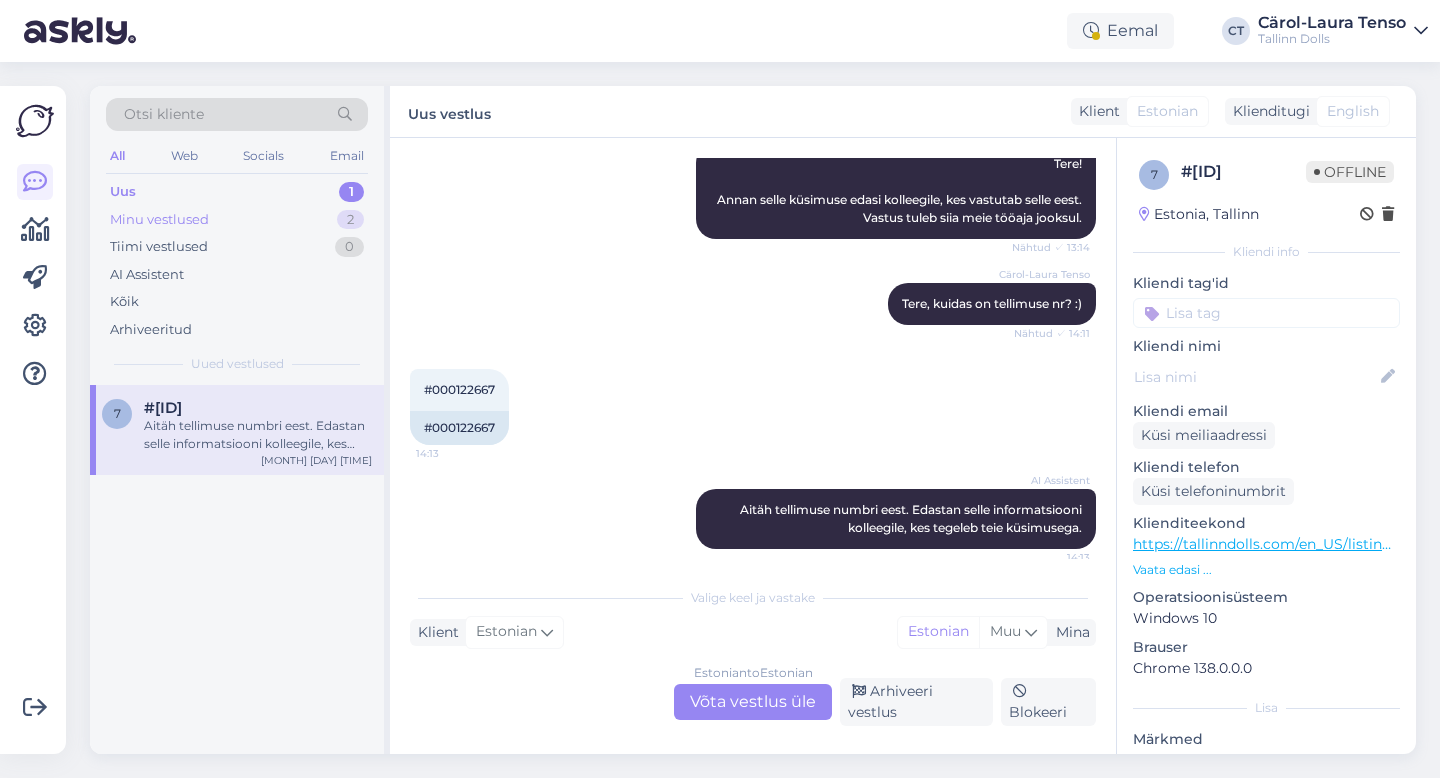 click on "Minu vestlused 2" at bounding box center [237, 220] 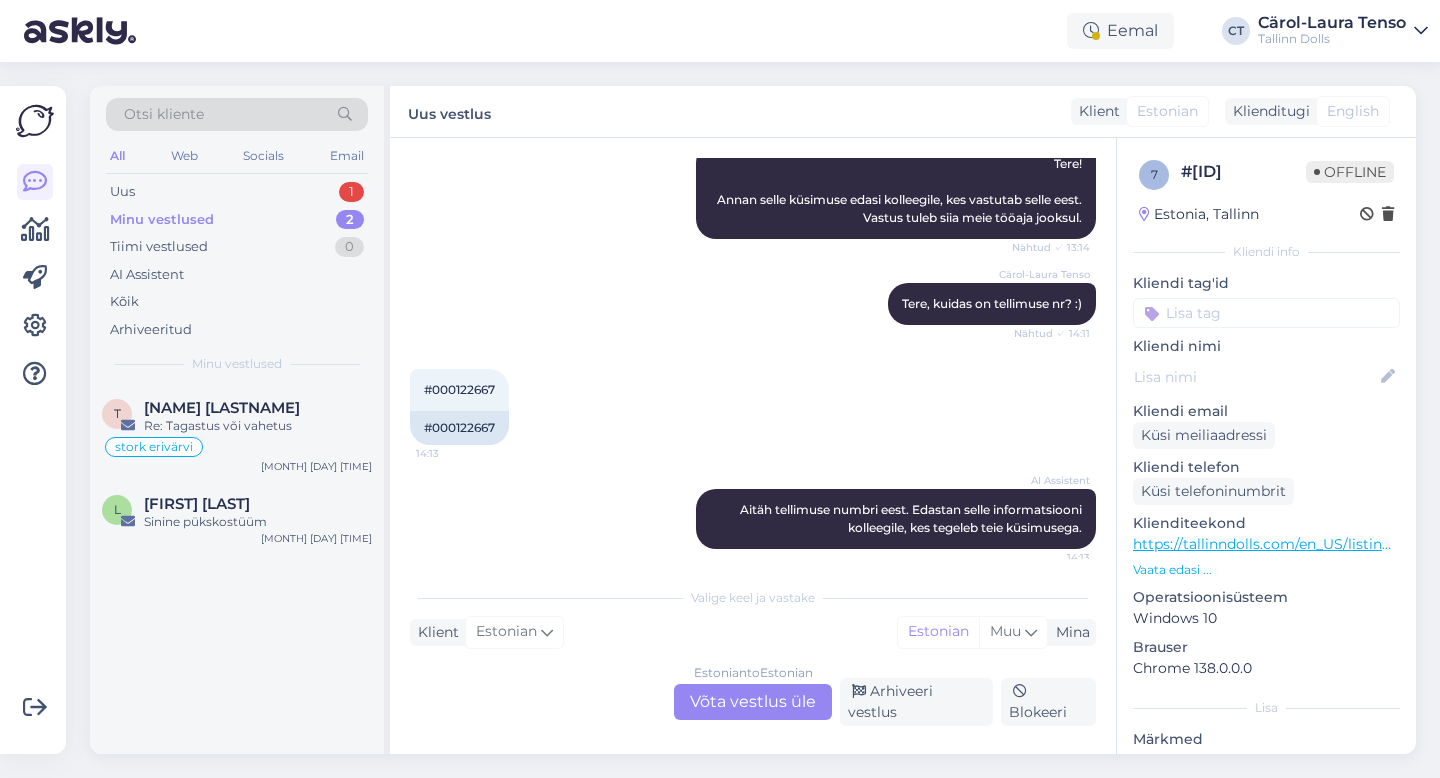 click at bounding box center (1266, 313) 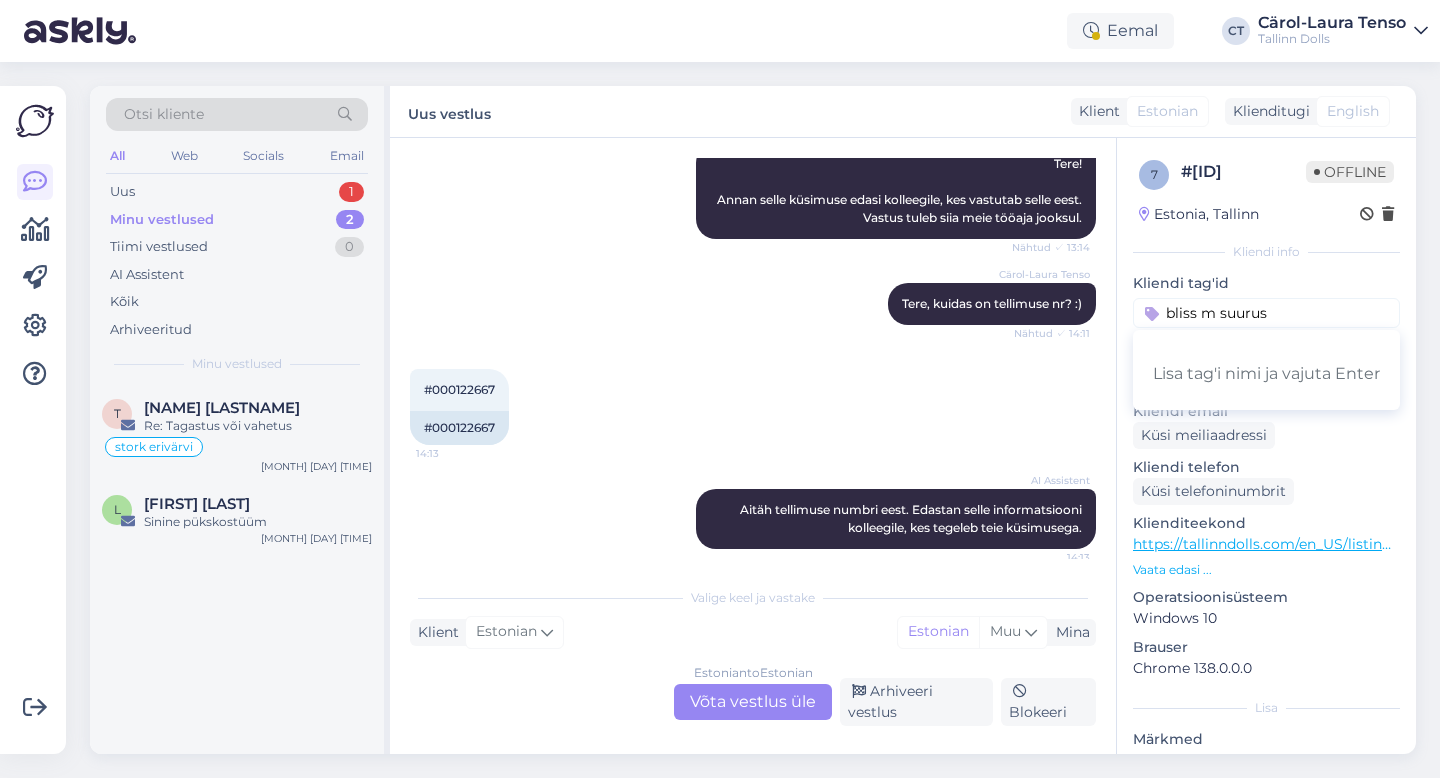 type on "bliss m suurus" 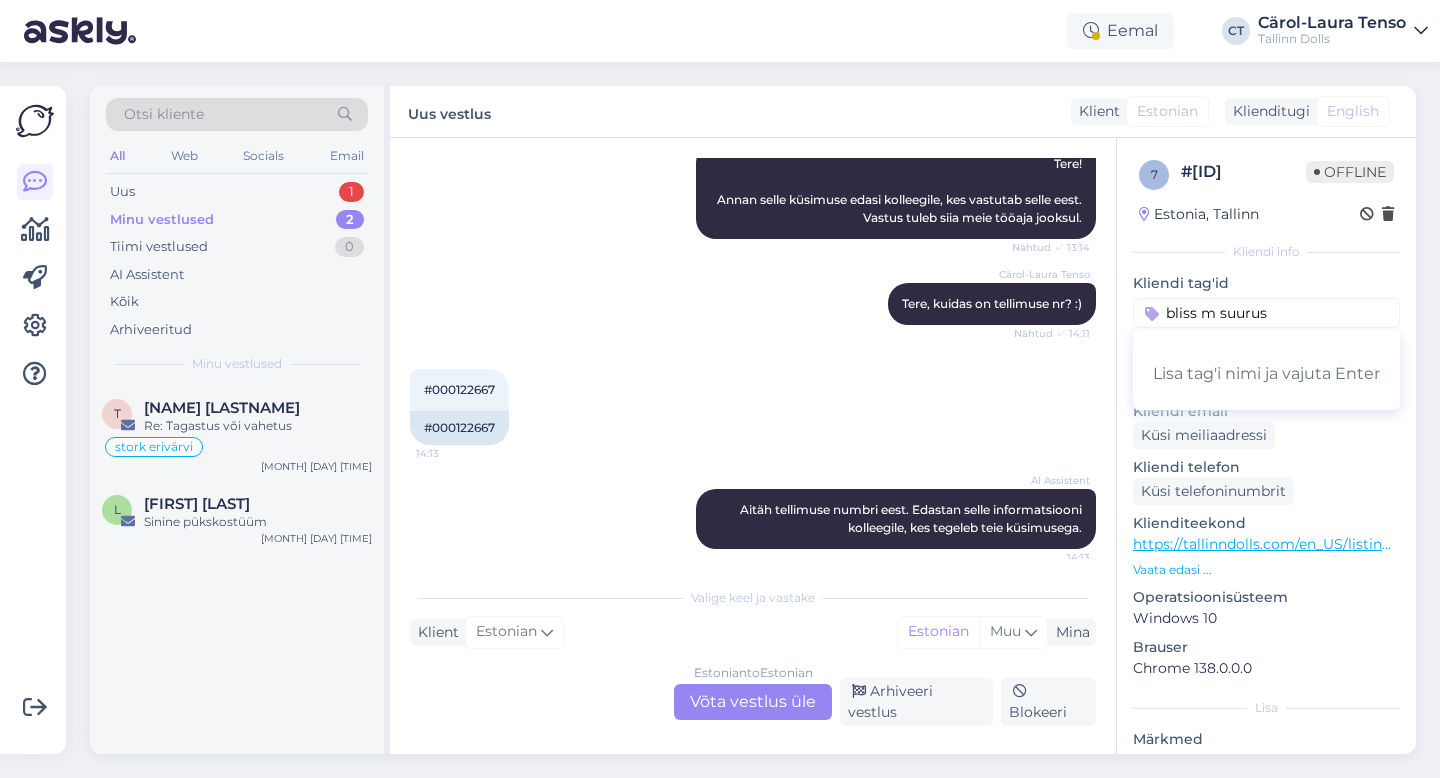 type 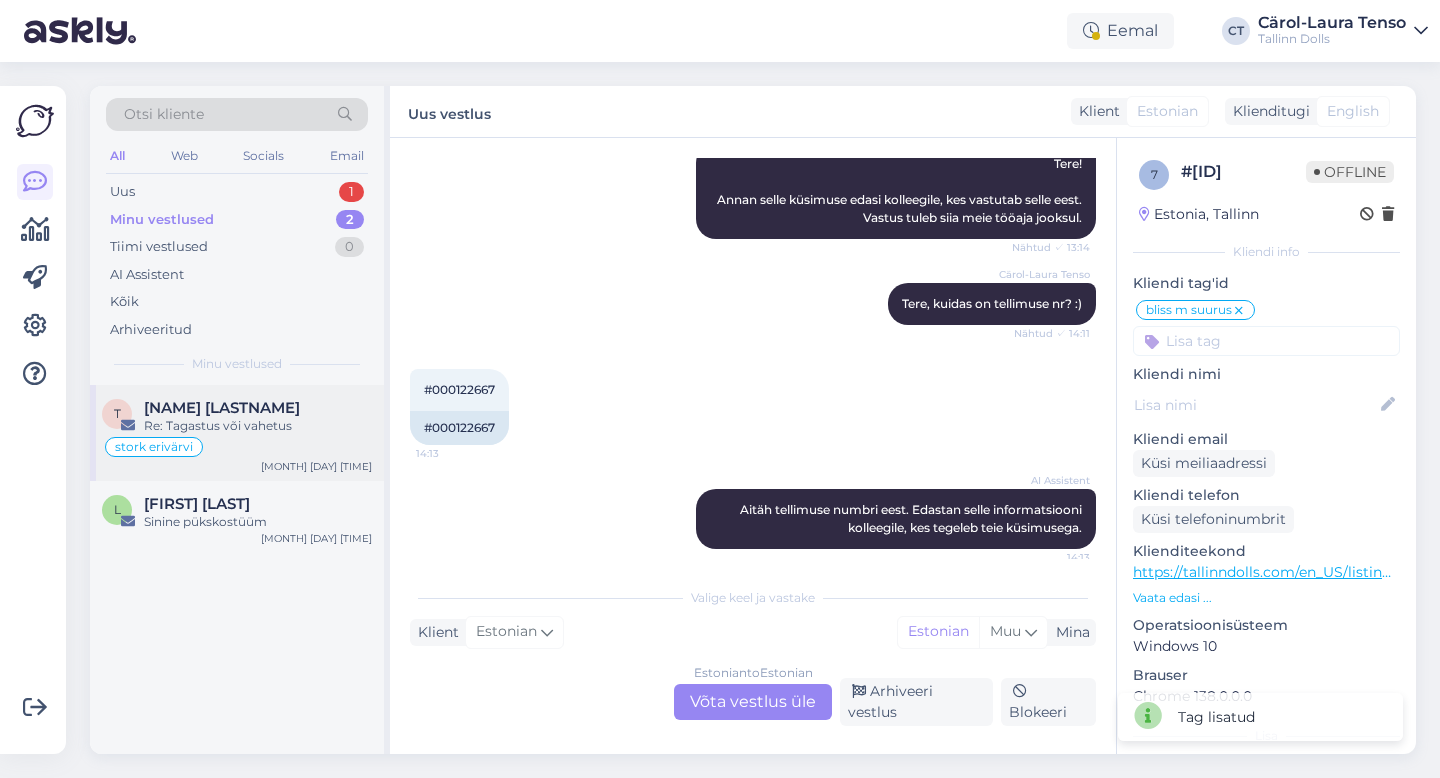 click on "[NAME] [LASTNAME]" at bounding box center [258, 408] 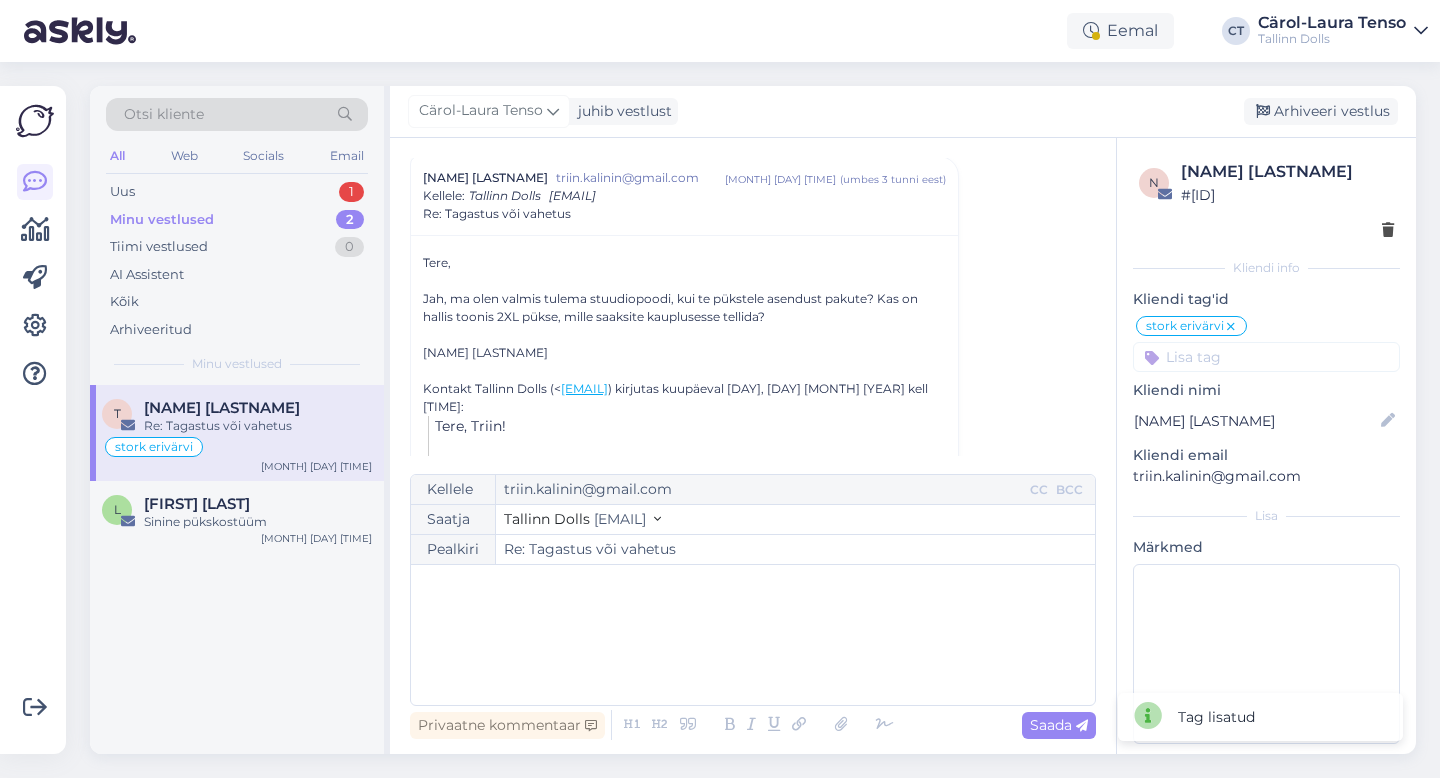 scroll, scrollTop: 488, scrollLeft: 0, axis: vertical 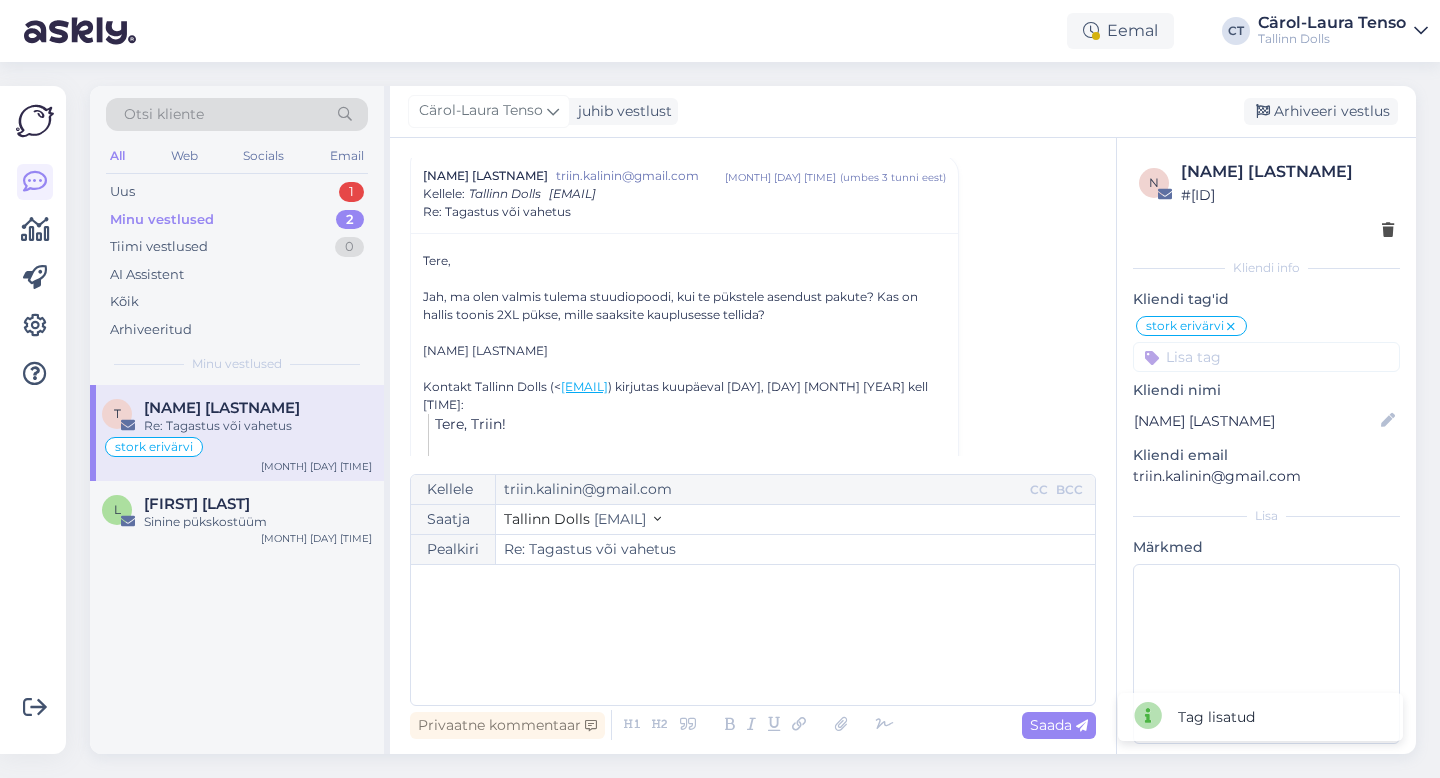 click on "﻿" at bounding box center [753, 635] 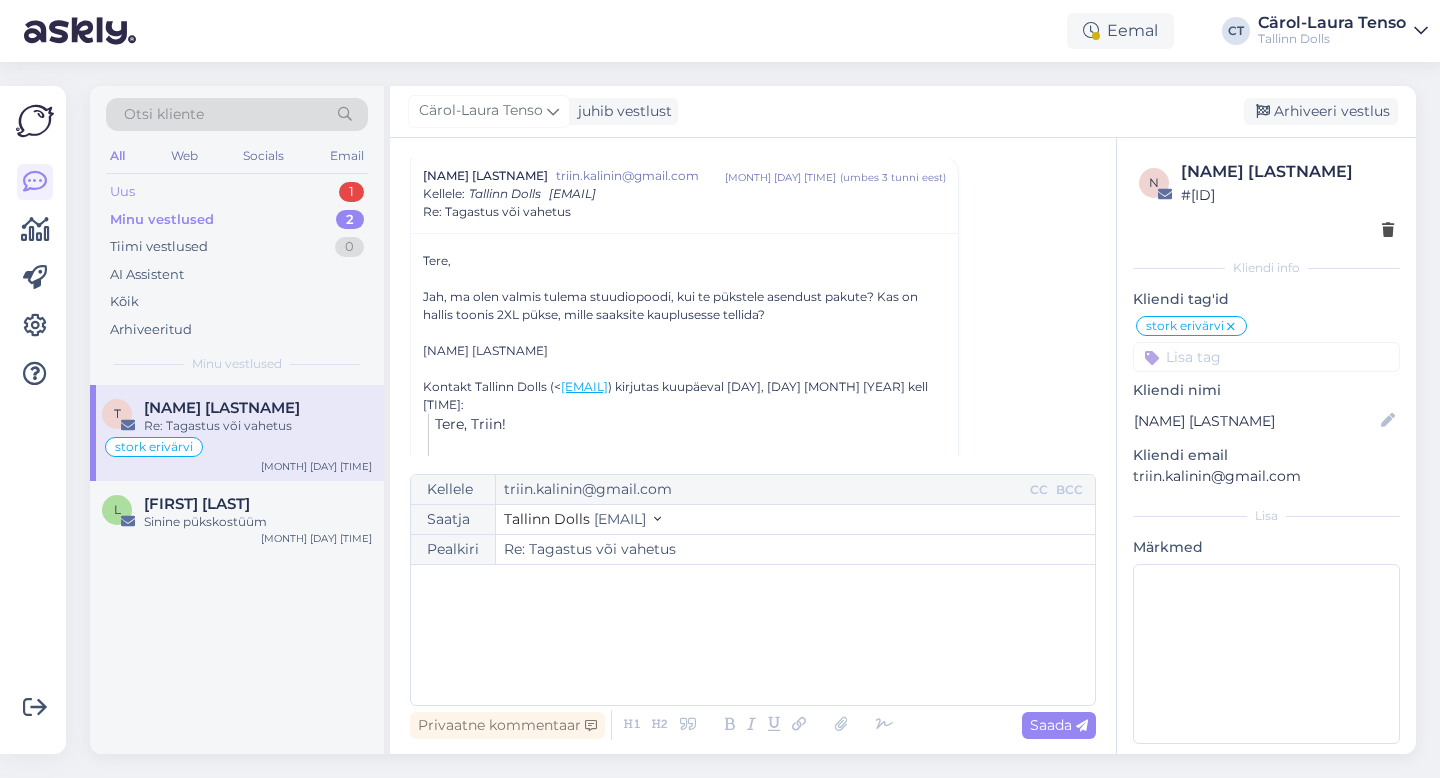 click on "Uus 1" at bounding box center [237, 192] 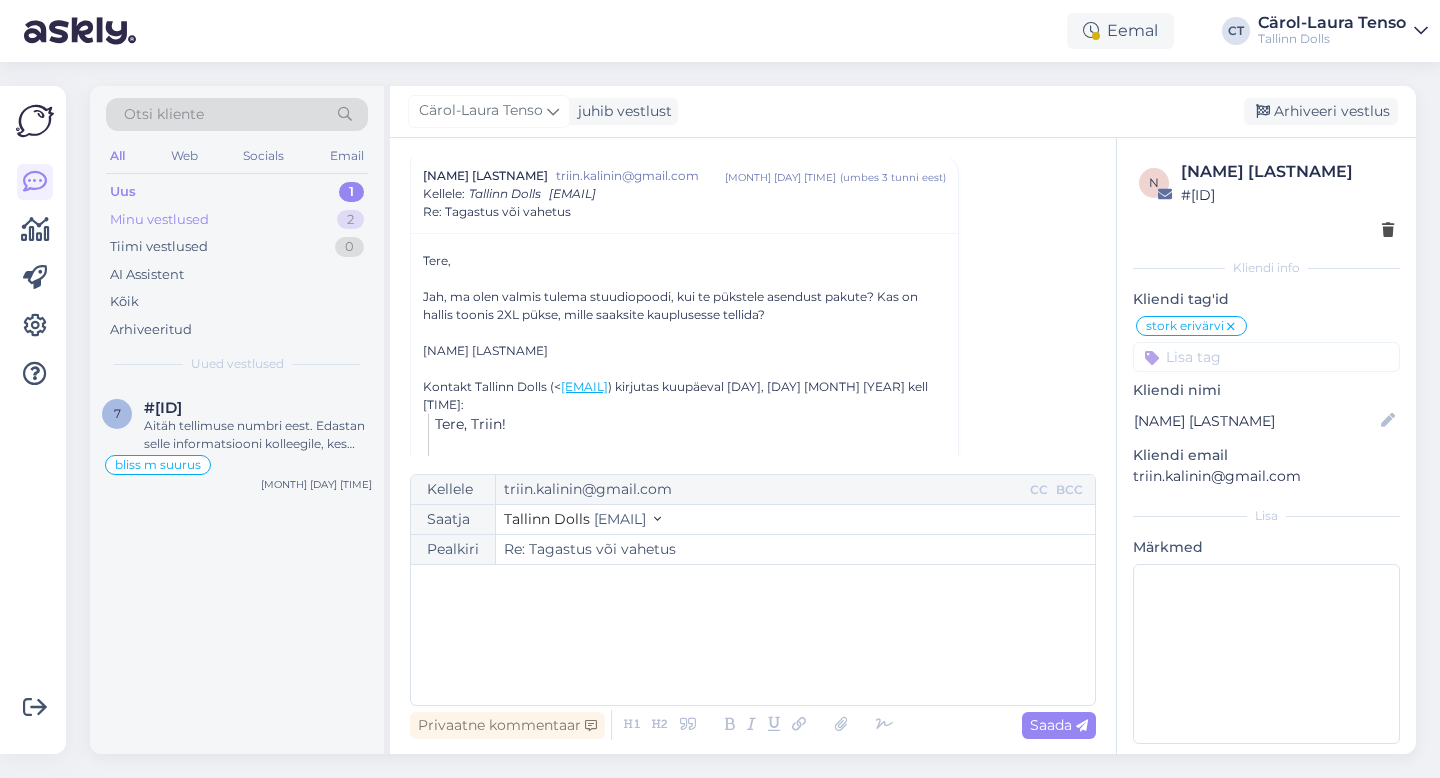 click on "Minu vestlused 2" at bounding box center [237, 220] 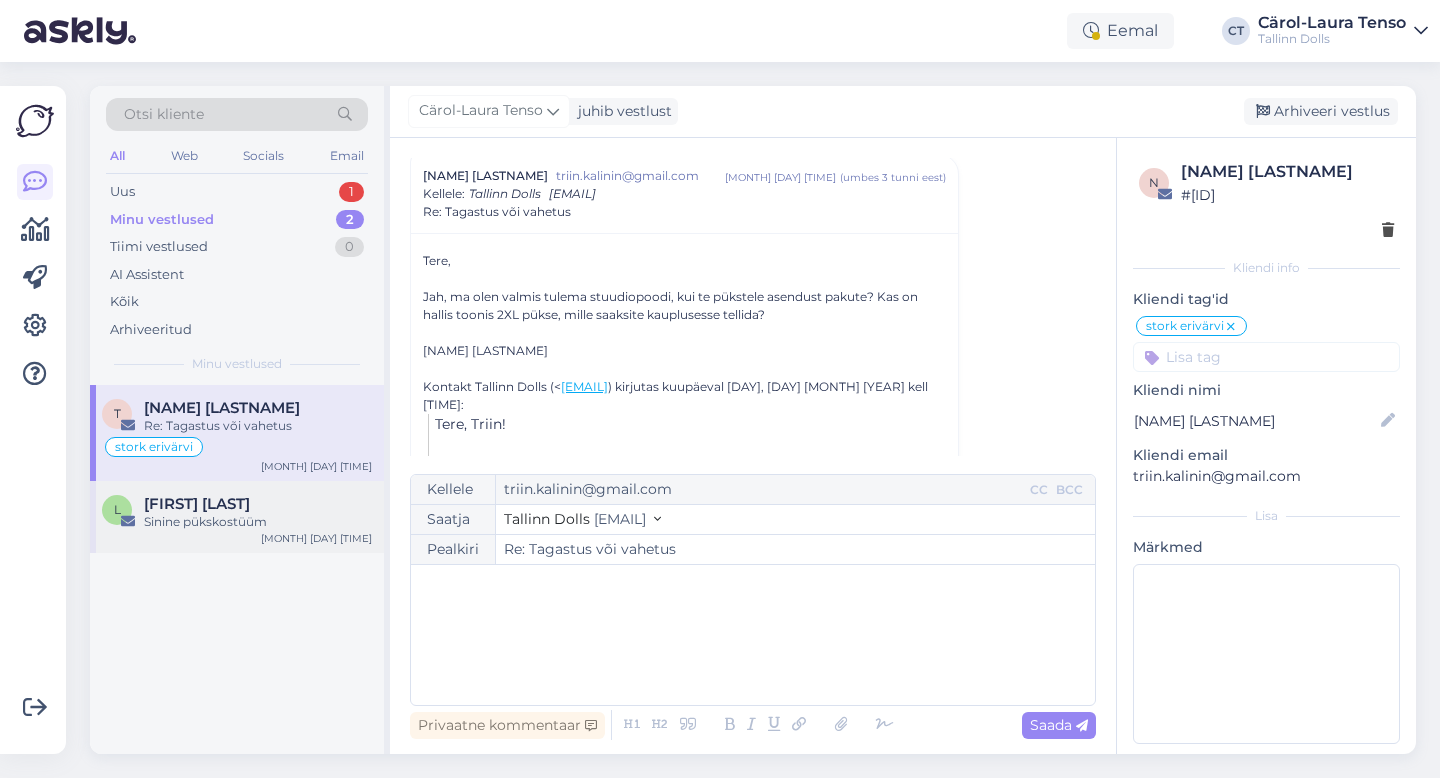 click on "[FIRST] [LAST]" at bounding box center (258, 504) 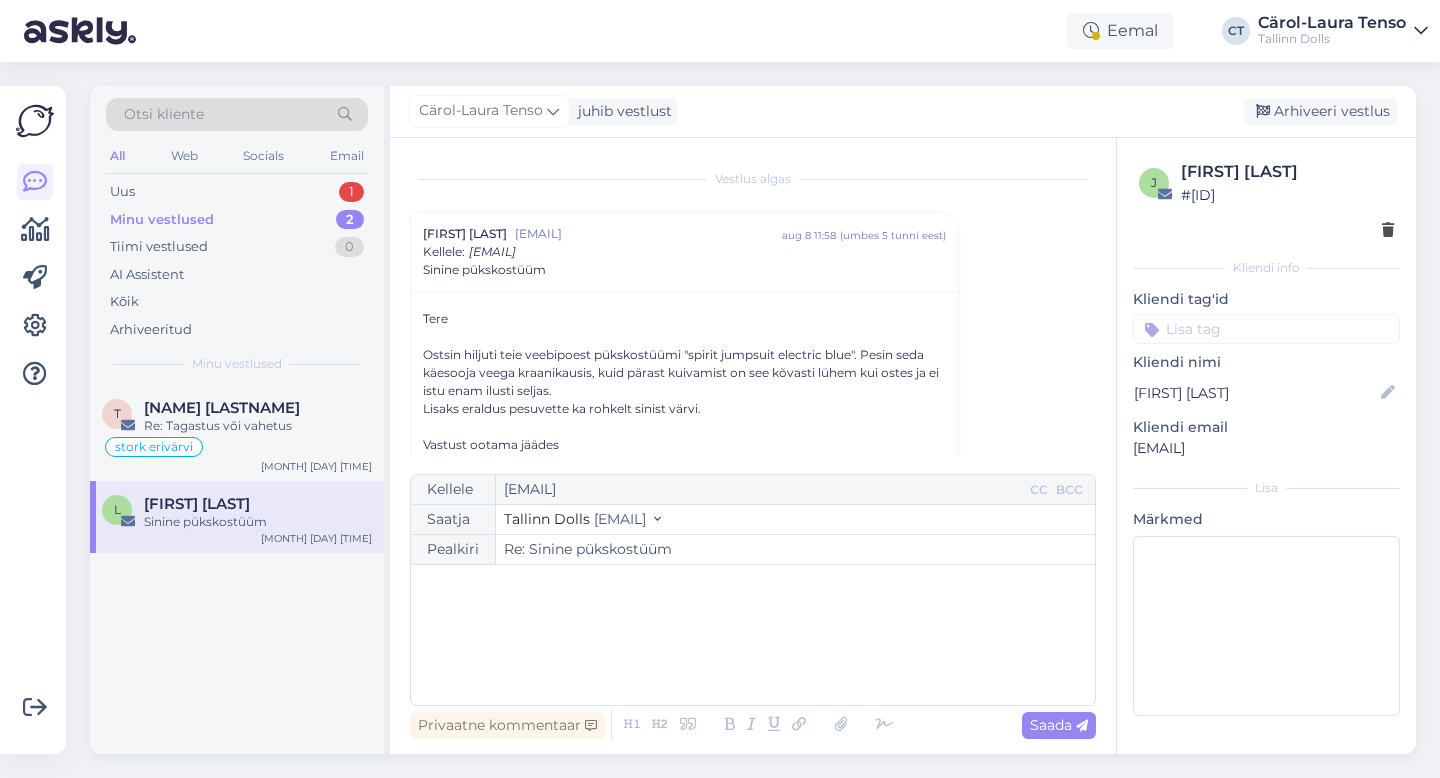 scroll, scrollTop: 41, scrollLeft: 0, axis: vertical 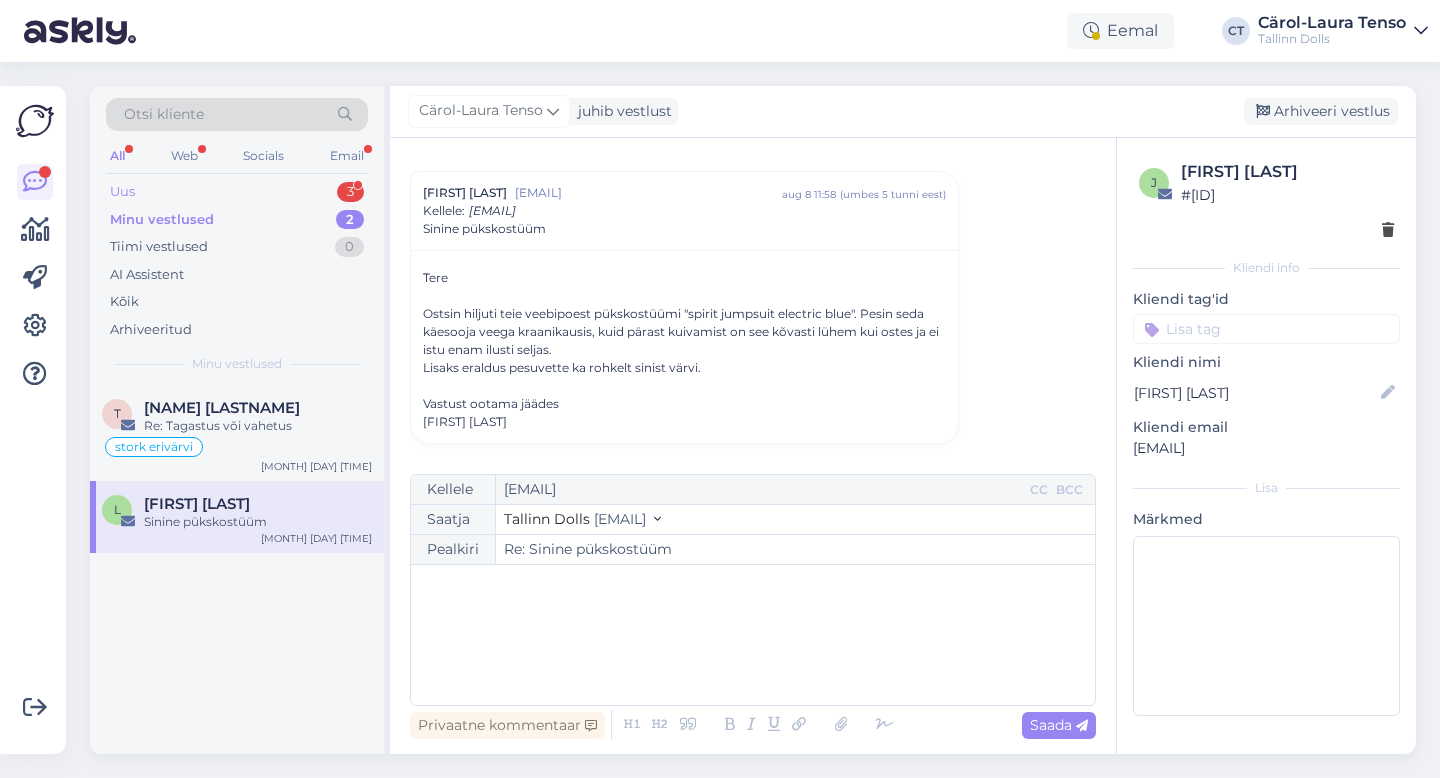 click on "Uus 3" at bounding box center (237, 192) 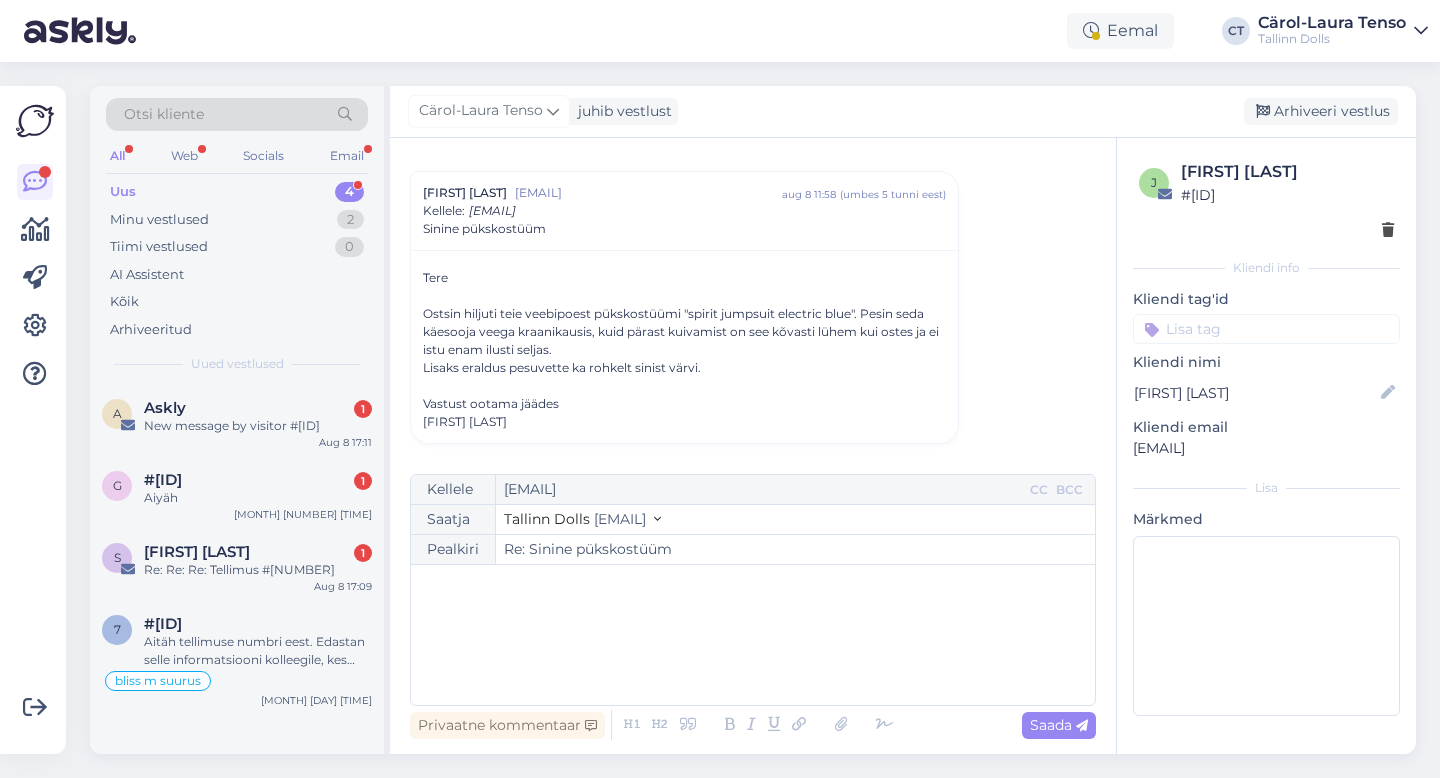 click on "﻿" at bounding box center [753, 635] 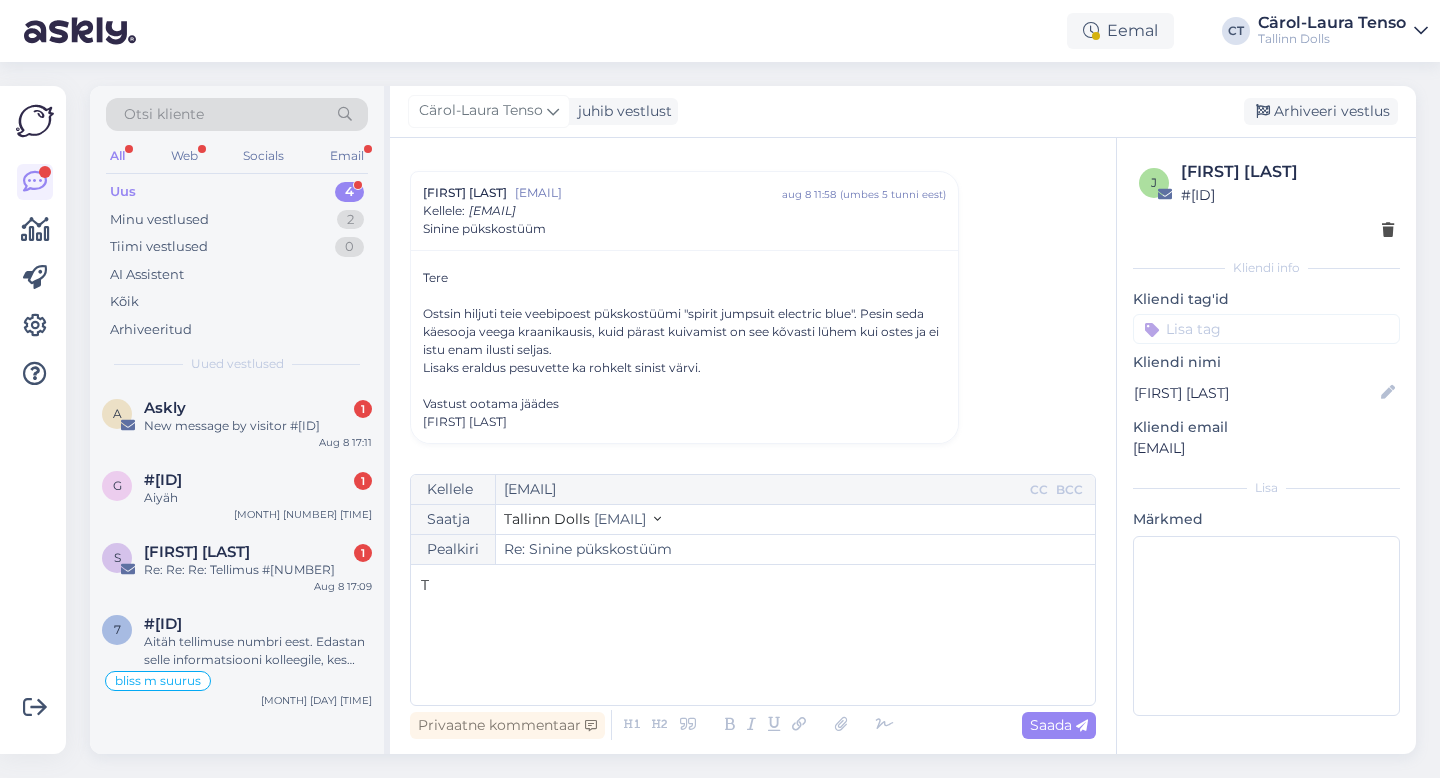 type 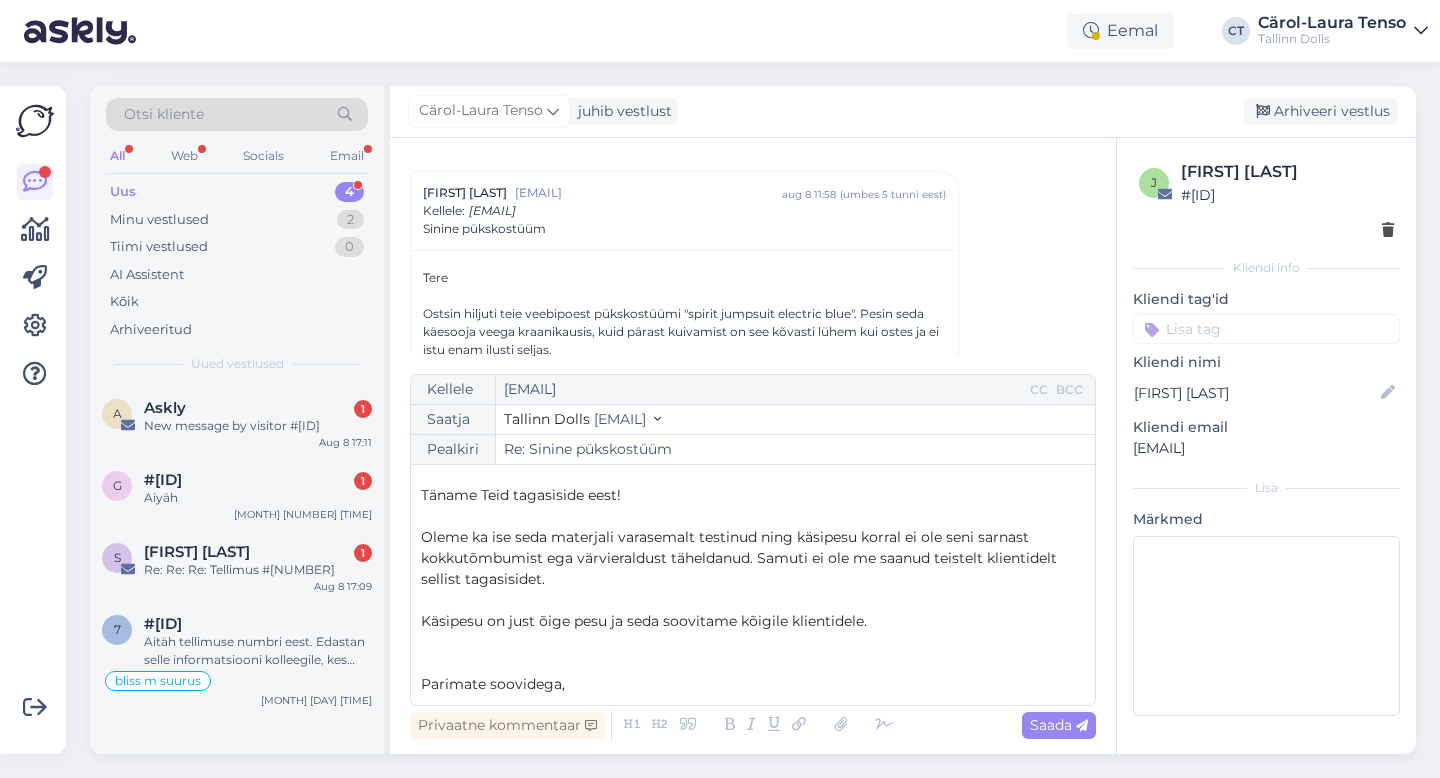 scroll, scrollTop: 53, scrollLeft: 0, axis: vertical 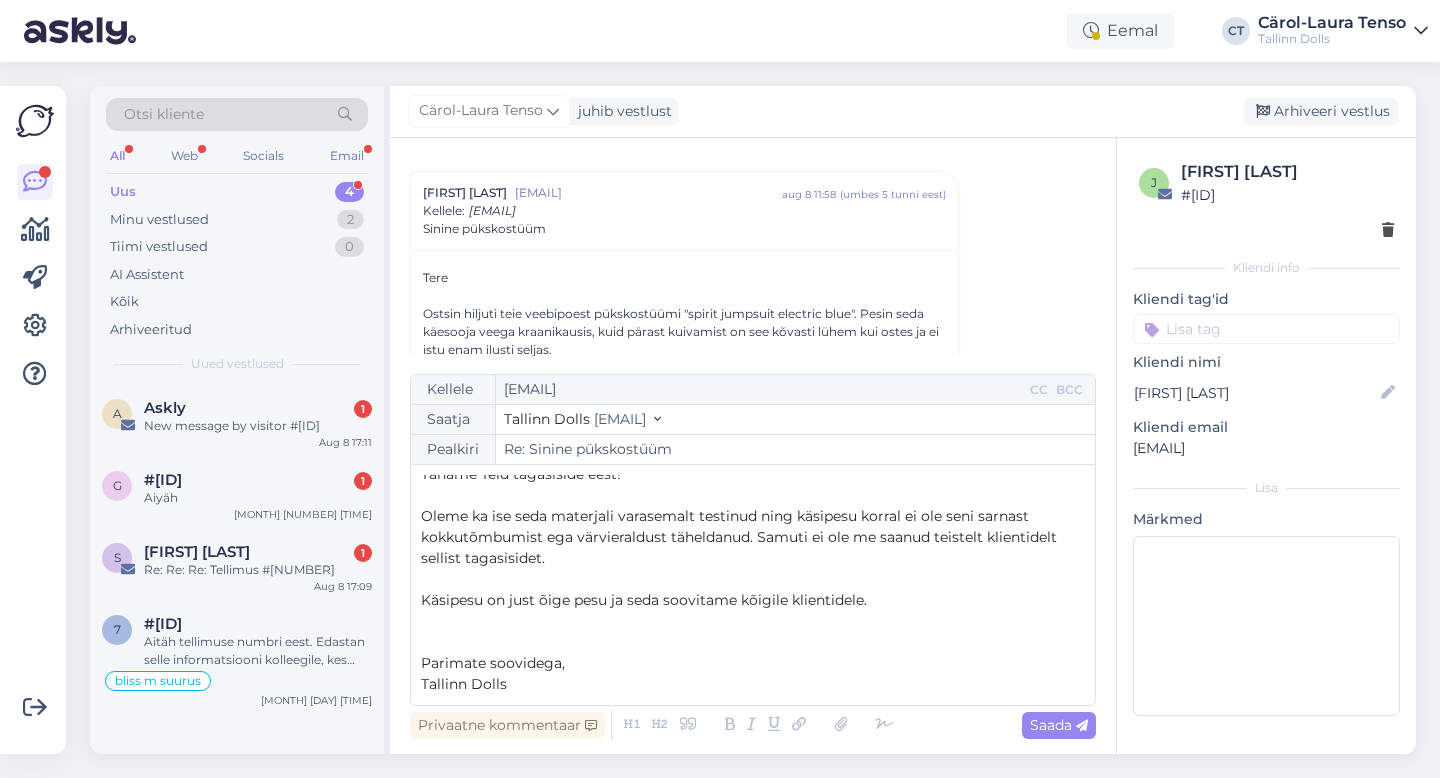 click on "Käsipesu on just õige pesu ja seda soovitame kõigile klientidele." at bounding box center (753, 600) 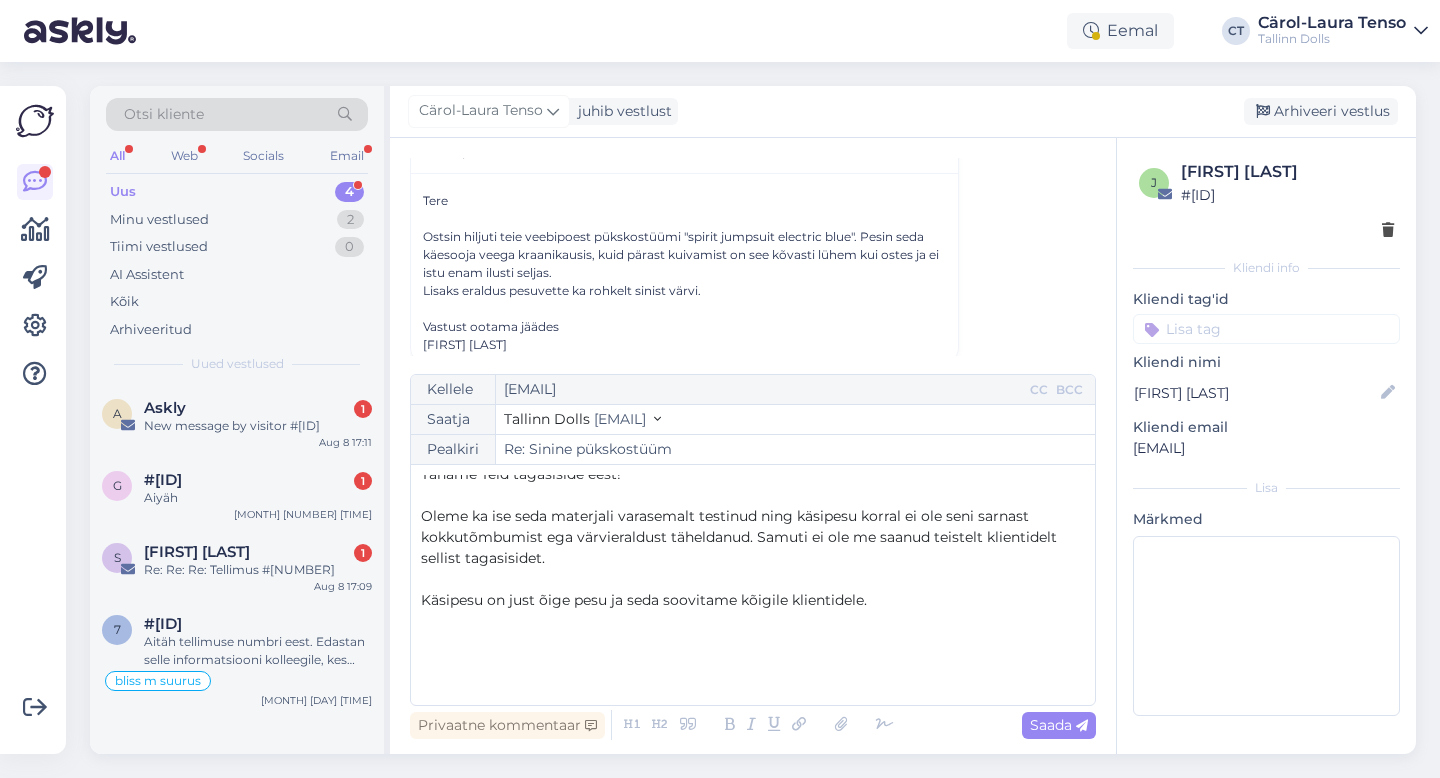 scroll, scrollTop: 141, scrollLeft: 0, axis: vertical 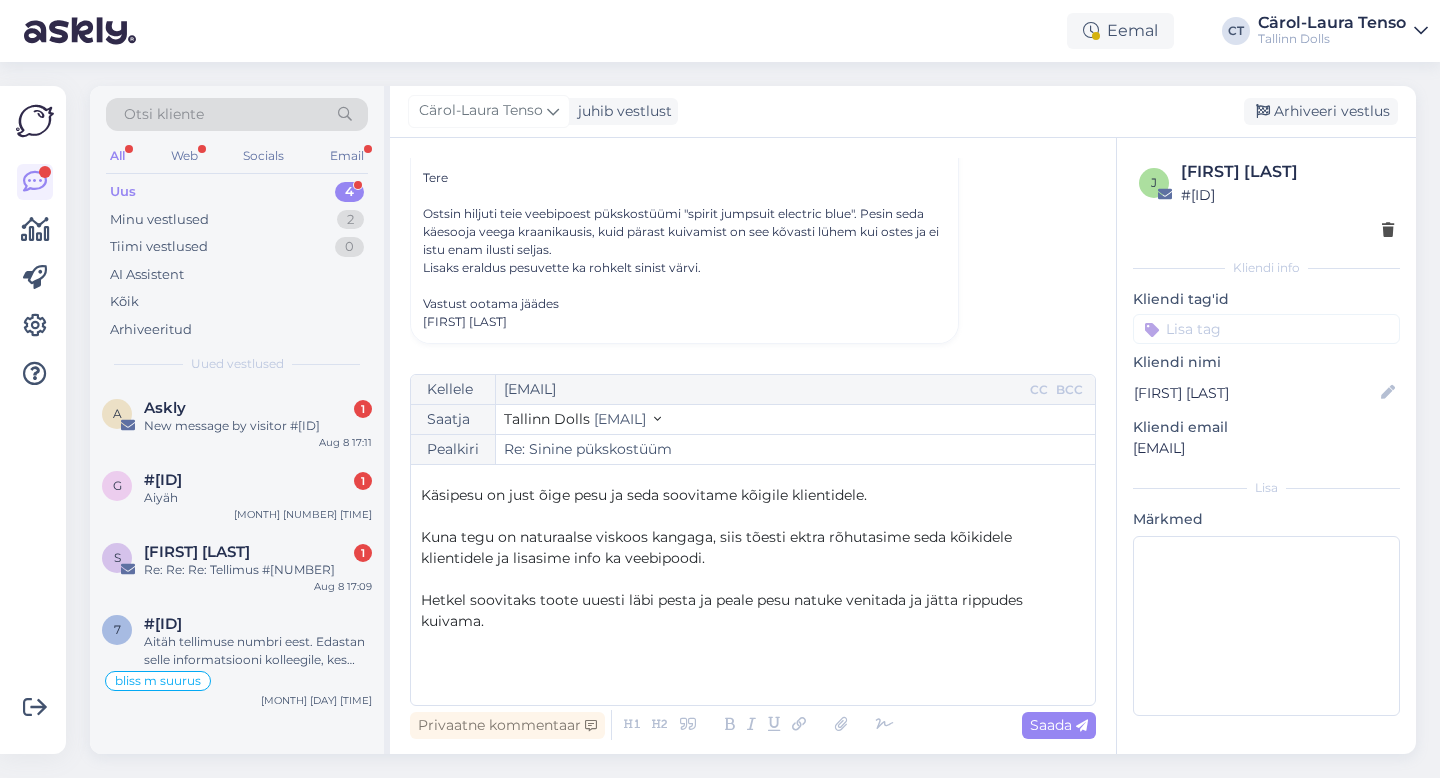 click on "Hetkel soovitaks toote uuesti läbi pesta ja peale pesu natuke venitada ja jätta rippudes kuivama." at bounding box center (724, 610) 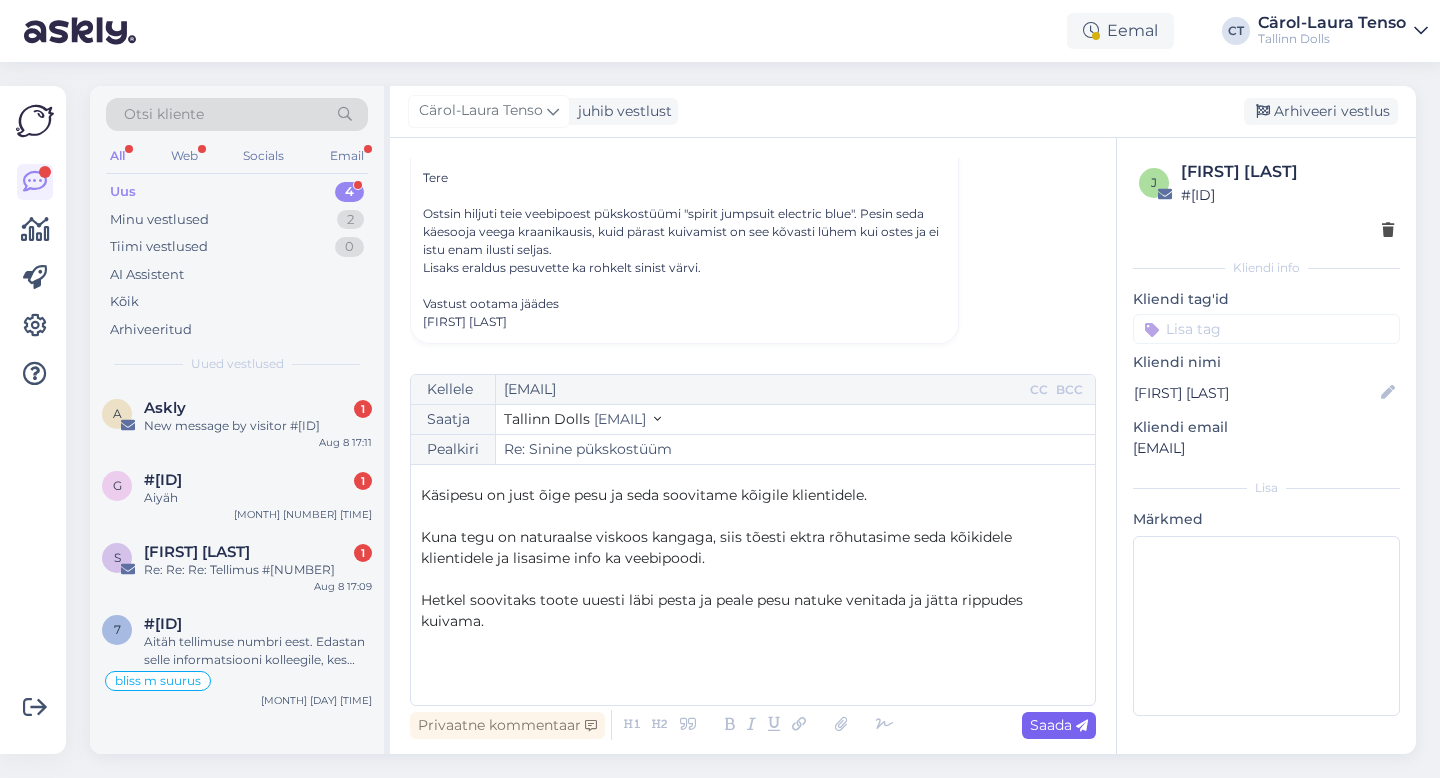 click on "Saada" at bounding box center (1059, 725) 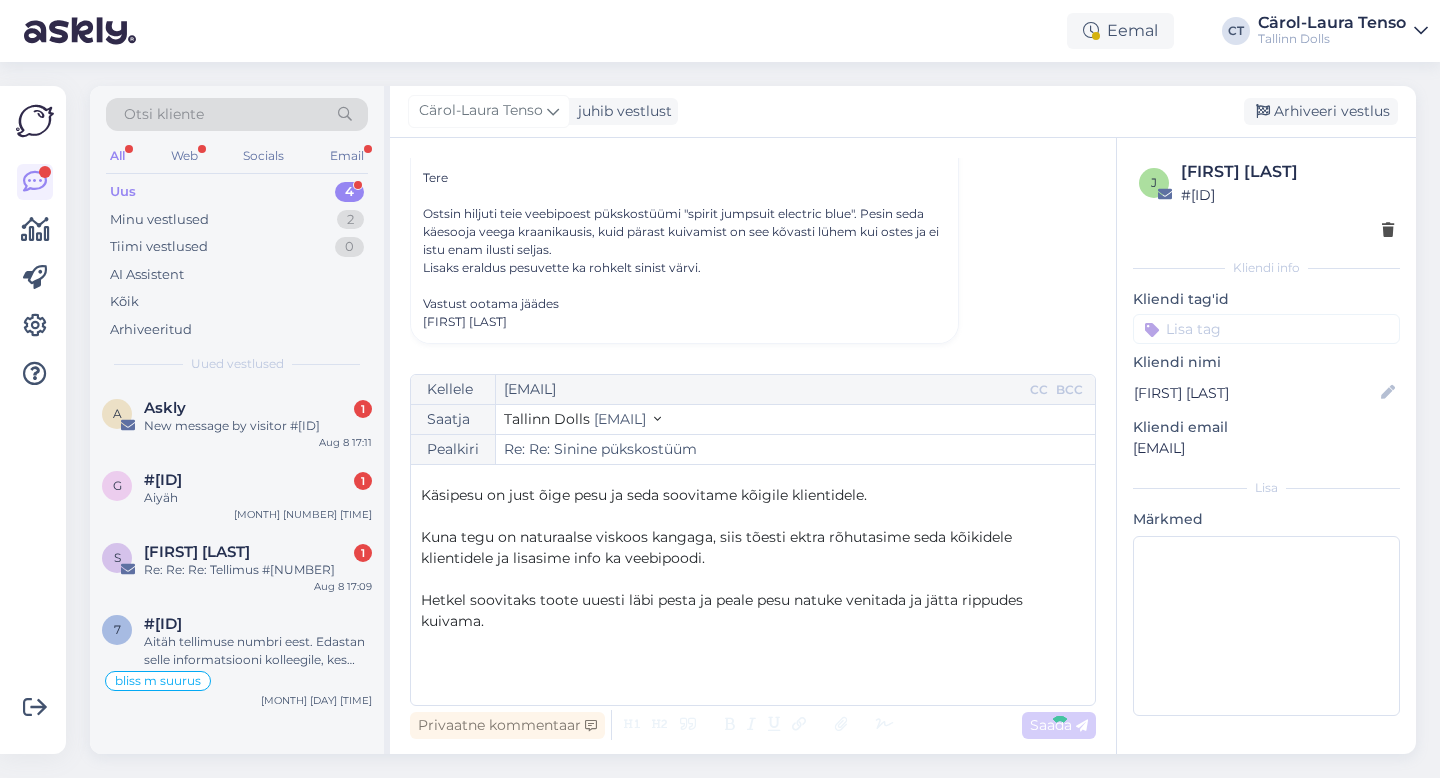 type on "Re: Sinine pükskostüüm" 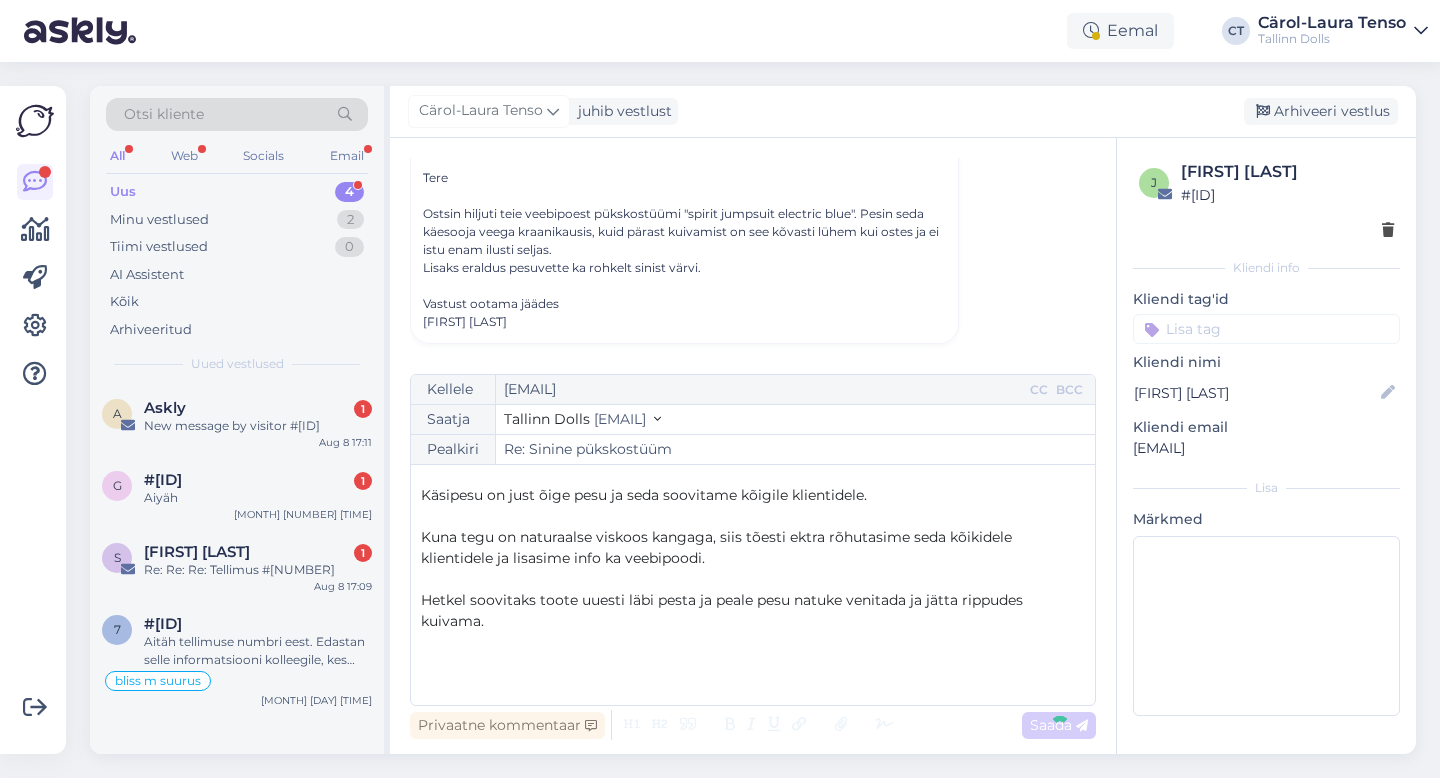 scroll, scrollTop: 0, scrollLeft: 0, axis: both 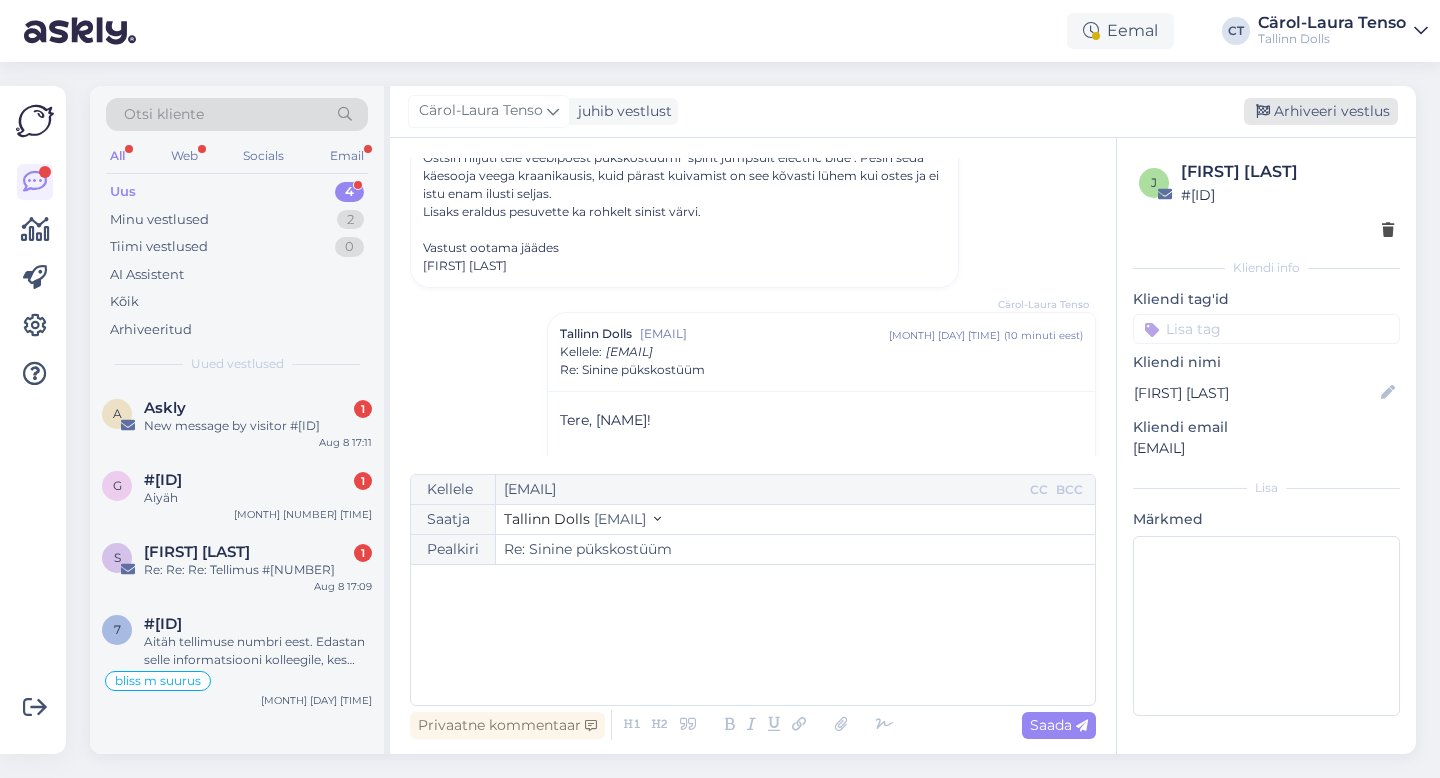 click on "Arhiveeri vestlus" at bounding box center (1321, 111) 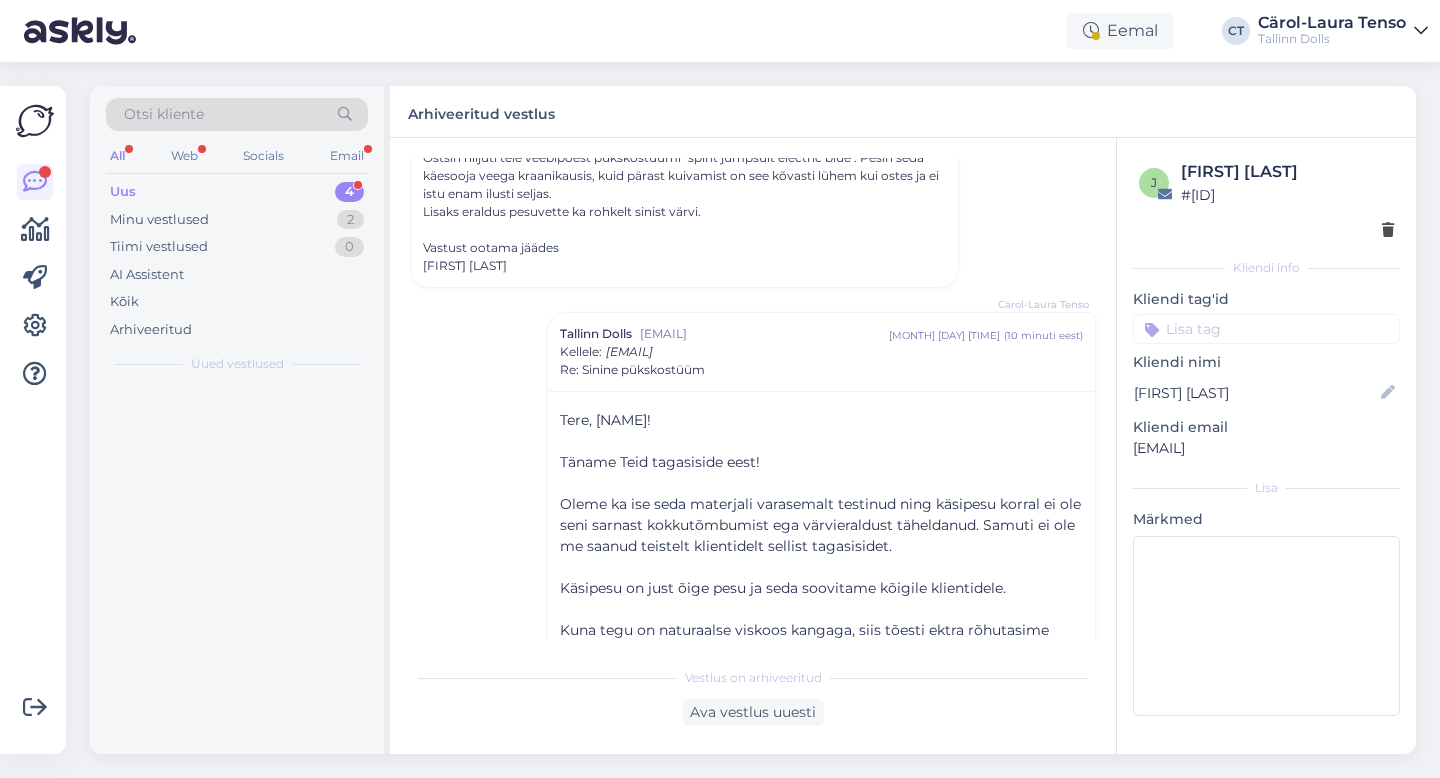 scroll, scrollTop: 351, scrollLeft: 0, axis: vertical 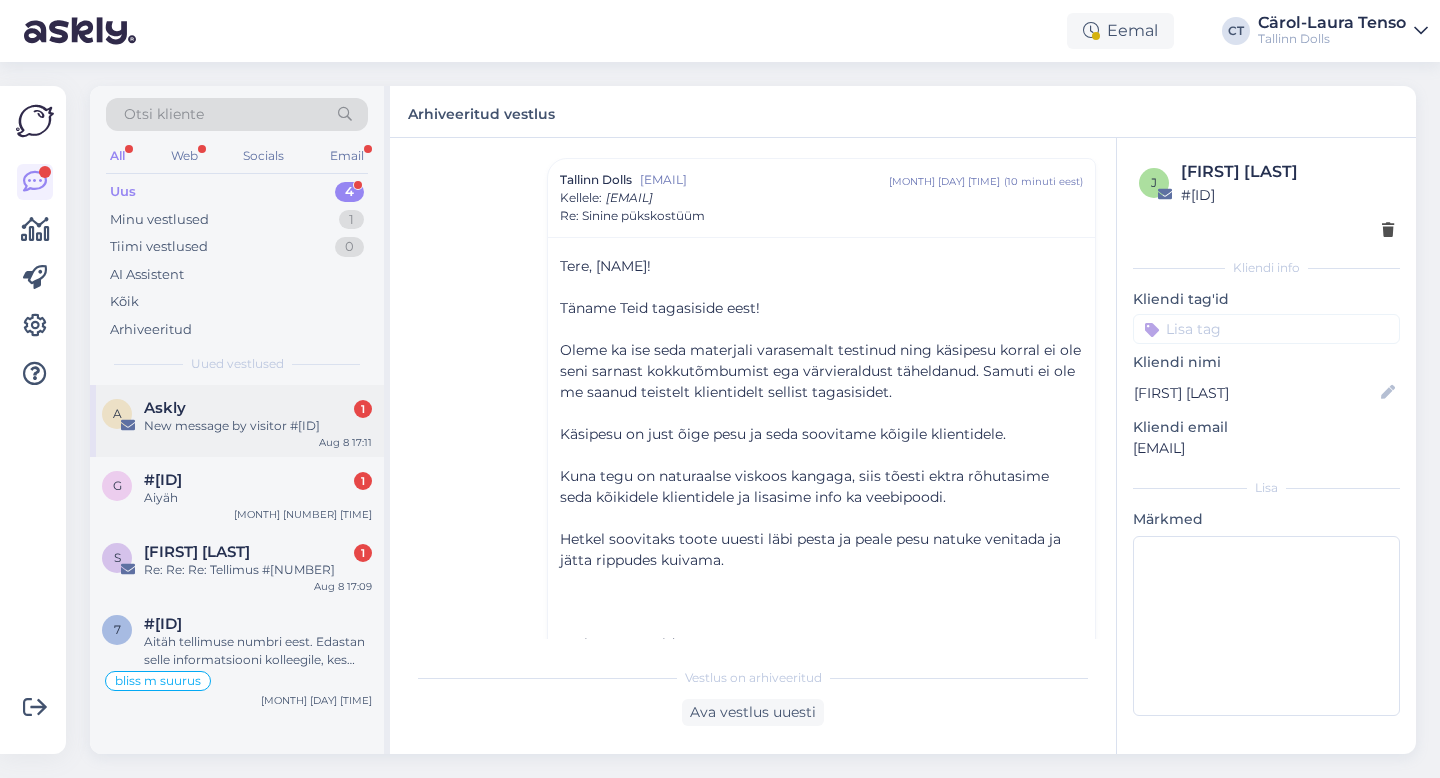 click on "Askly 1" at bounding box center [258, 408] 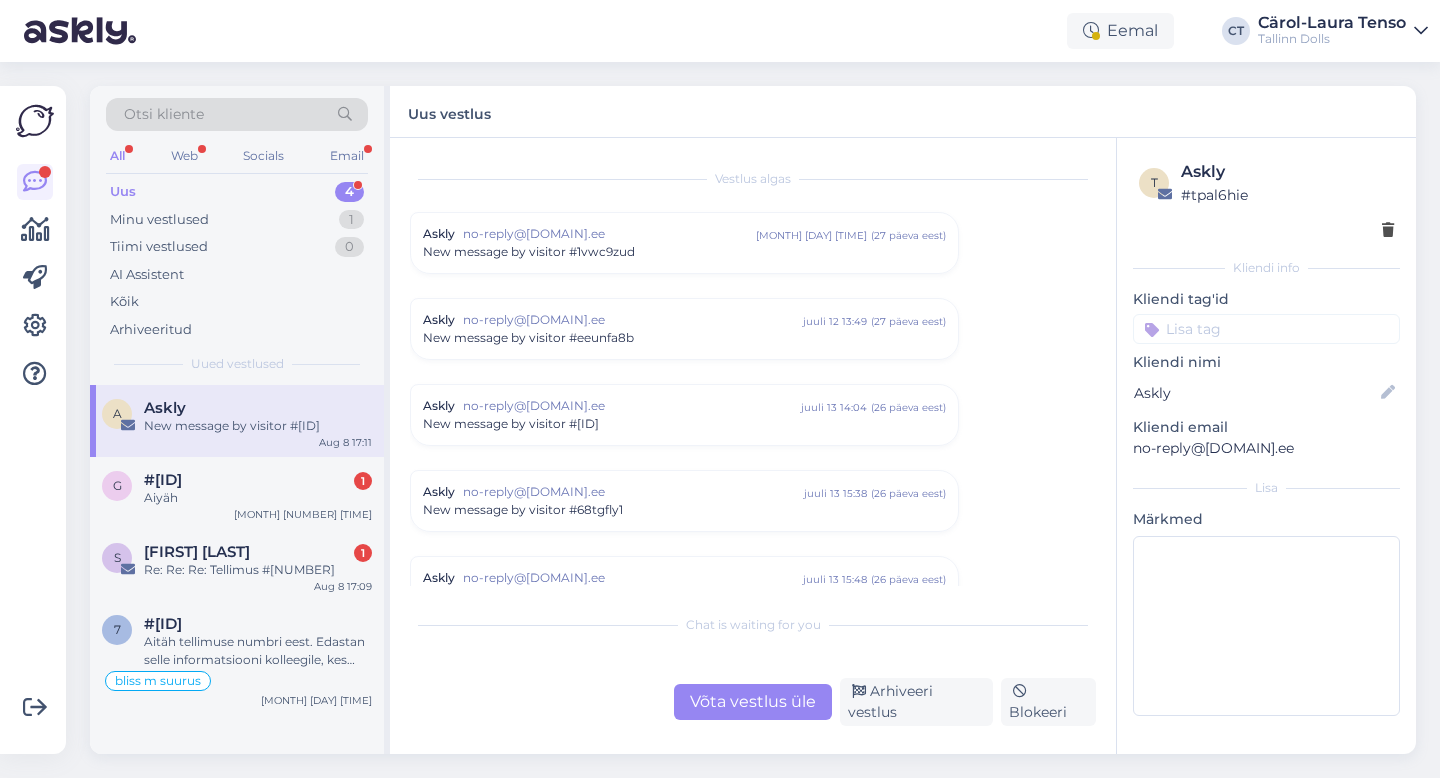 scroll, scrollTop: 8272, scrollLeft: 0, axis: vertical 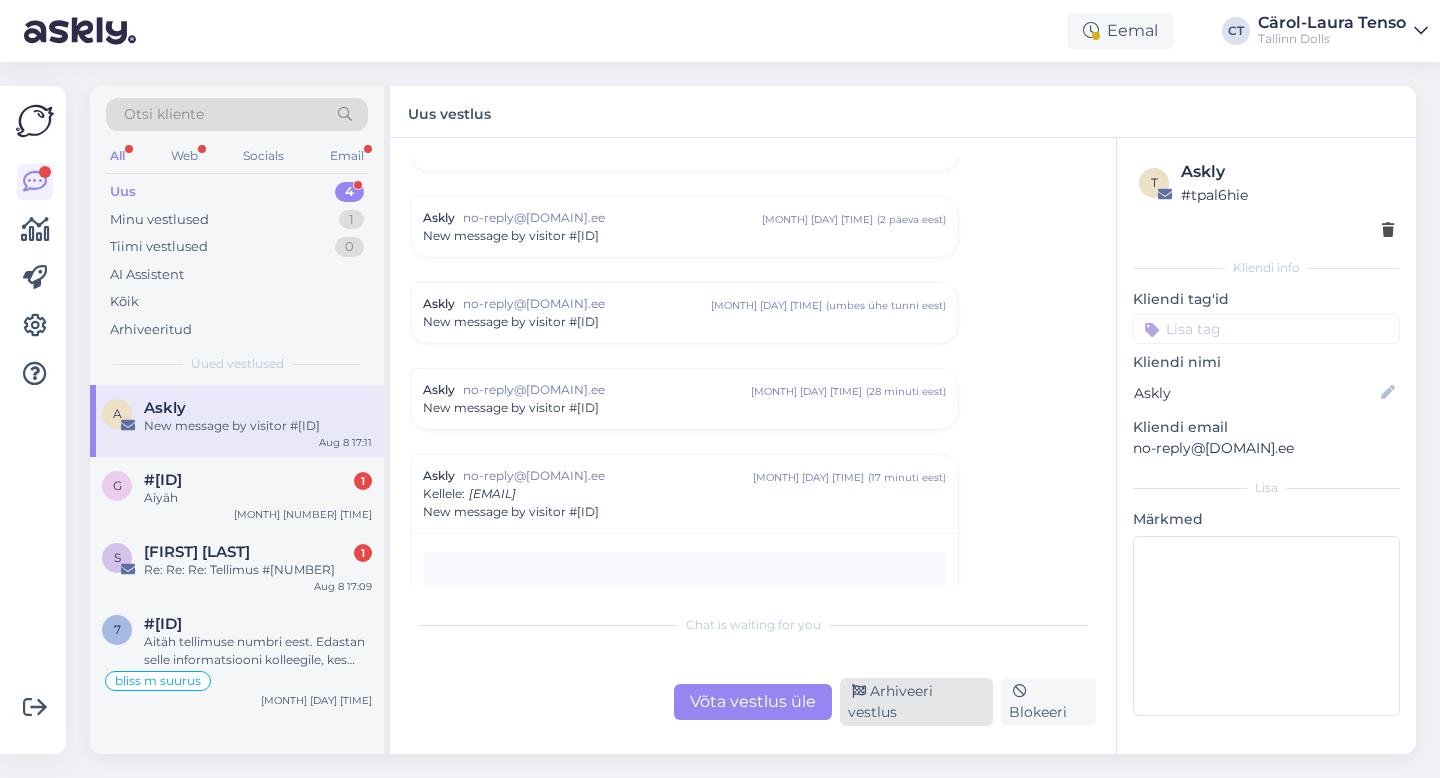 click on "Arhiveeri vestlus" at bounding box center [916, 702] 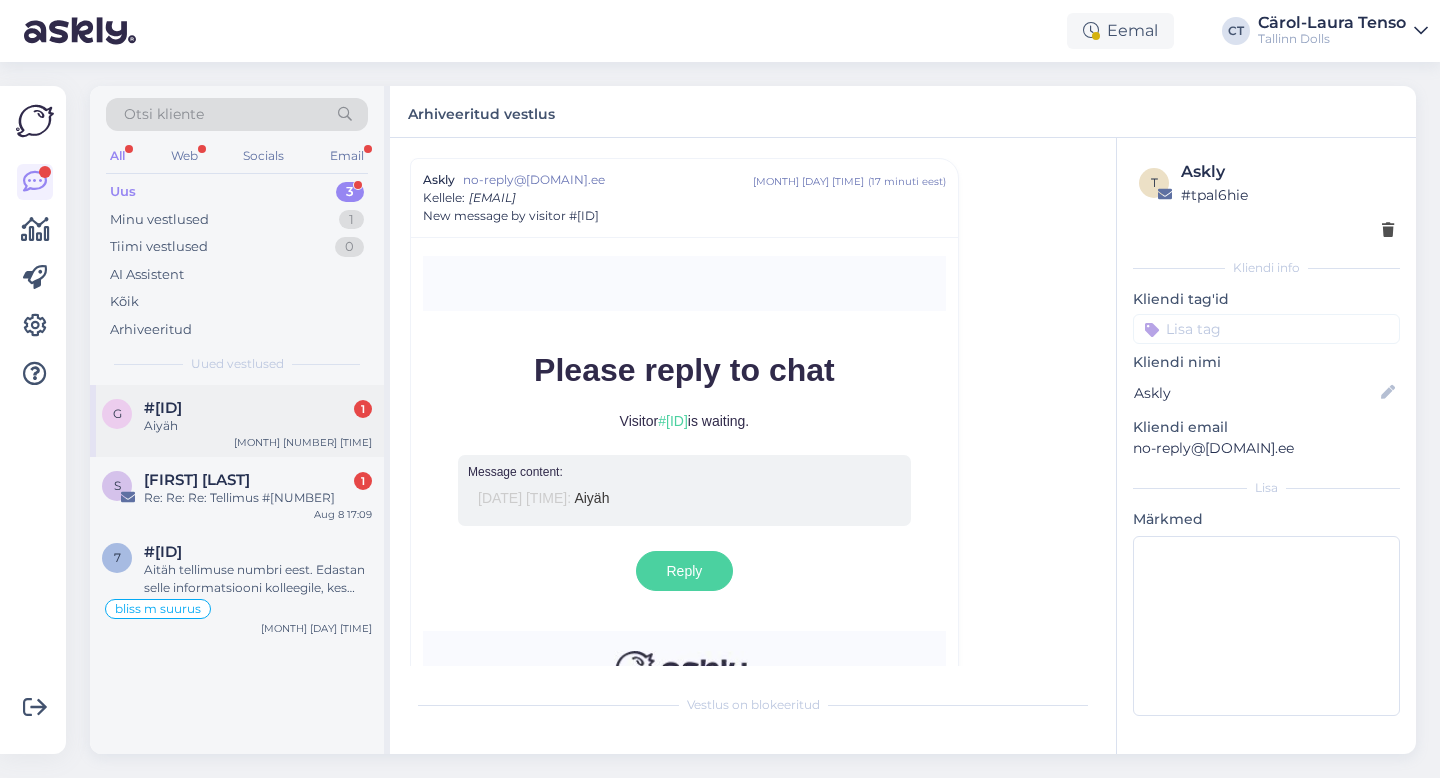click on "Aiyäh" at bounding box center [258, 426] 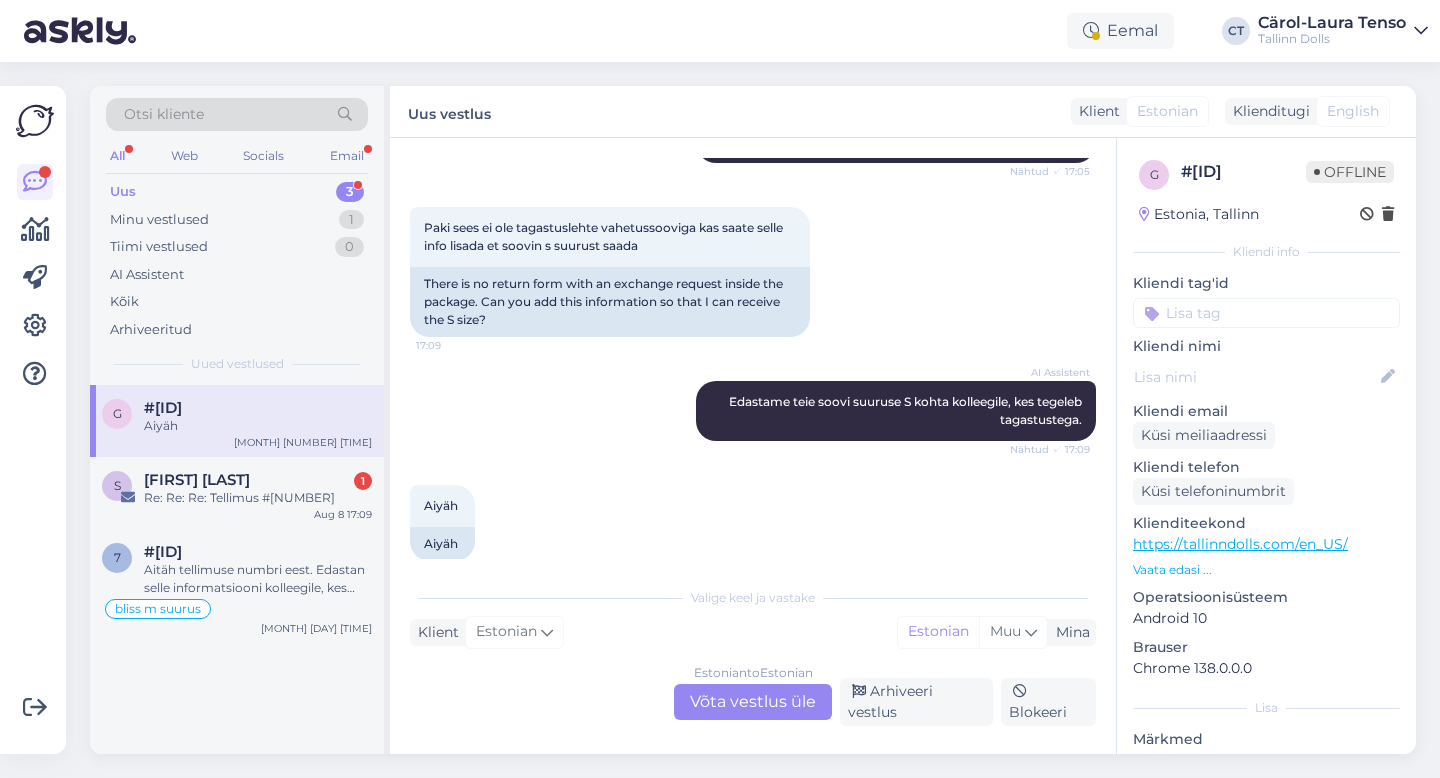 scroll, scrollTop: 1617, scrollLeft: 0, axis: vertical 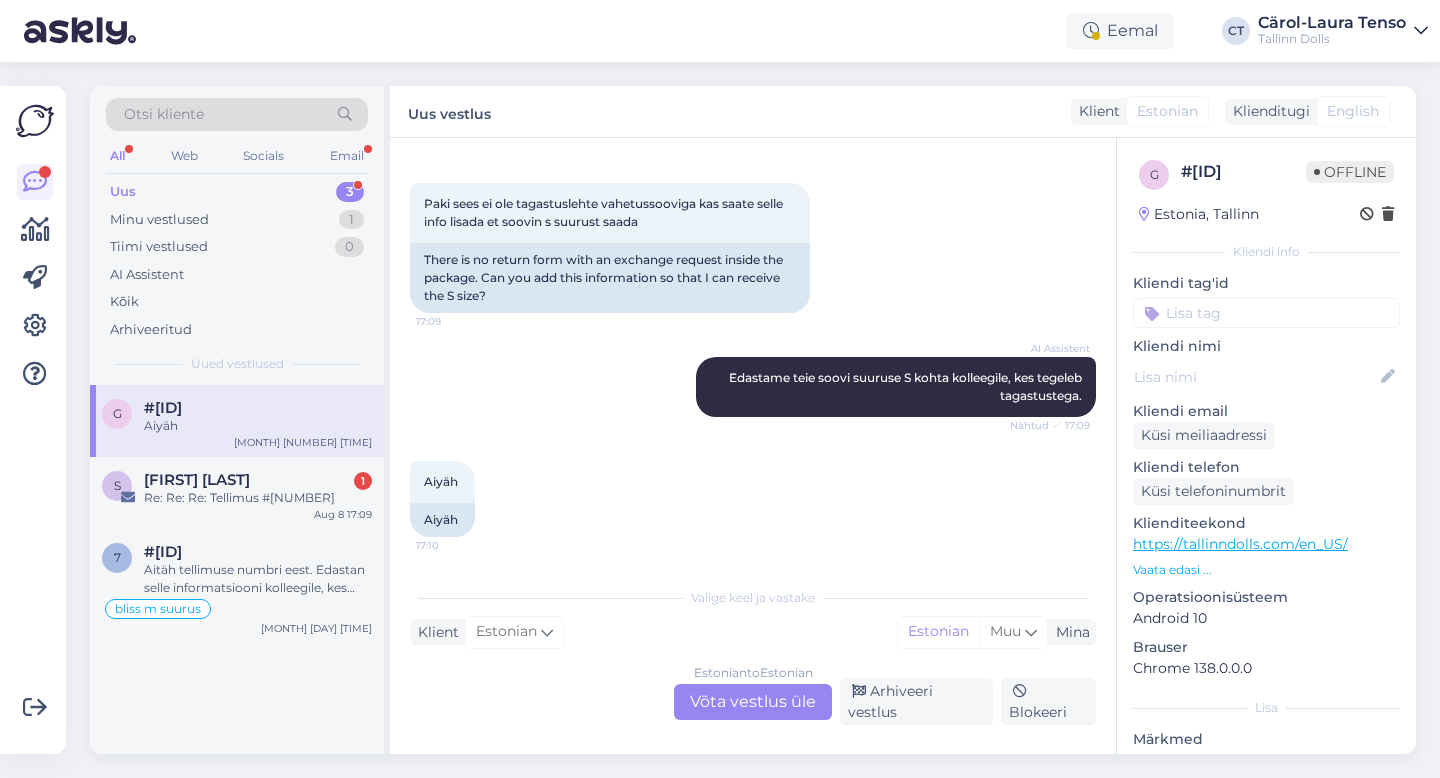click on "Estonian  to  Estonian Võta vestlus üle" at bounding box center (753, 702) 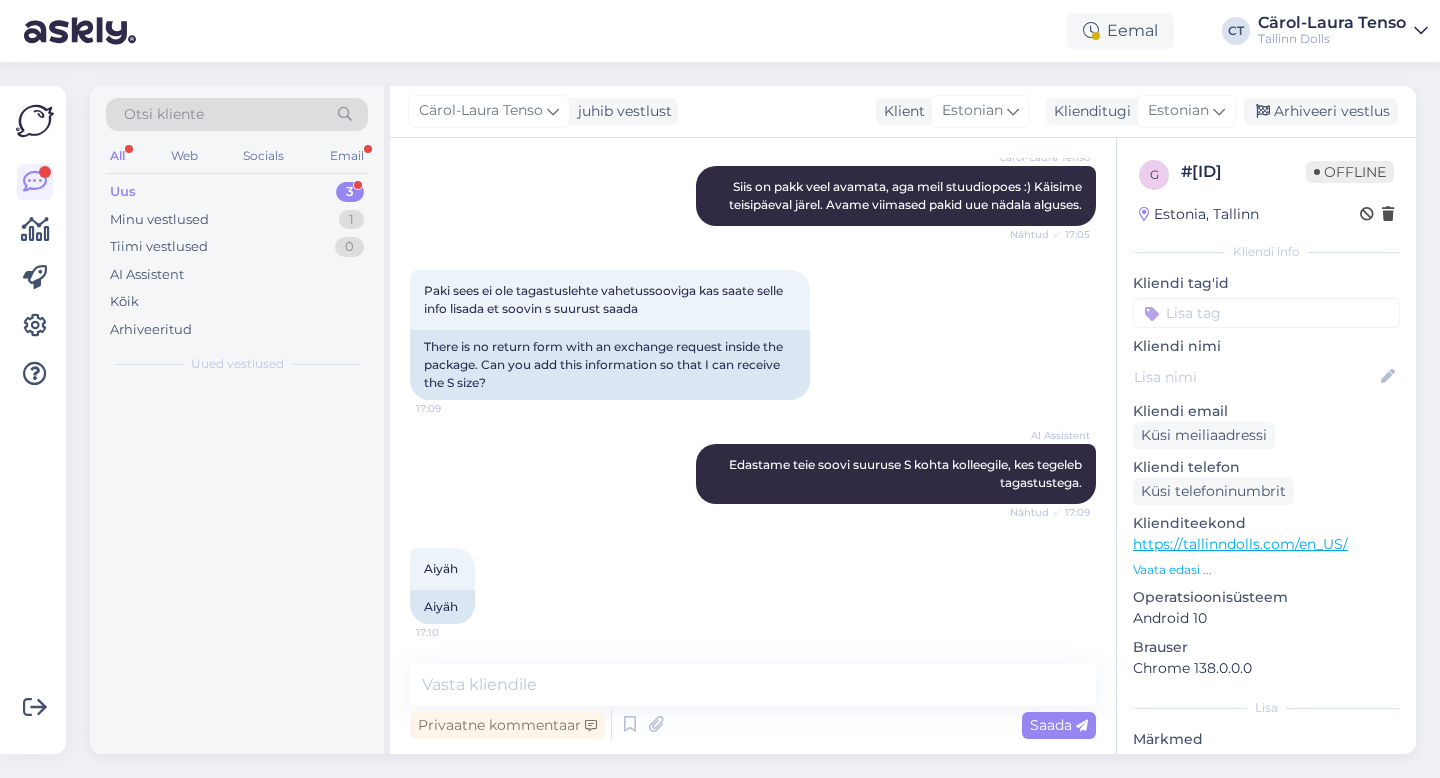 scroll, scrollTop: 1542, scrollLeft: 0, axis: vertical 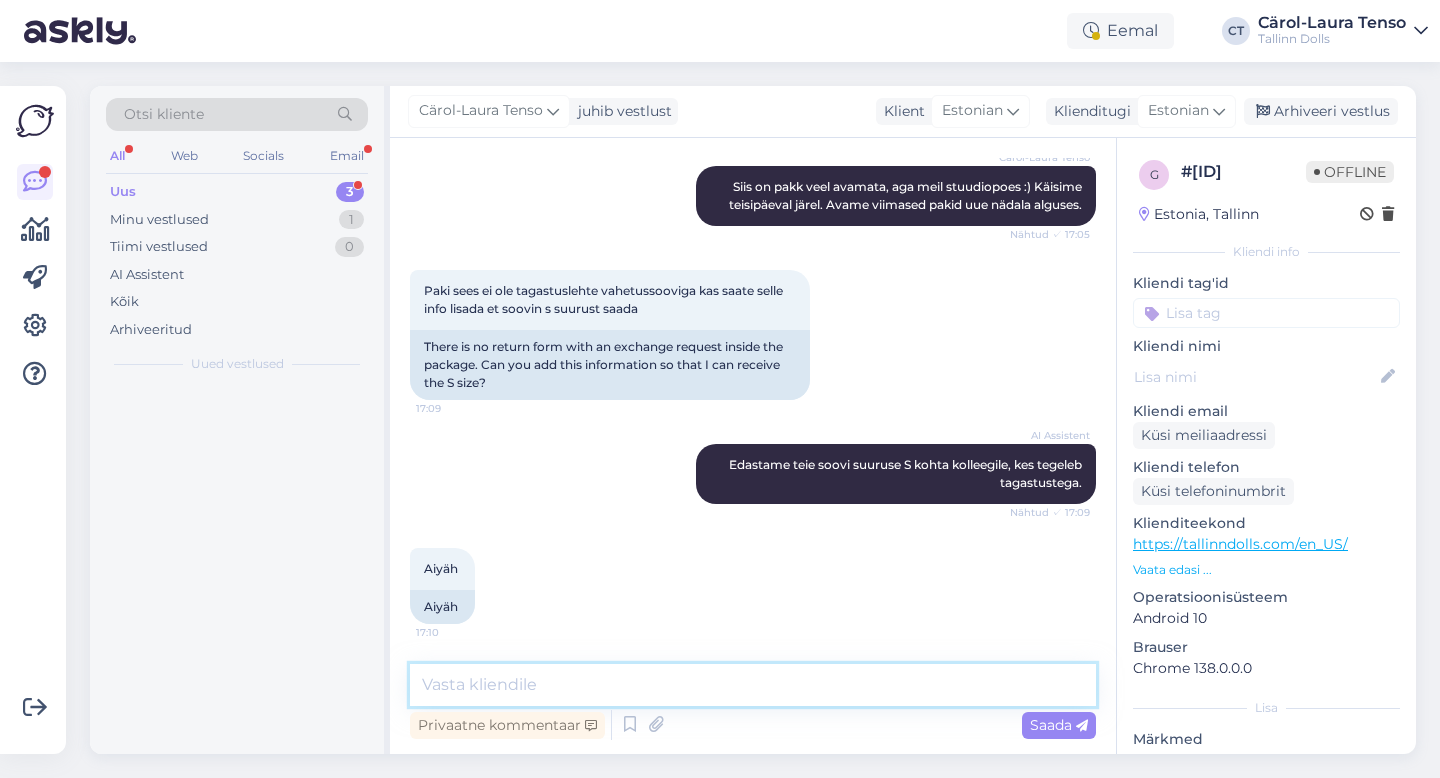 click at bounding box center (753, 685) 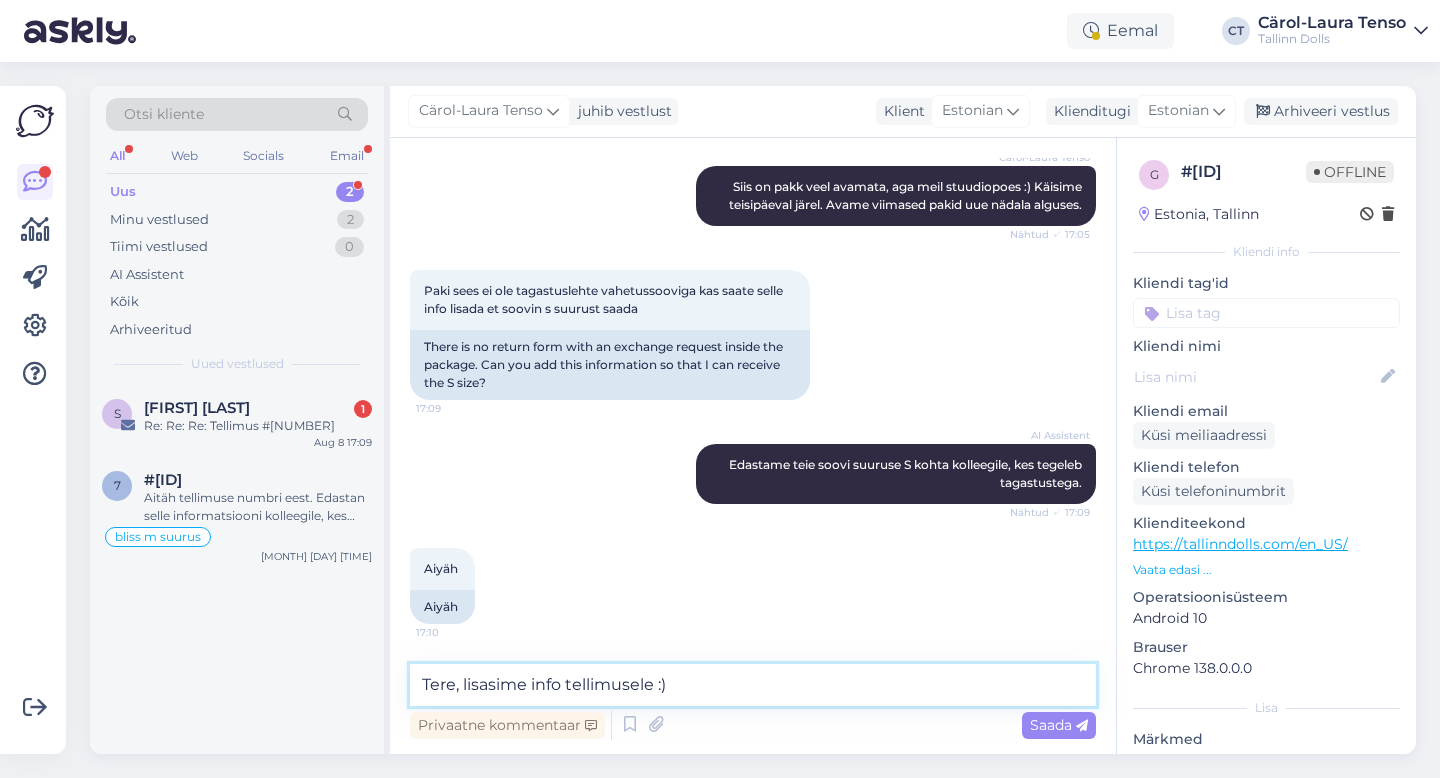 type on "Tere, lisasime info tellimusele :)" 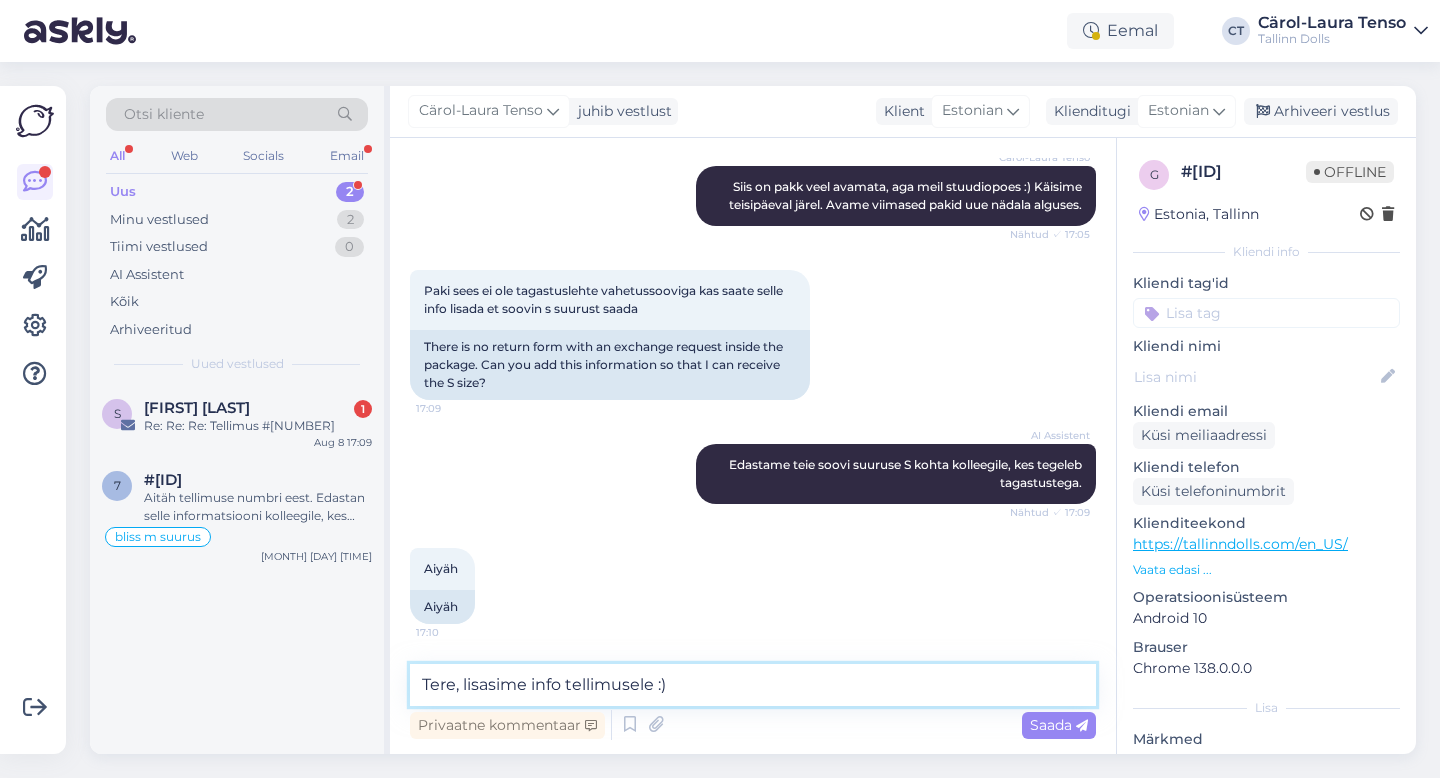 type 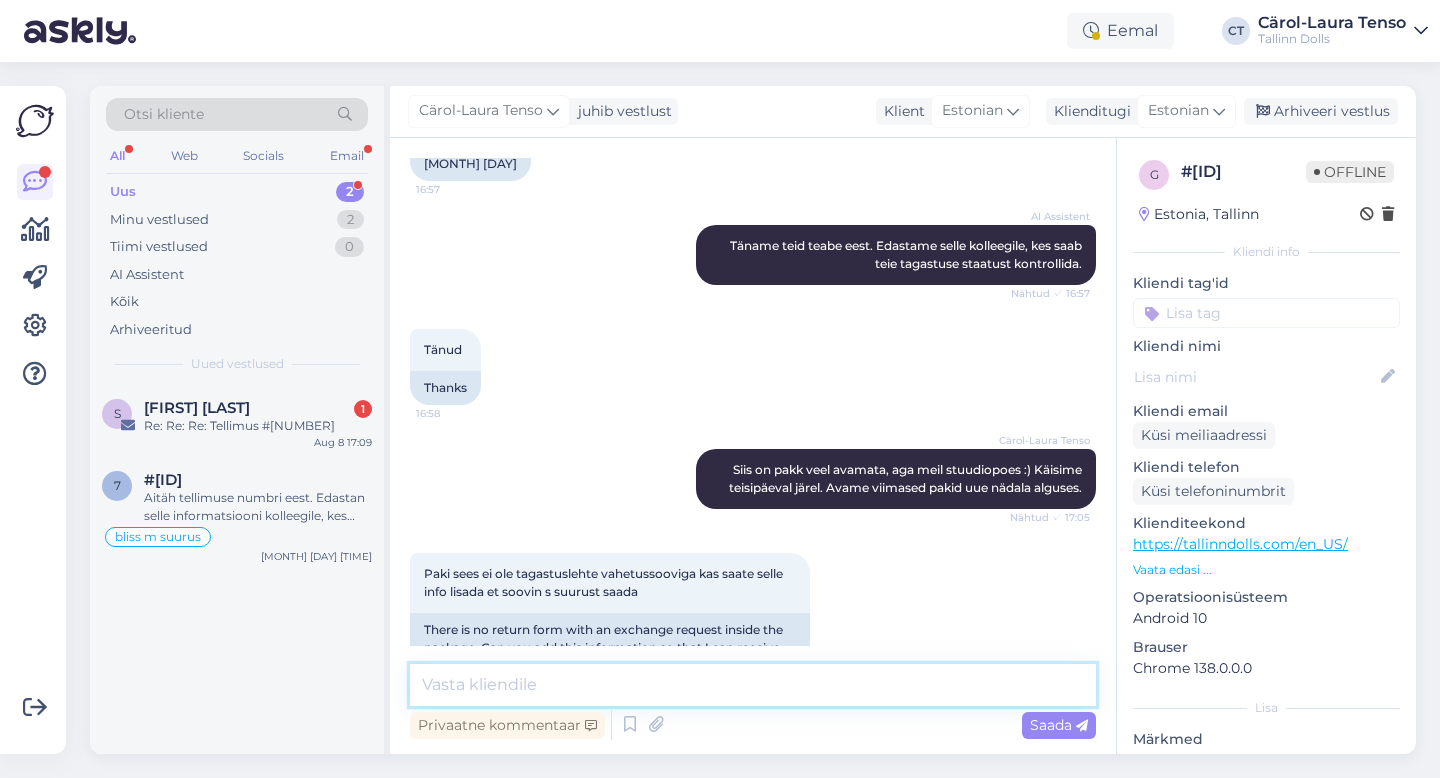 scroll, scrollTop: 1628, scrollLeft: 0, axis: vertical 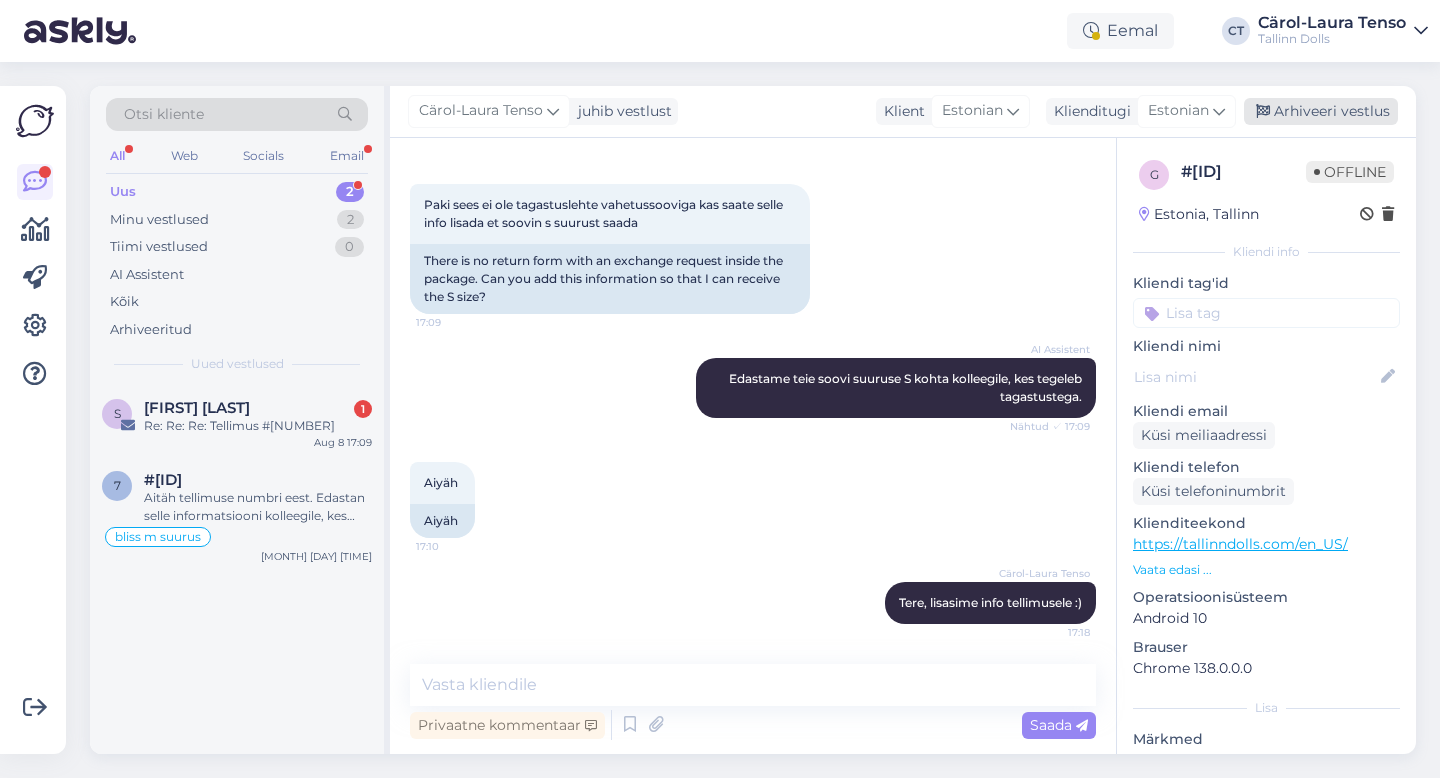 click on "Arhiveeri vestlus" at bounding box center (1321, 111) 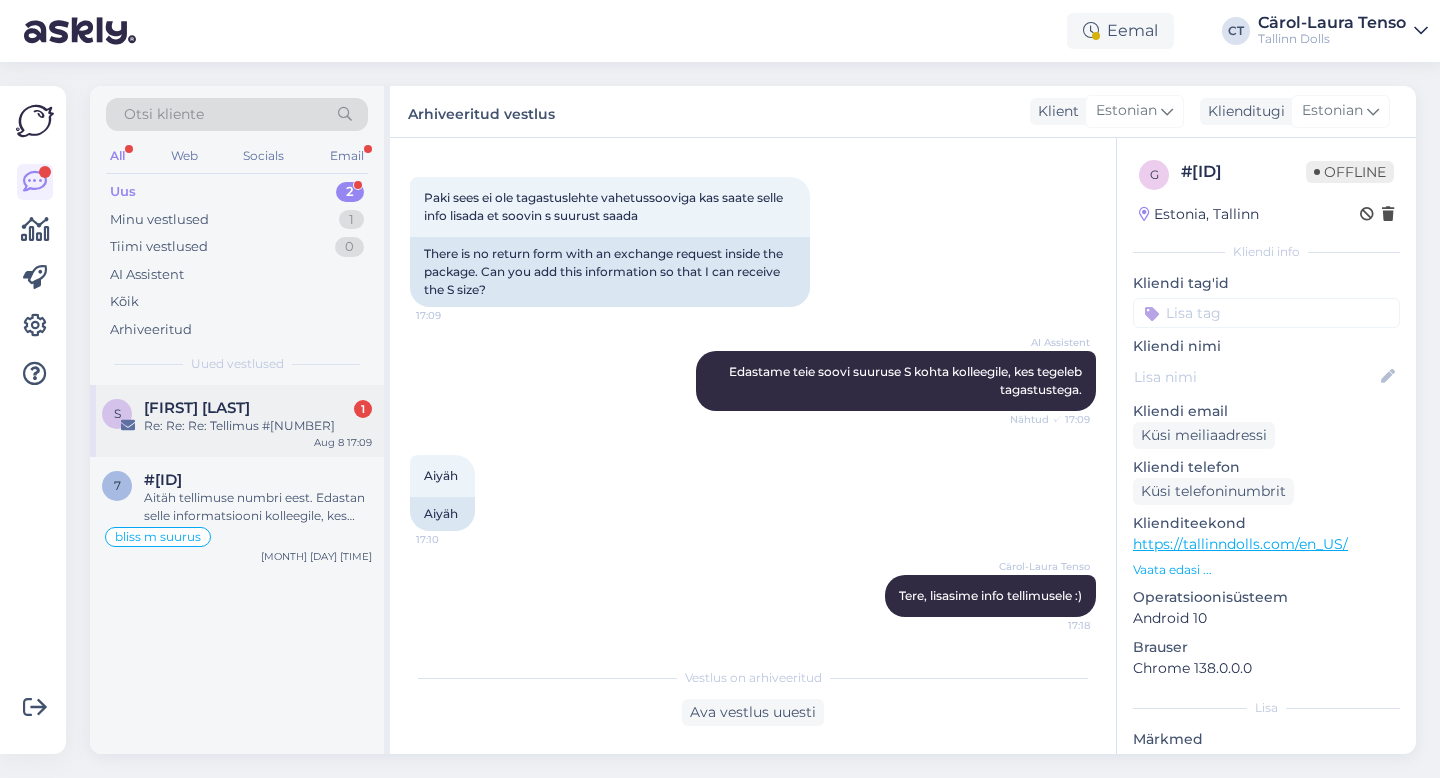 click on "Re: Re: Re: Tellimus #[NUMBER]" at bounding box center [258, 426] 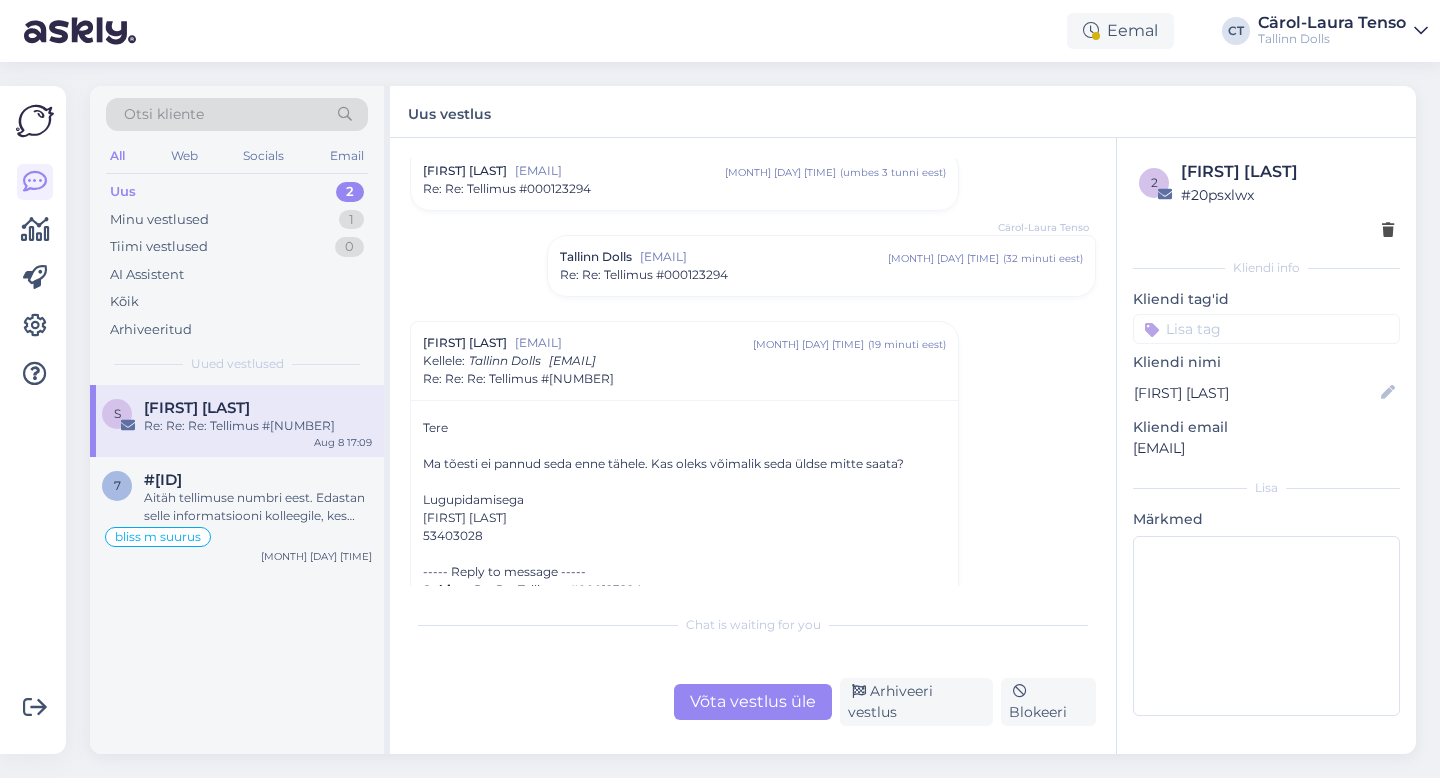 scroll, scrollTop: 324, scrollLeft: 0, axis: vertical 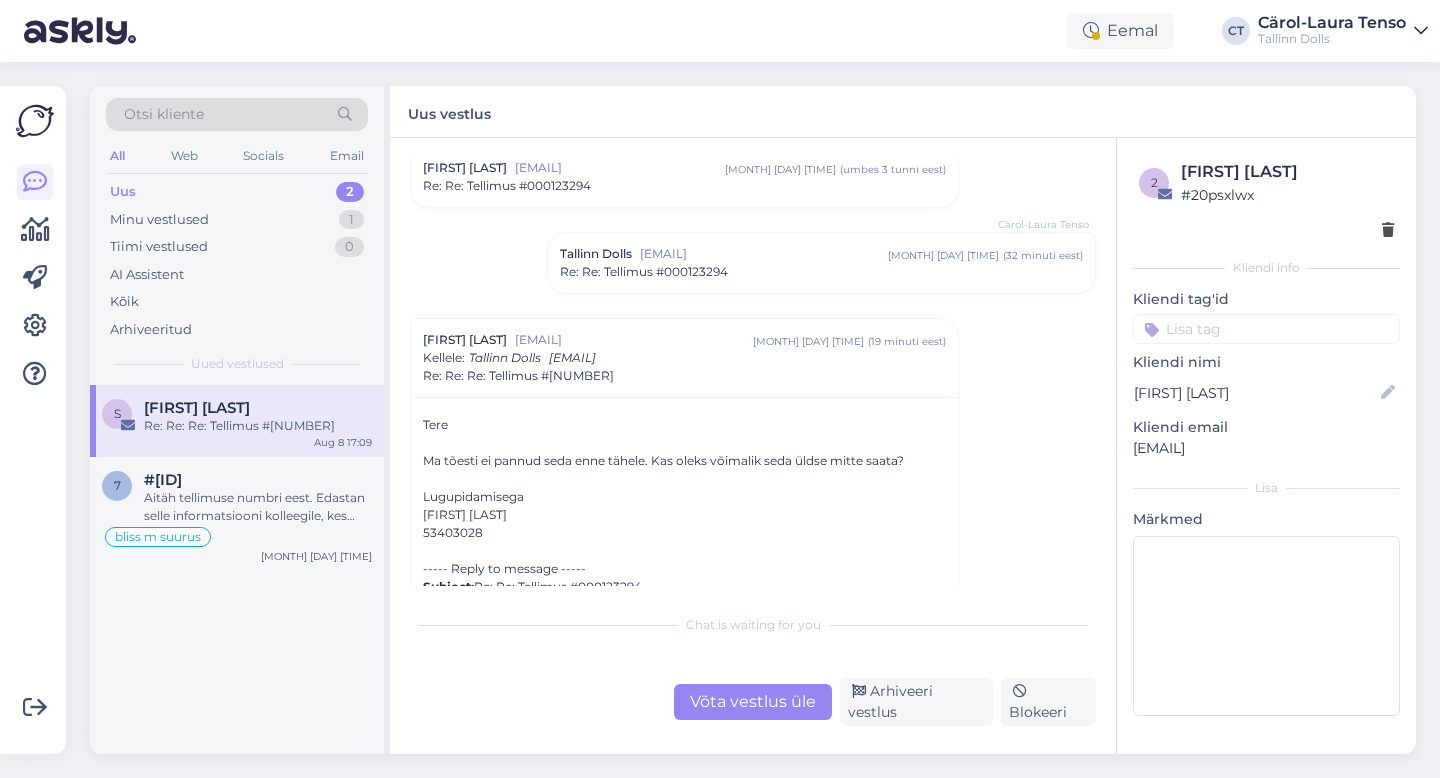 click on "[EMAIL]" at bounding box center (764, 254) 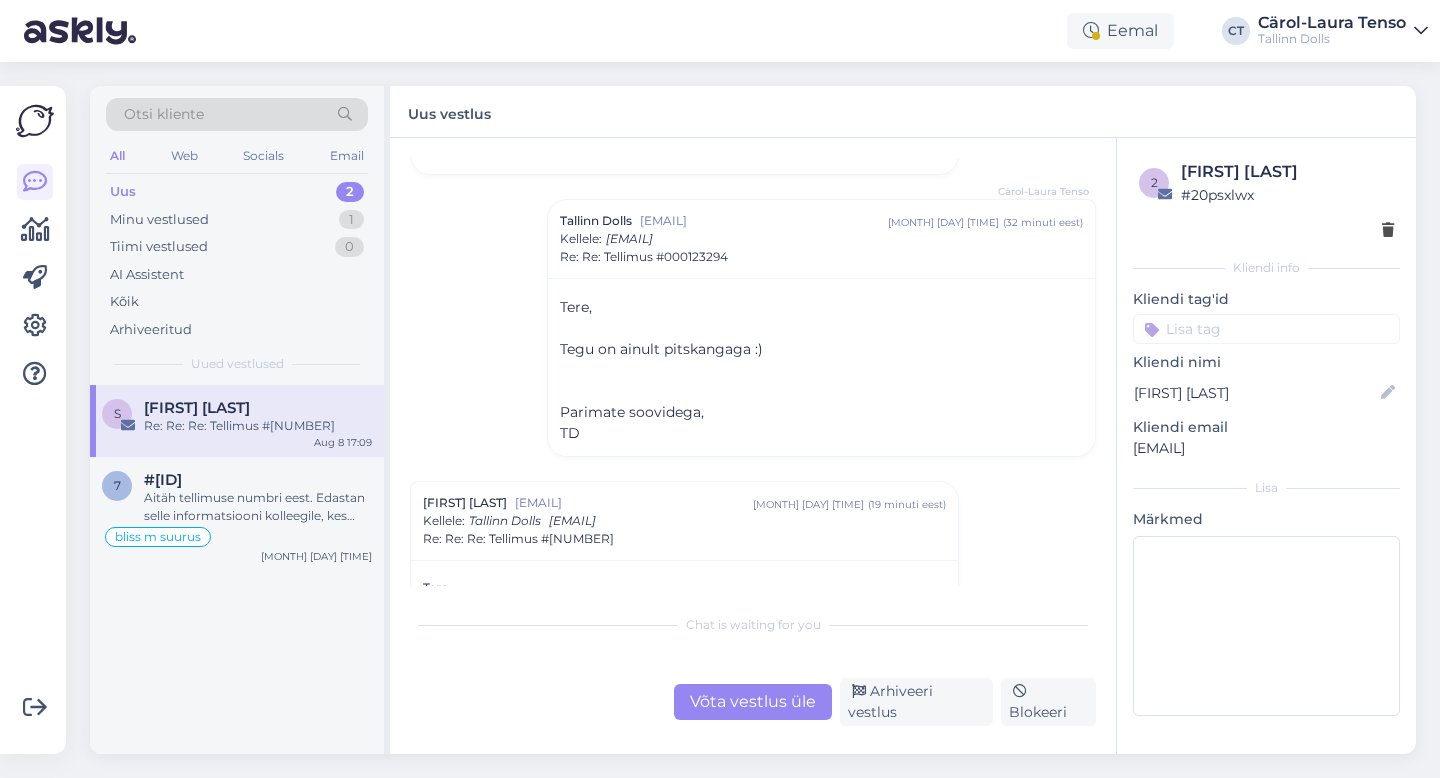 scroll, scrollTop: 492, scrollLeft: 0, axis: vertical 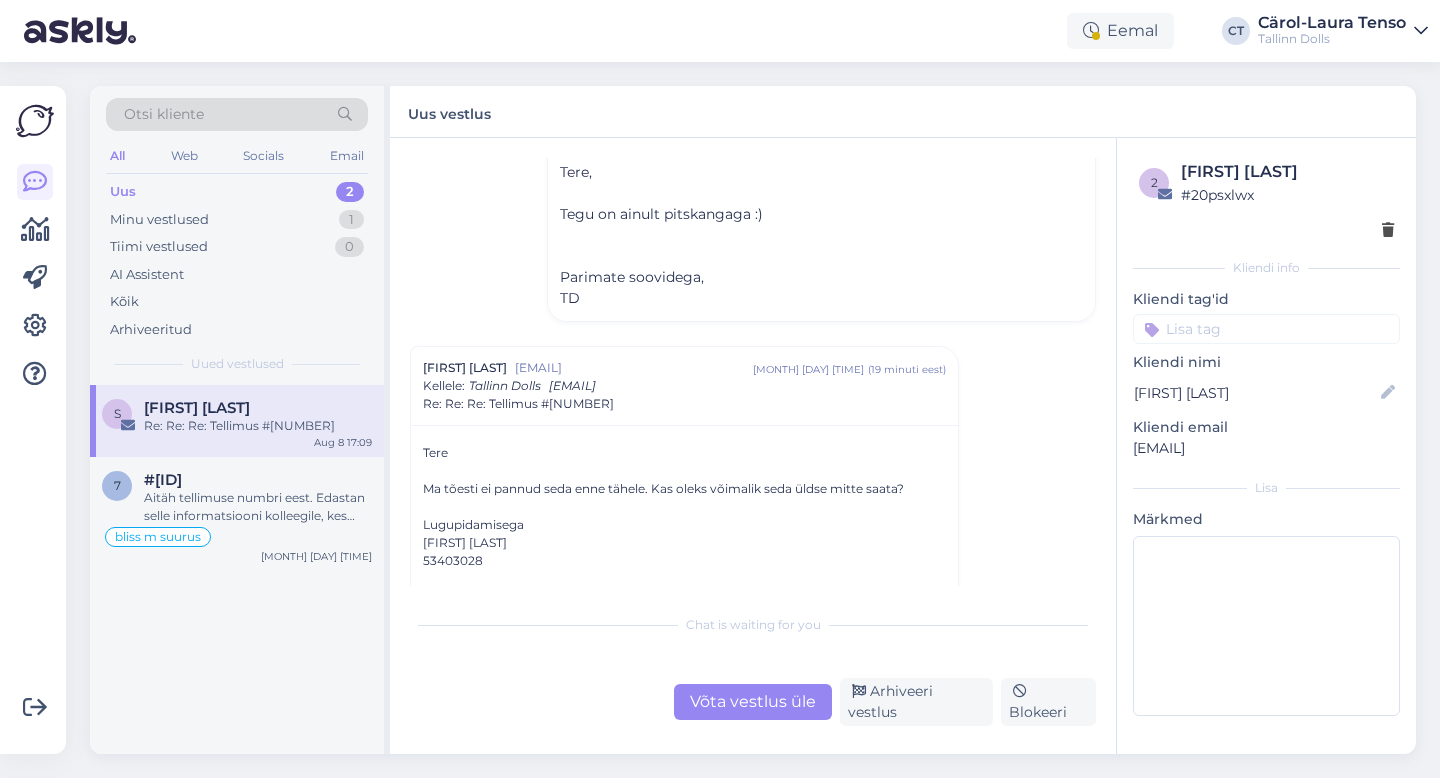 click on "Võta vestlus üle" at bounding box center (753, 702) 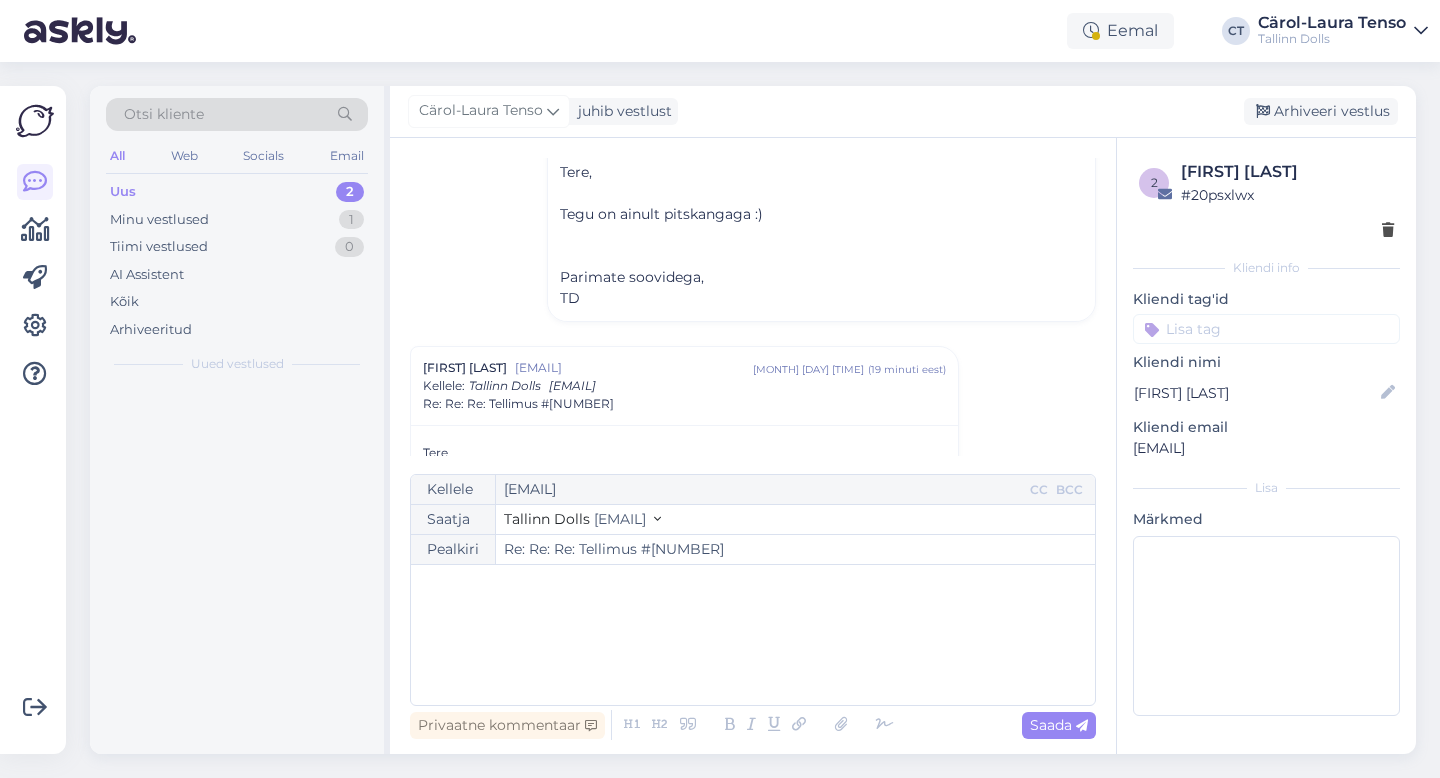 scroll, scrollTop: 680, scrollLeft: 0, axis: vertical 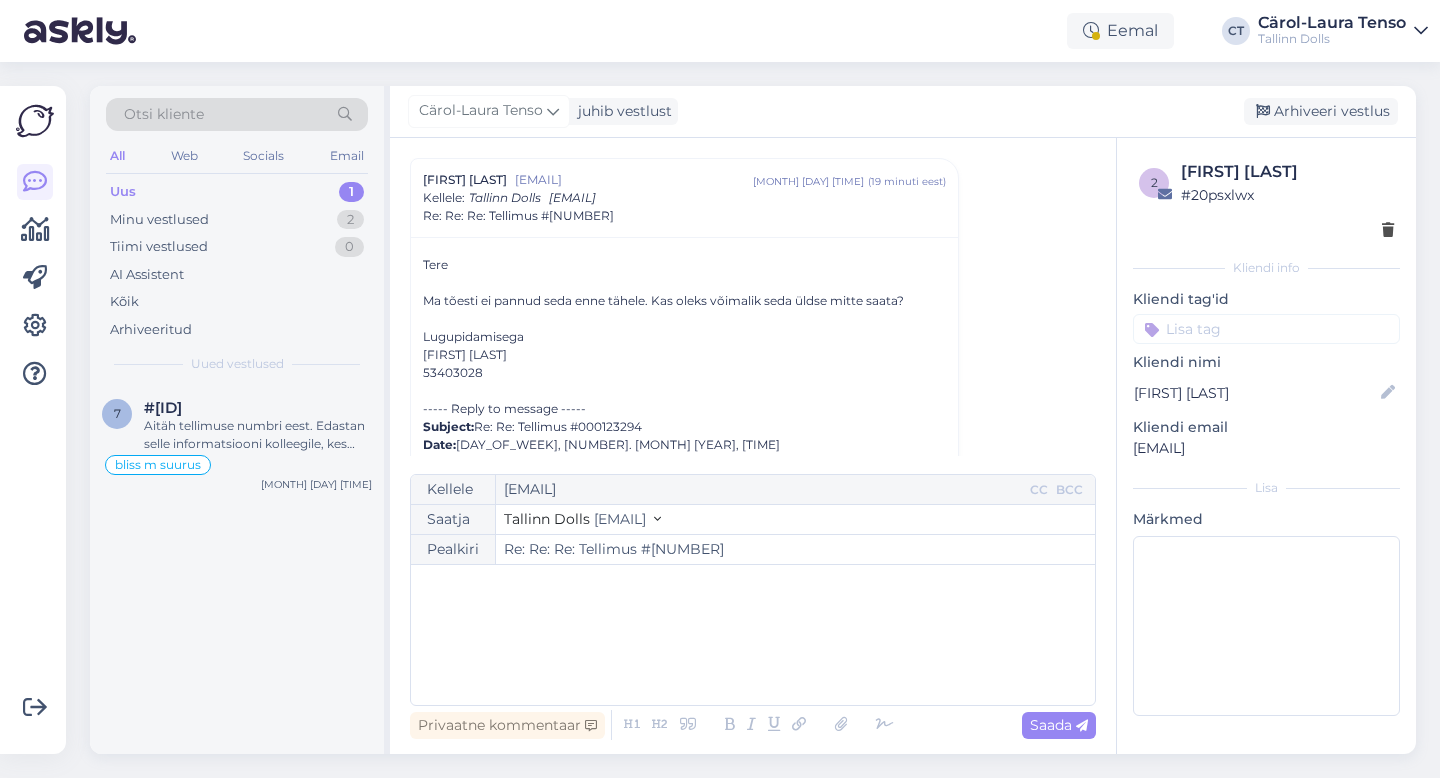 click on "﻿" at bounding box center (753, 635) 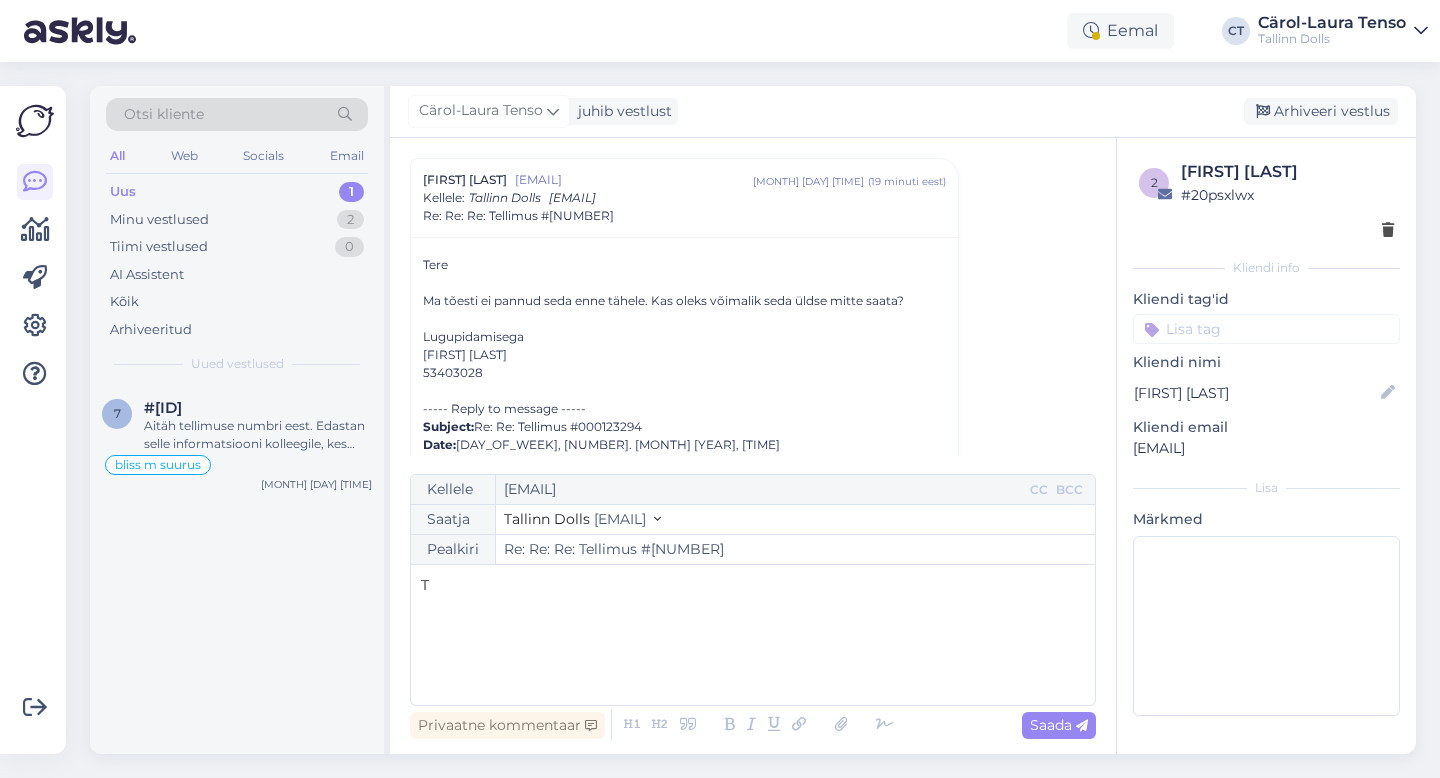 type 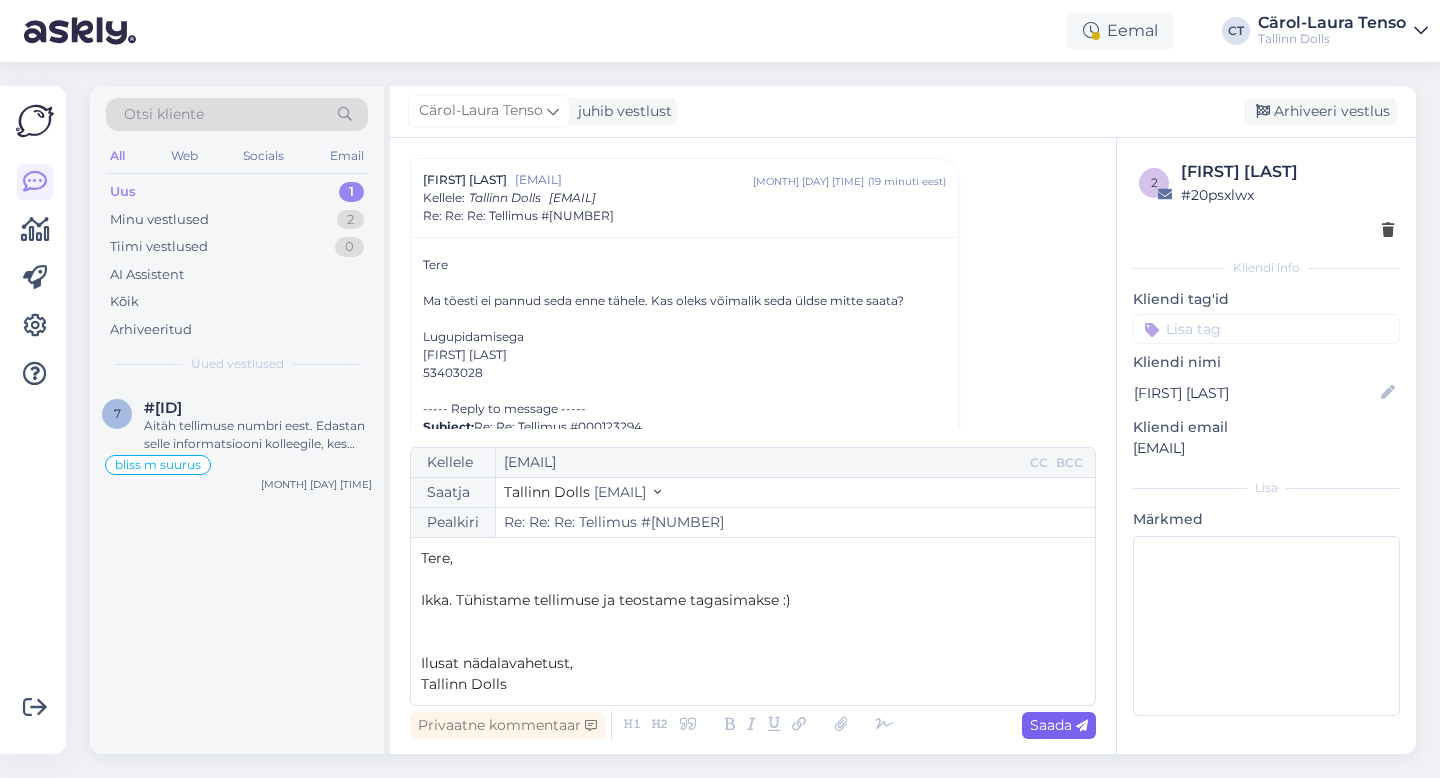 click on "Saada" at bounding box center [1059, 725] 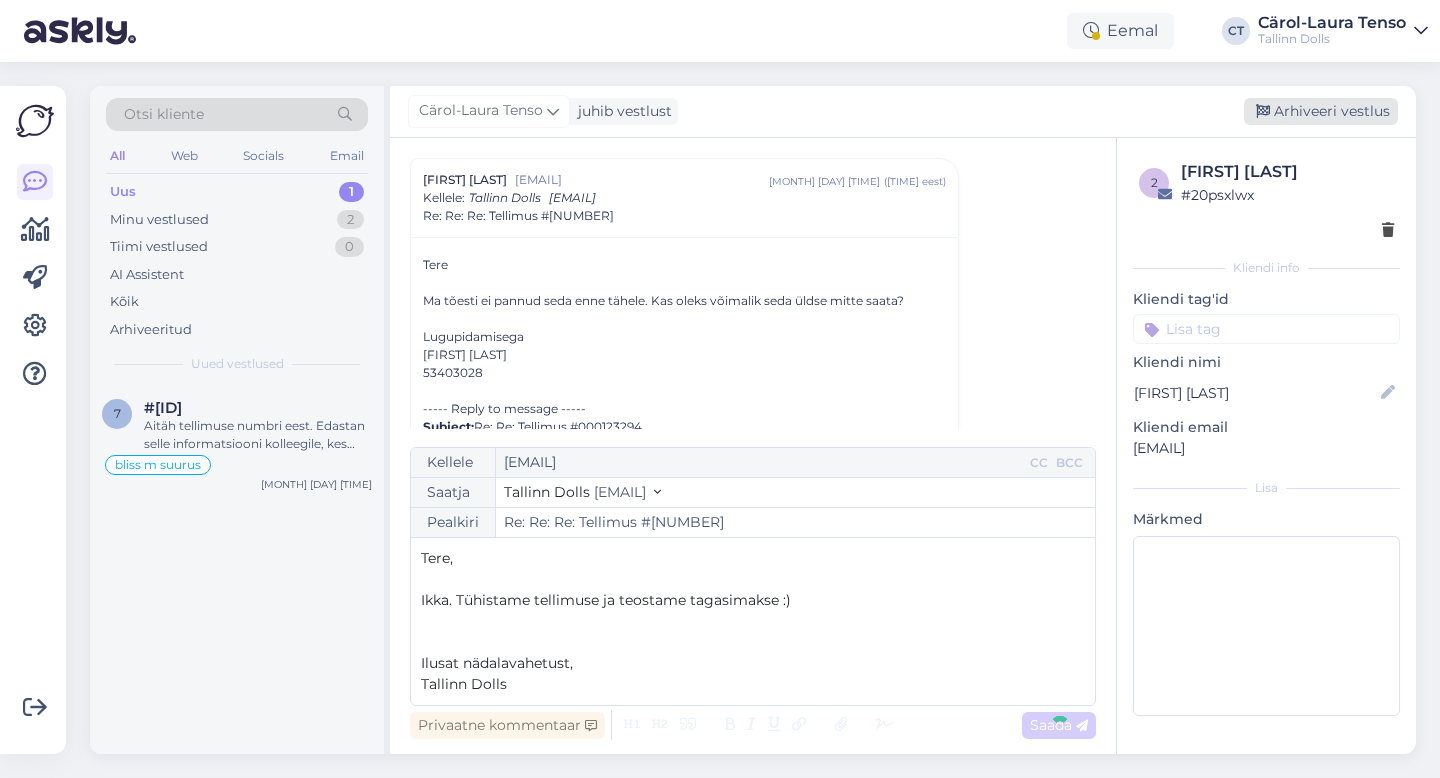 type on "Re: Re: Re: Re: Tellimus #[ID]" 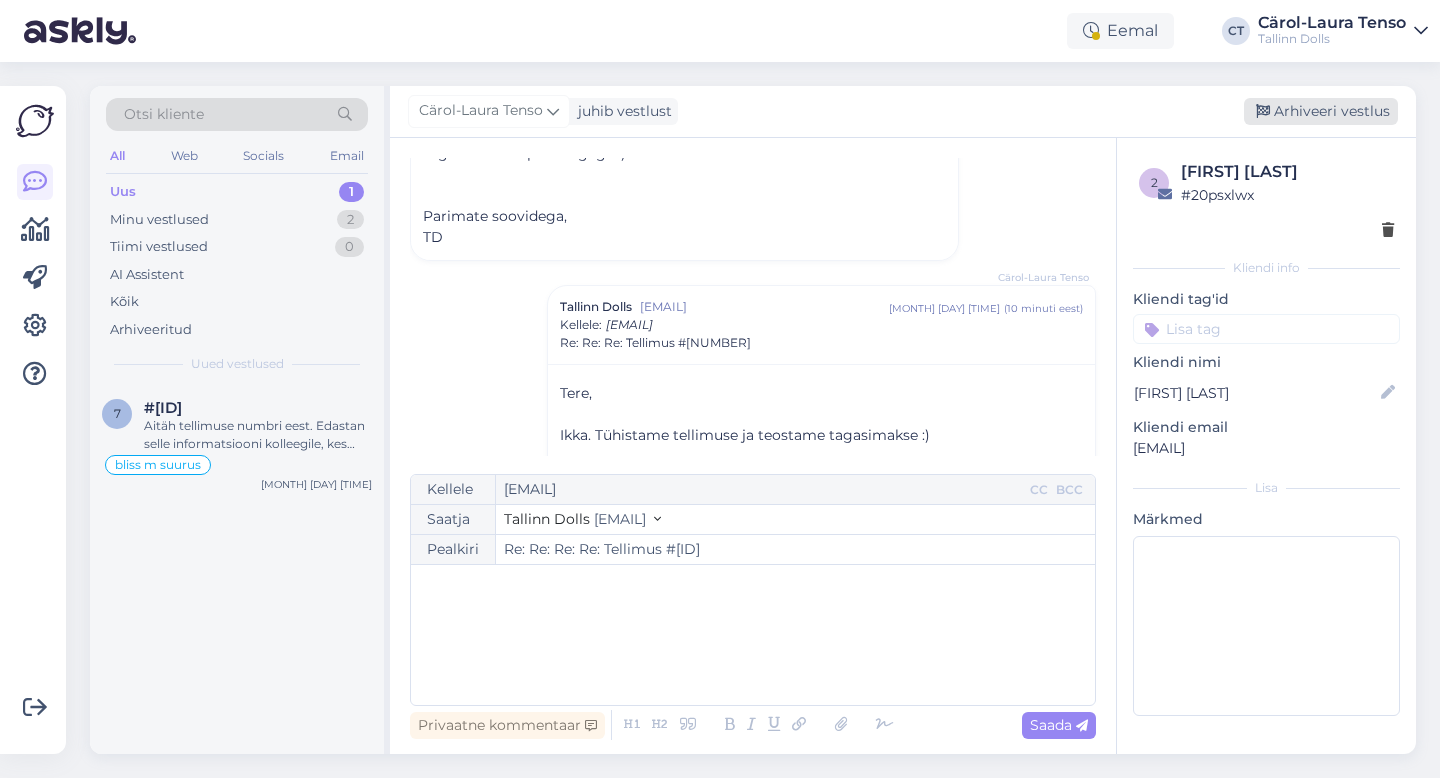 click on "Arhiveeri vestlus" at bounding box center (1321, 111) 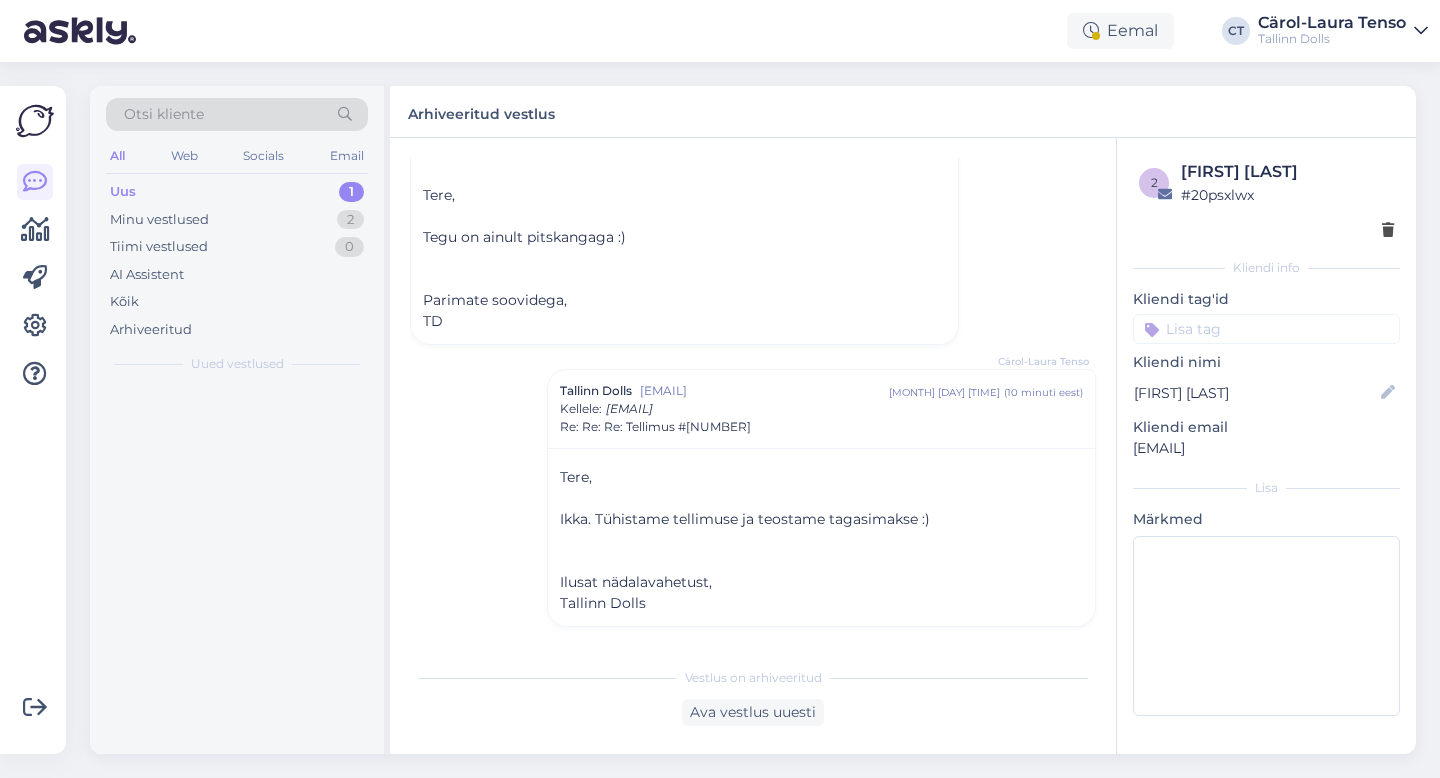 scroll, scrollTop: 1037, scrollLeft: 0, axis: vertical 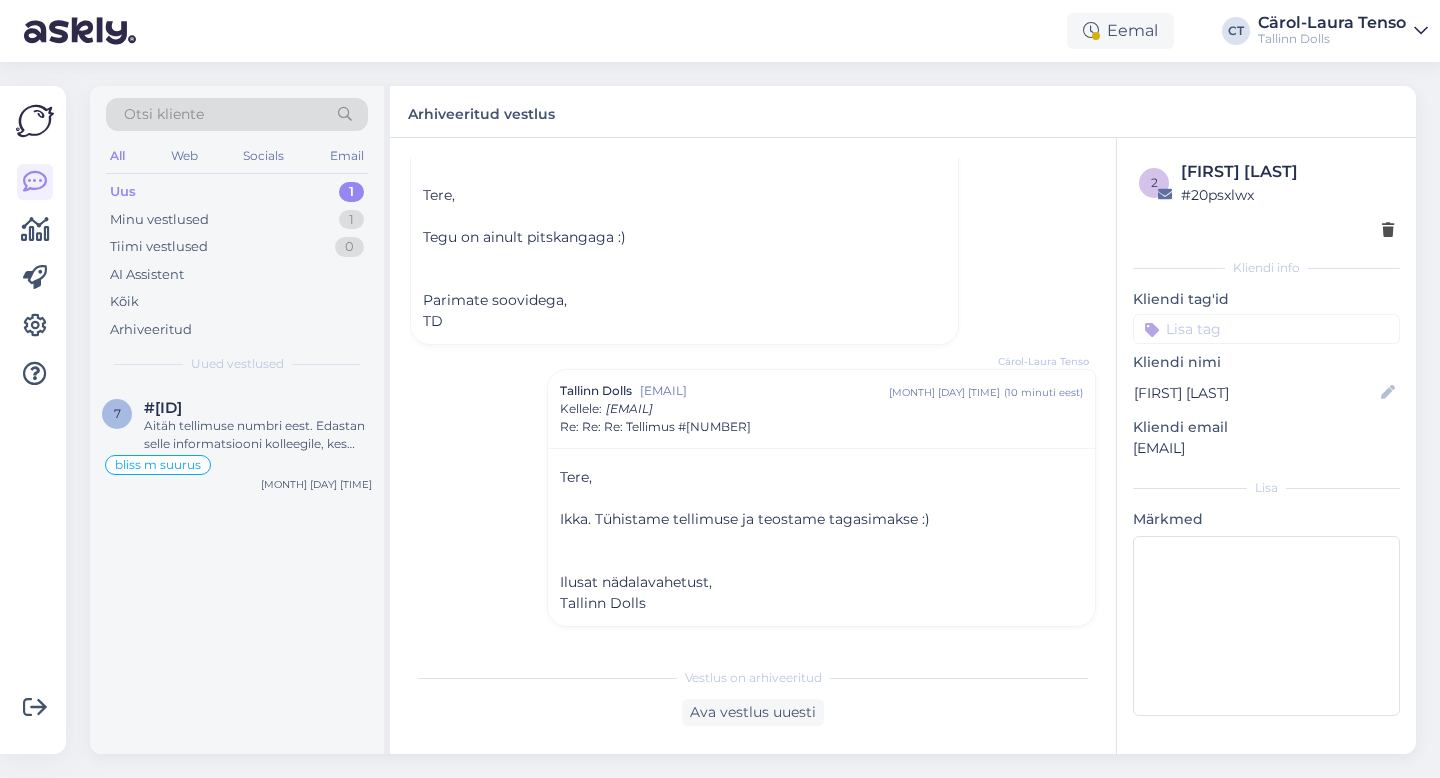 click on "Uus 1" at bounding box center (237, 192) 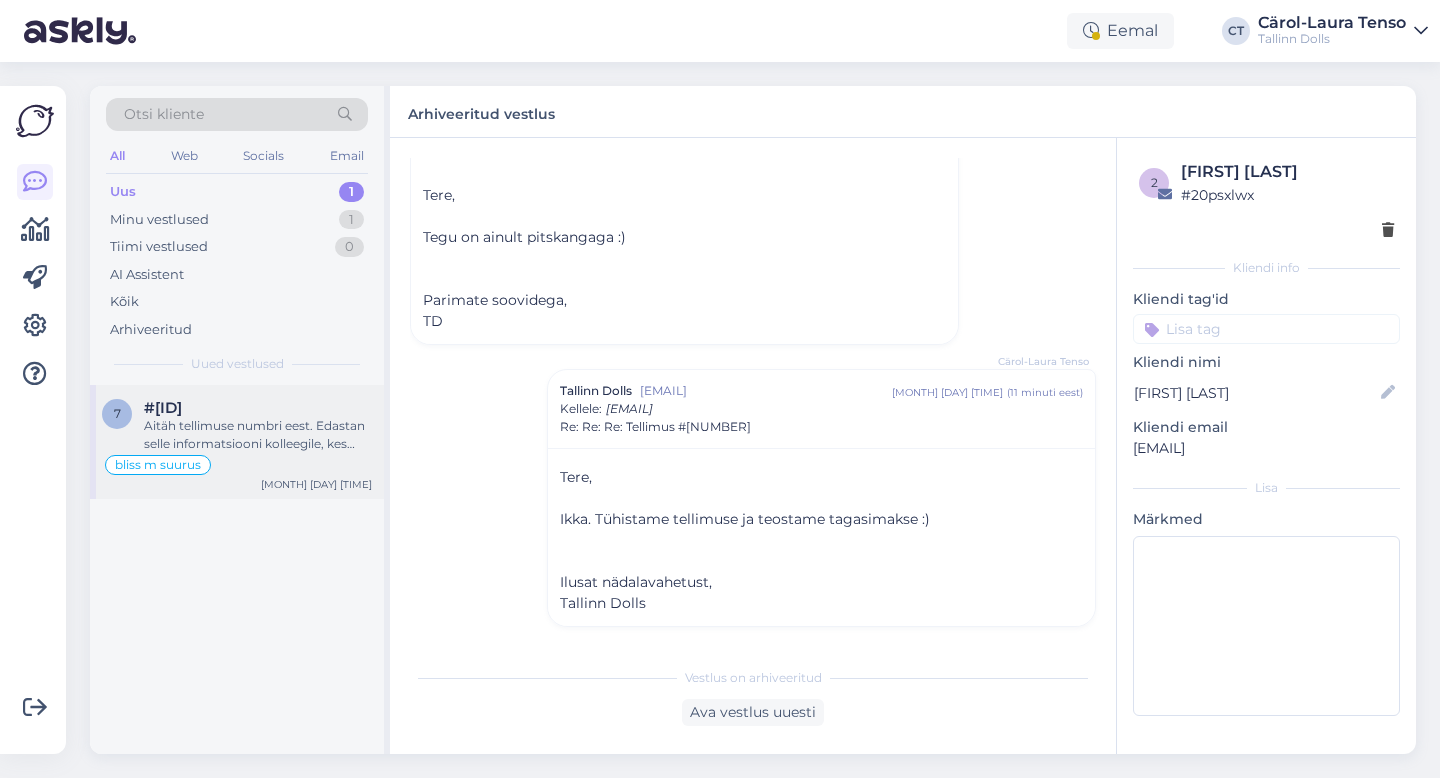 click on "Aitäh tellimuse numbri eest. Edastan selle informatsiooni kolleegile, kes tegeleb teie küsimusega." at bounding box center (258, 435) 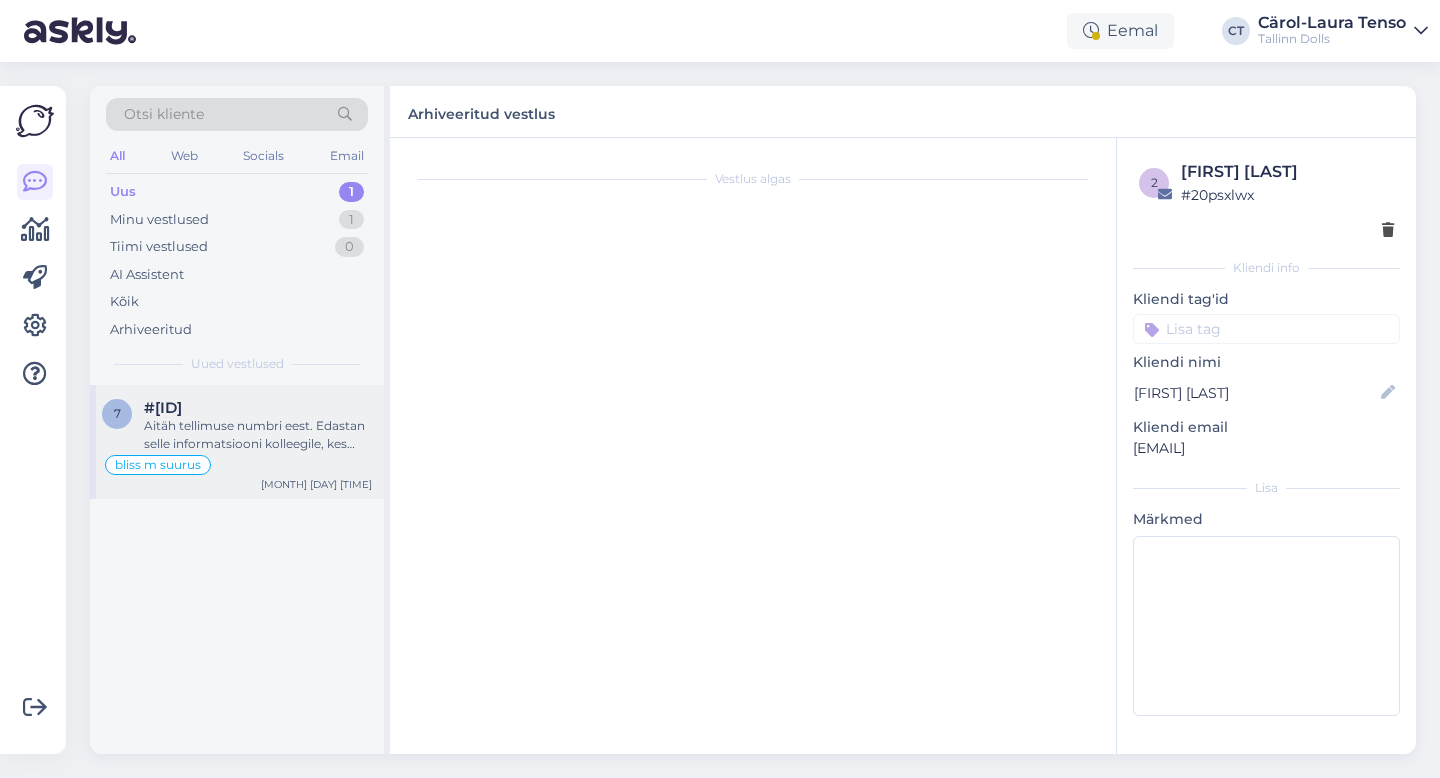 scroll, scrollTop: 1157, scrollLeft: 0, axis: vertical 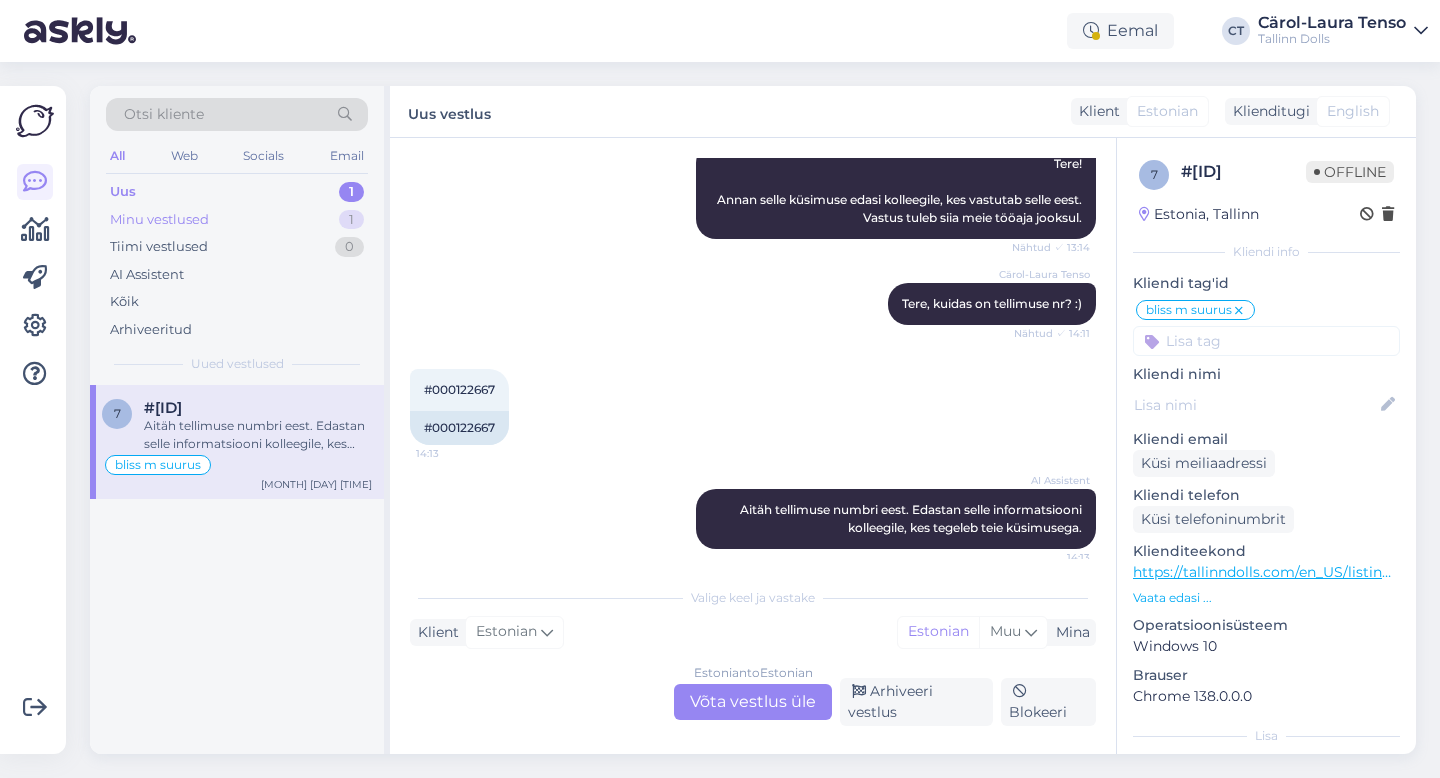 click on "Minu vestlused 1" at bounding box center (237, 220) 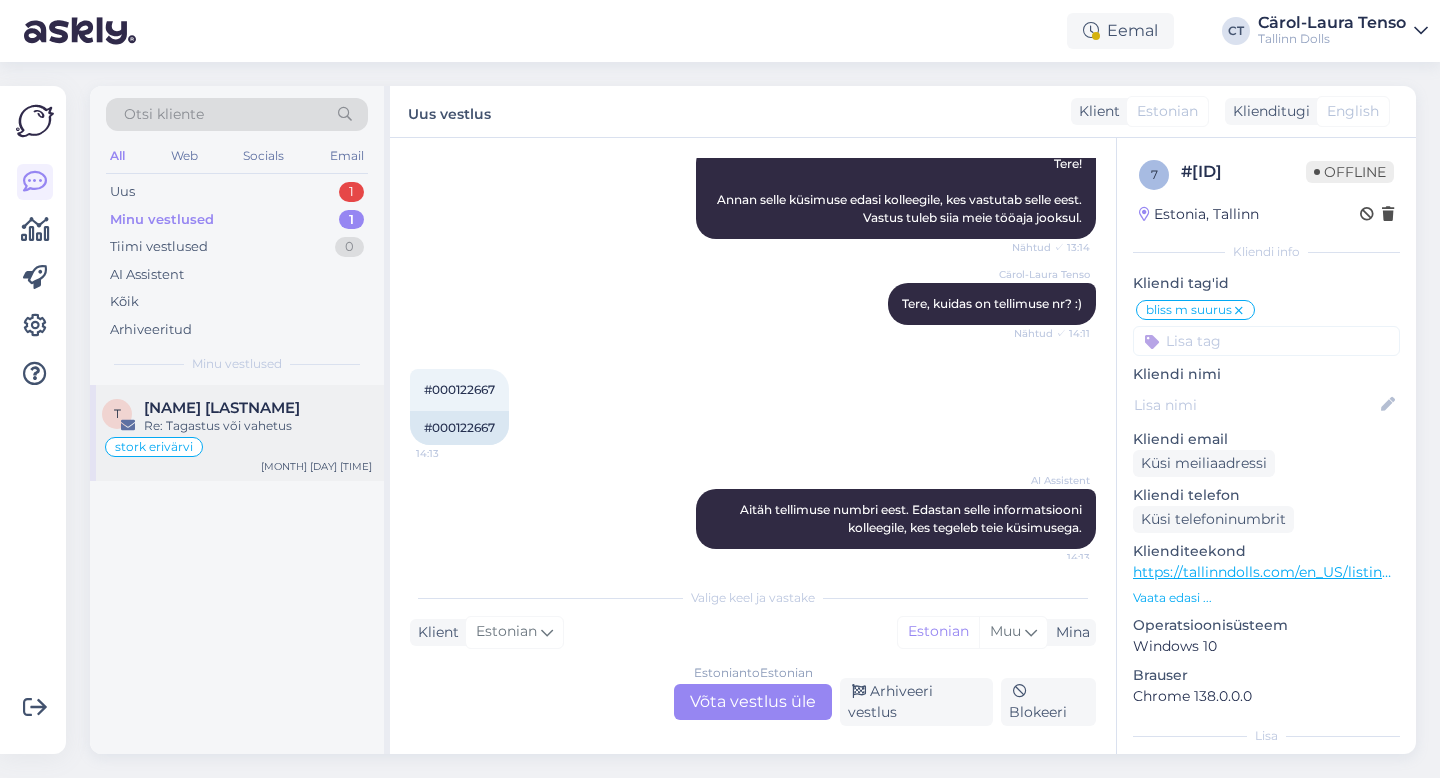 click on "T [INITIAL] [LAST] Re: Tagastus või vahetus stork erivärvi [MONTH] [DAY] [TIME]" at bounding box center [237, 433] 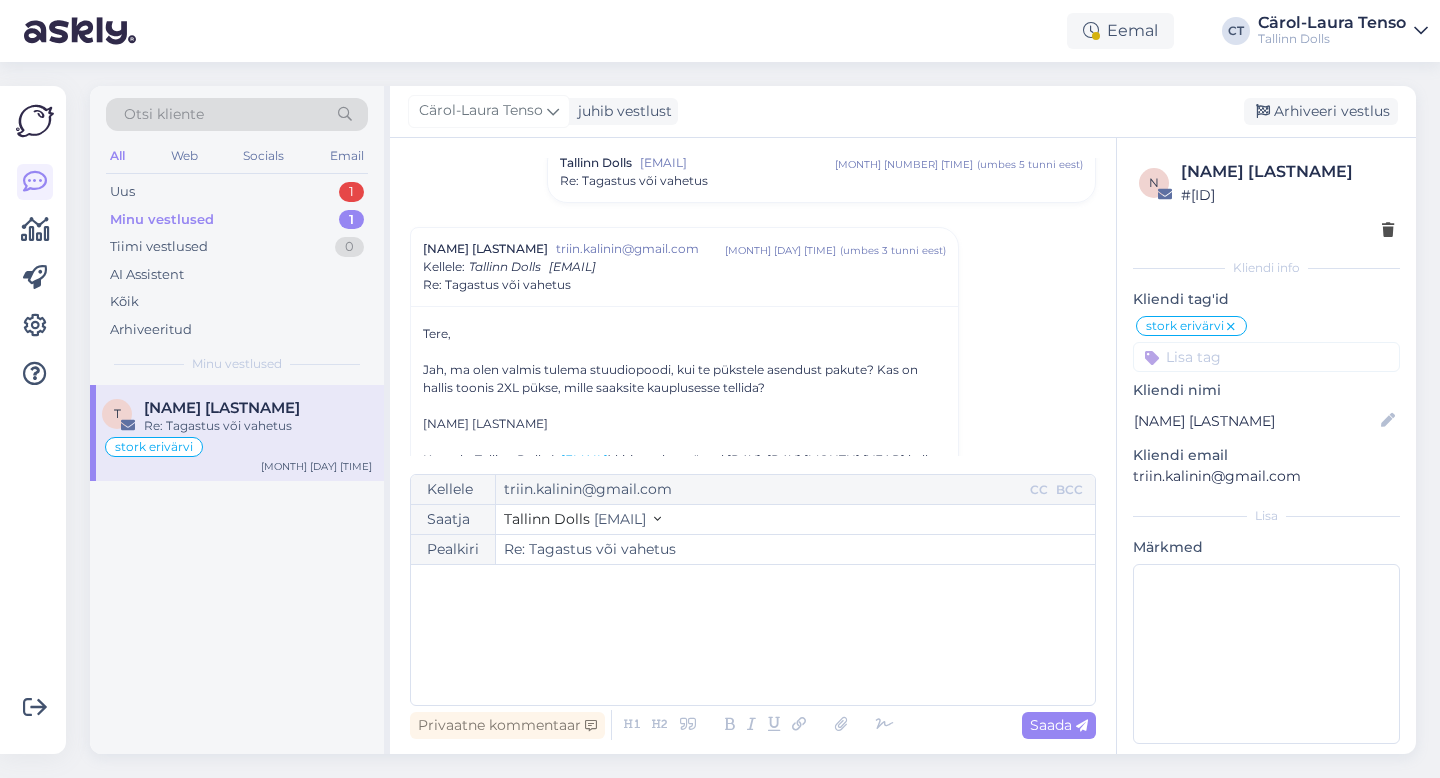 scroll, scrollTop: 471, scrollLeft: 0, axis: vertical 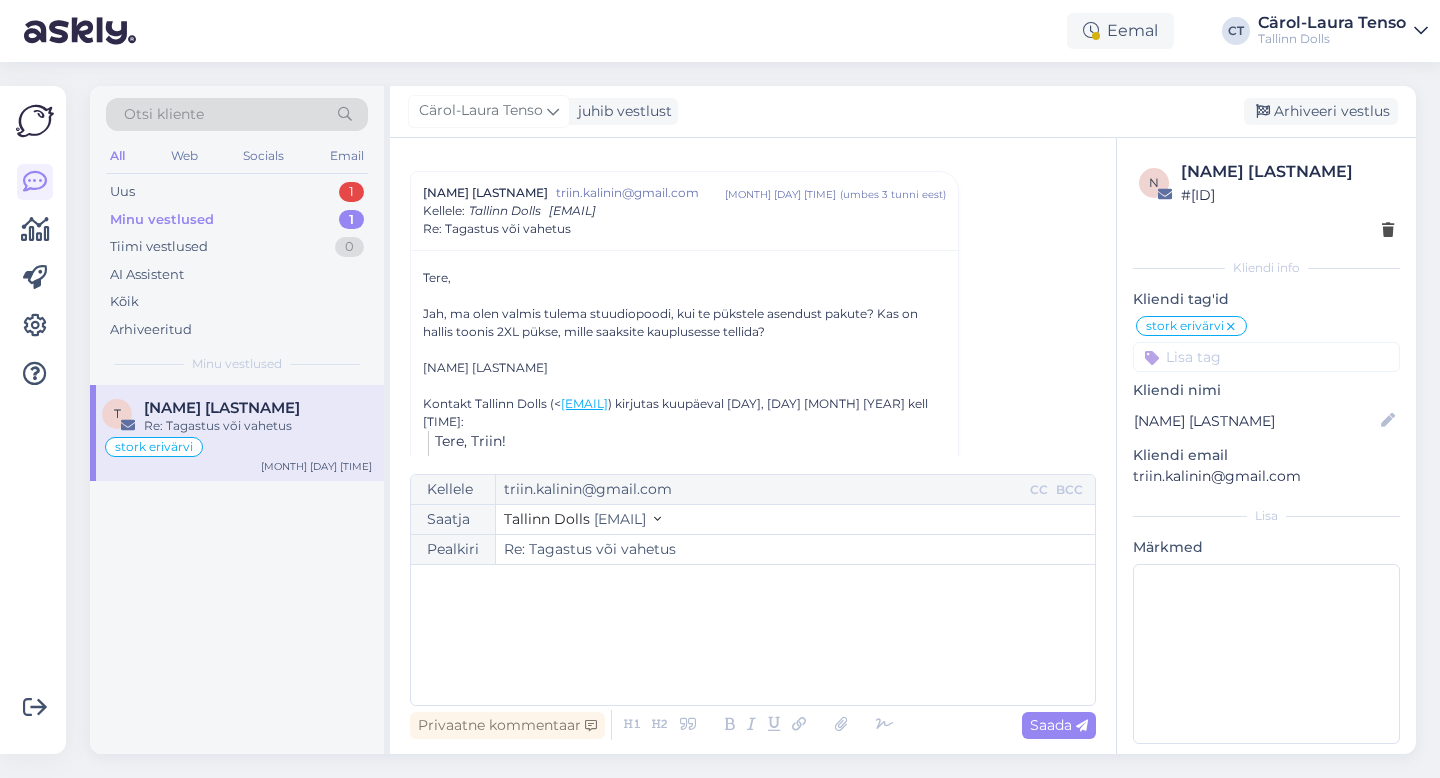 click on "﻿" at bounding box center [753, 635] 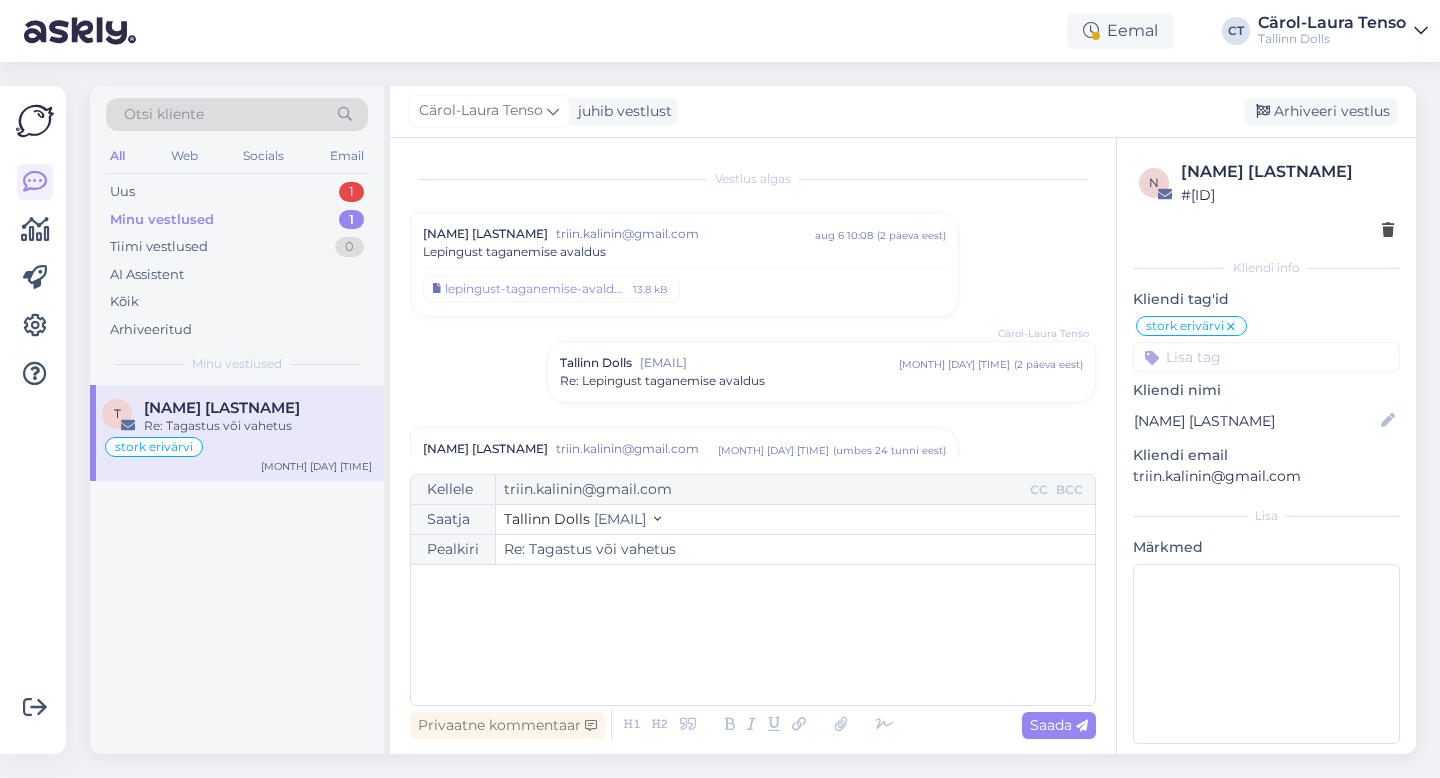scroll, scrollTop: 183, scrollLeft: 0, axis: vertical 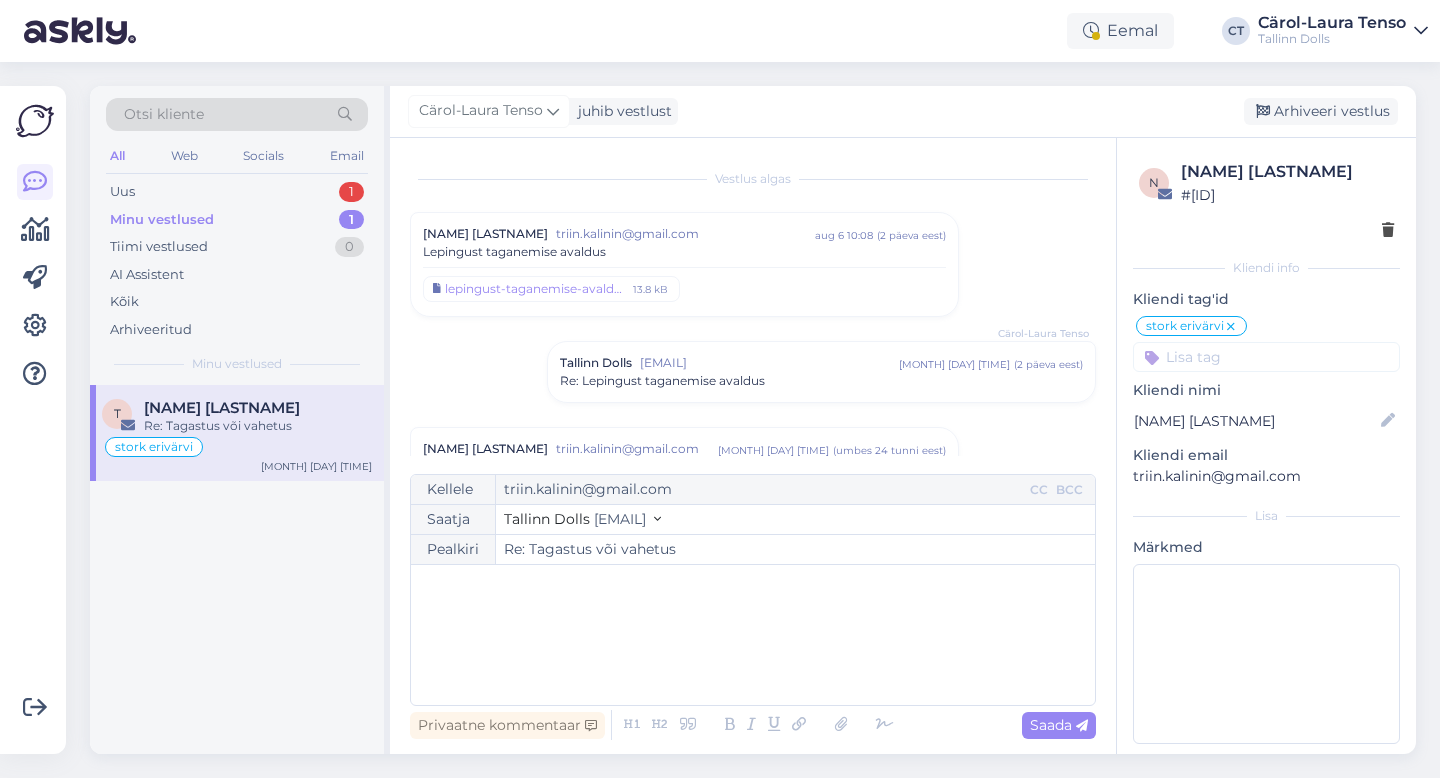 click on "Lepingust taganemise avaldus" at bounding box center [684, 252] 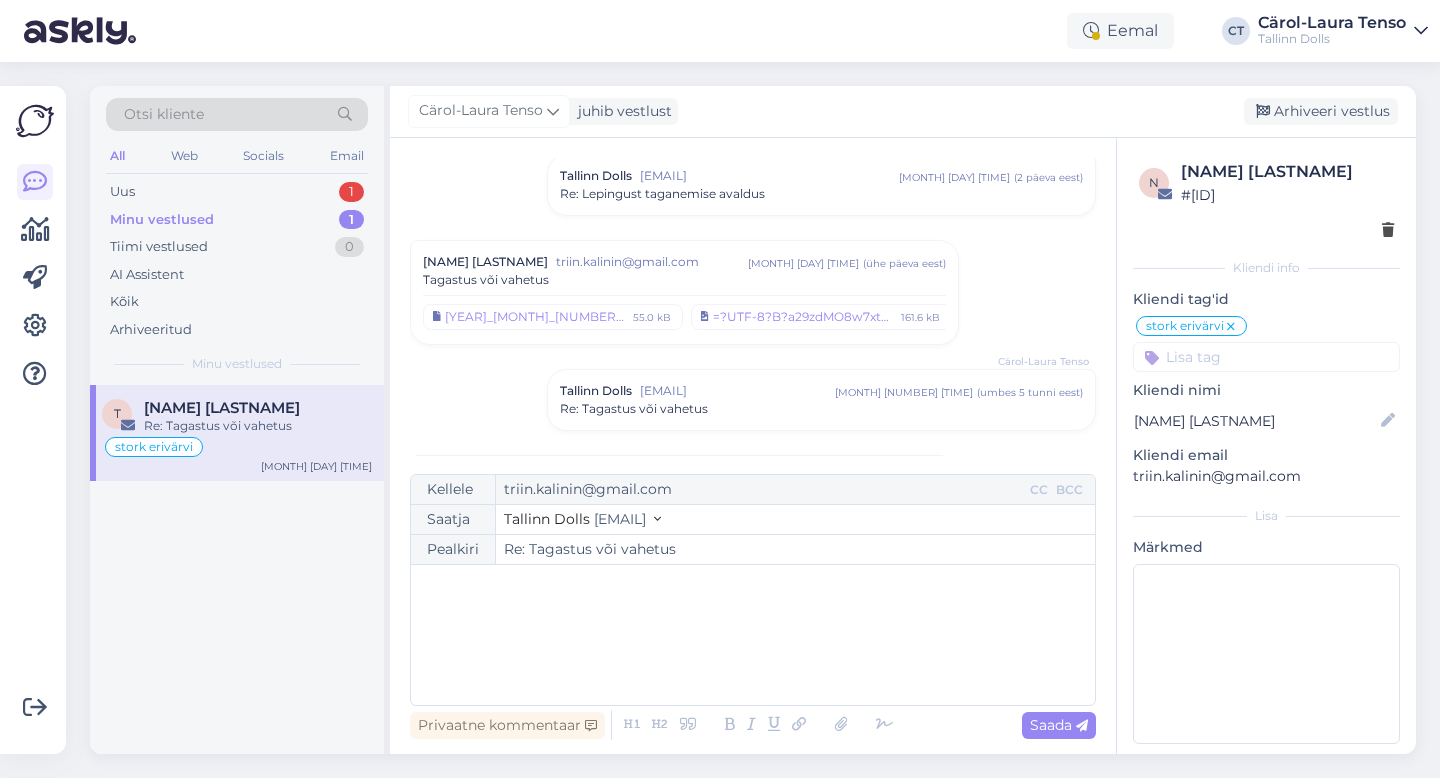 scroll, scrollTop: 1536, scrollLeft: 0, axis: vertical 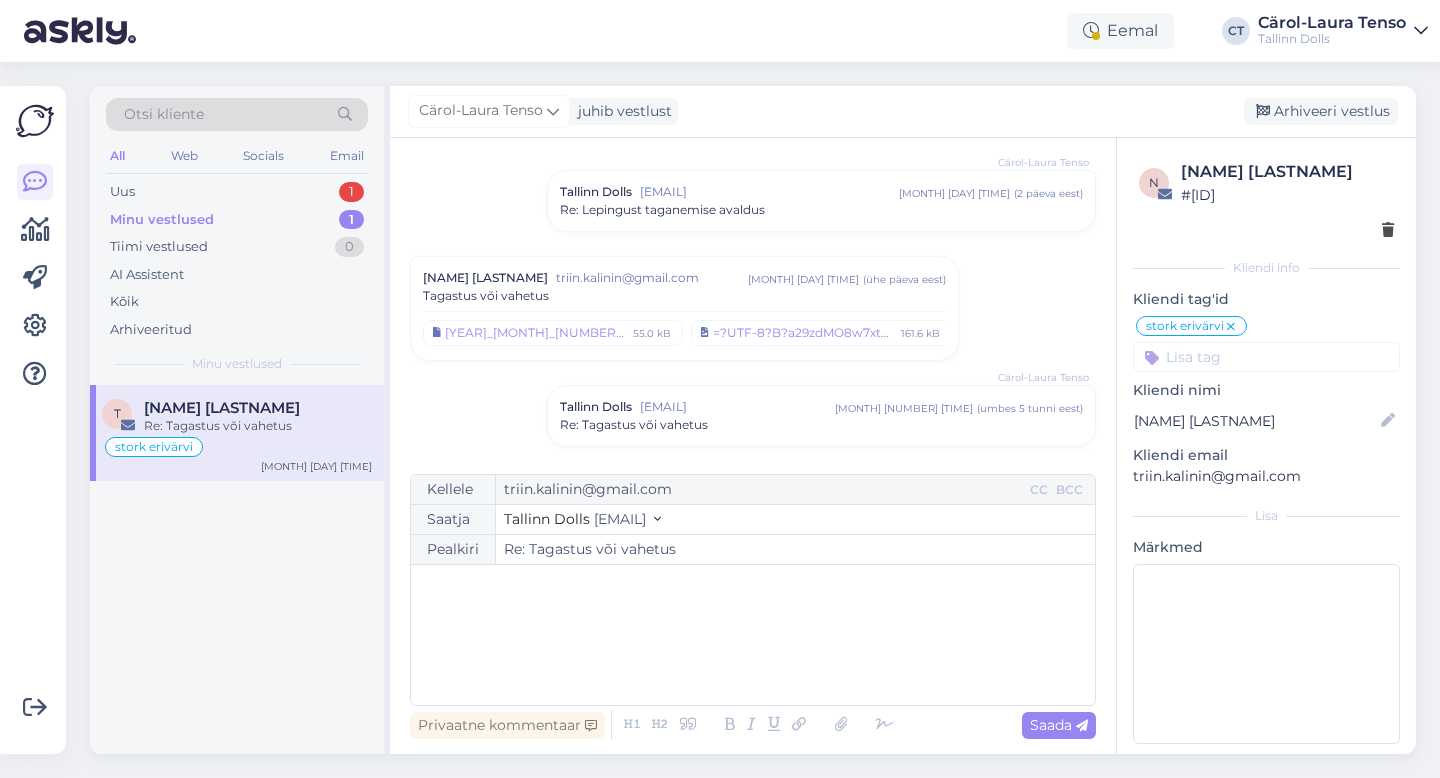 click on "[FIRST] [LAST] [EMAIL] [MONTH] [DAY] [TIME] ( [NUMBER] päeva eest ) Tagastus või vahetus [NUMBER].pdf [NUMBER] kB =?UTF-8?B?a29zdMO8w7xtLmpwZw==?= [NUMBER] kB" at bounding box center (684, 308) 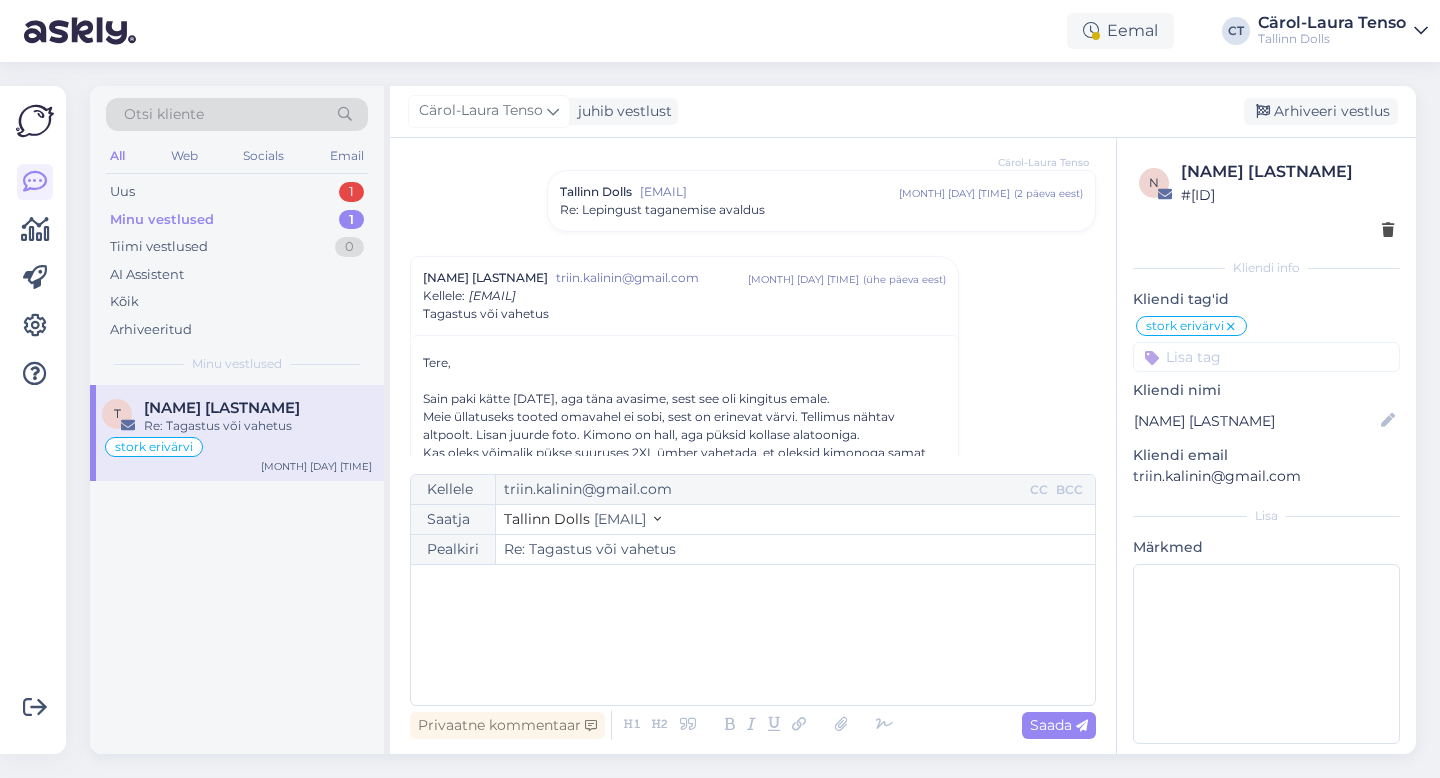 click on "[FIRST] [LAST] [EMAIL] [MONTH] [DAY] [TIME] ( [NUMBER] päeva eest ) Tagastus või vahetus" at bounding box center (684, 296) 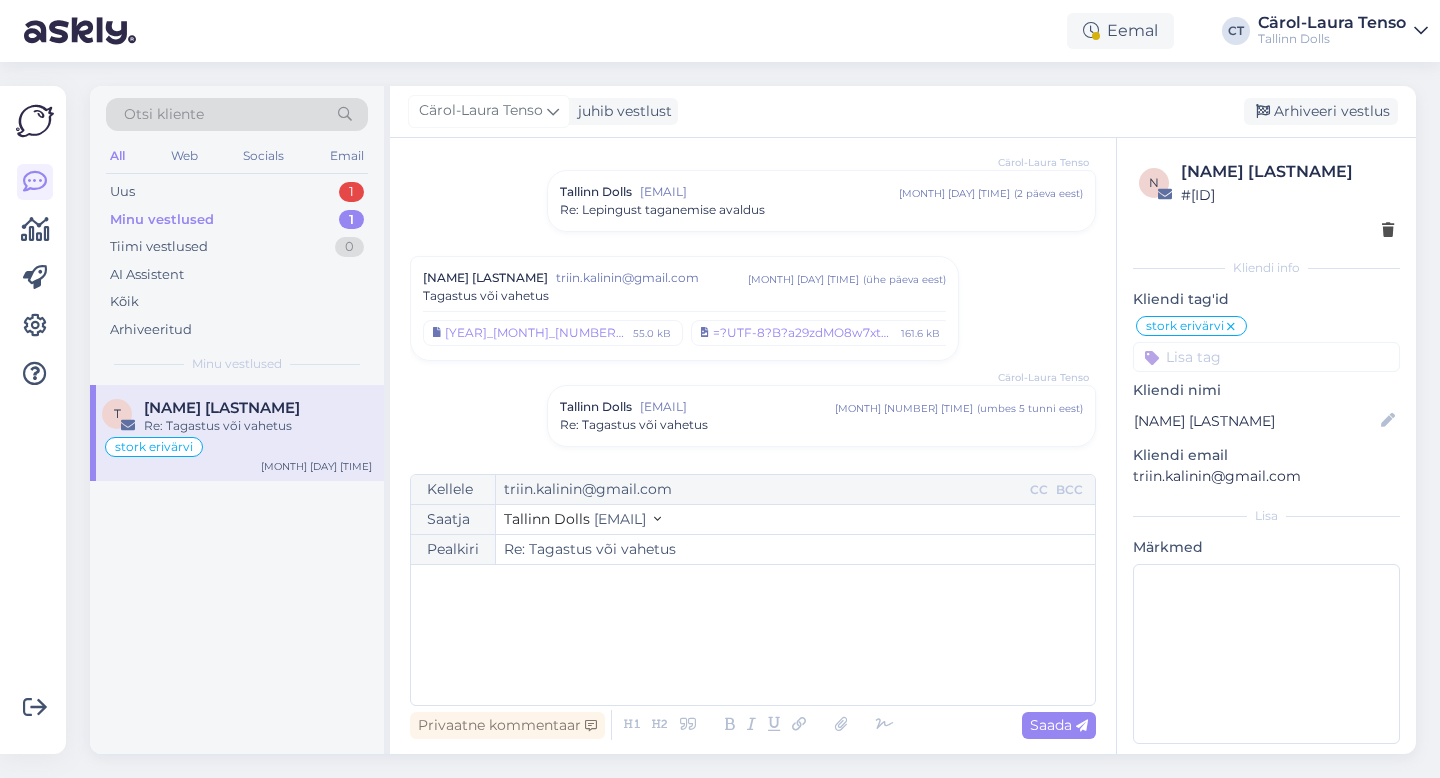click on "Tagastus või vahetus" at bounding box center [684, 296] 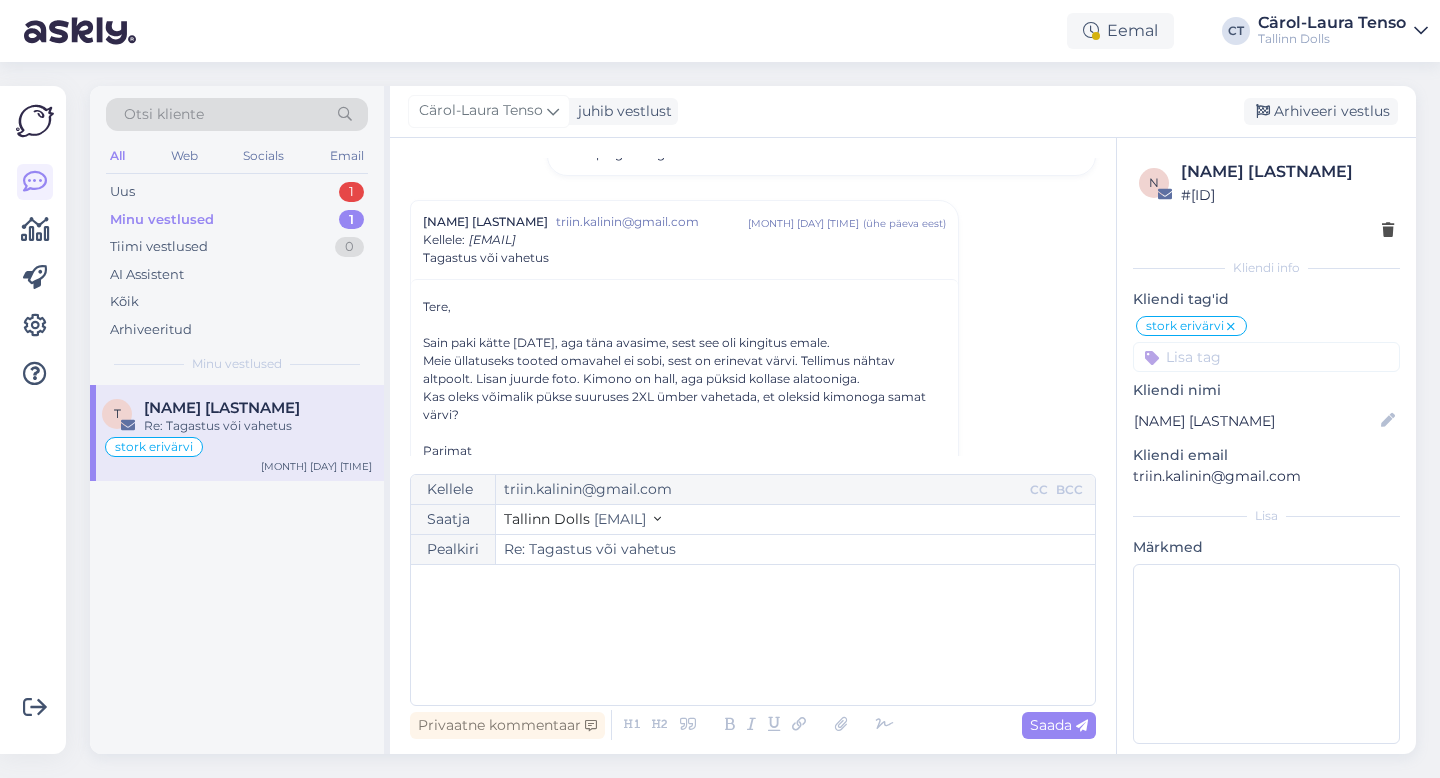 scroll, scrollTop: 1598, scrollLeft: 0, axis: vertical 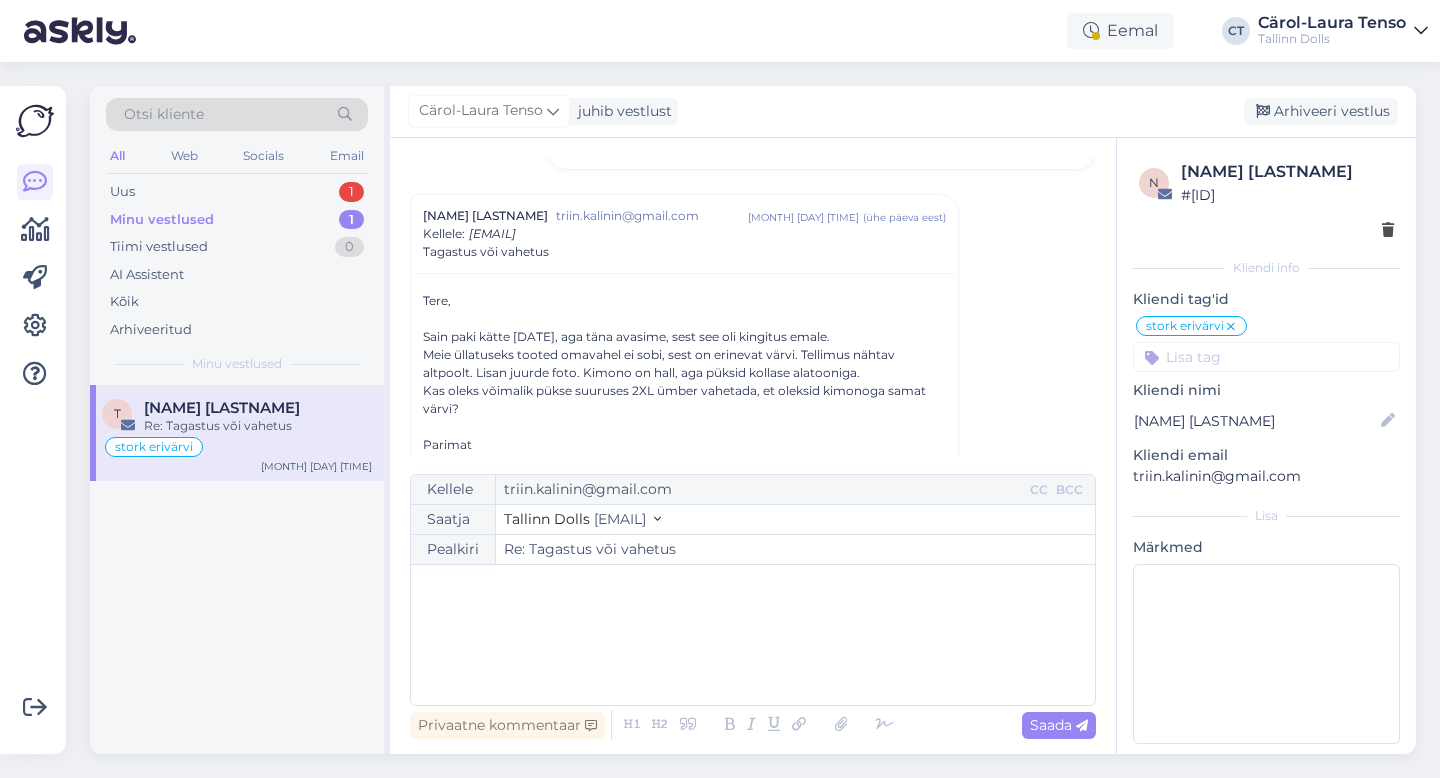 click on "﻿" at bounding box center [753, 635] 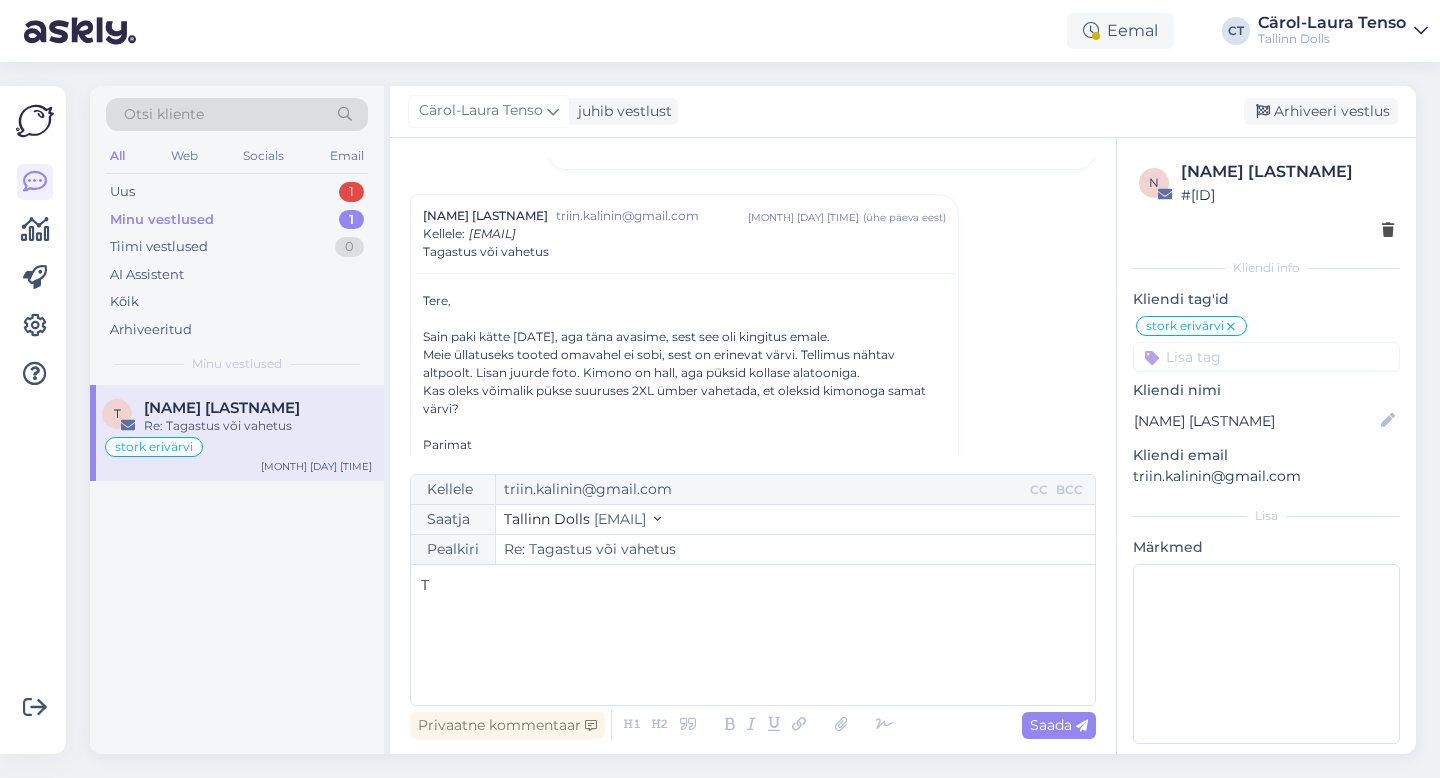 type 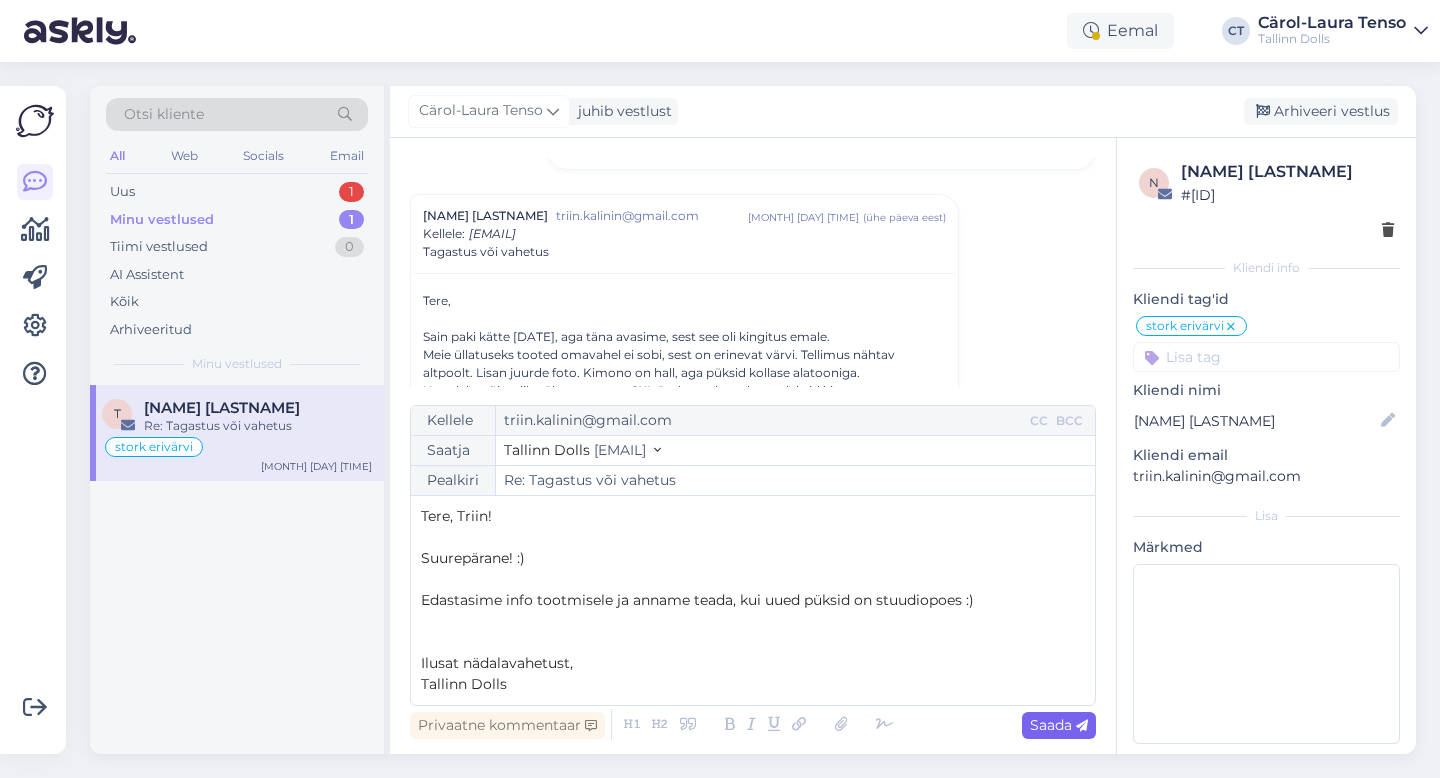 click on "Saada" at bounding box center [1059, 725] 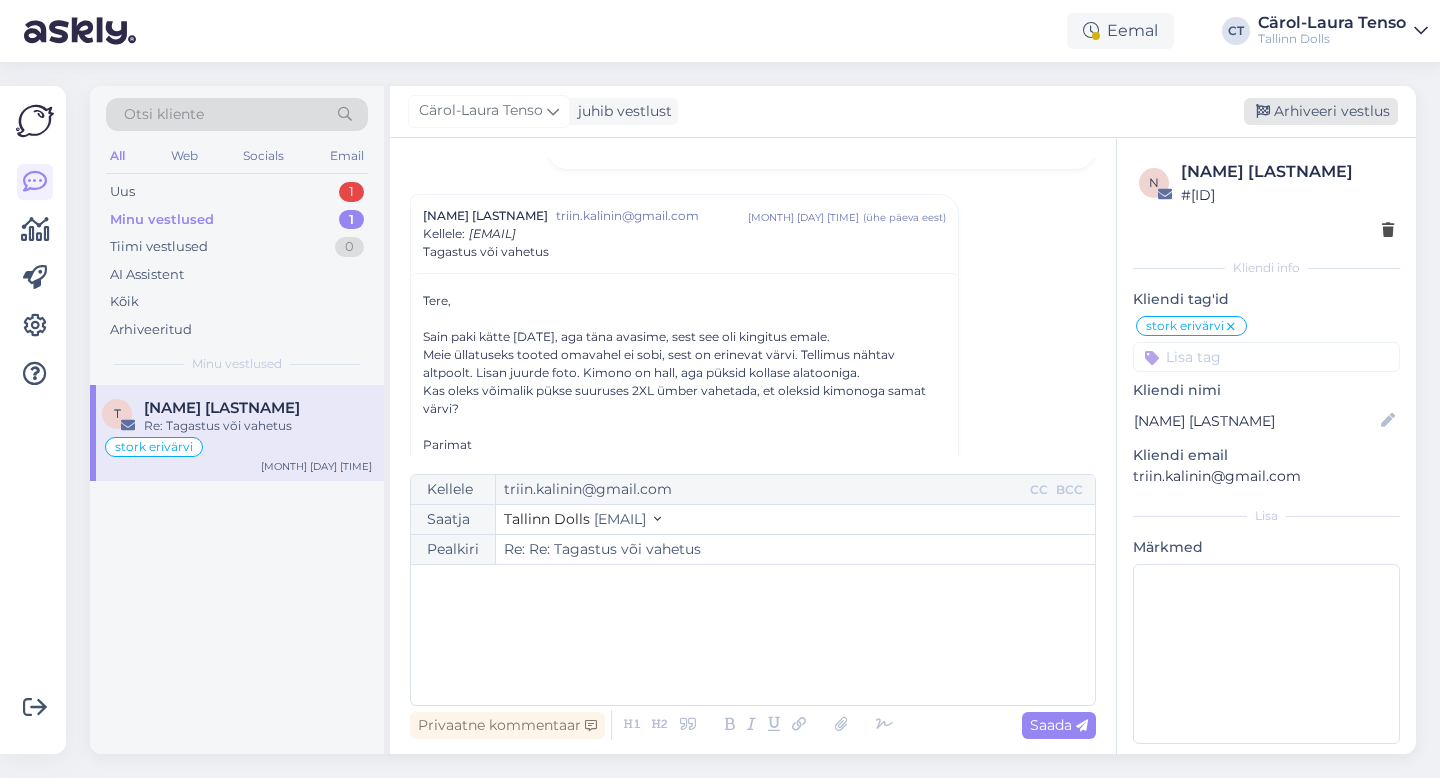 type on "Re: Re: Tagastus või vahetus" 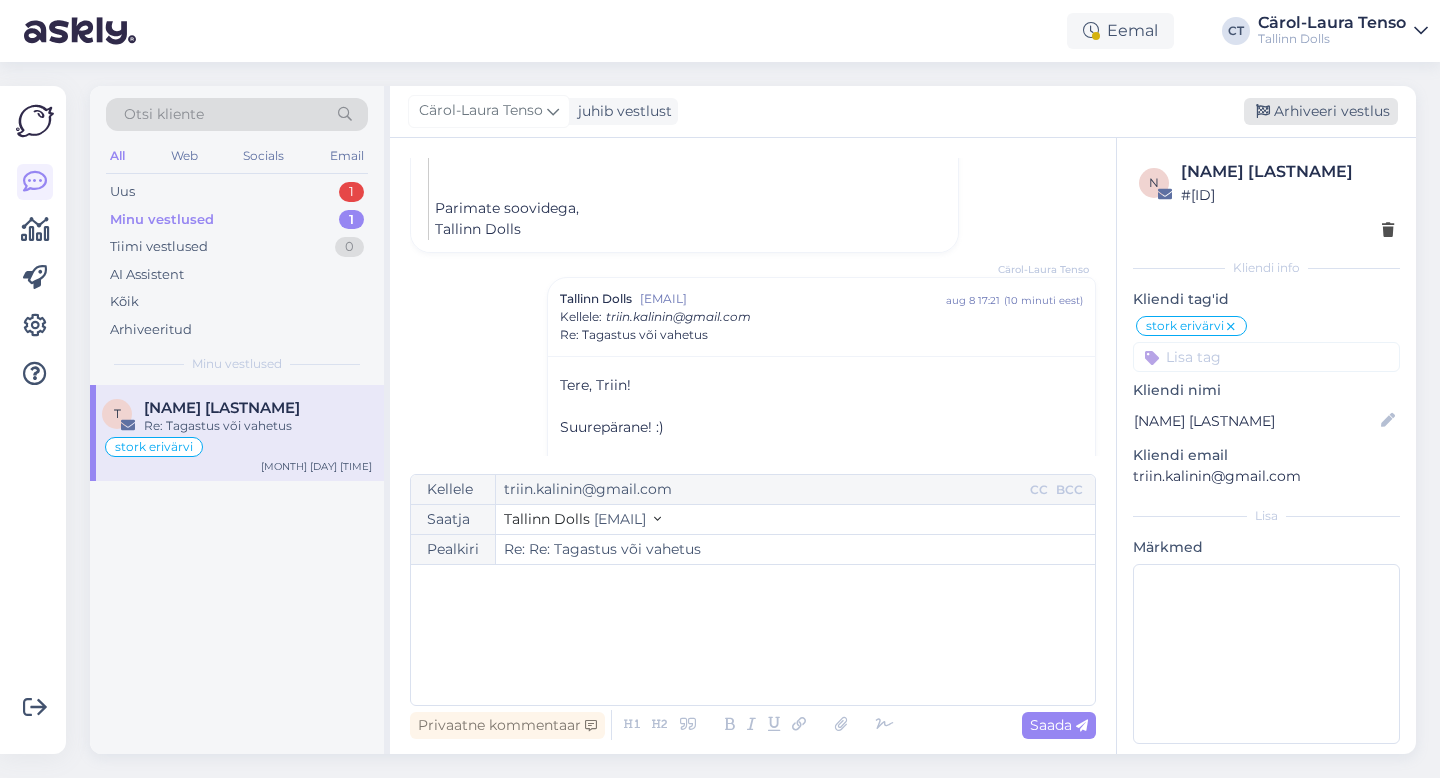 click on "Arhiveeri vestlus" at bounding box center [1321, 111] 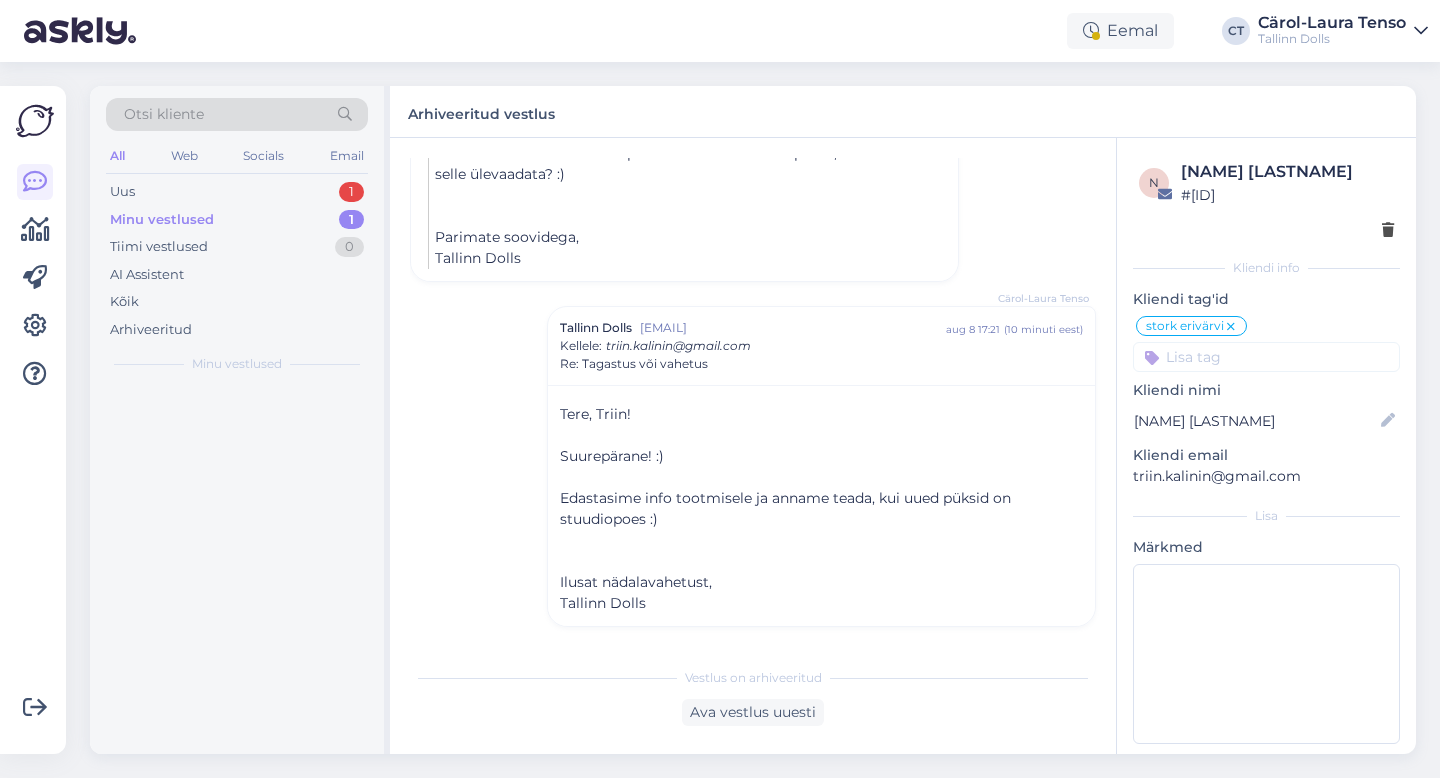 scroll, scrollTop: 3775, scrollLeft: 0, axis: vertical 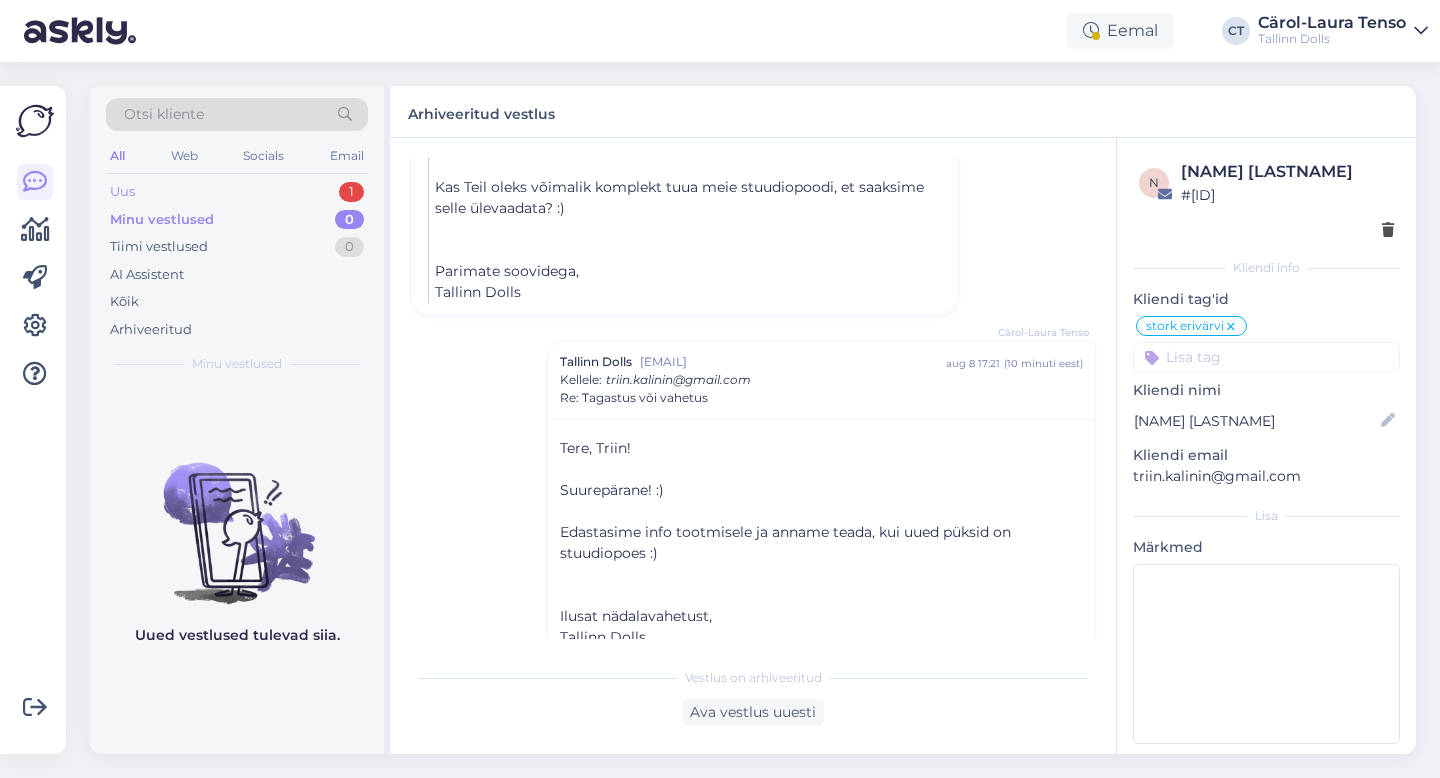 click on "Uus 1" at bounding box center (237, 192) 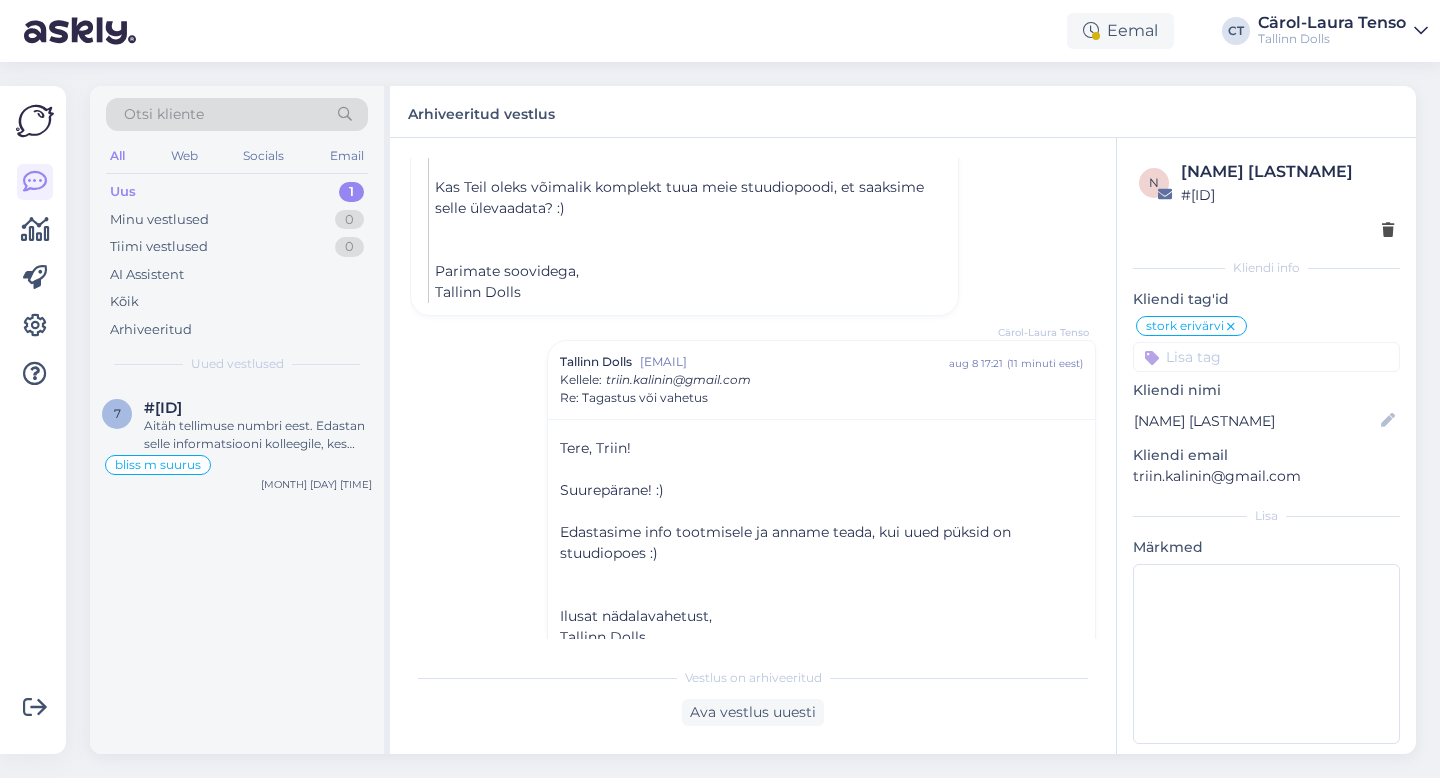 click on "Uus" at bounding box center (123, 192) 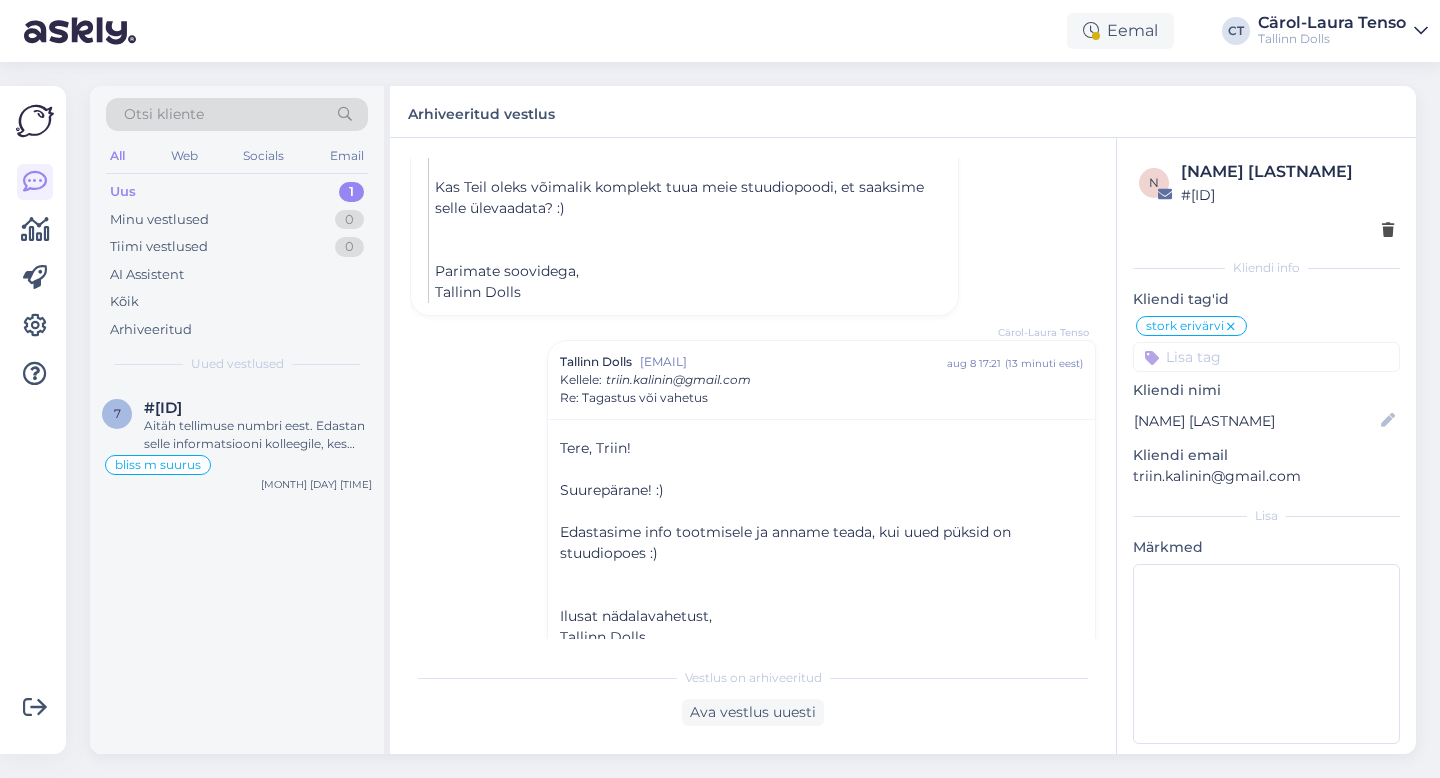 click on "Uus 1" at bounding box center [237, 192] 